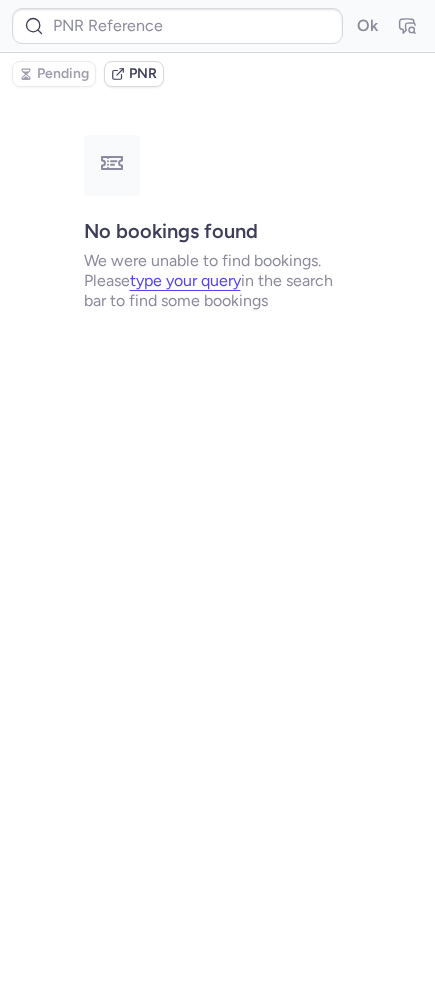 type on "CPD6MY" 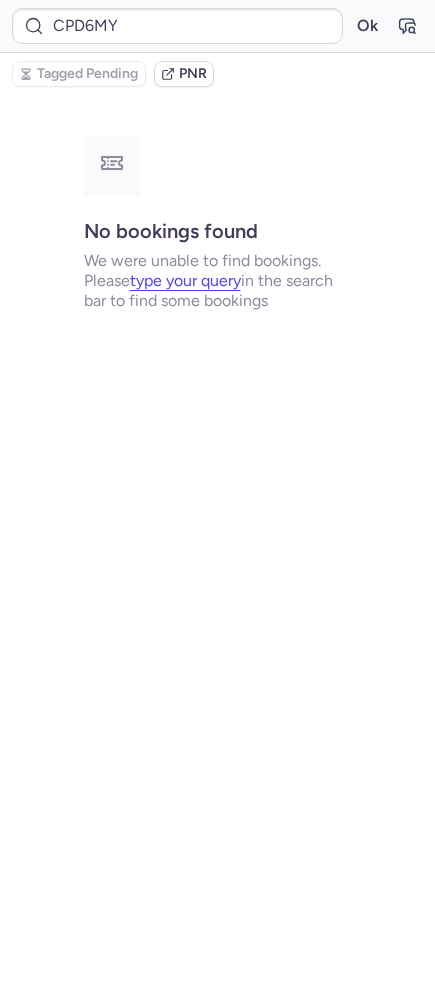 scroll, scrollTop: 0, scrollLeft: 0, axis: both 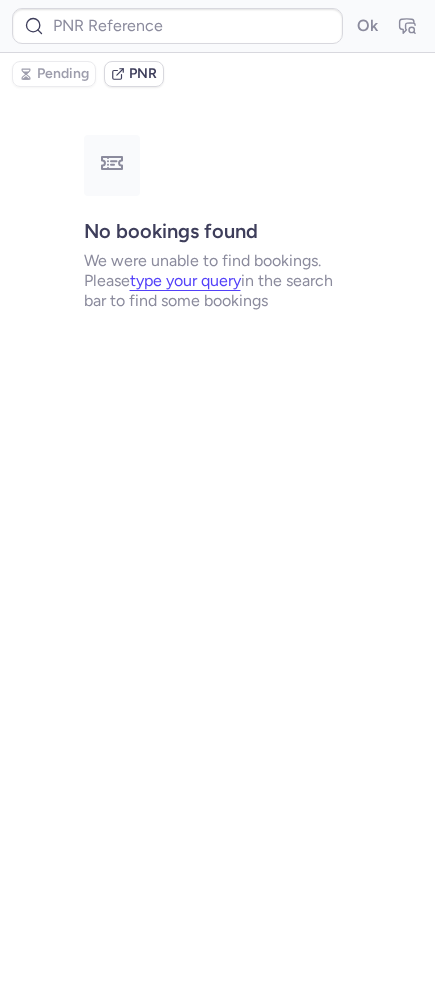 type on "7343240" 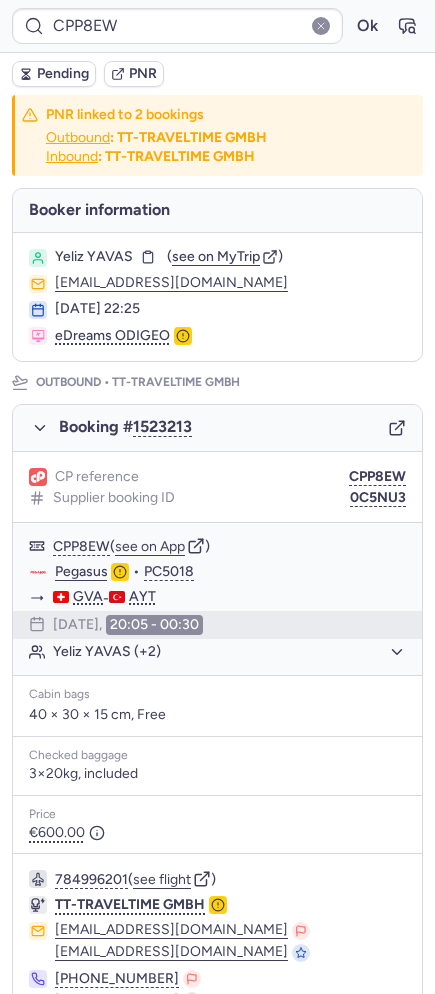 scroll, scrollTop: 852, scrollLeft: 0, axis: vertical 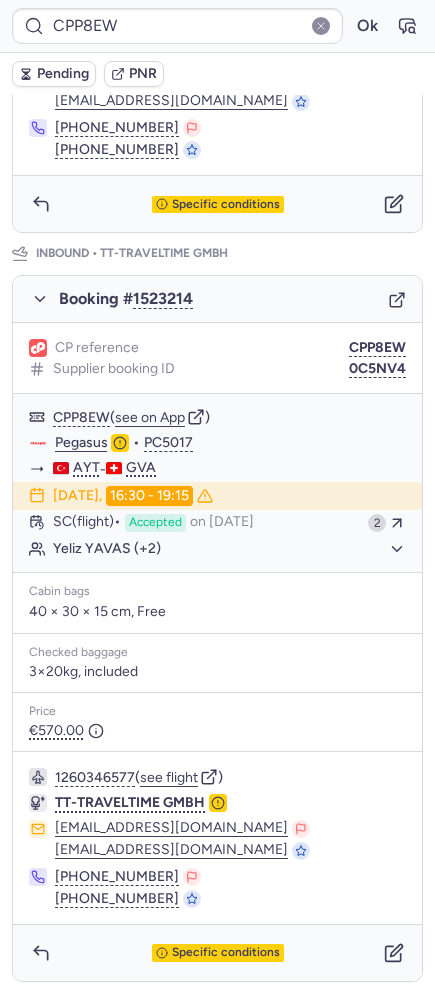 click 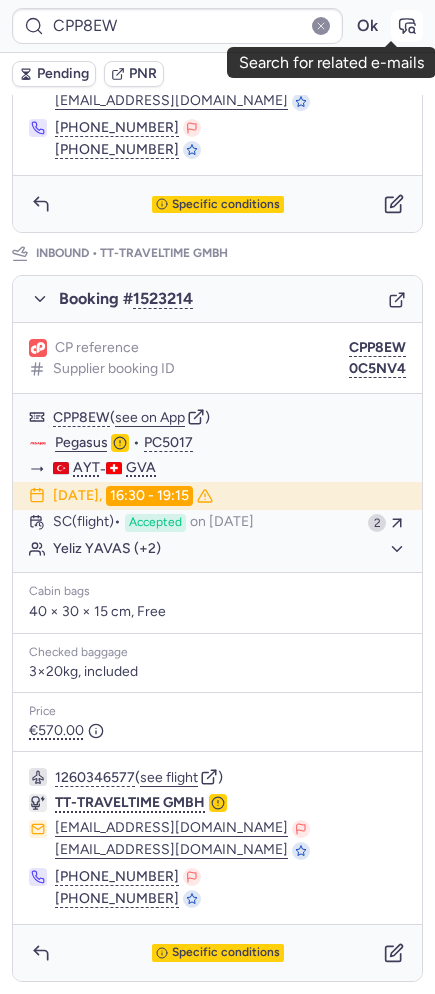 click at bounding box center [407, 26] 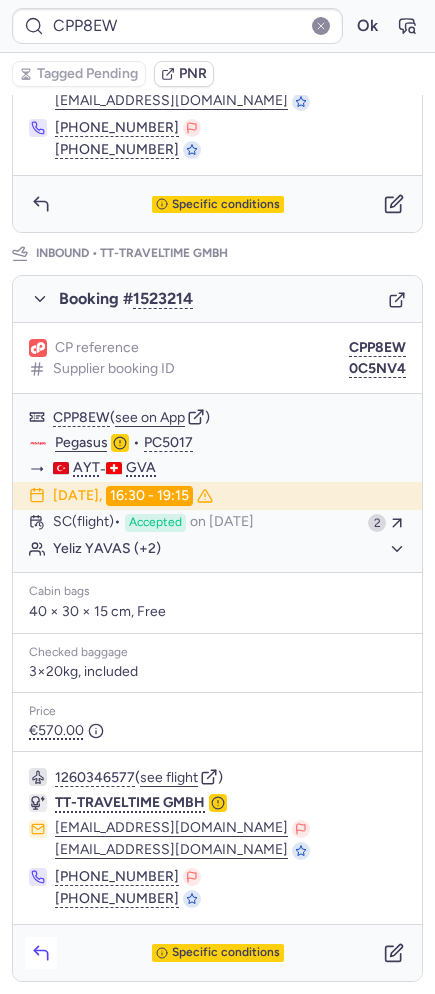 click at bounding box center [41, 953] 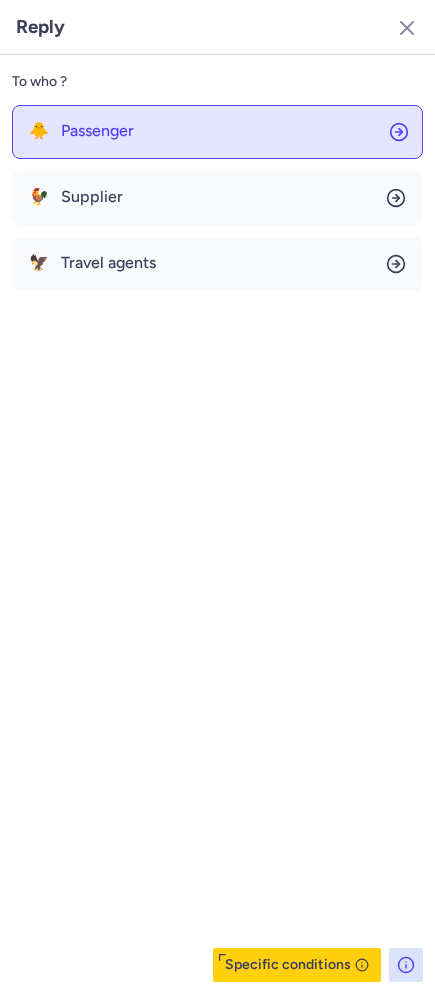 click on "🐥 Passenger" 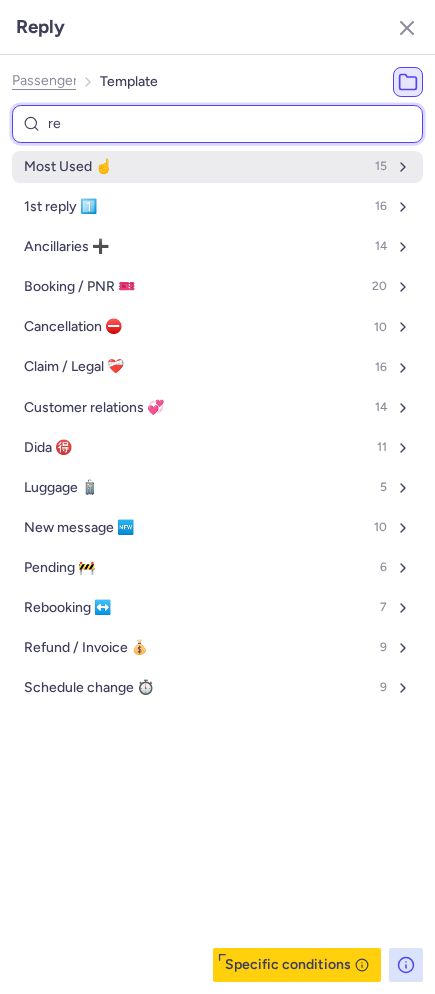 type on "res" 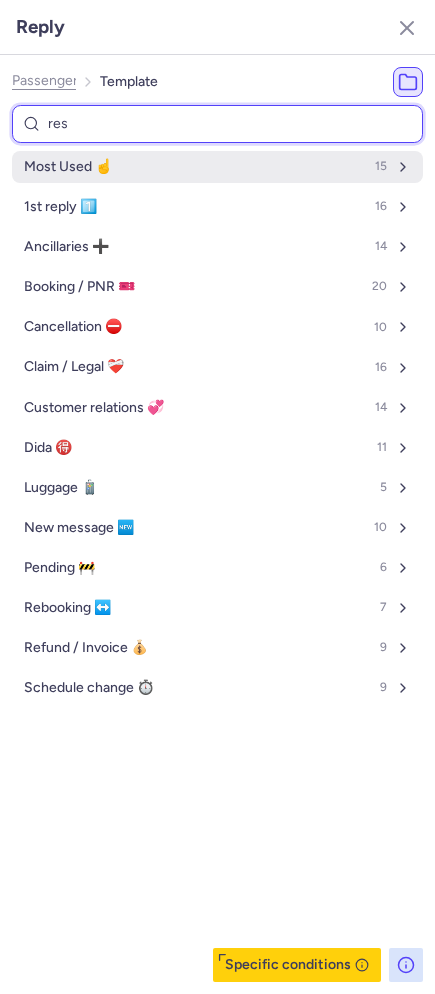 select on "en" 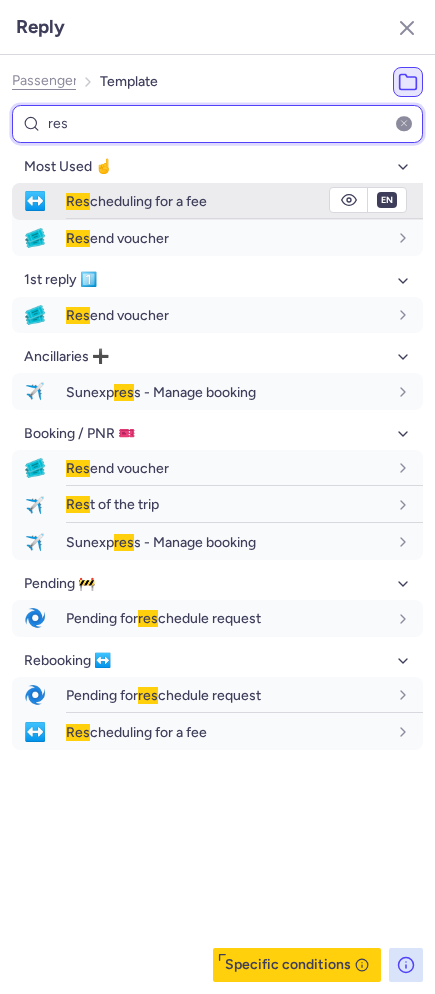 type on "res" 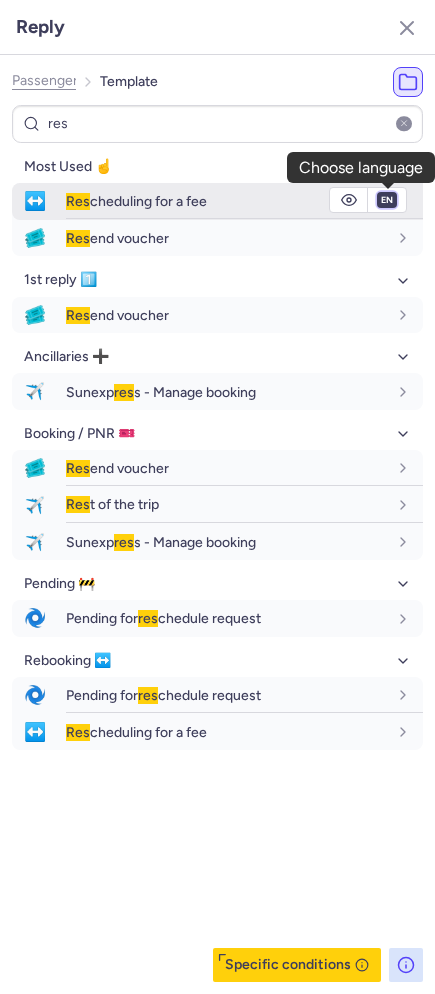 click on "fr en de nl pt es it ru" at bounding box center (387, 200) 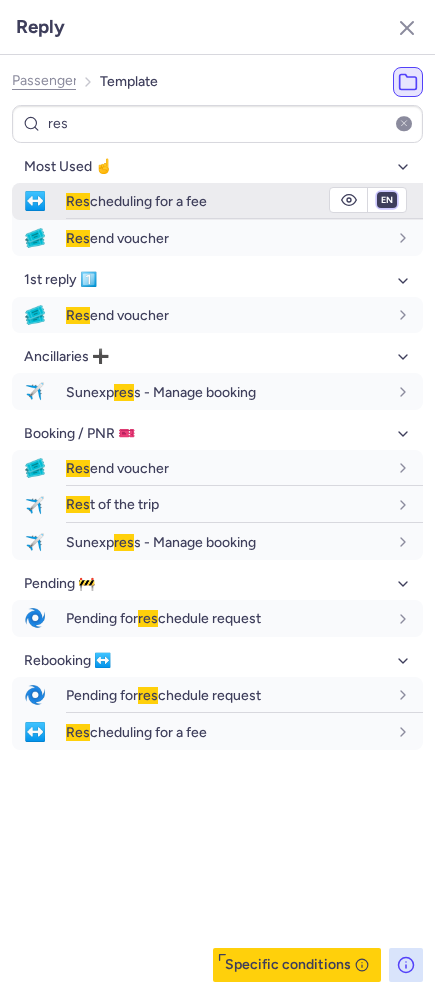 select on "fr" 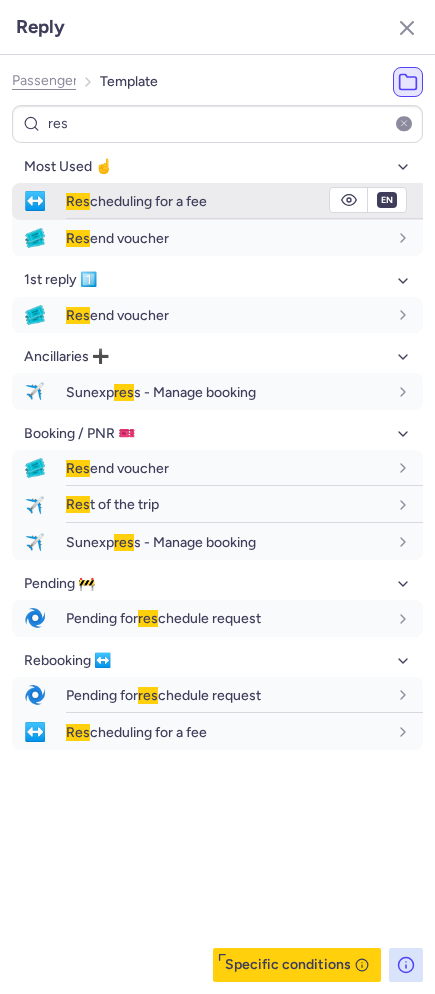 click on "fr en de nl pt es it ru" at bounding box center [387, 200] 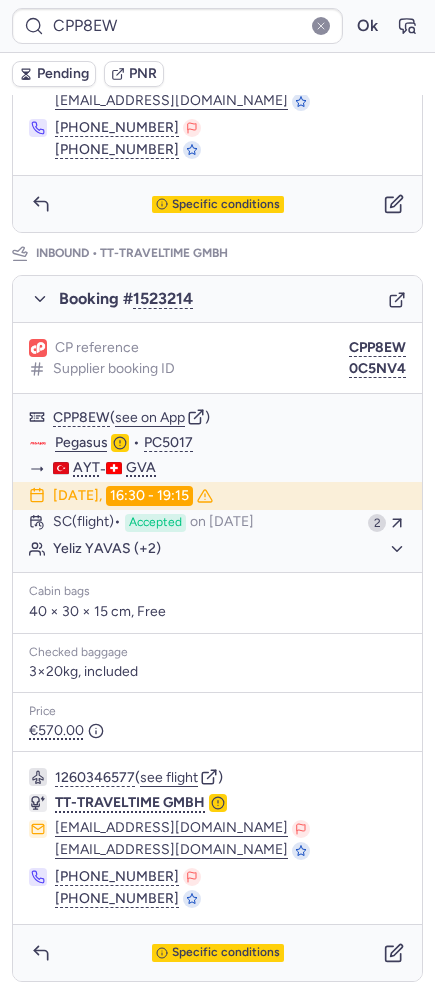 type on "0C557J" 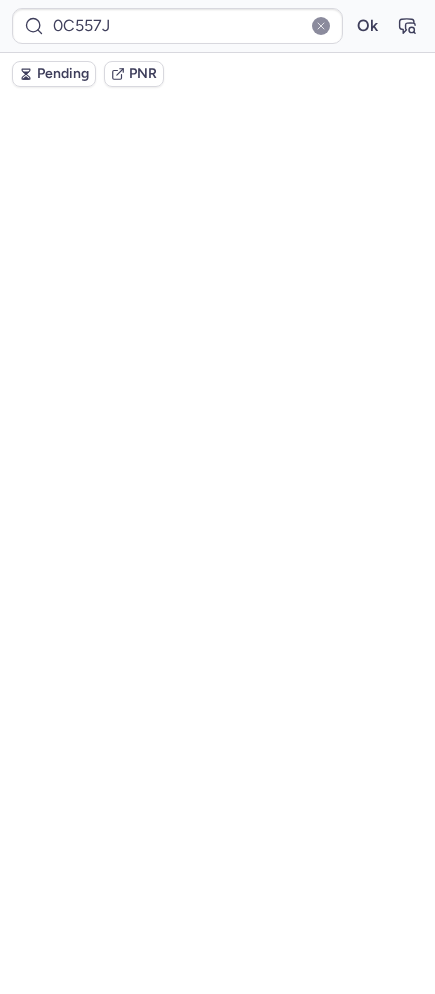 scroll, scrollTop: 0, scrollLeft: 0, axis: both 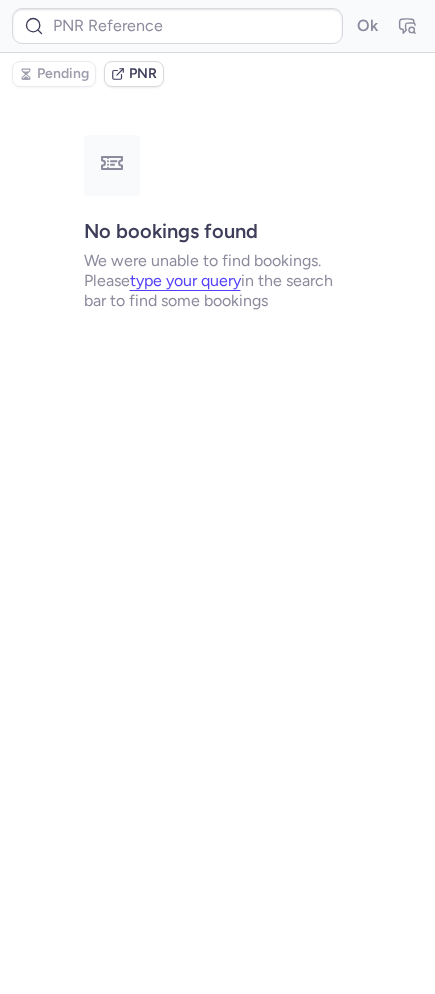type on "CPWKUF" 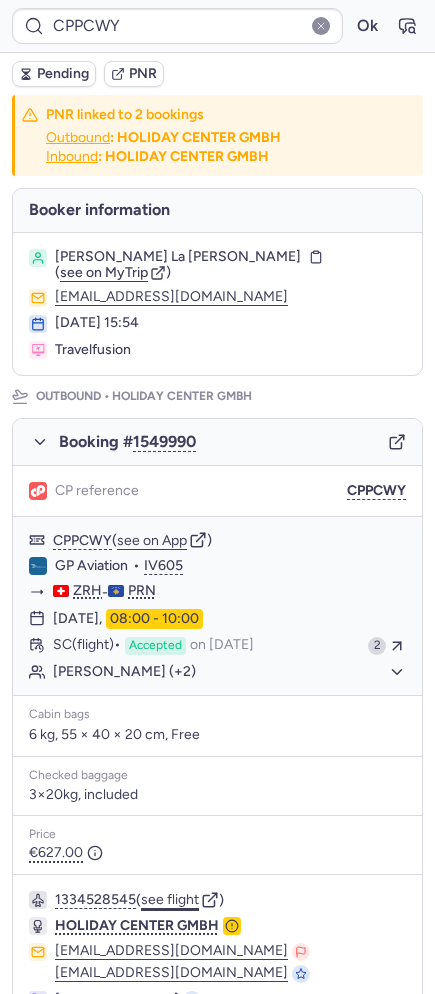 click on "see flight" 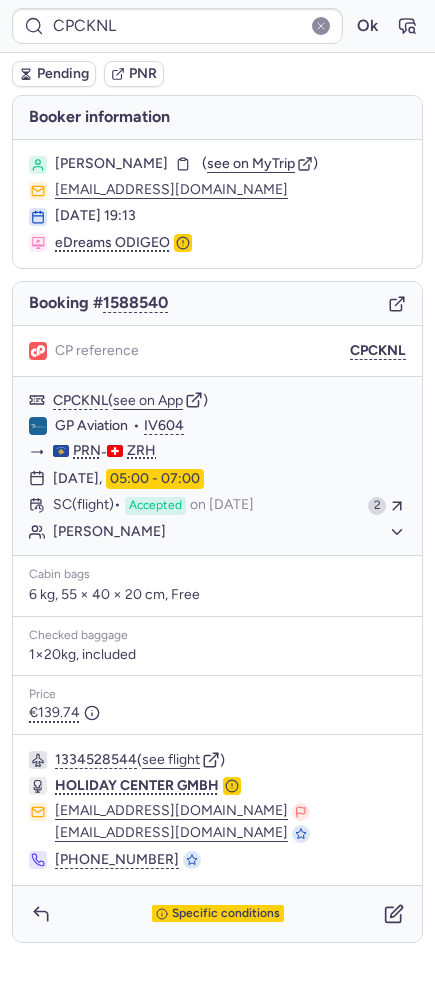 type on "CPEIRI" 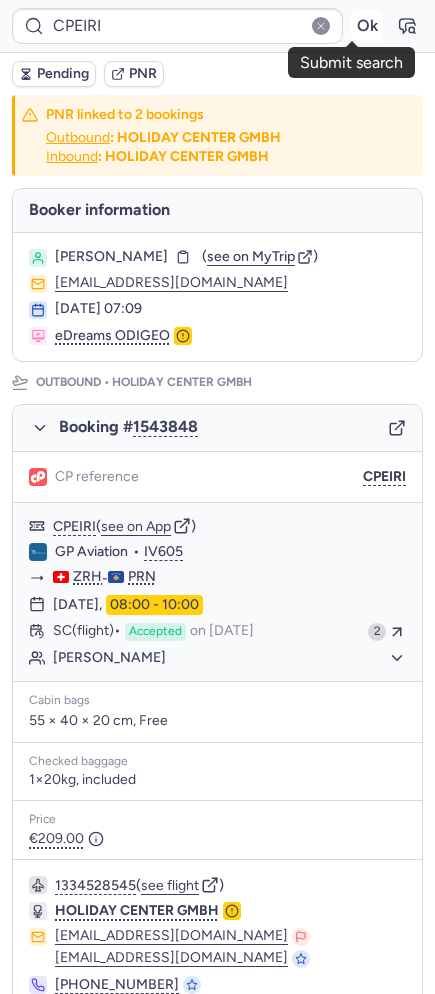 click on "Ok" at bounding box center [367, 26] 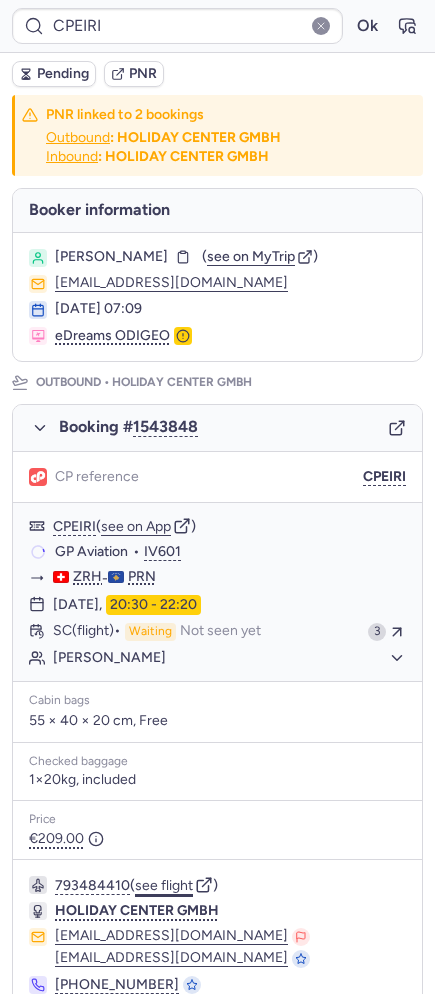 click on "see flight" 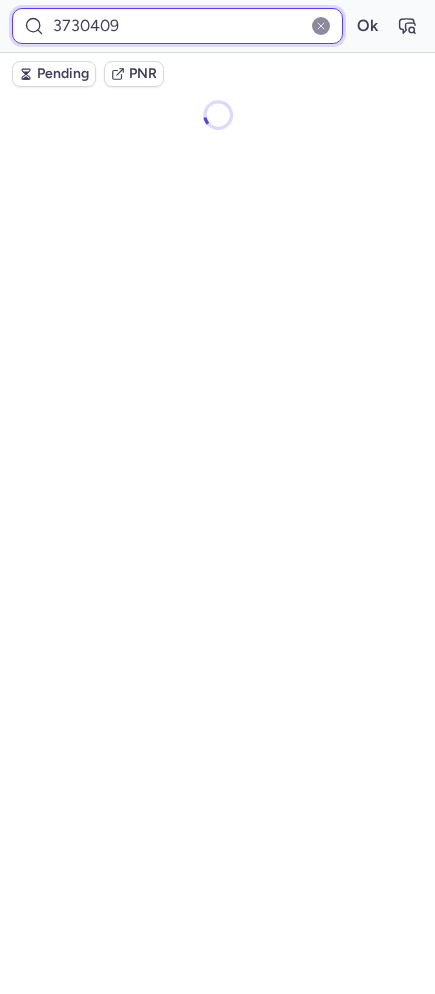 click on "3730409" at bounding box center [177, 26] 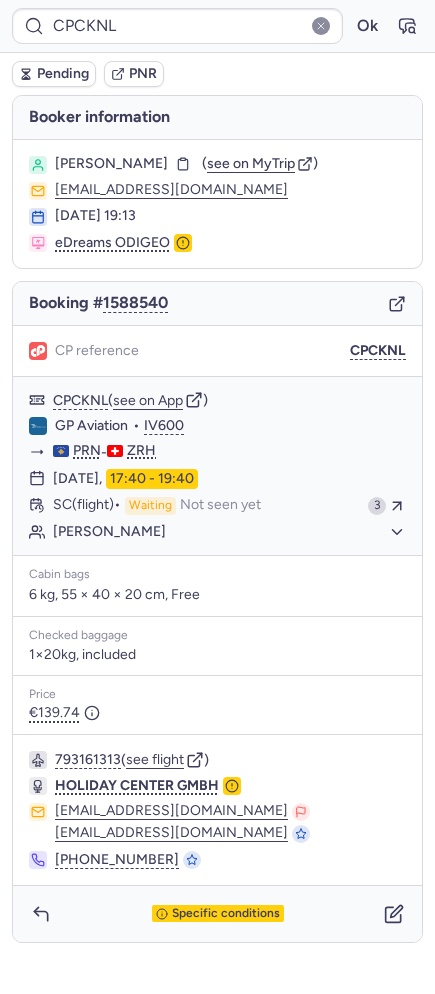 type on "CPVXIW" 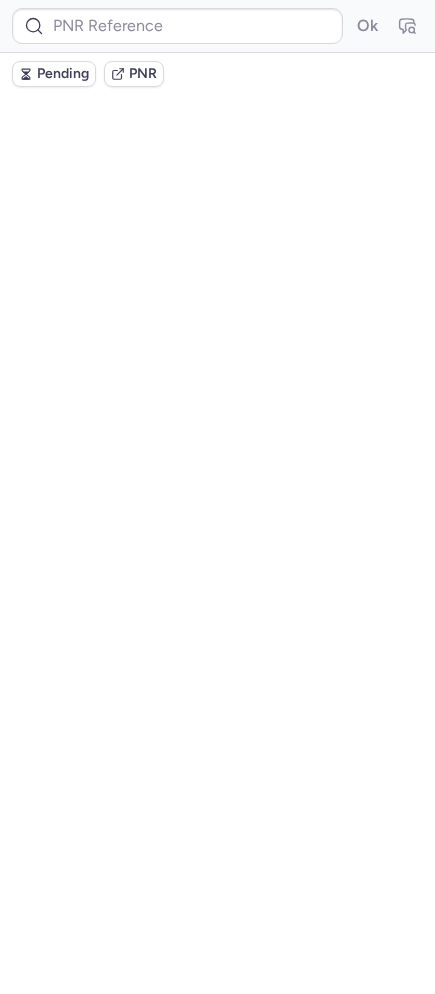 scroll, scrollTop: 0, scrollLeft: 0, axis: both 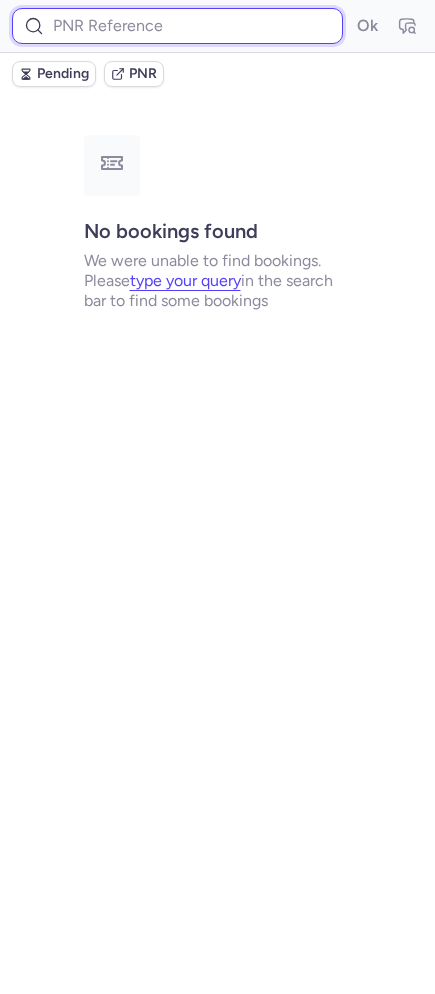click at bounding box center (177, 26) 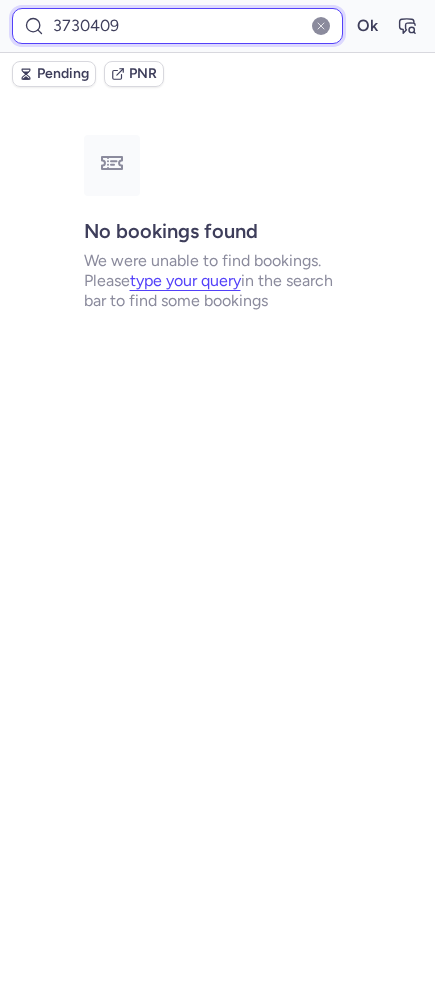 type on "3730409" 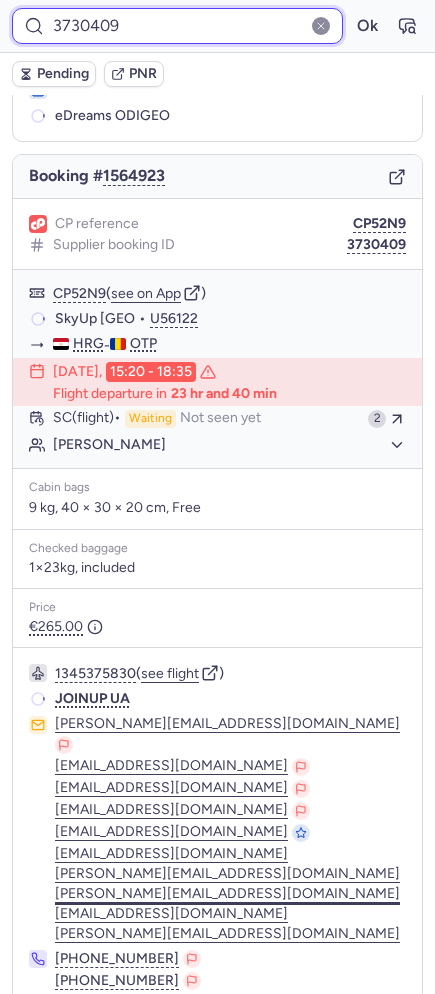 scroll, scrollTop: 212, scrollLeft: 0, axis: vertical 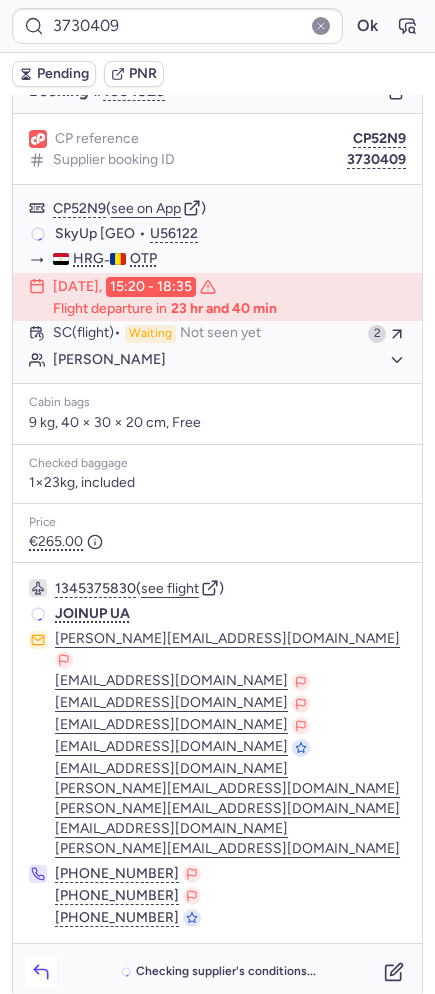 click at bounding box center (41, 972) 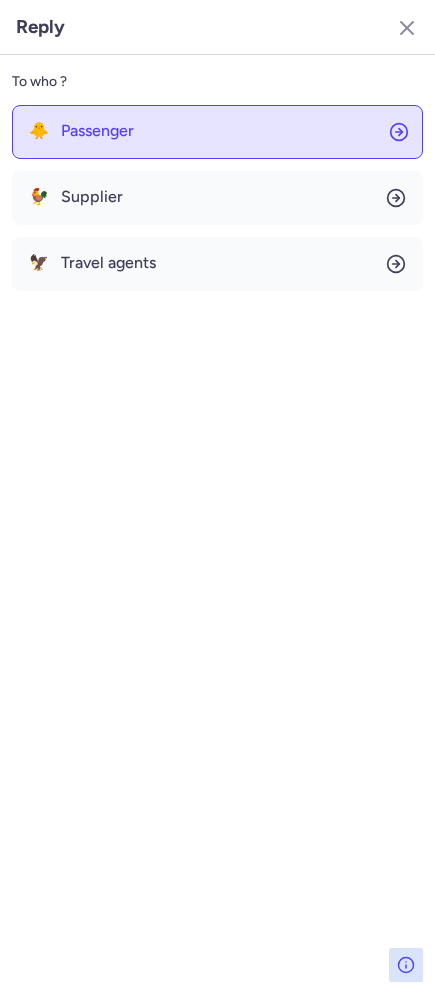 click on "Passenger" at bounding box center (97, 131) 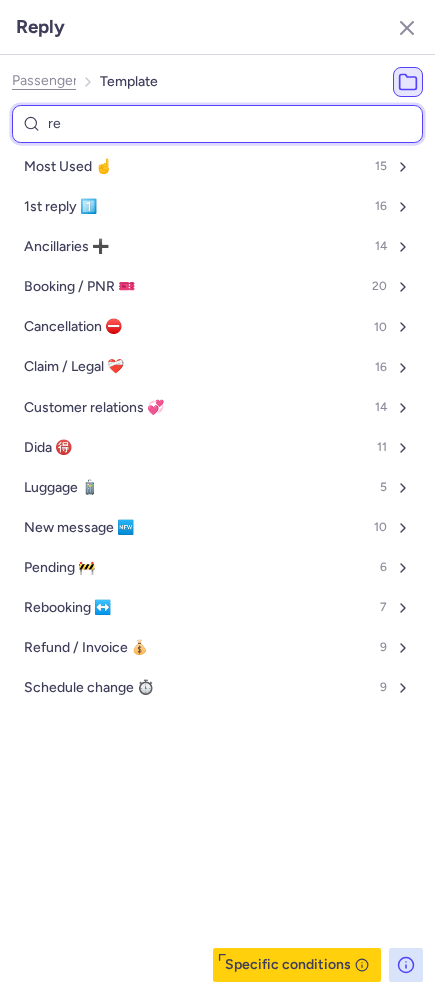 type on "ref" 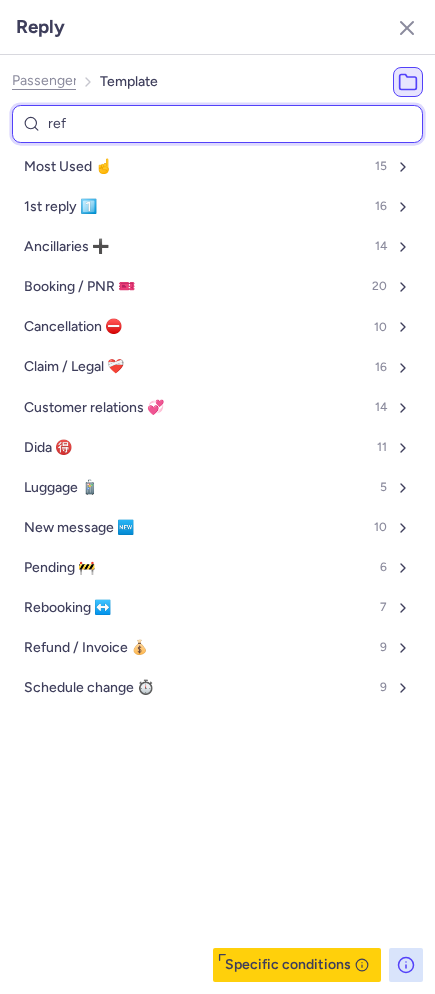 select on "en" 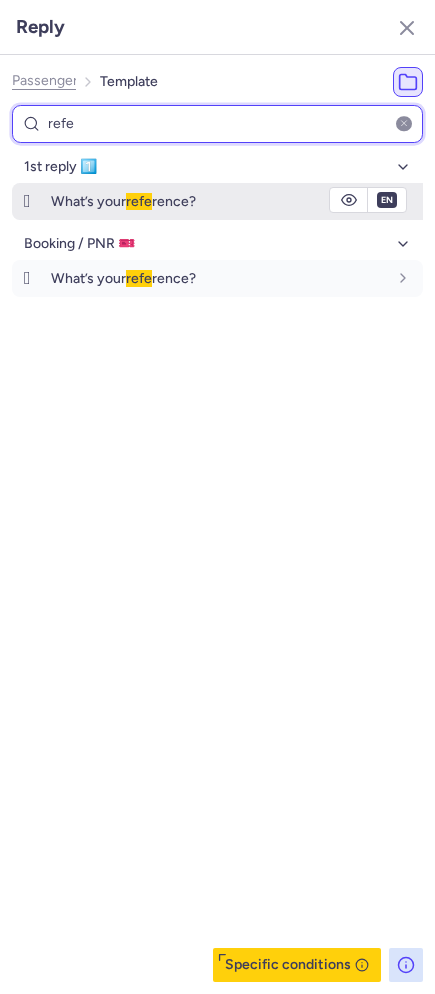 type on "refe" 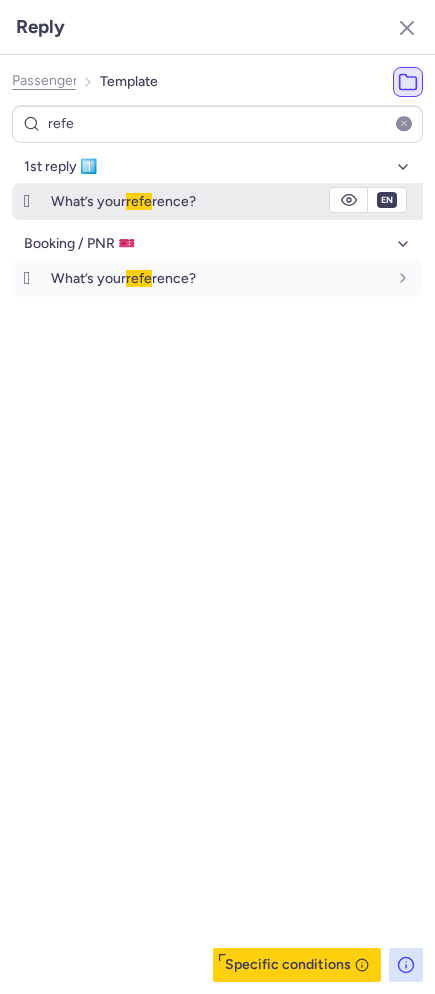click on "What’s your  refe rence?" at bounding box center [219, 201] 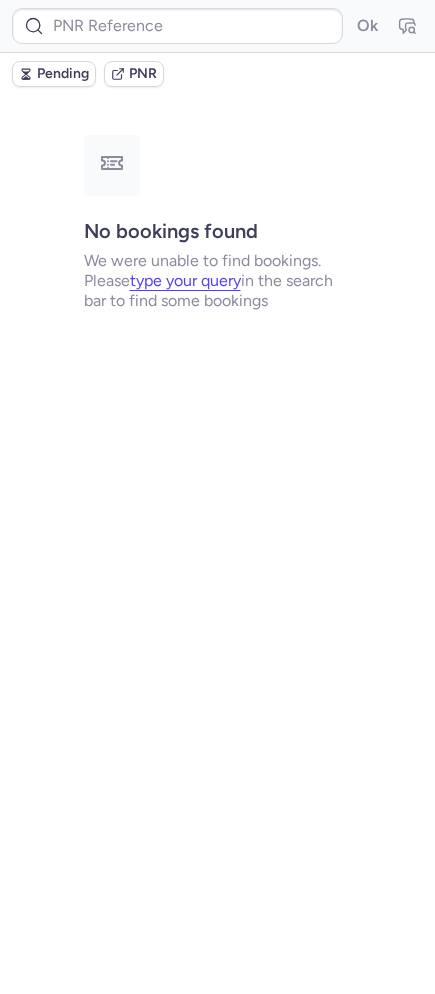 scroll, scrollTop: 0, scrollLeft: 0, axis: both 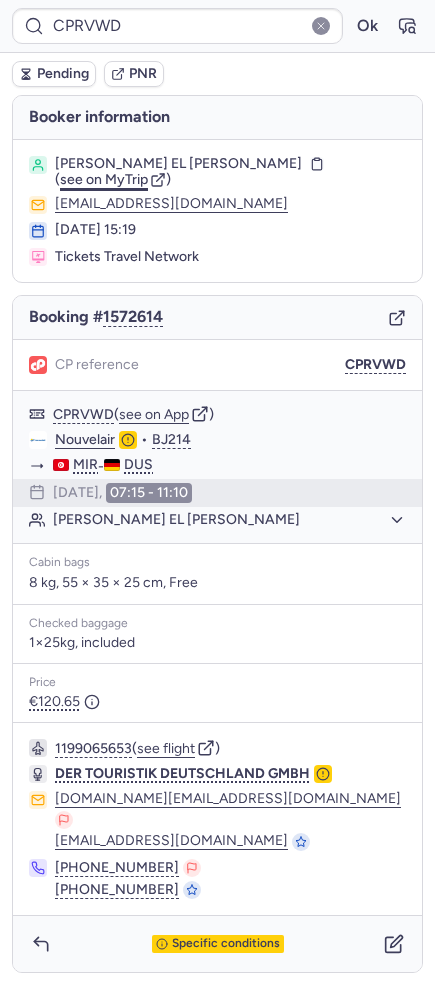 click on "see on MyTrip" at bounding box center (104, 179) 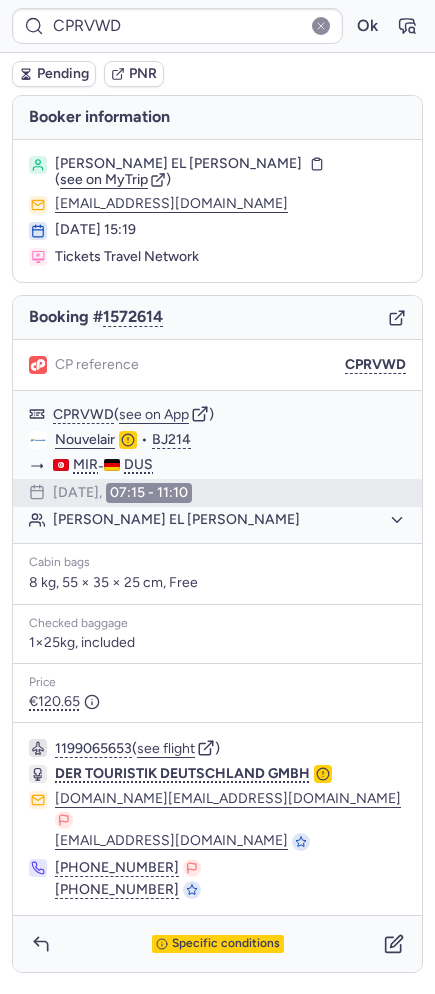 click 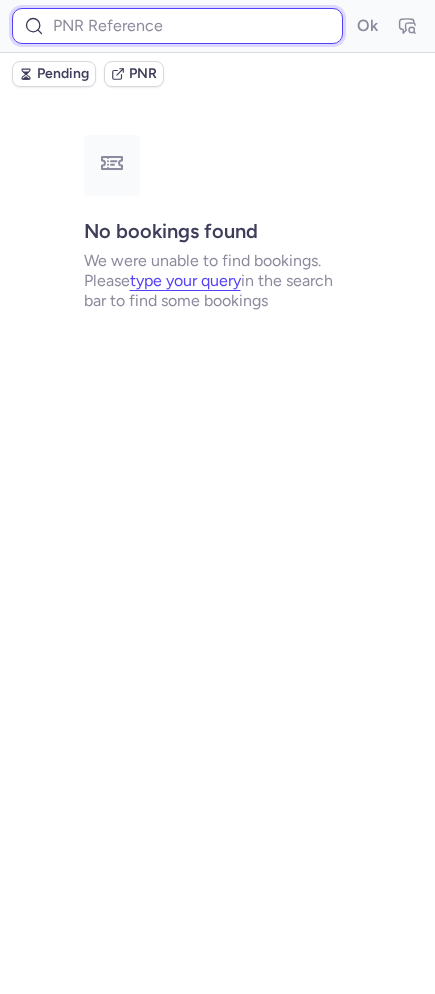 click at bounding box center (177, 26) 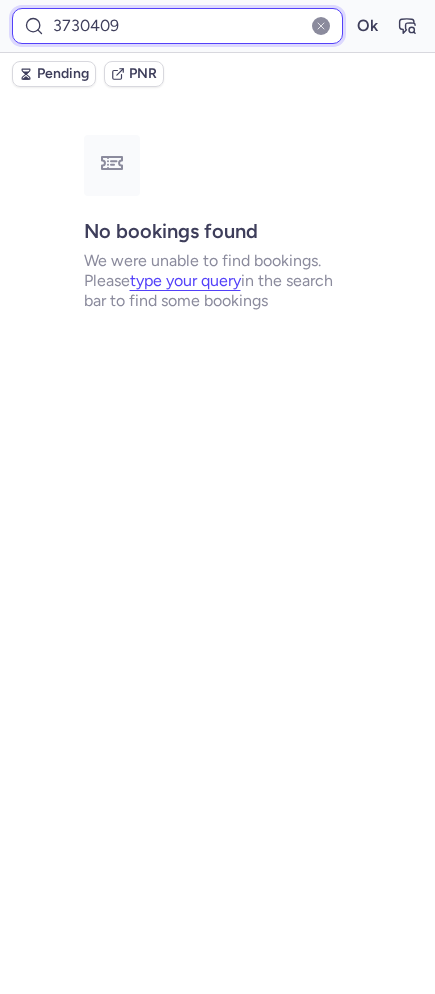 click on "Ok" at bounding box center (367, 26) 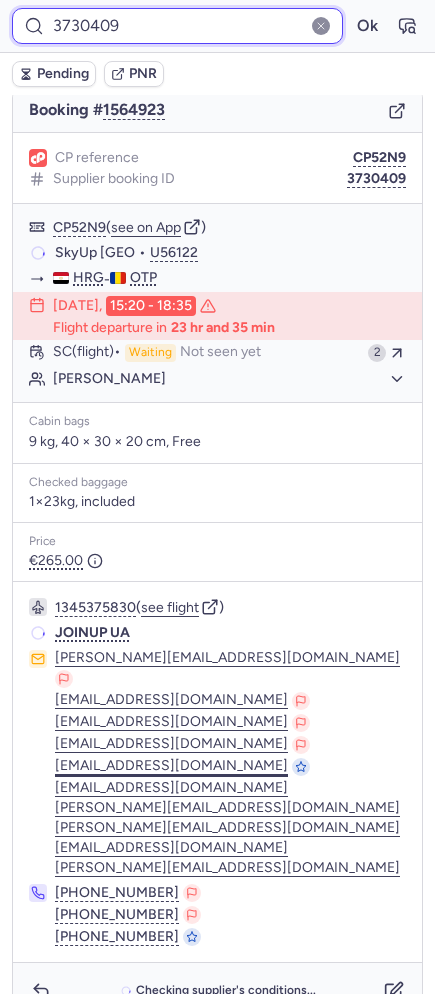 scroll, scrollTop: 212, scrollLeft: 0, axis: vertical 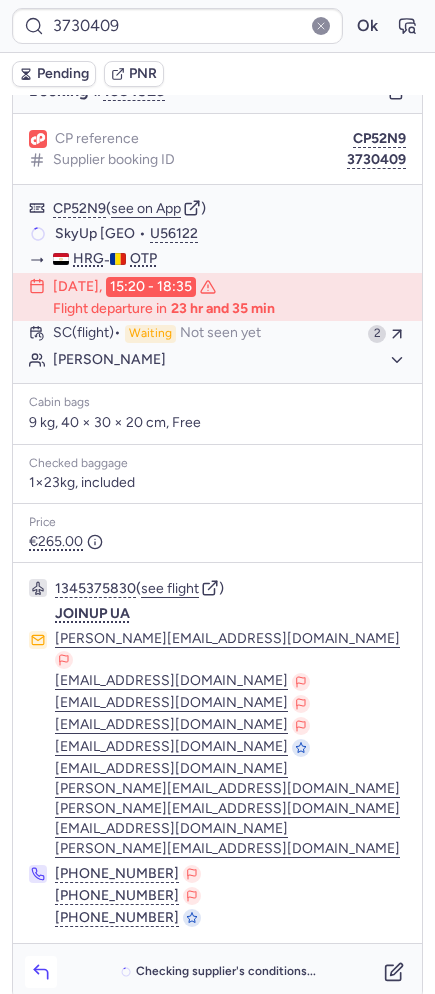 click 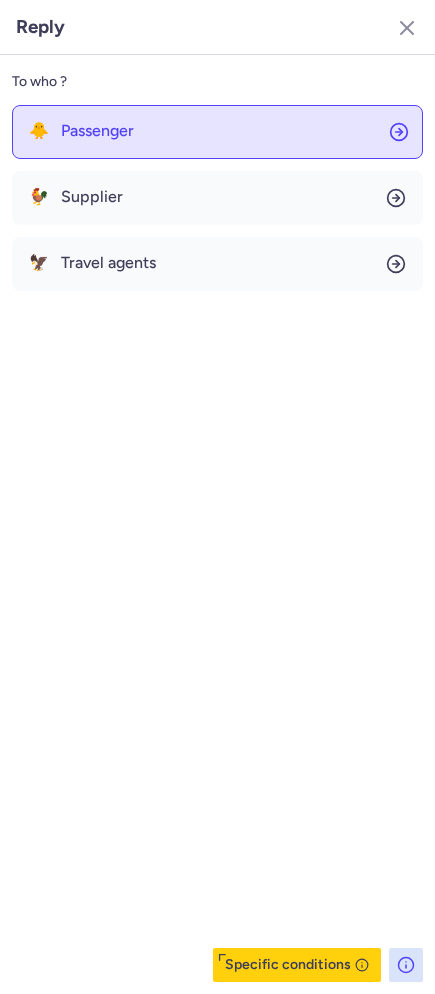 click on "🐥 Passenger" 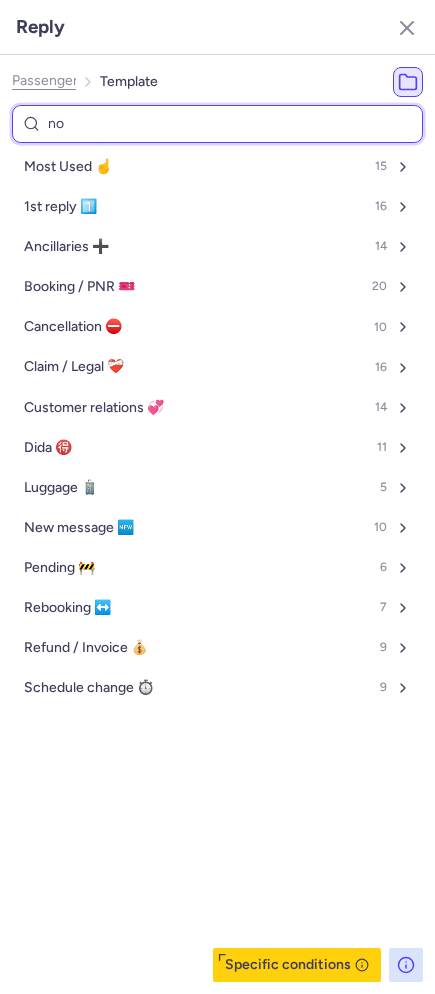 type on "non" 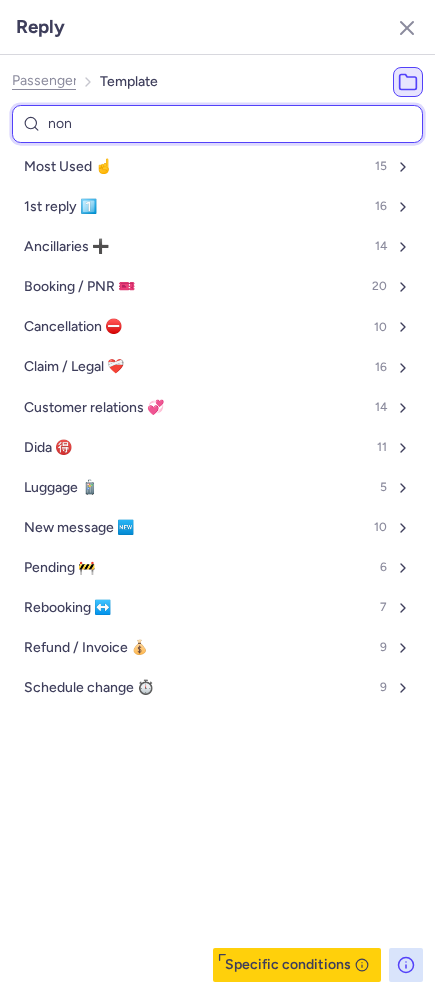 select on "en" 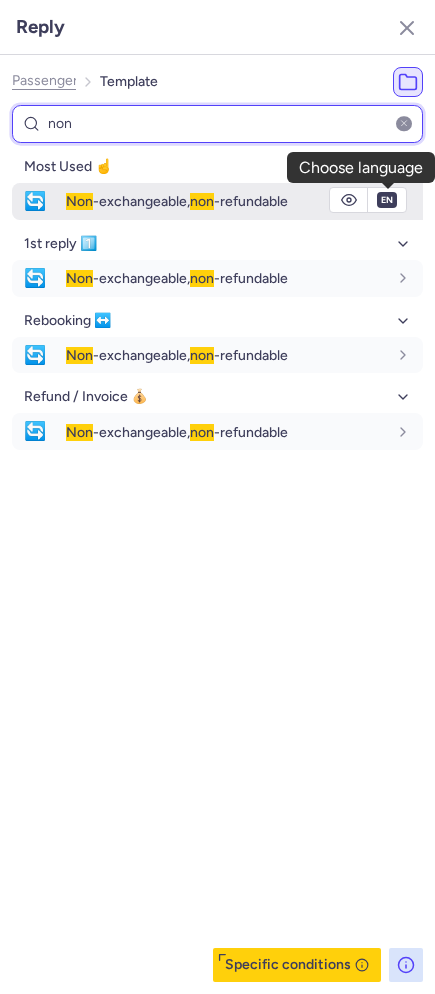 type on "non" 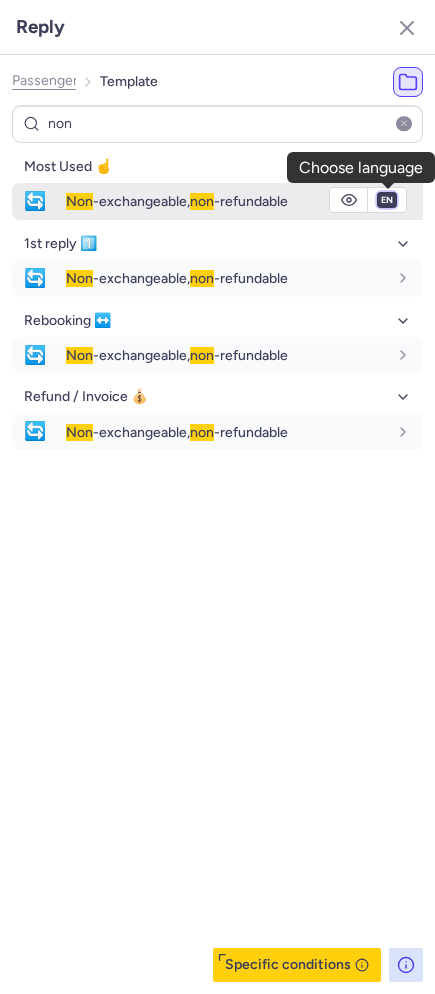 click on "fr en de nl pt es it ru" at bounding box center [387, 200] 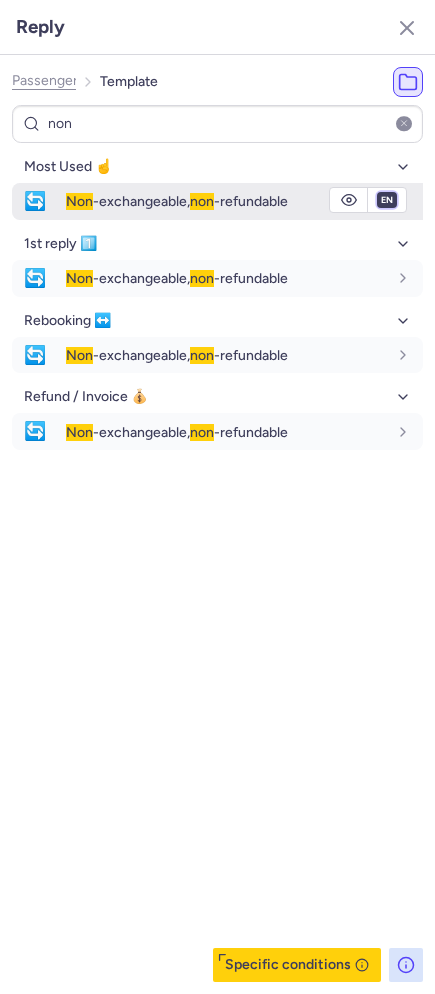 select on "de" 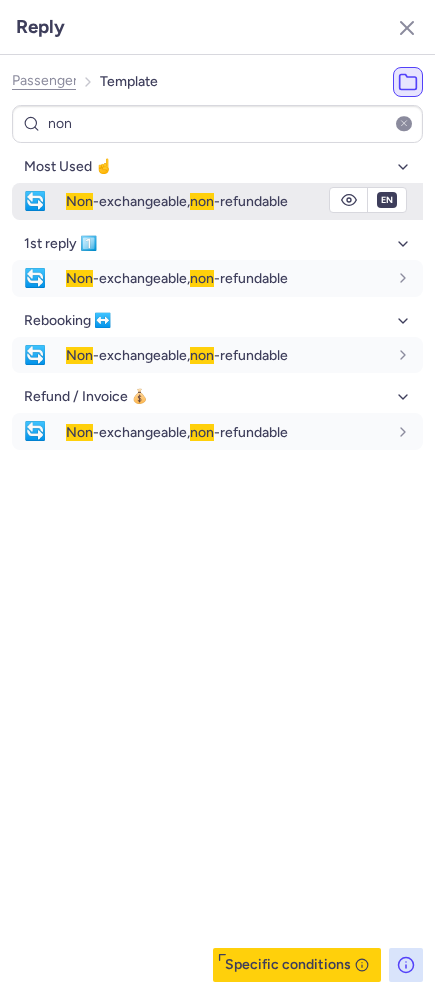click on "fr en de nl pt es it ru" at bounding box center (387, 200) 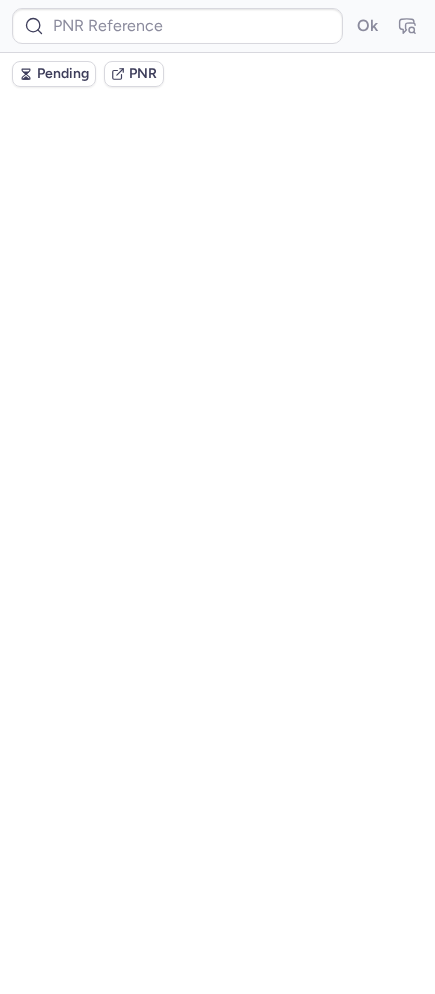 scroll, scrollTop: 0, scrollLeft: 0, axis: both 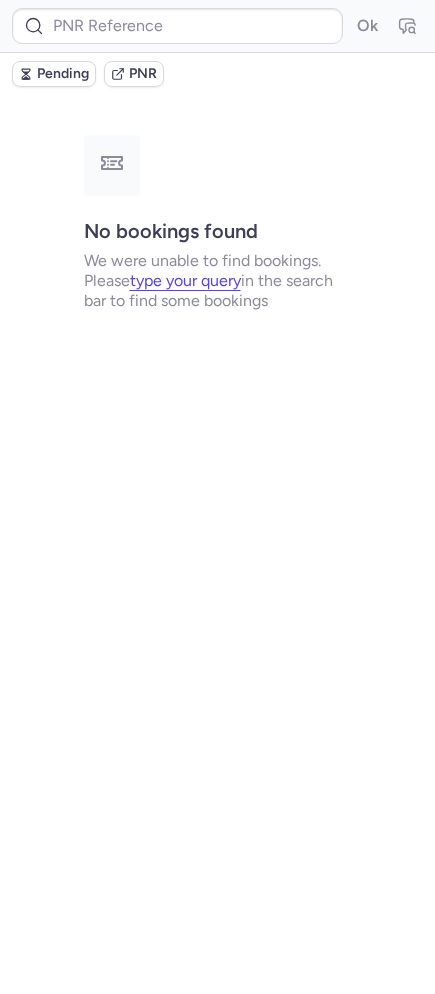 type on "CPJDHD" 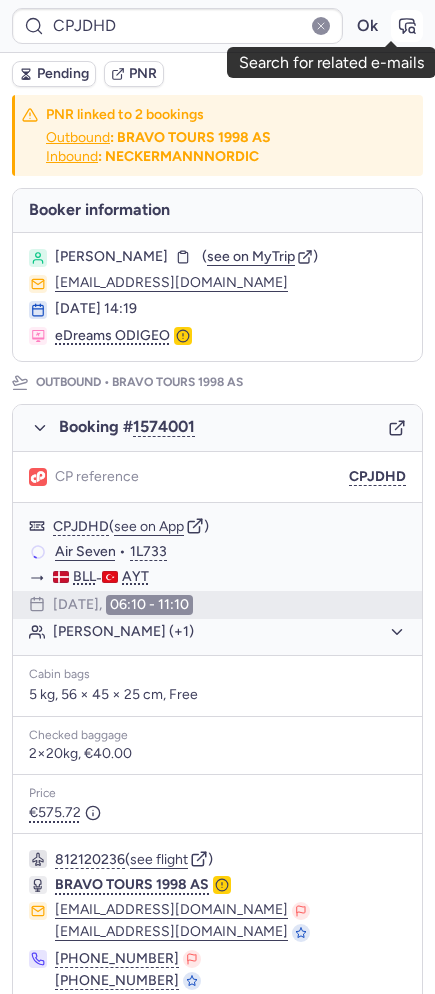 click 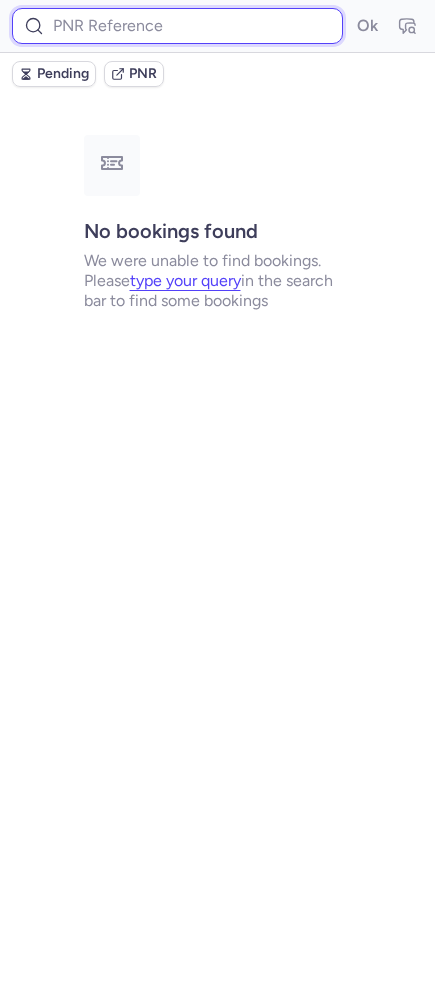 click at bounding box center (177, 26) 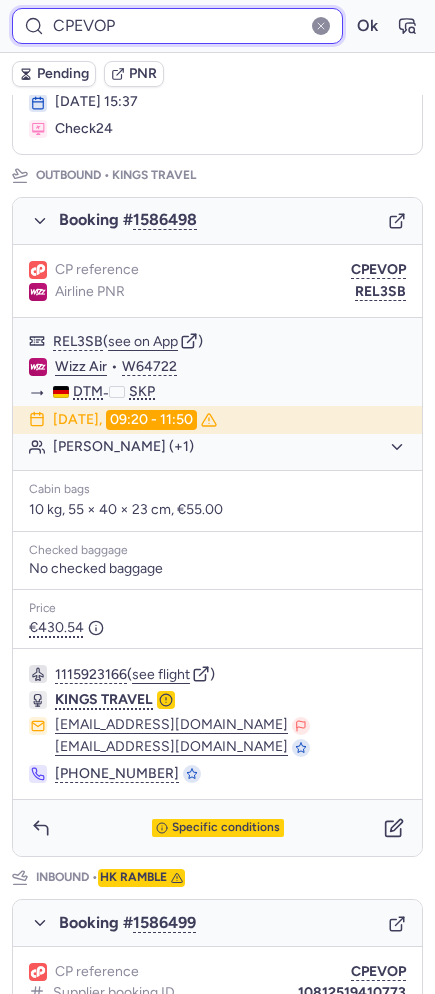 scroll, scrollTop: 298, scrollLeft: 0, axis: vertical 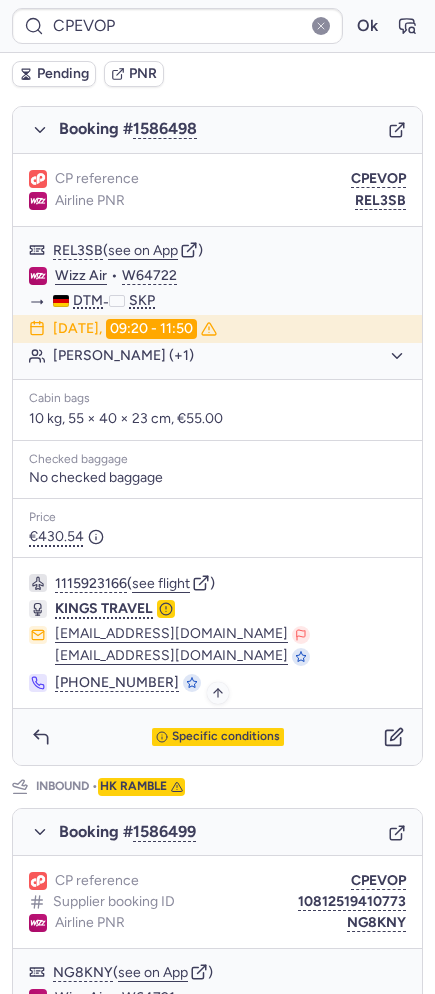 click on "Specific conditions" at bounding box center [226, 737] 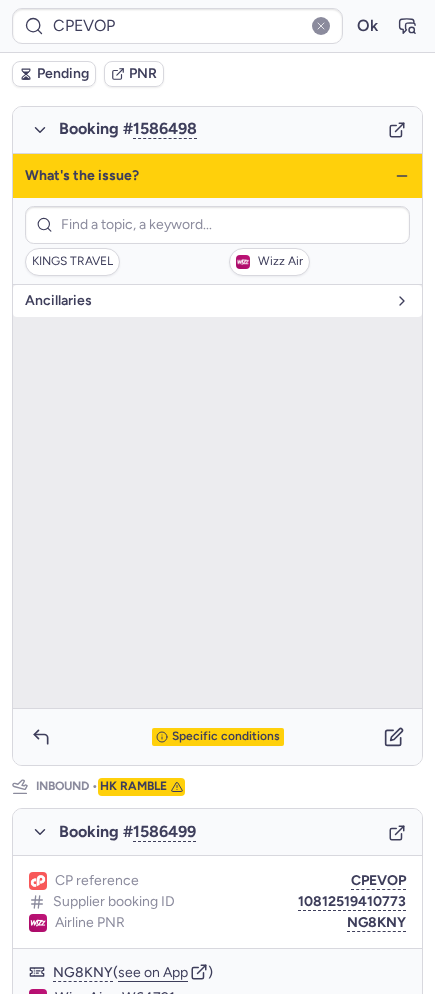 click on "Ancillaries" at bounding box center [205, 301] 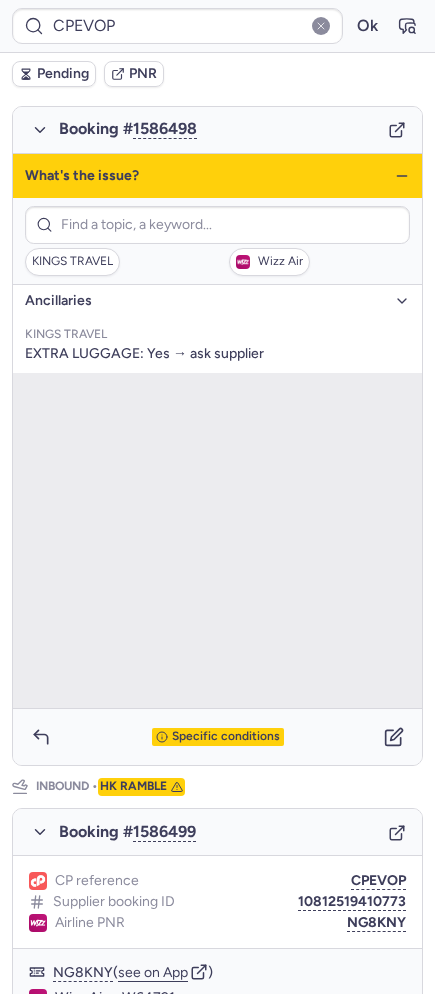 click 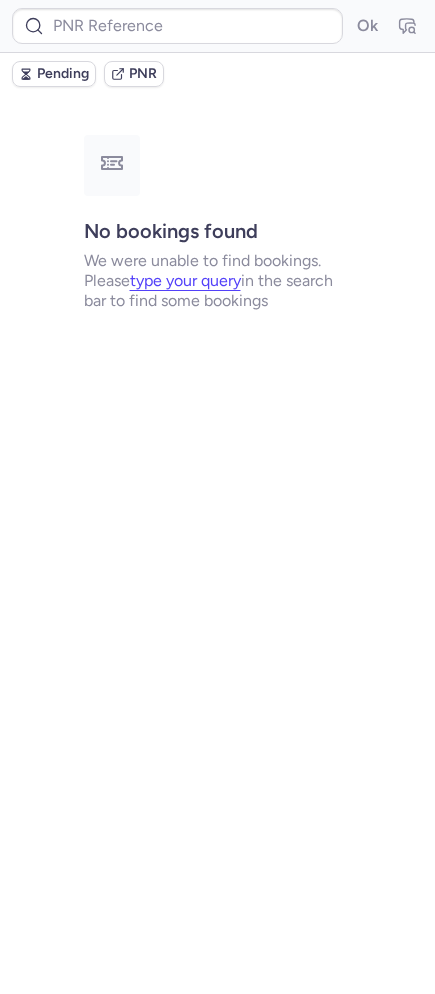 scroll, scrollTop: 0, scrollLeft: 0, axis: both 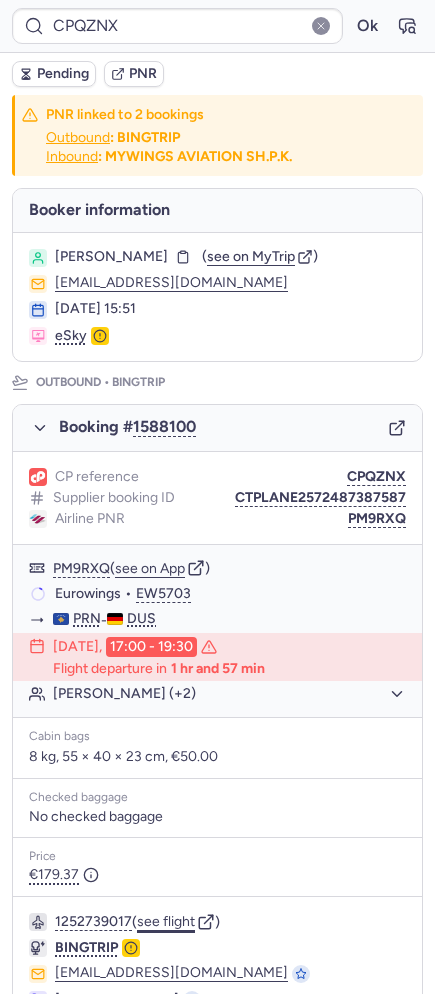 click on "see flight" 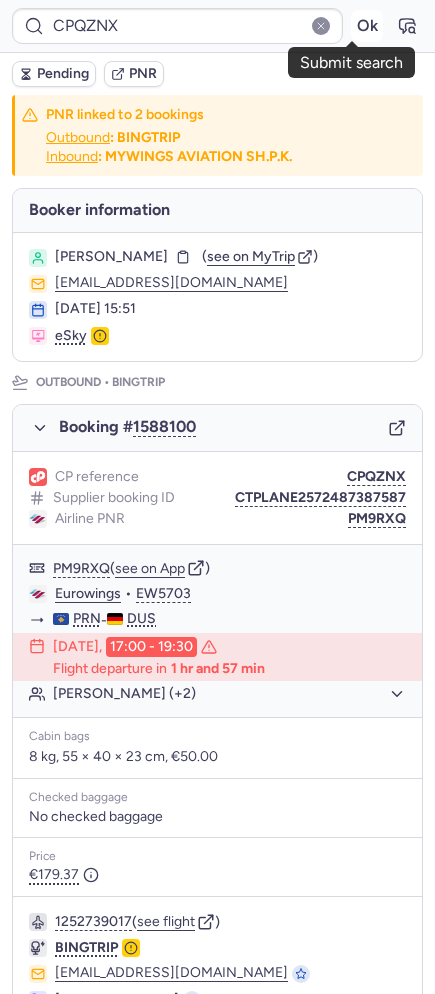 click on "Ok" at bounding box center [367, 26] 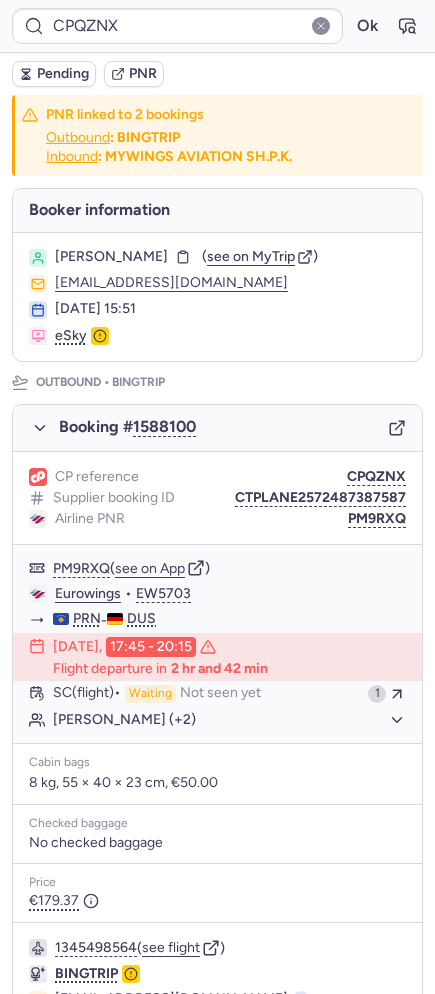 type on "CPK2E4" 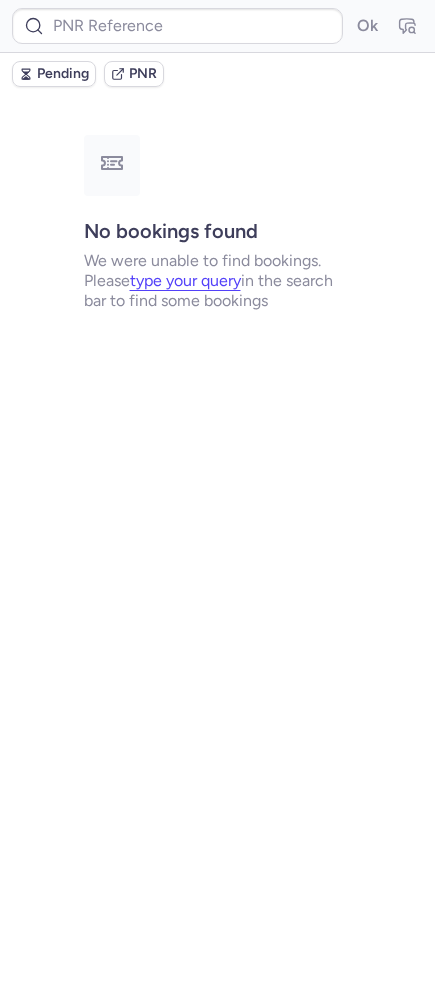 type on "CPHP8X" 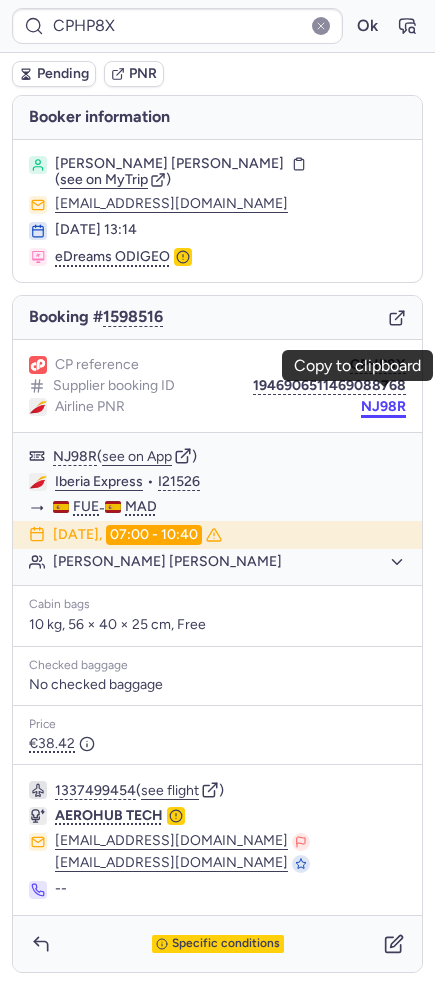 click on "NJ98R" at bounding box center (383, 407) 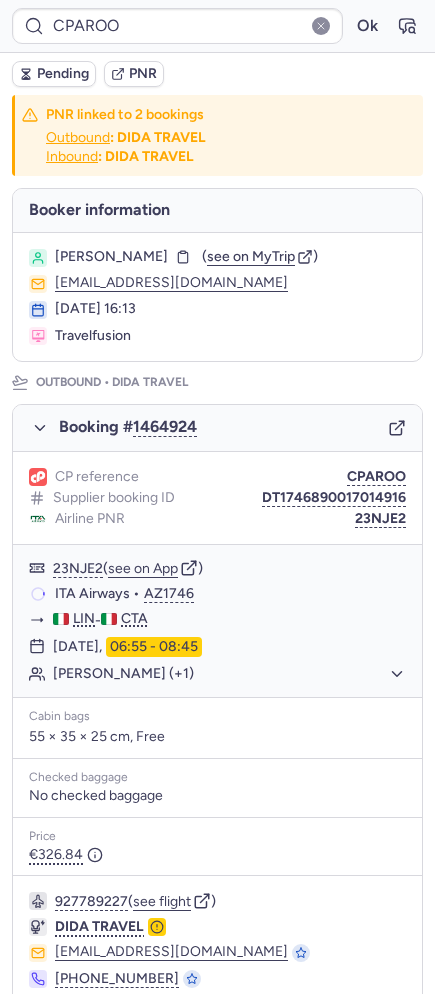 type on "CPHP8X" 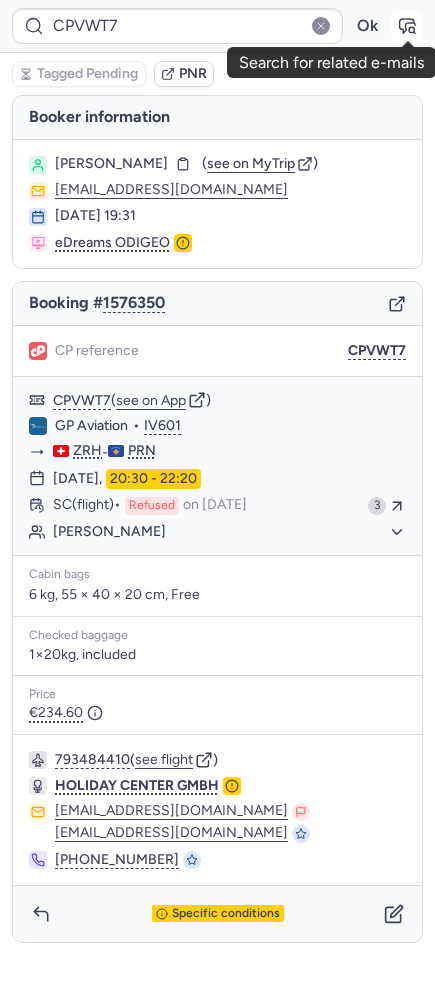 click at bounding box center (407, 26) 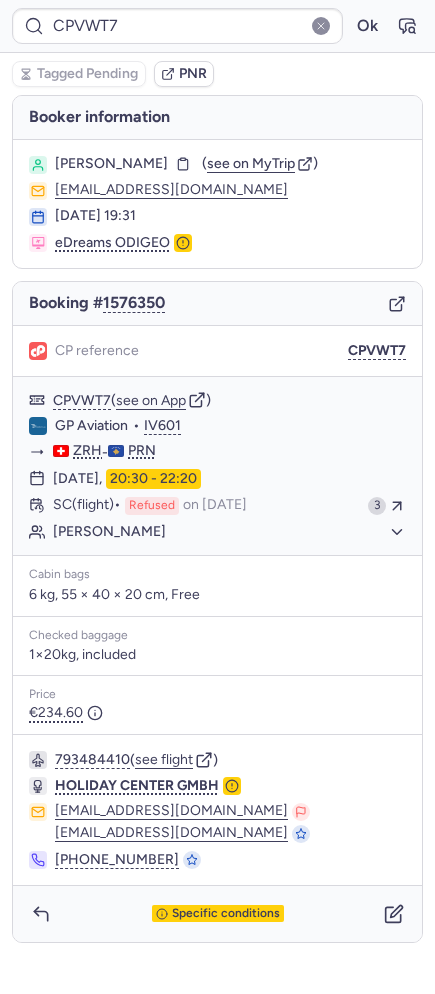 type on "CPHP8X" 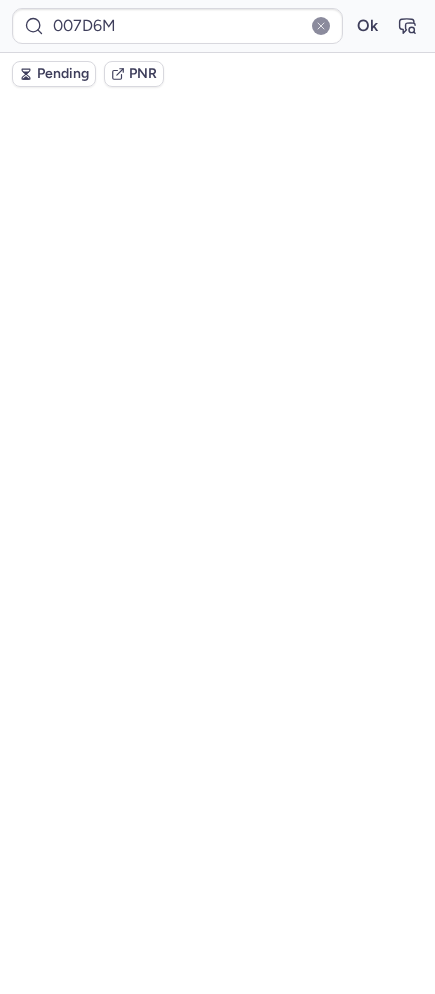 scroll, scrollTop: 0, scrollLeft: 0, axis: both 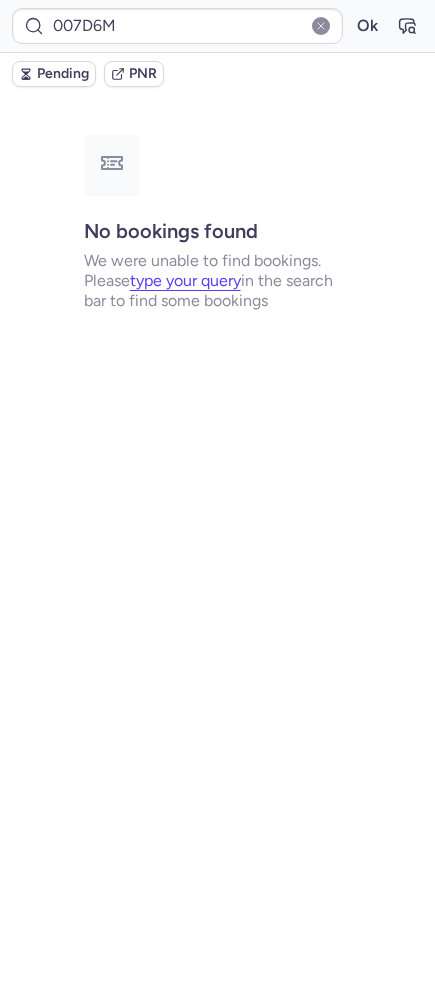 type on "CPL53F" 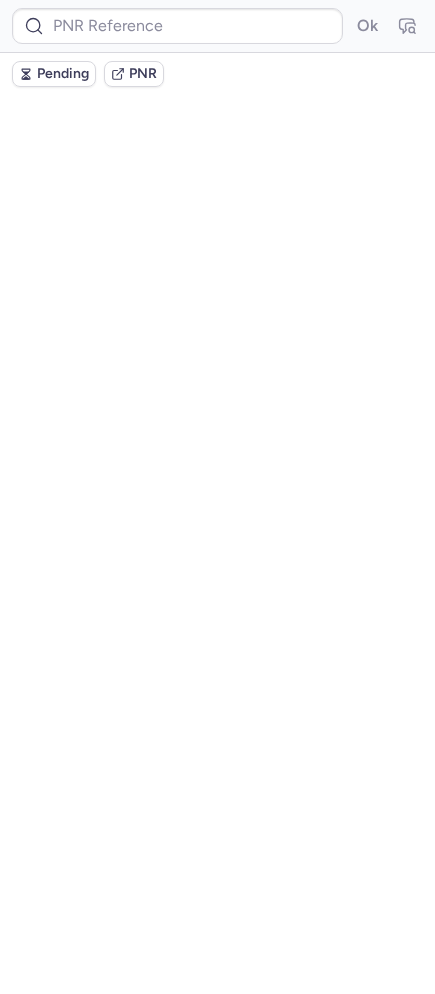 scroll, scrollTop: 0, scrollLeft: 0, axis: both 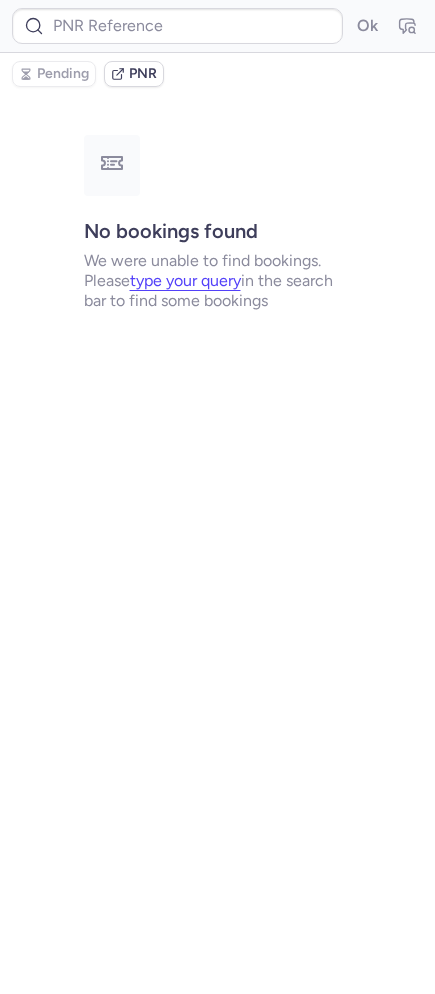 type on "CPRPK2" 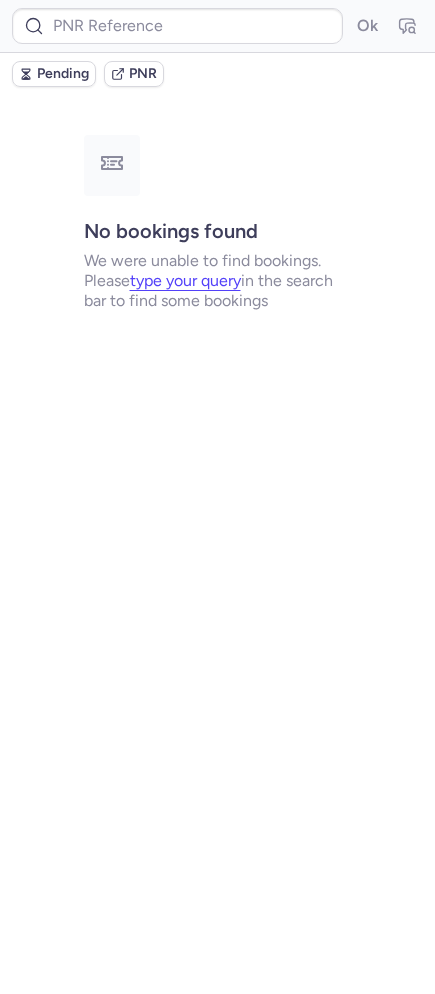 type on "CPFVED" 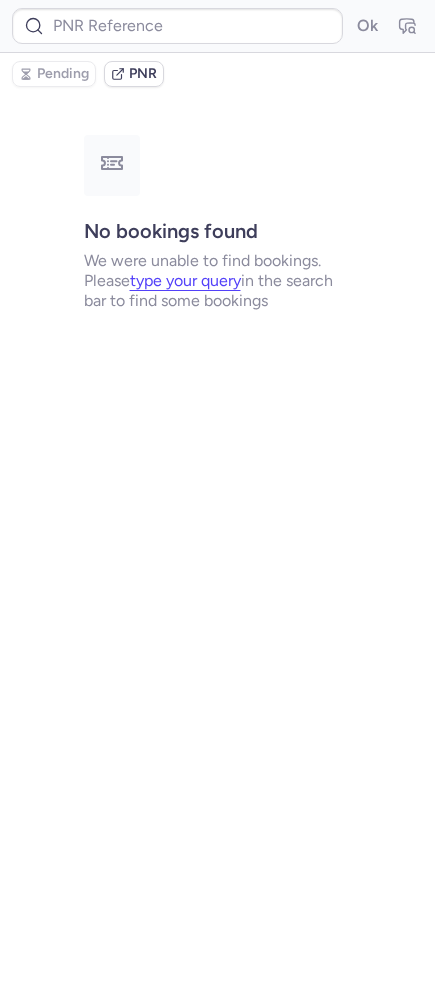 type on "CPVWT7" 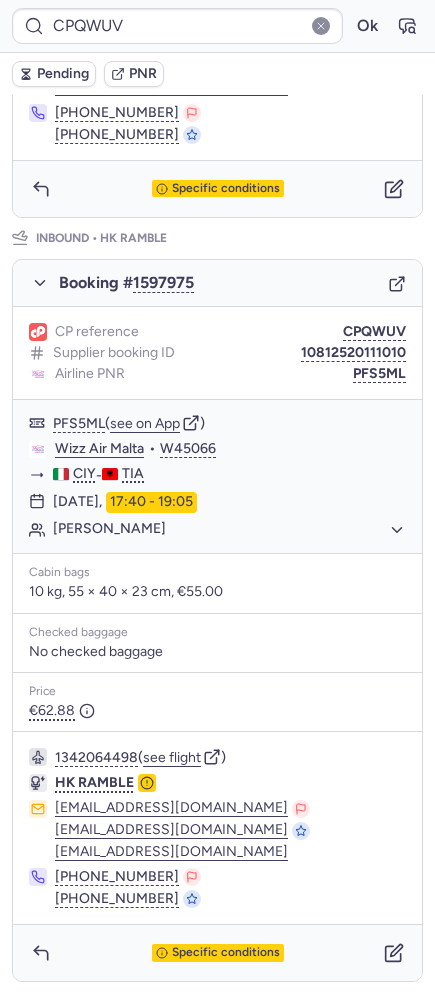scroll, scrollTop: 0, scrollLeft: 0, axis: both 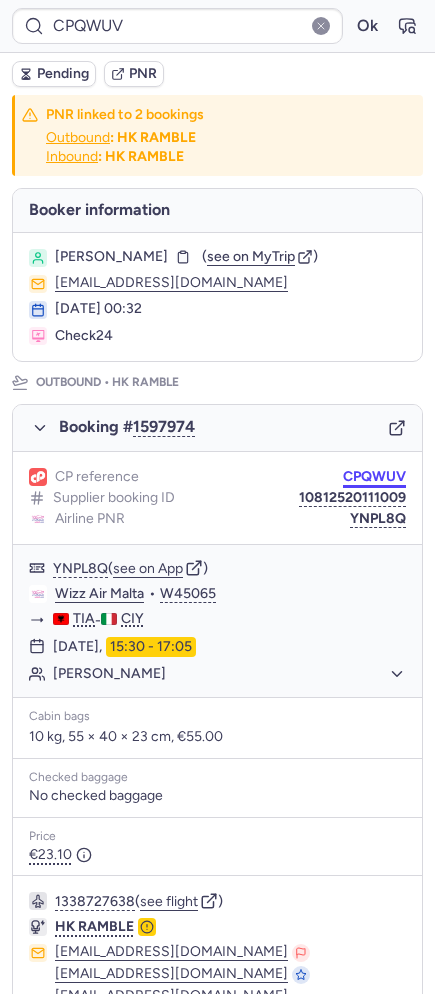 click on "CPQWUV" at bounding box center (374, 477) 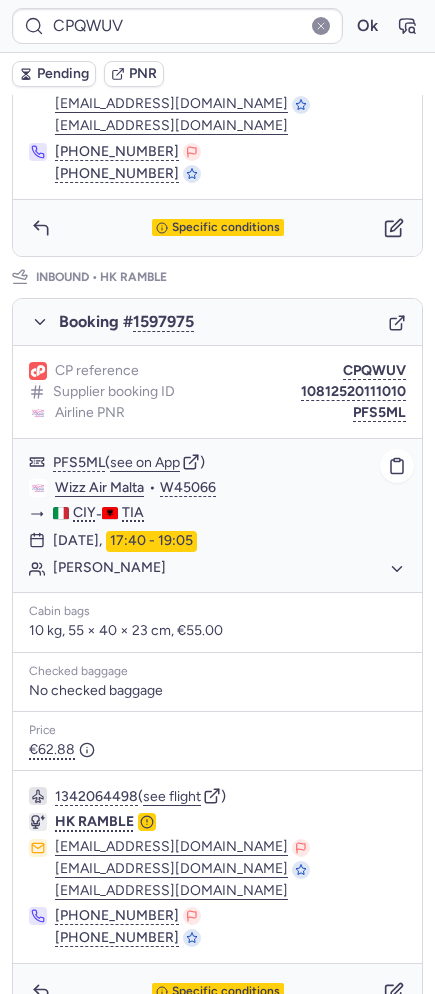 scroll, scrollTop: 0, scrollLeft: 0, axis: both 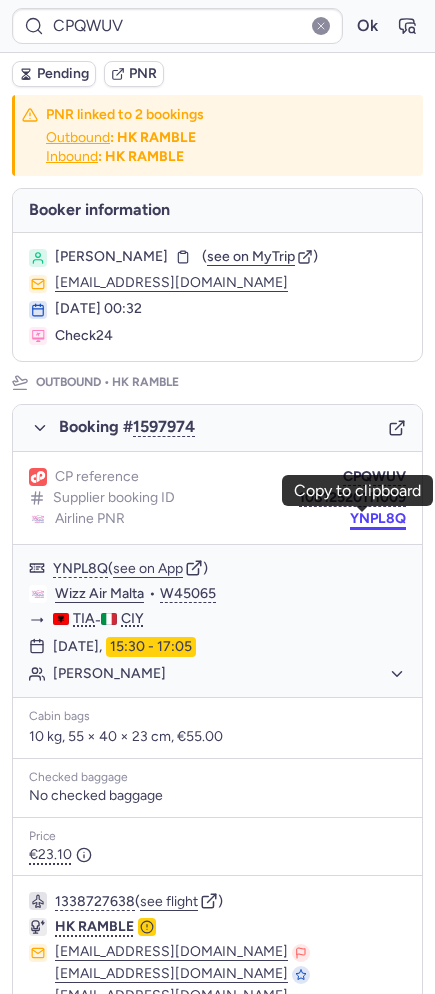click on "YNPL8Q" at bounding box center [378, 519] 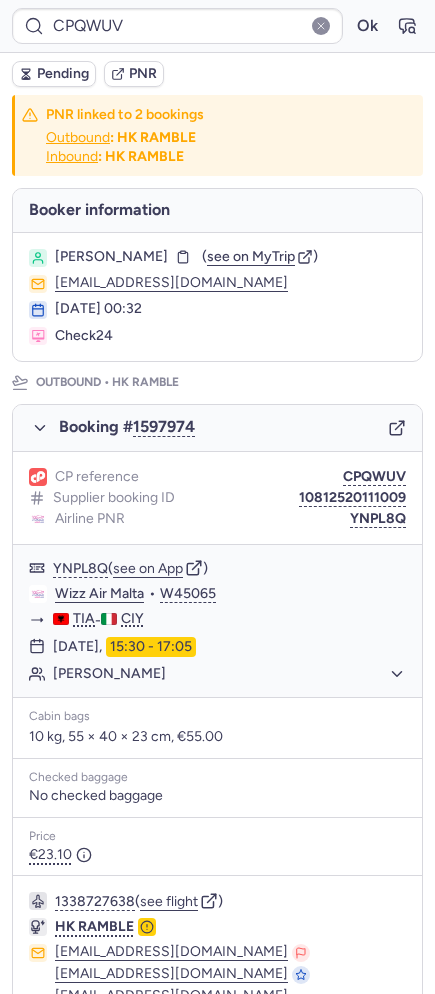 scroll, scrollTop: 910, scrollLeft: 0, axis: vertical 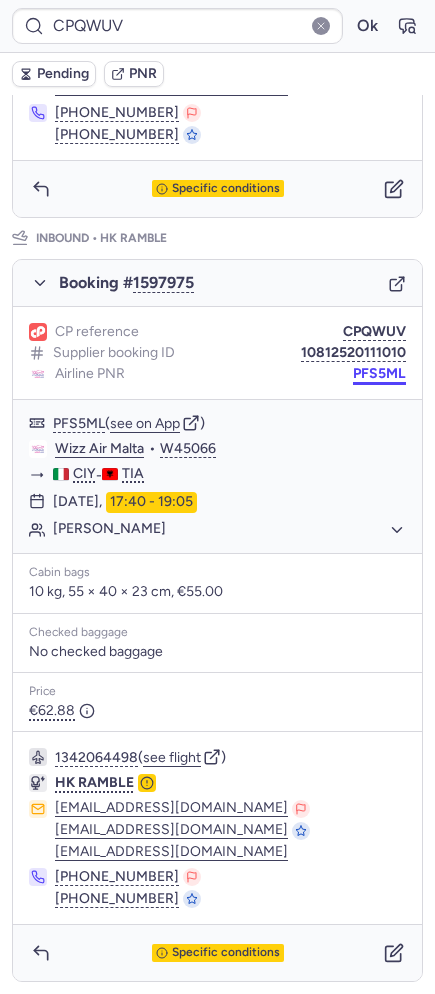 click on "PFS5ML" at bounding box center [379, 374] 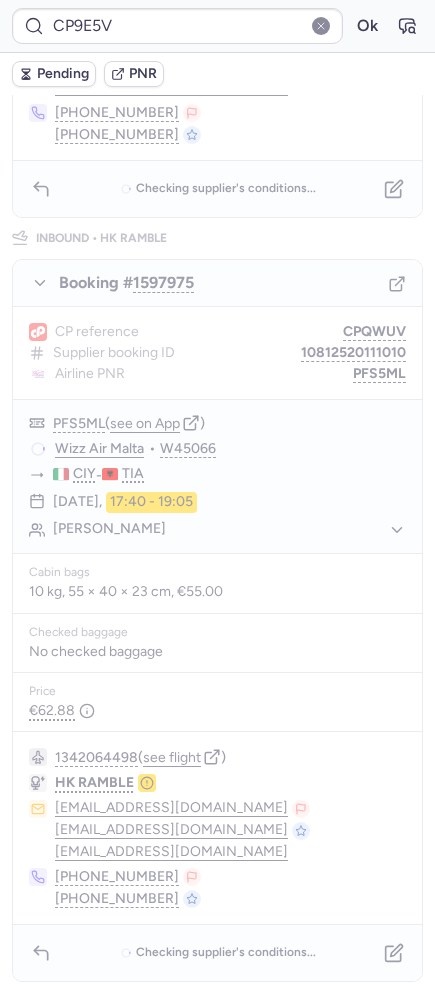 scroll, scrollTop: 0, scrollLeft: 0, axis: both 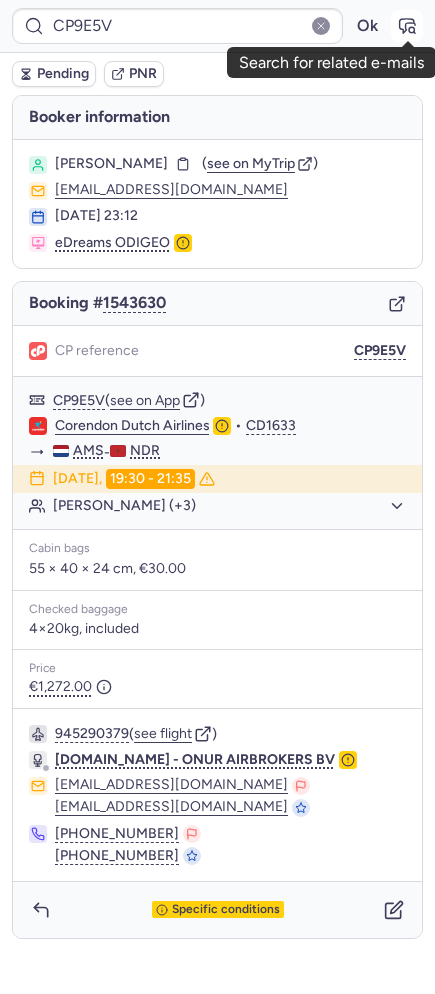 click 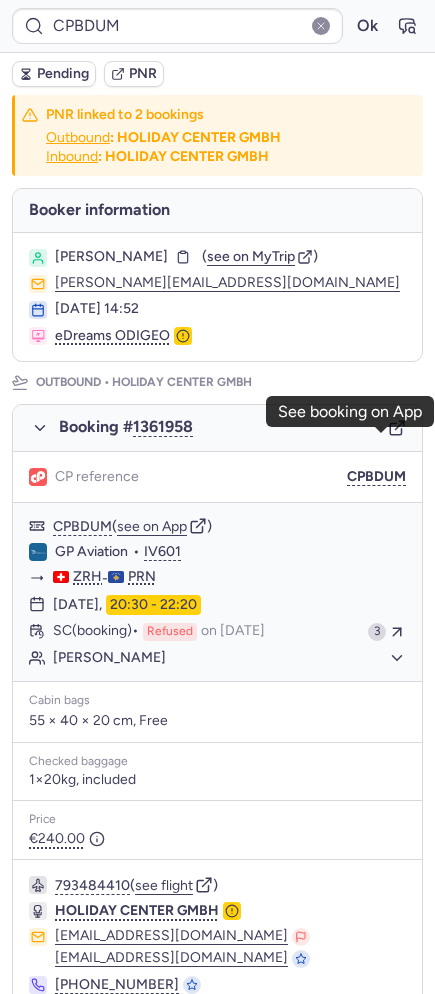 click 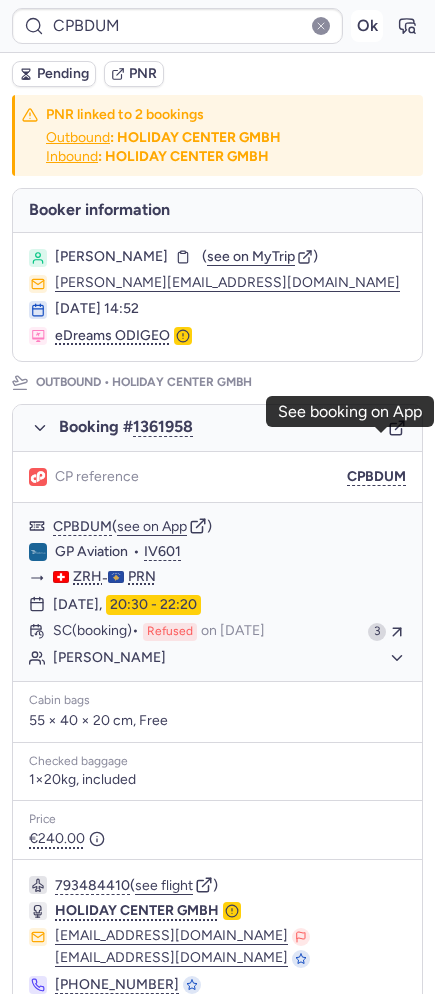 click on "Ok" at bounding box center (367, 26) 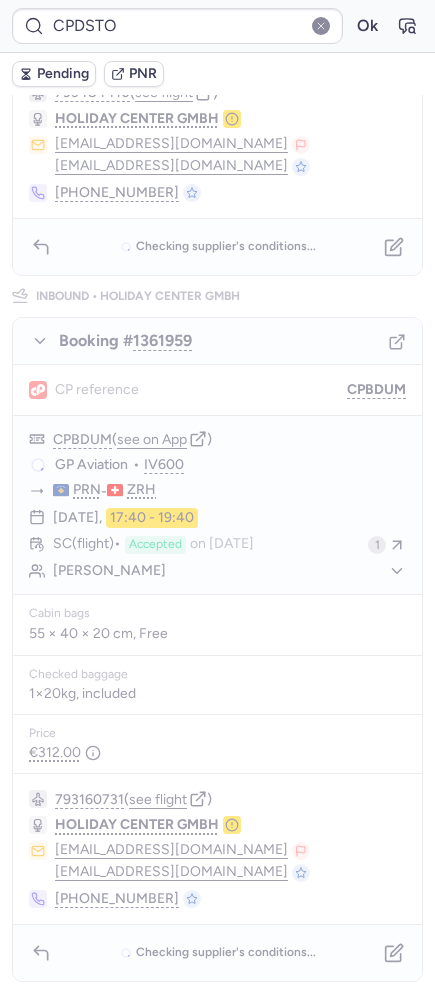 scroll, scrollTop: 0, scrollLeft: 0, axis: both 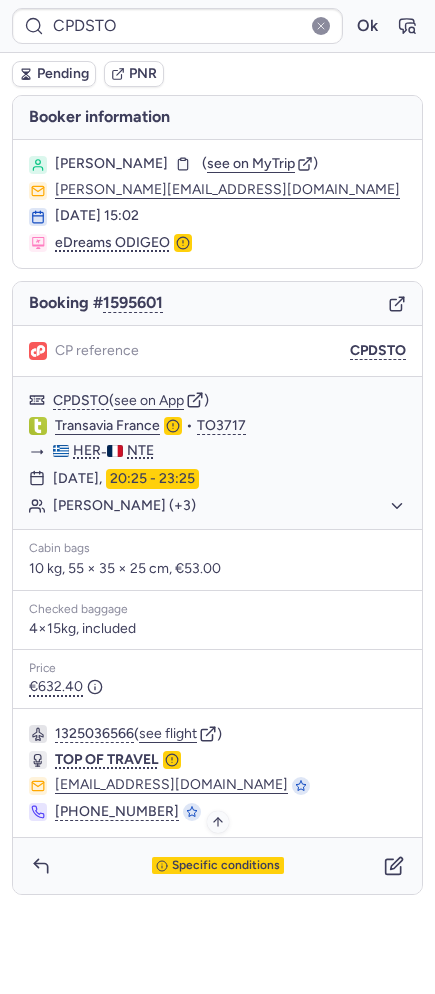 click on "Specific conditions" at bounding box center (226, 866) 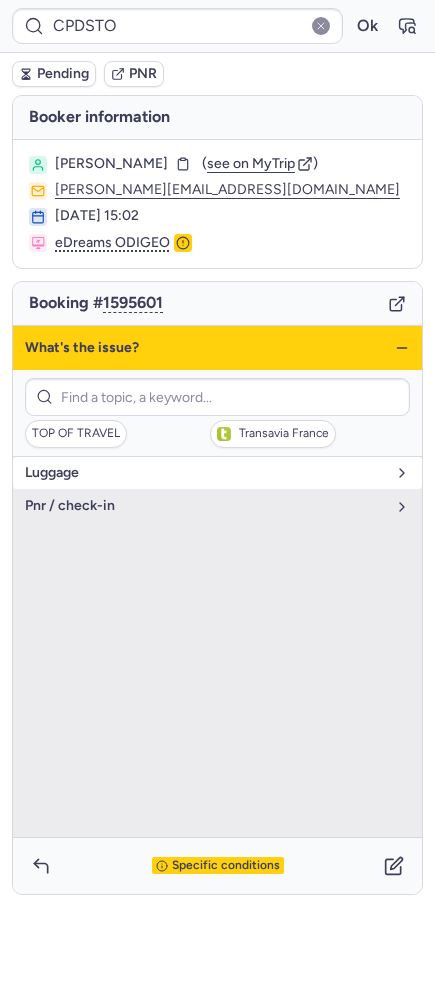 click on "luggage" at bounding box center (217, 473) 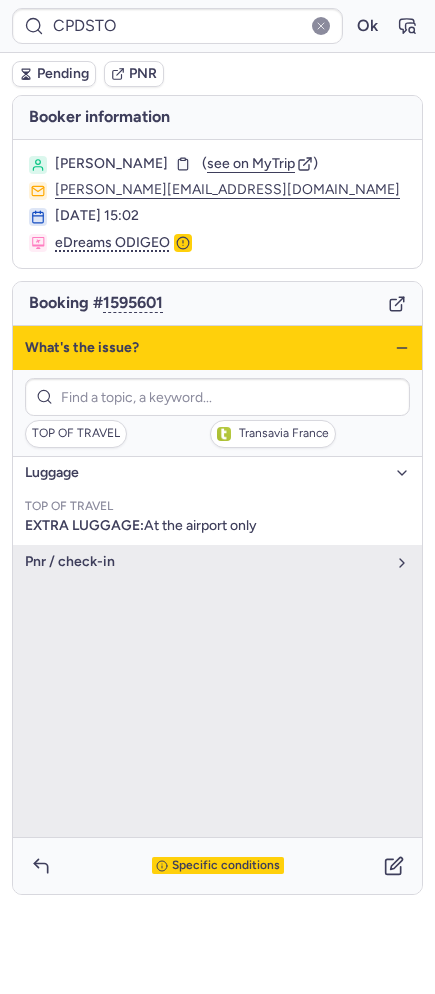 click 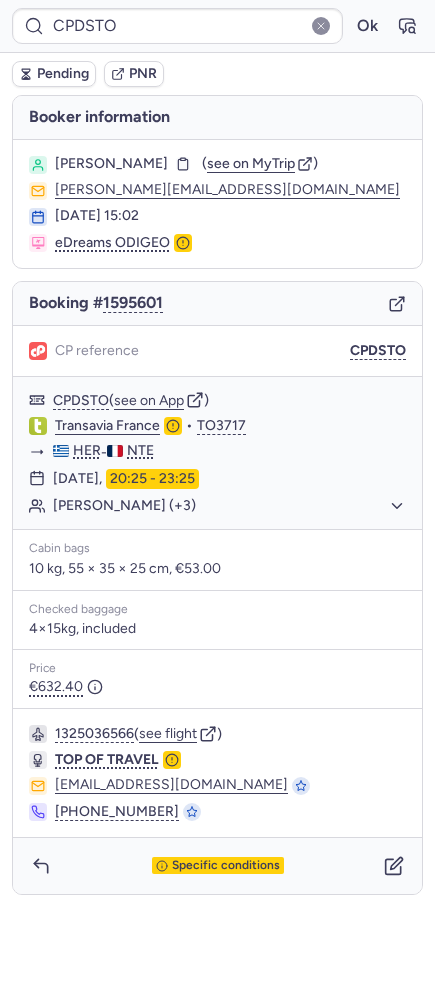 type on "CPVWT7" 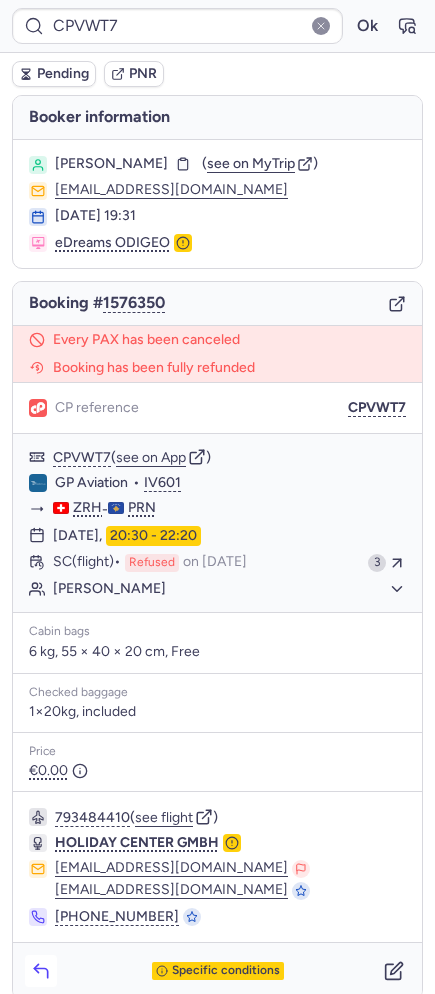 click 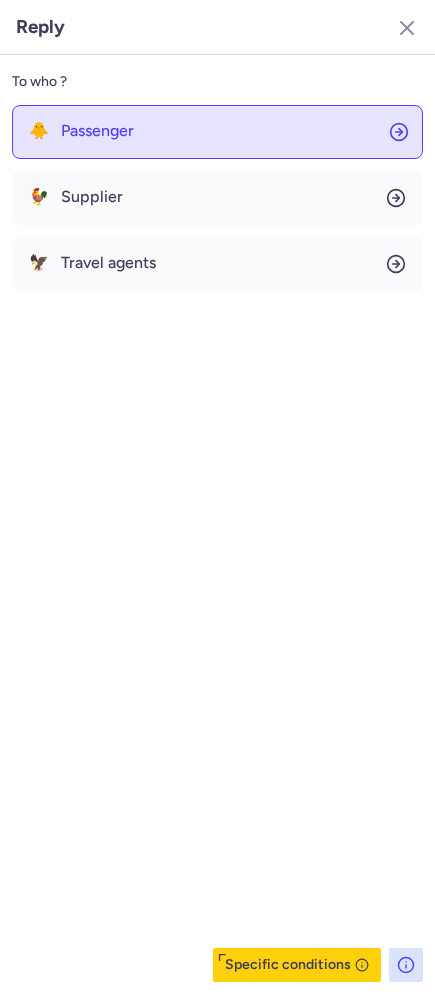 click on "Passenger" at bounding box center [97, 131] 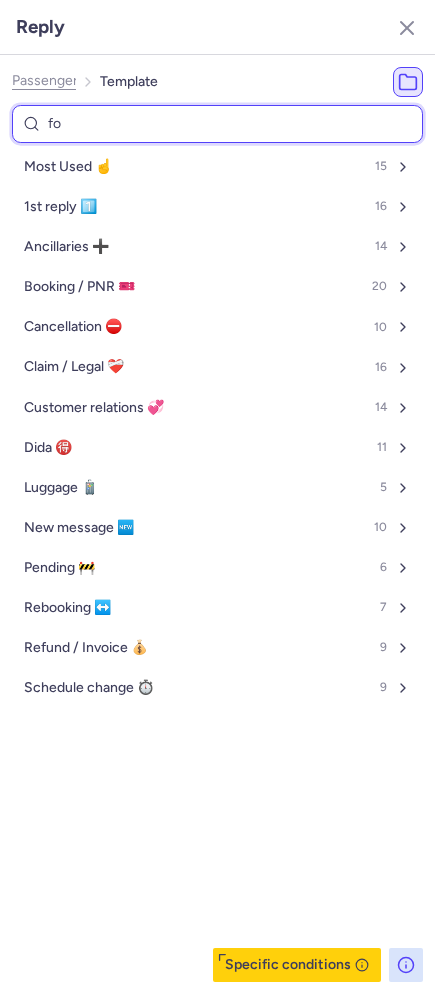type on "fol" 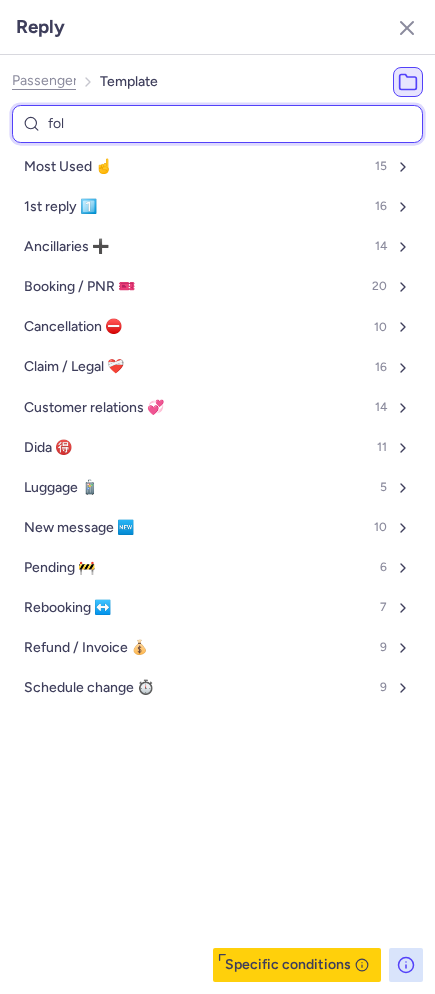 select on "en" 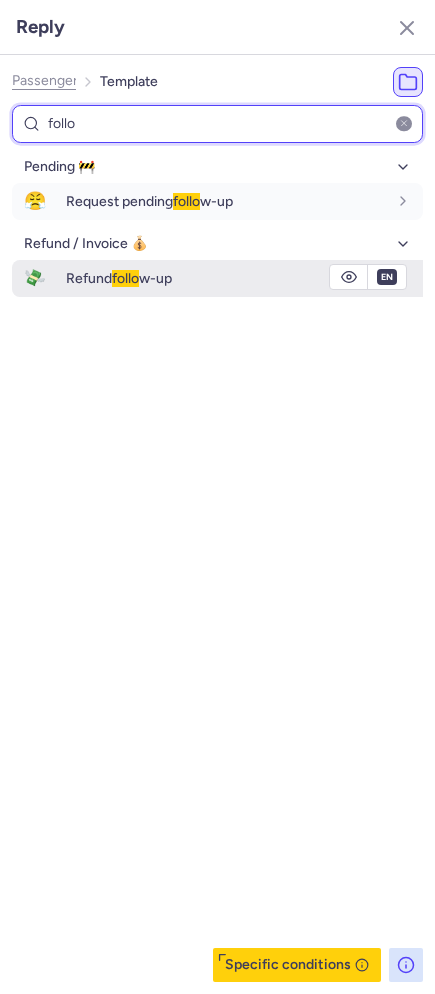 type on "follo" 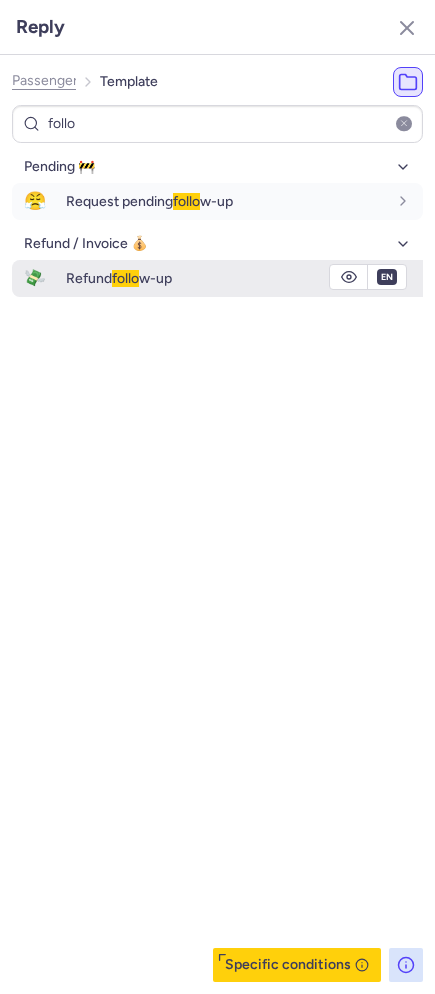 click on "follo" at bounding box center (125, 278) 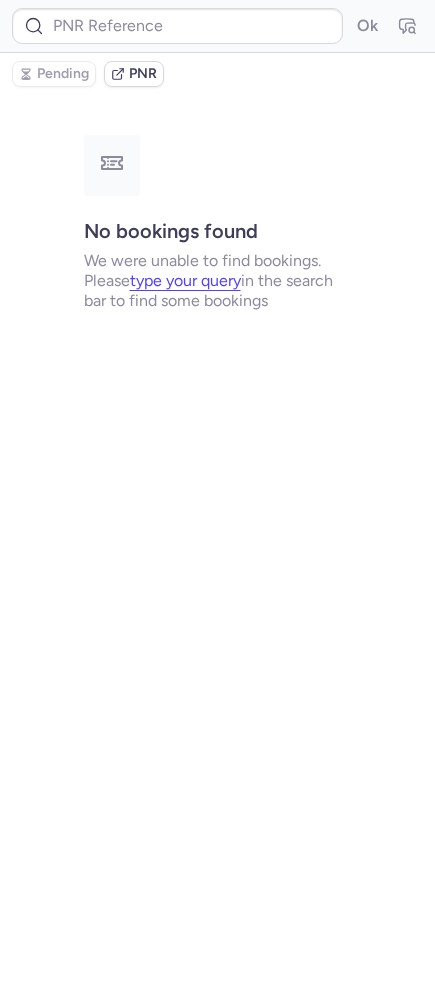 type on "CPVWT7" 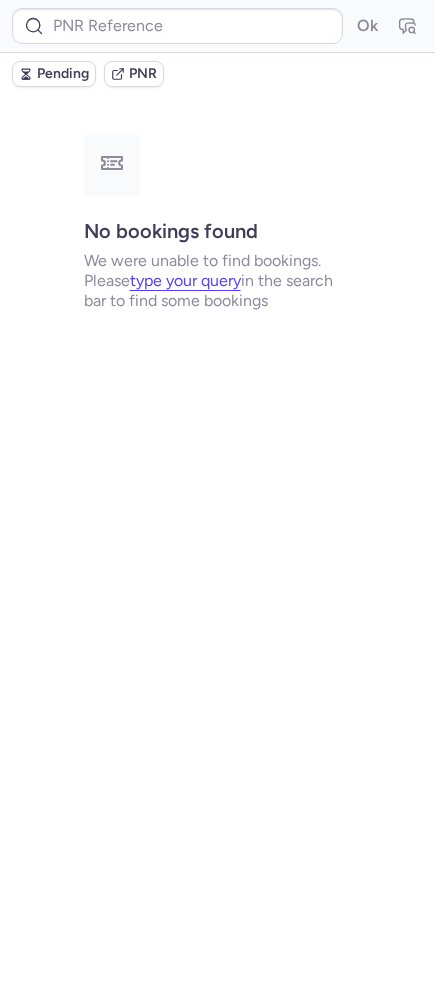 type on "CPVWT7" 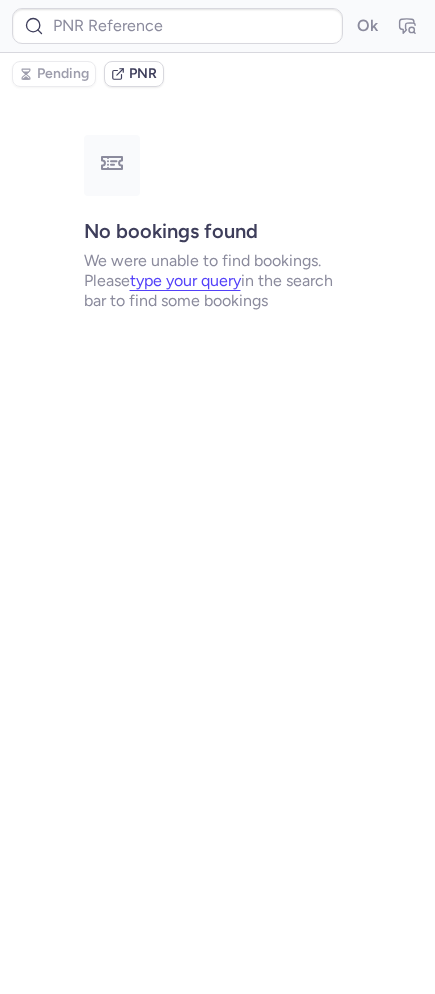 type on "CPVWT7" 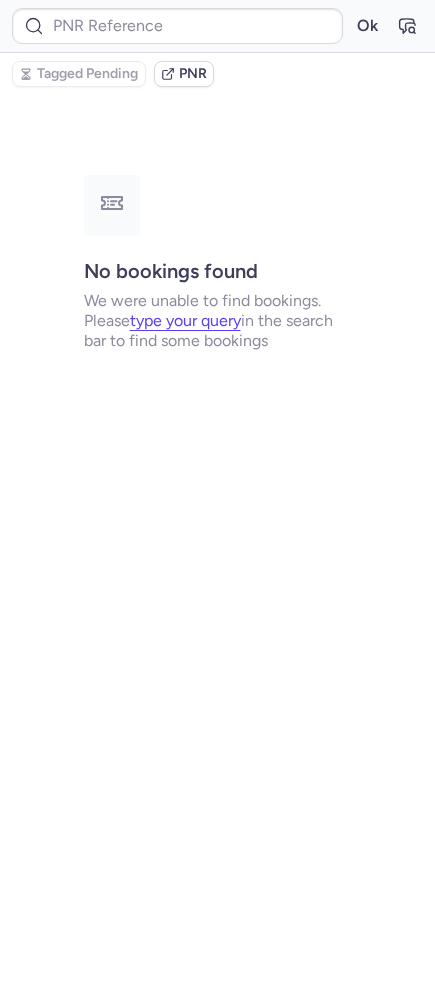 type on "CP9FOQ" 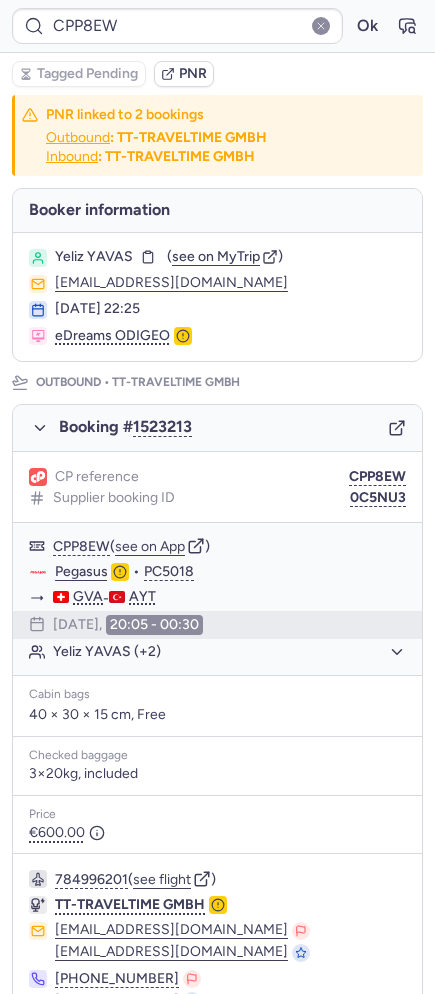 type on "CPVWT7" 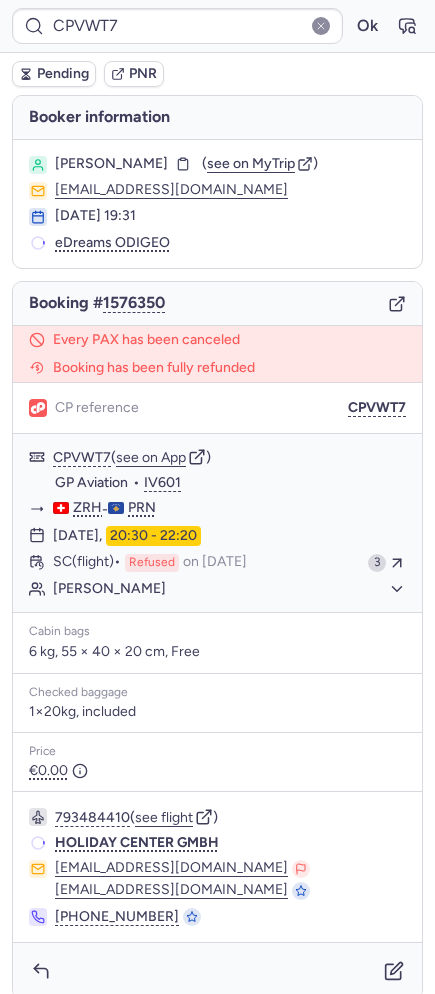 type on "CPRPK2" 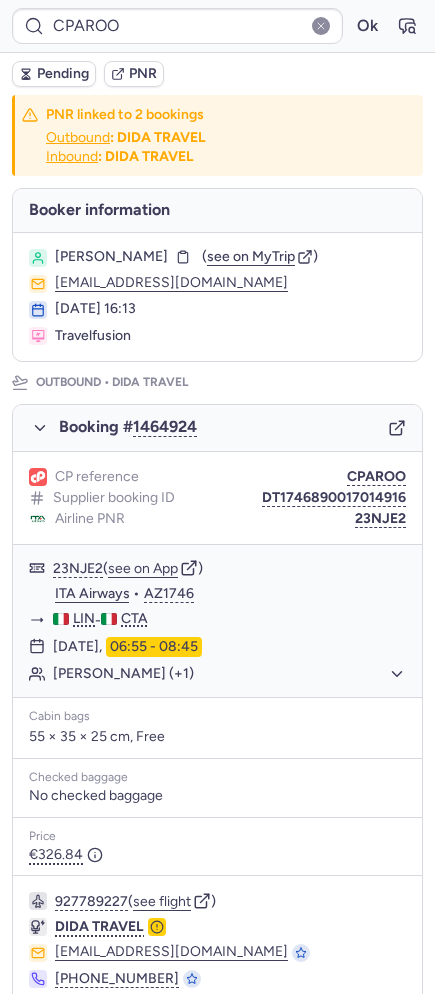 type on "CPTZX7" 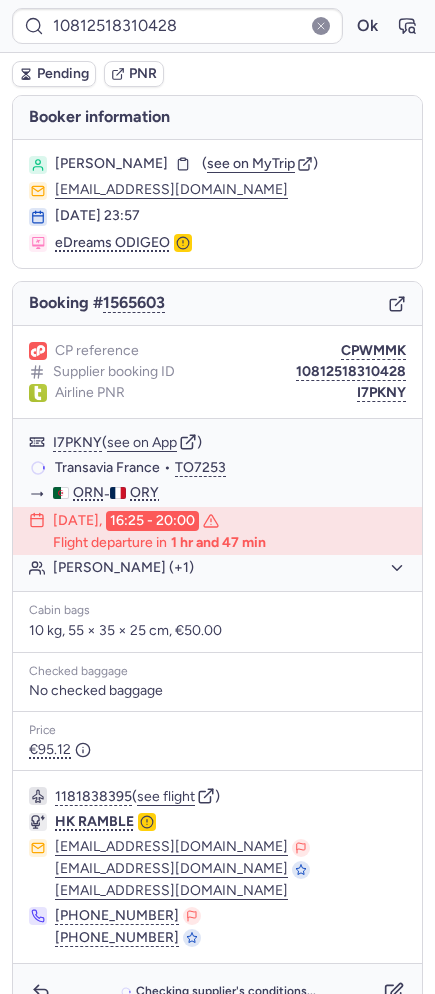scroll, scrollTop: 40, scrollLeft: 0, axis: vertical 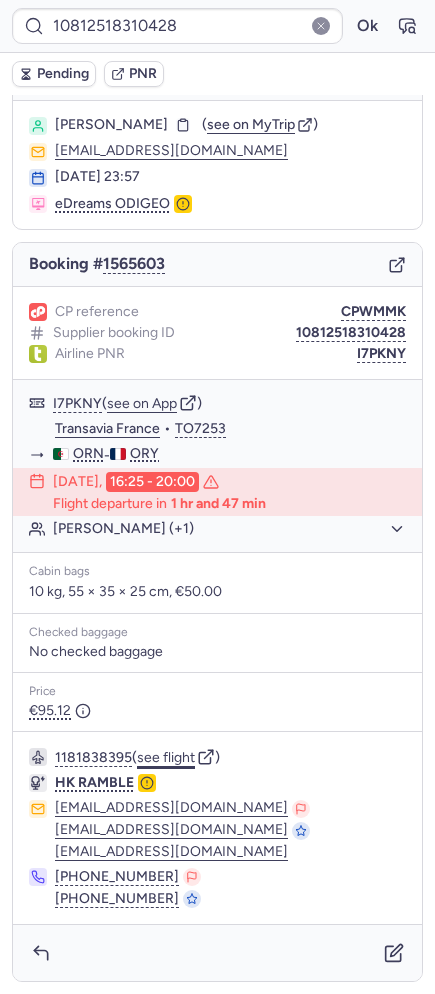 click on "see flight" 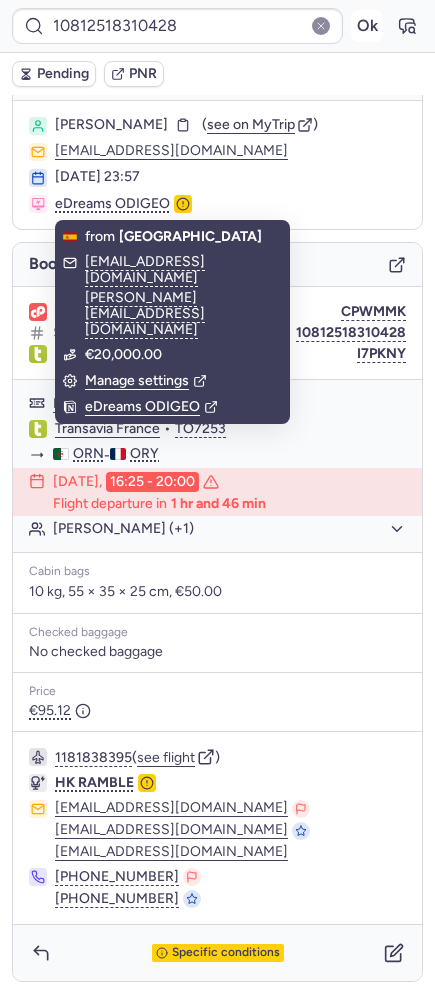 click on "Ok" at bounding box center [367, 26] 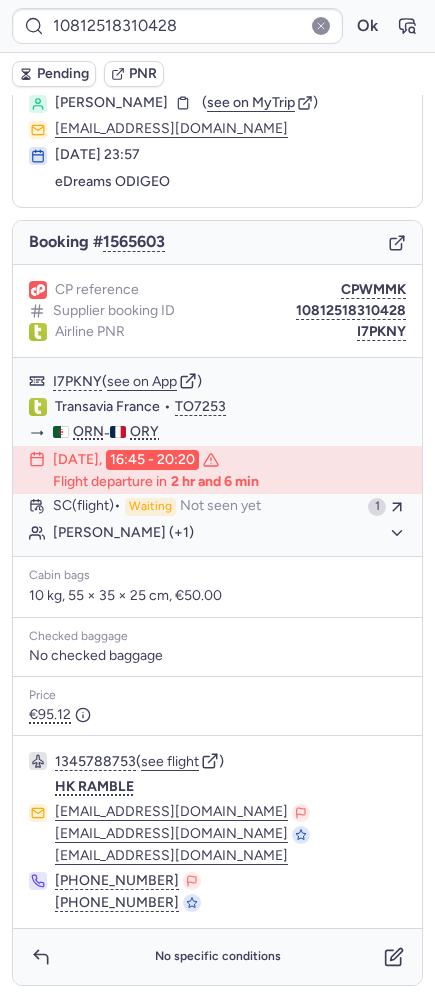 scroll, scrollTop: 40, scrollLeft: 0, axis: vertical 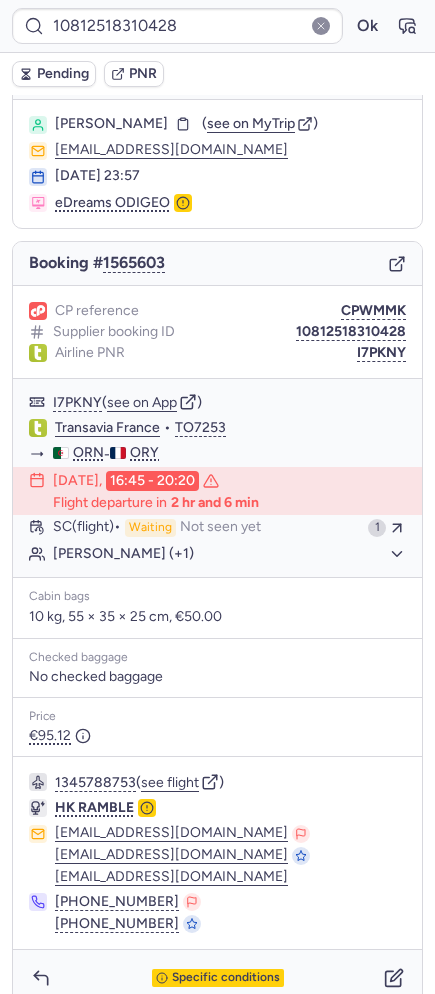 type on "CPHS7F" 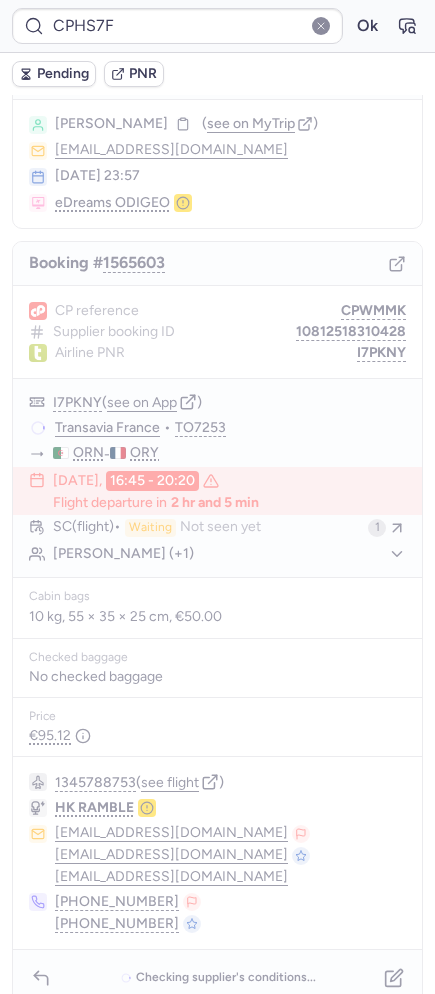scroll, scrollTop: 0, scrollLeft: 0, axis: both 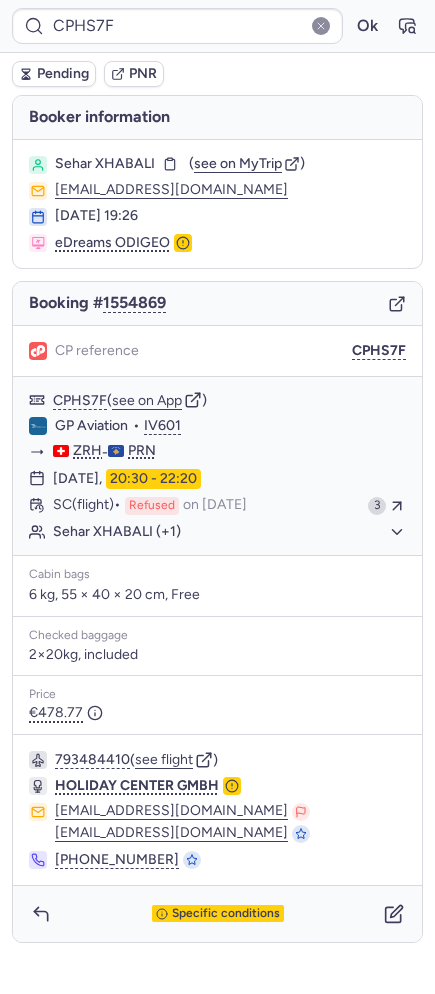 click 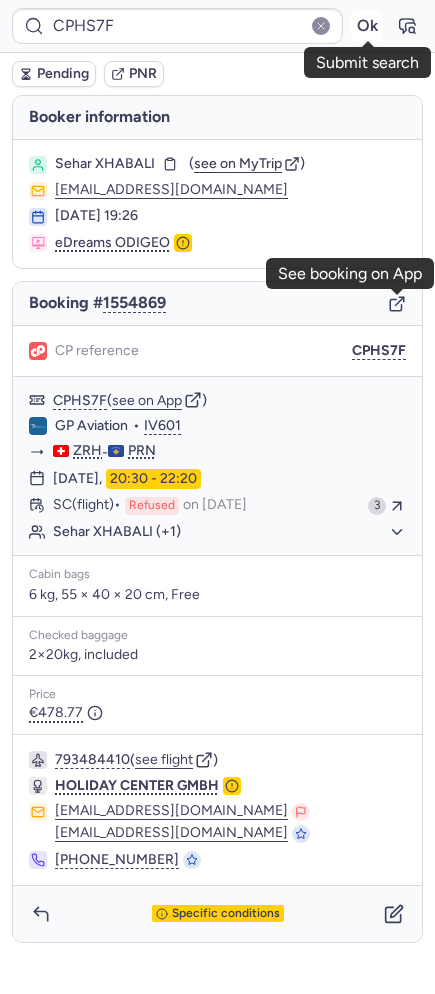 click on "Ok" at bounding box center (367, 26) 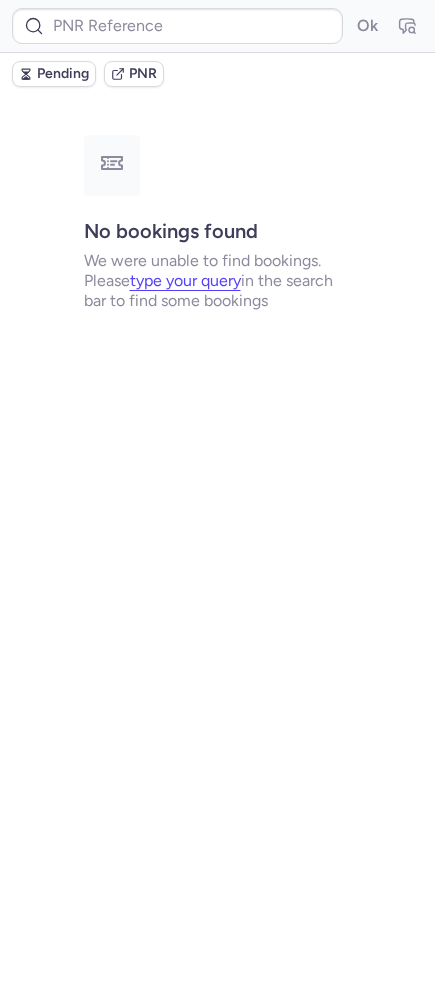 type on "1946891919225479168" 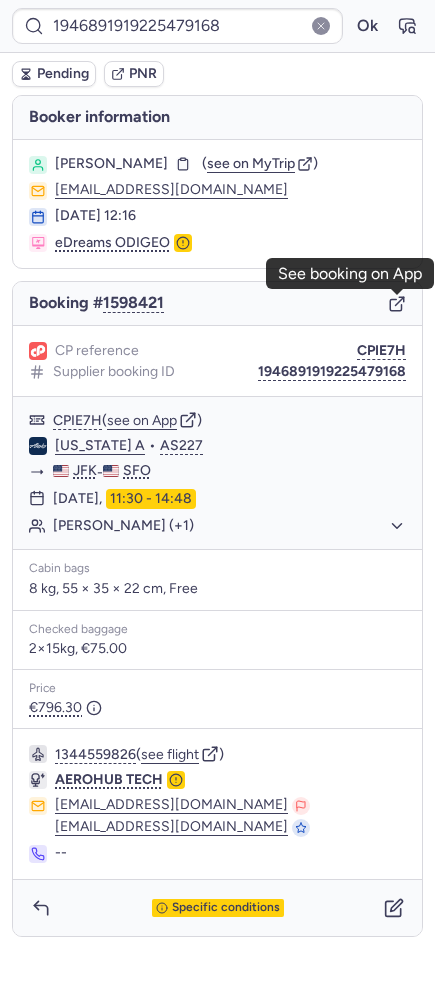 click 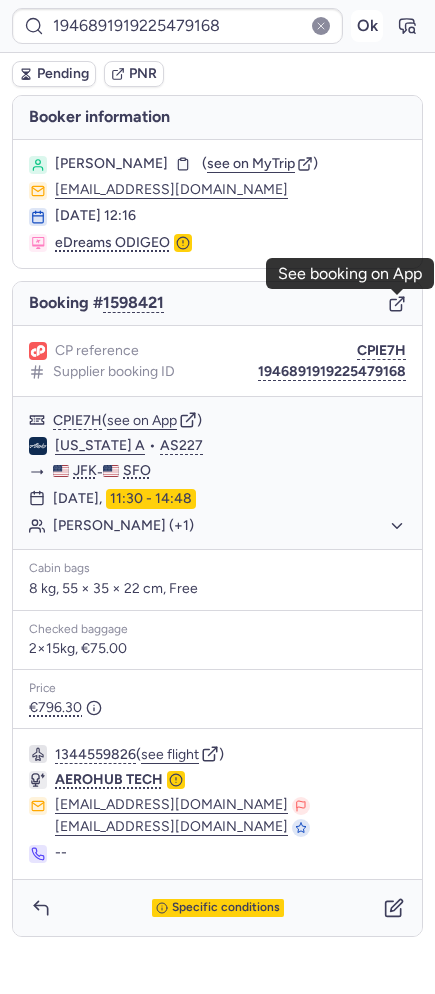 click on "Ok" at bounding box center (367, 26) 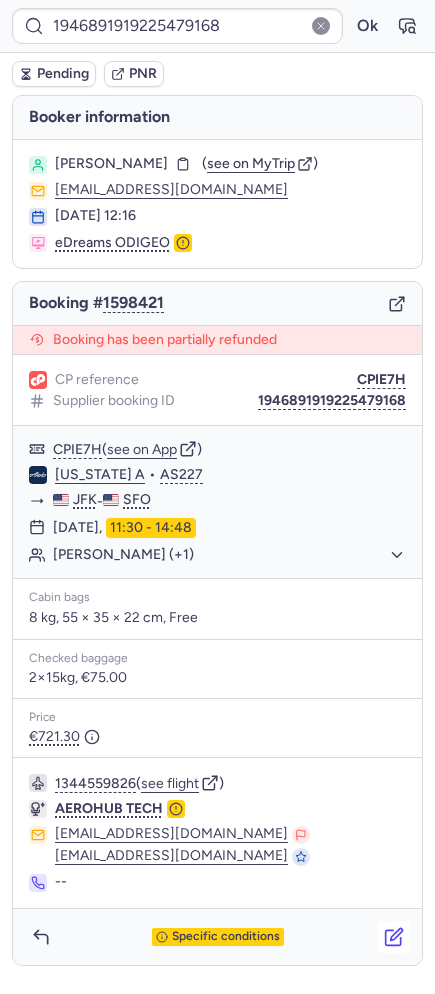 click 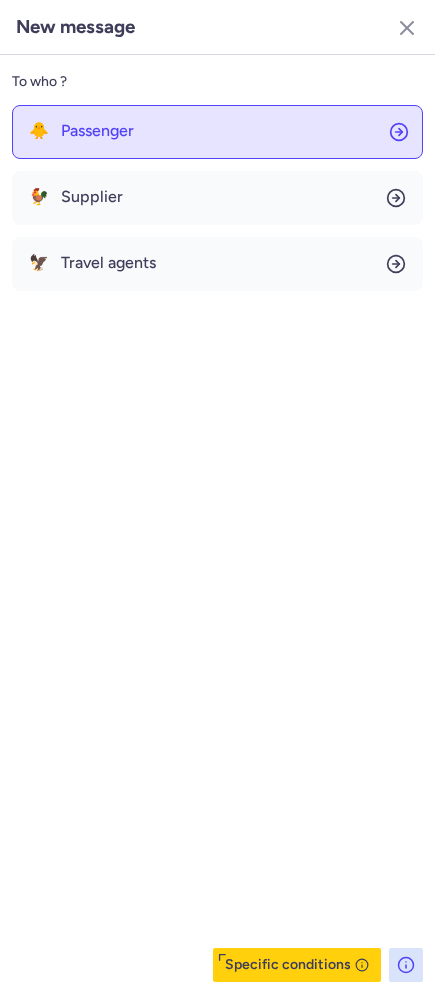 click on "🐥 Passenger" 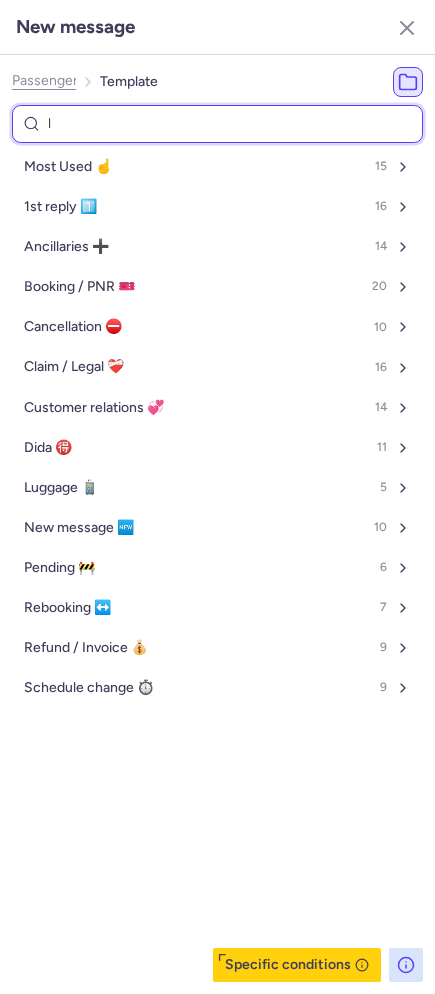 type on "lu" 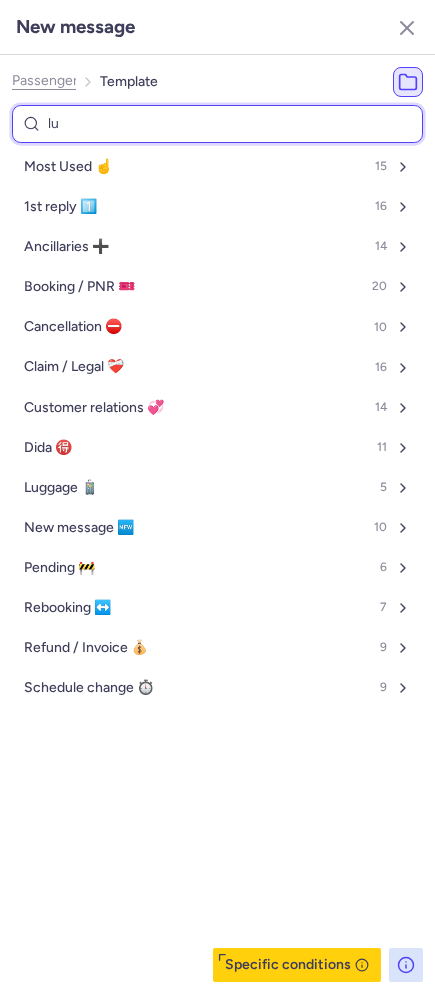 select on "en" 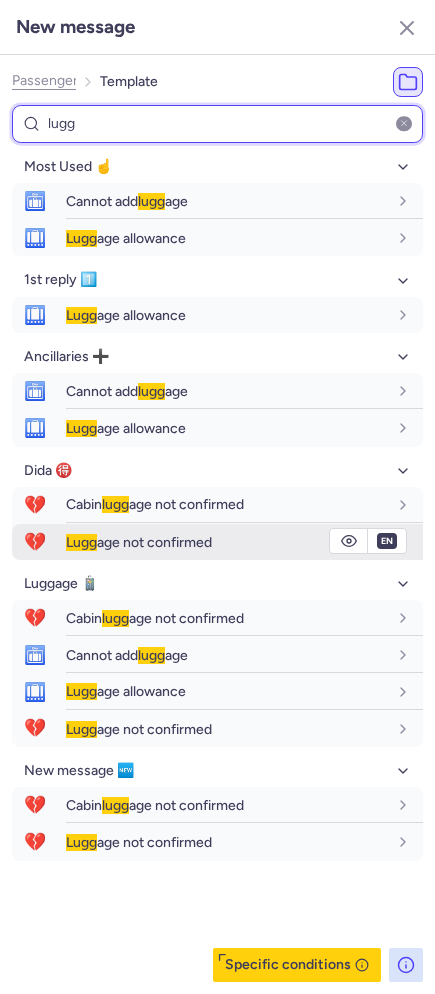 type on "lugg" 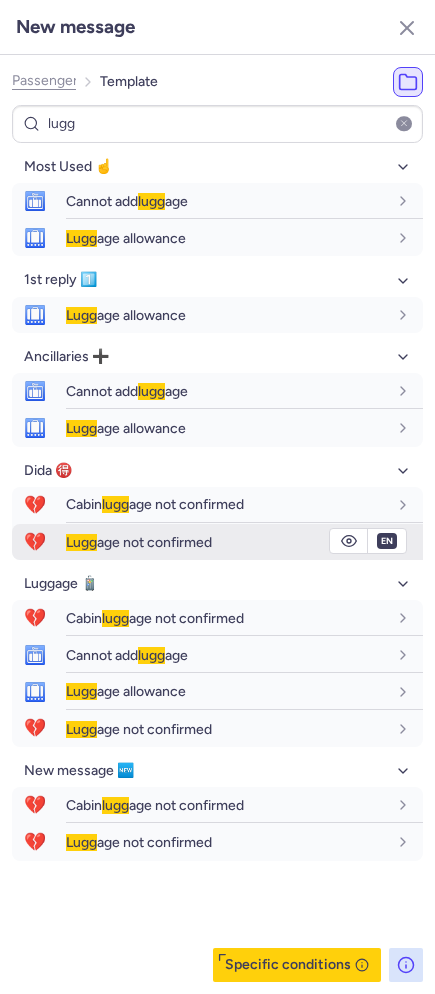 click on "Lugg age not confirmed" at bounding box center [139, 542] 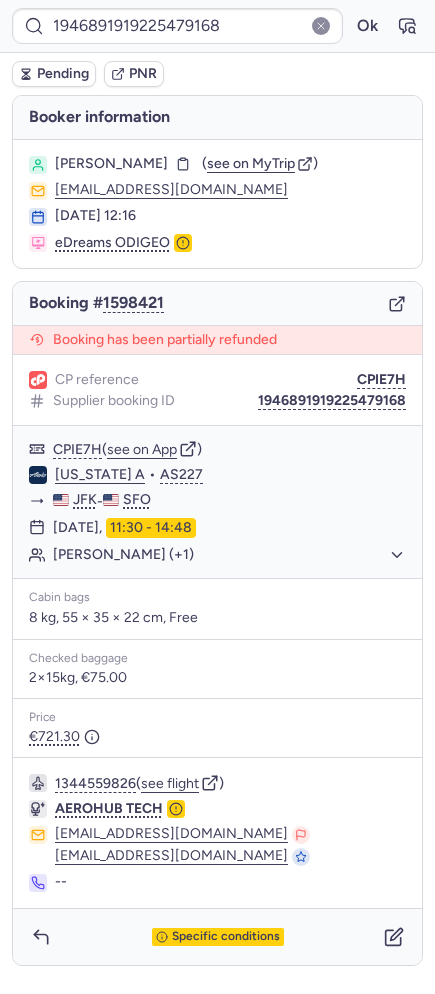 type on "CPVWT7" 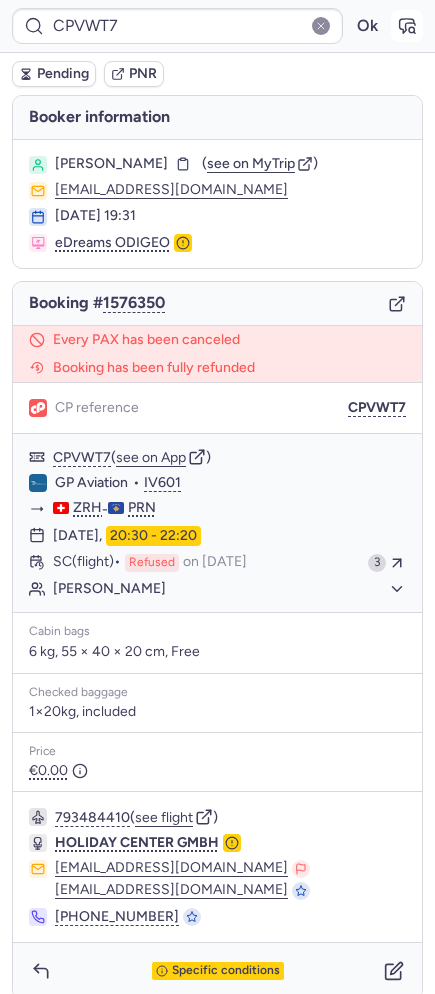click 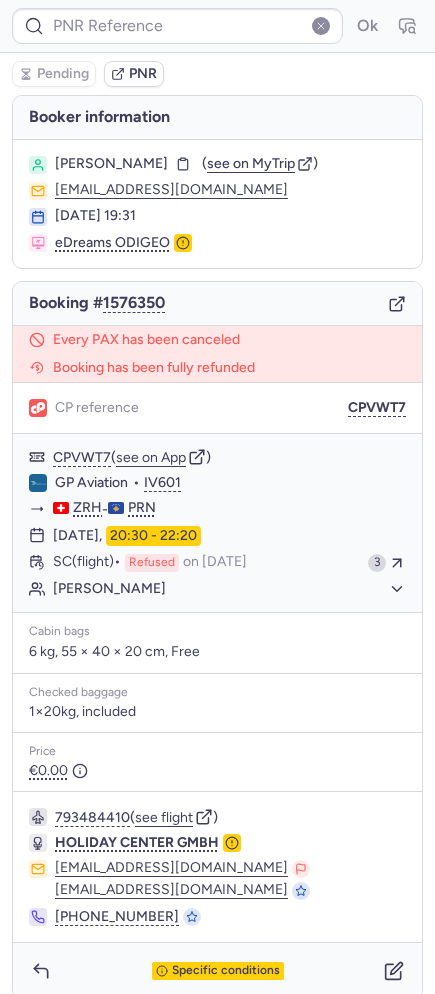 type on "CPVWT7" 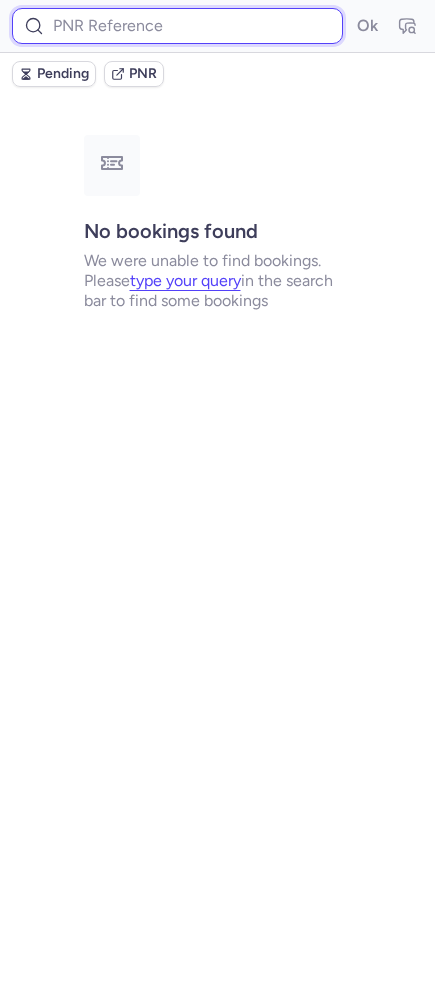 click at bounding box center [177, 26] 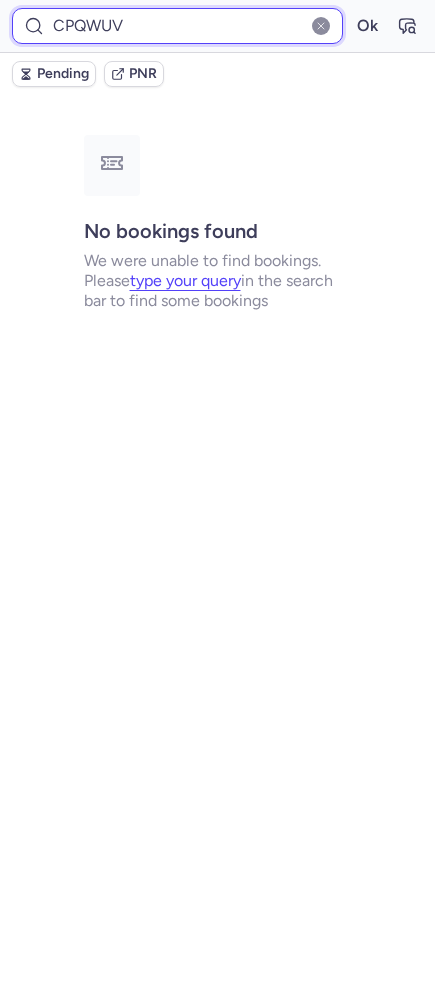 type on "CPQWUV" 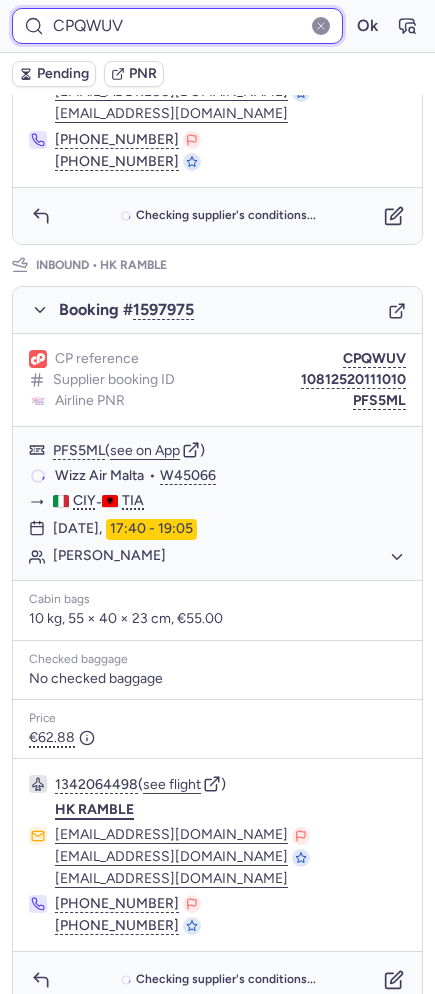 scroll, scrollTop: 910, scrollLeft: 0, axis: vertical 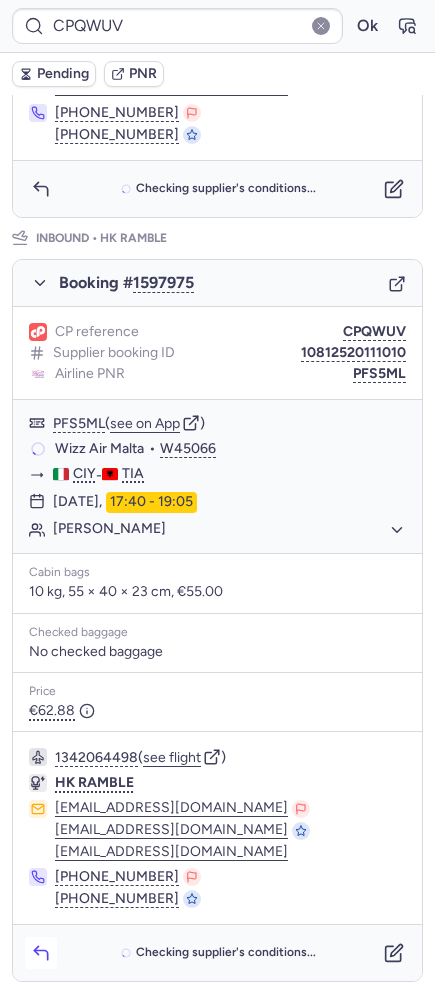 click 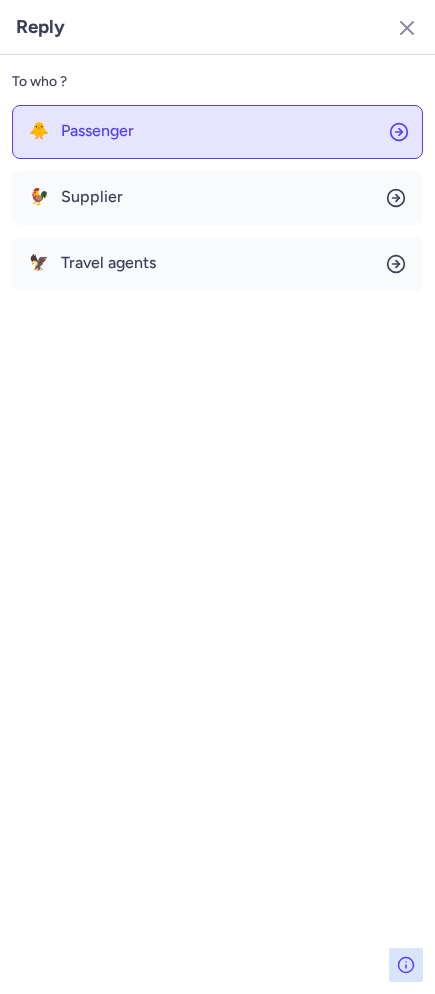 click on "🐥 Passenger" 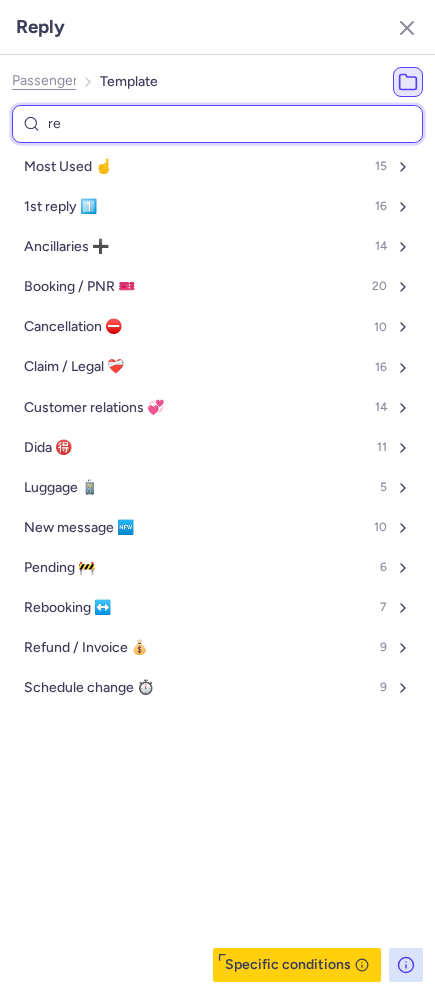 type on "ref" 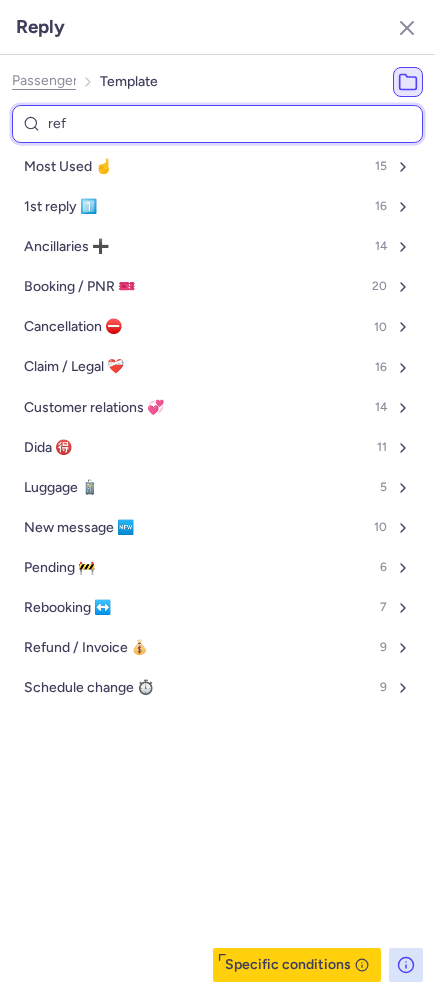 select on "en" 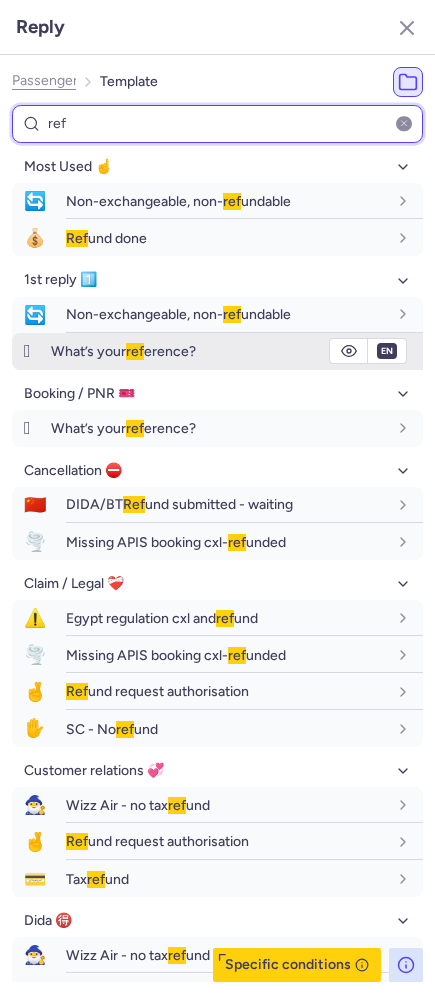 type on "ref" 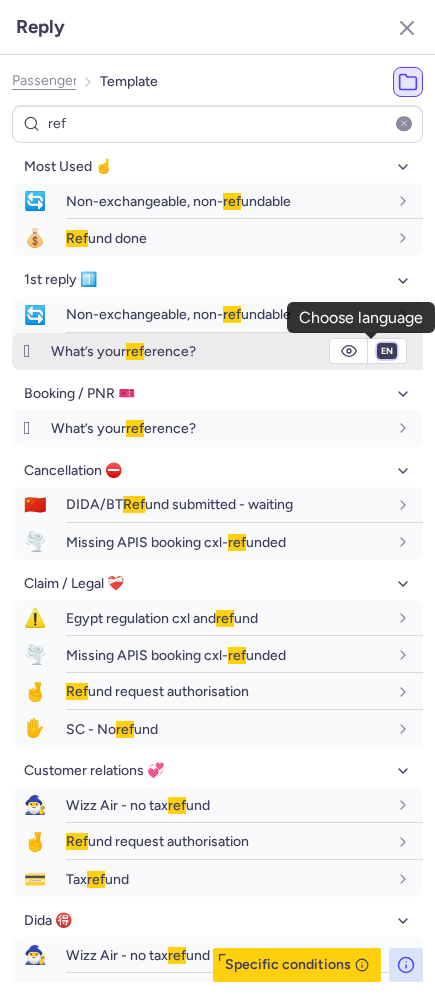 click on "fr en de nl pt es it ru" at bounding box center [387, 351] 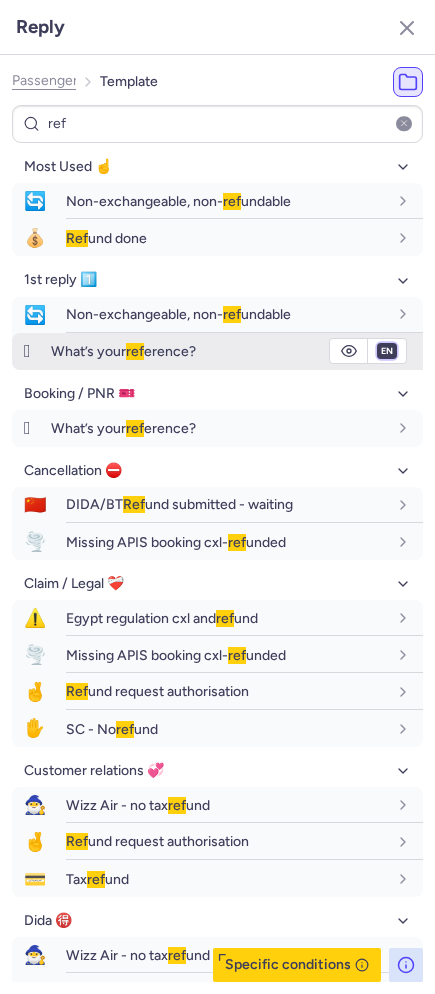 select on "fr" 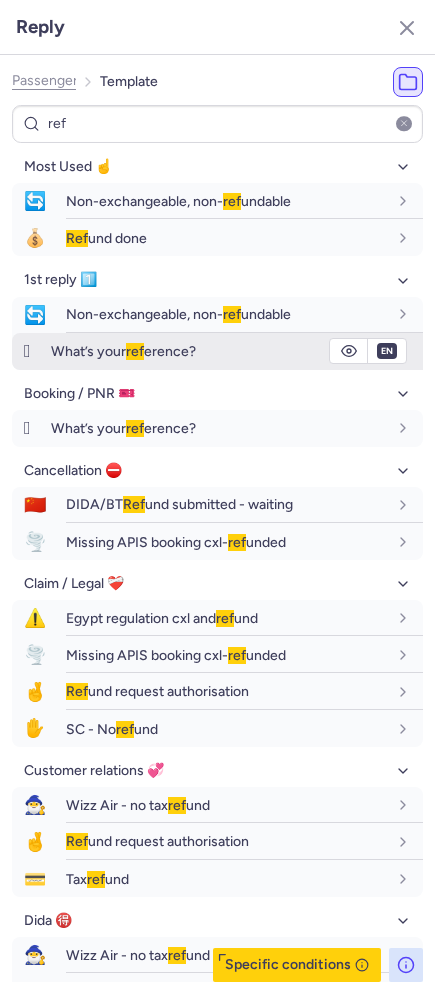 click on "fr en de nl pt es it ru" at bounding box center (387, 351) 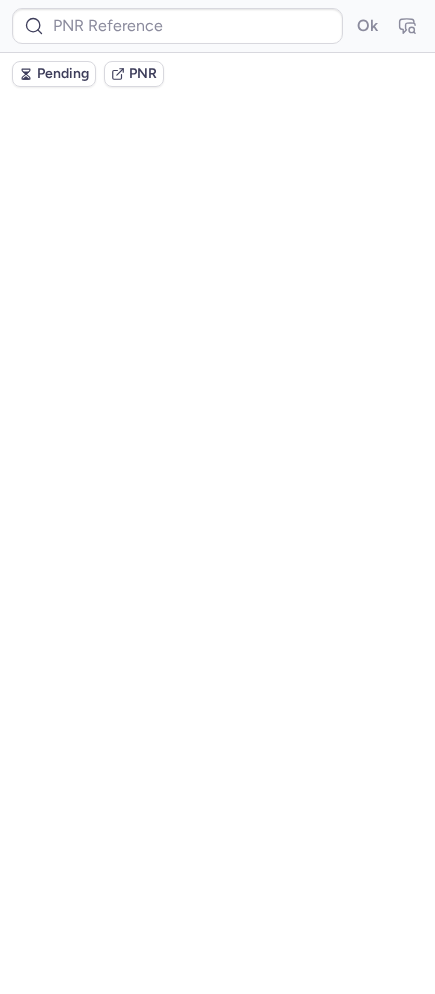 scroll, scrollTop: 0, scrollLeft: 0, axis: both 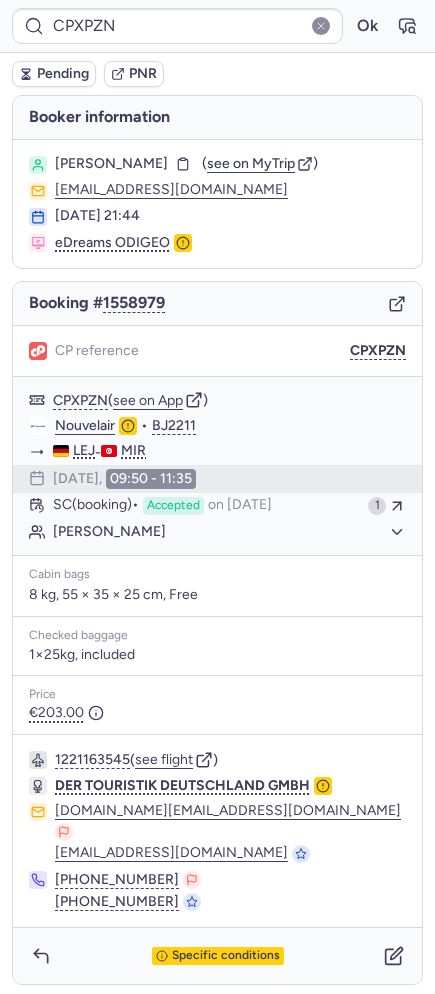 type on "3661332" 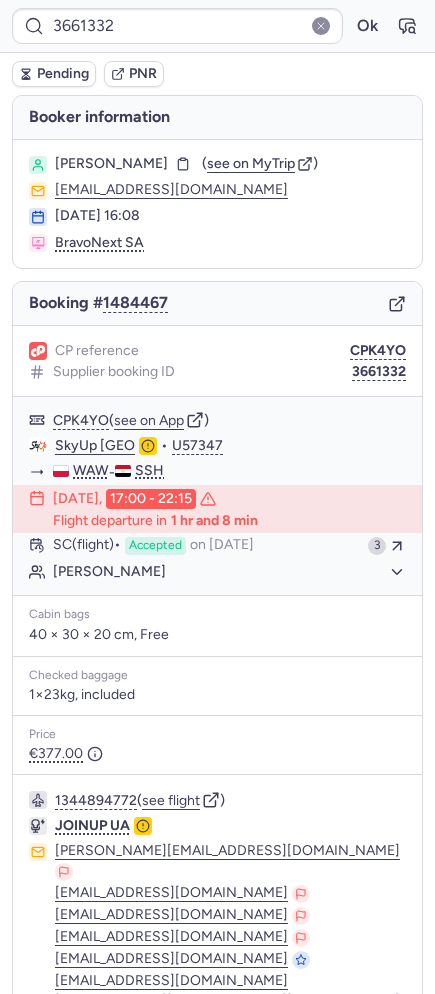 type 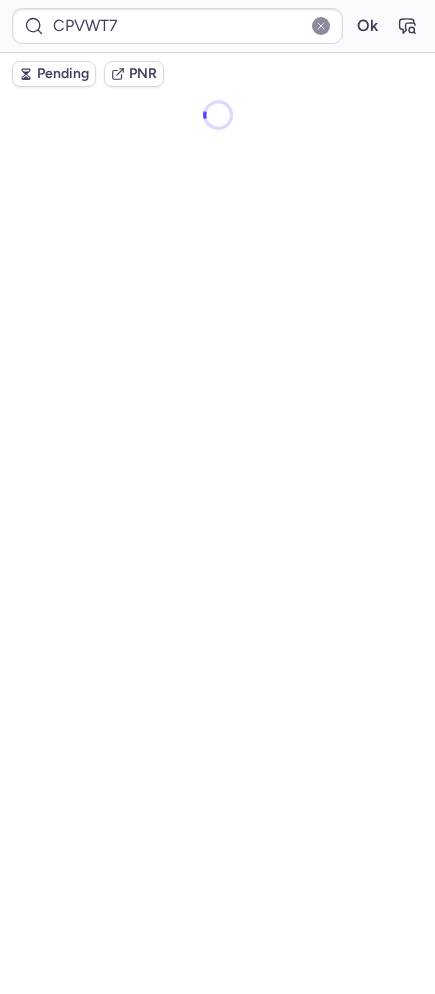 scroll, scrollTop: 0, scrollLeft: 0, axis: both 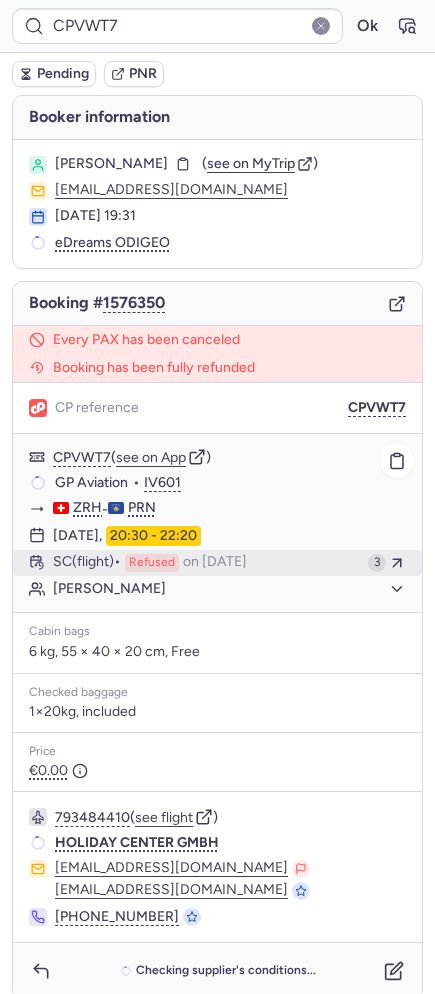 click on "Refused" at bounding box center [152, 563] 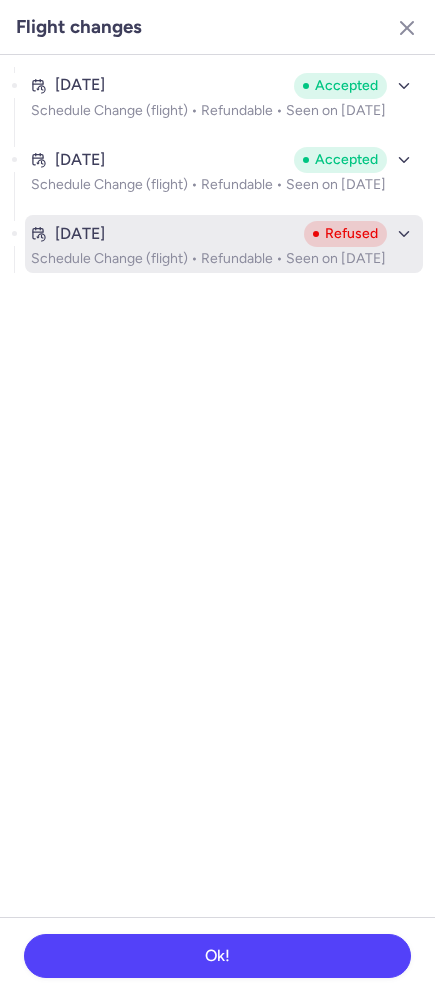 click on "Schedule Change (flight) • Refundable • Seen on Jul 20, 2025" at bounding box center (224, 259) 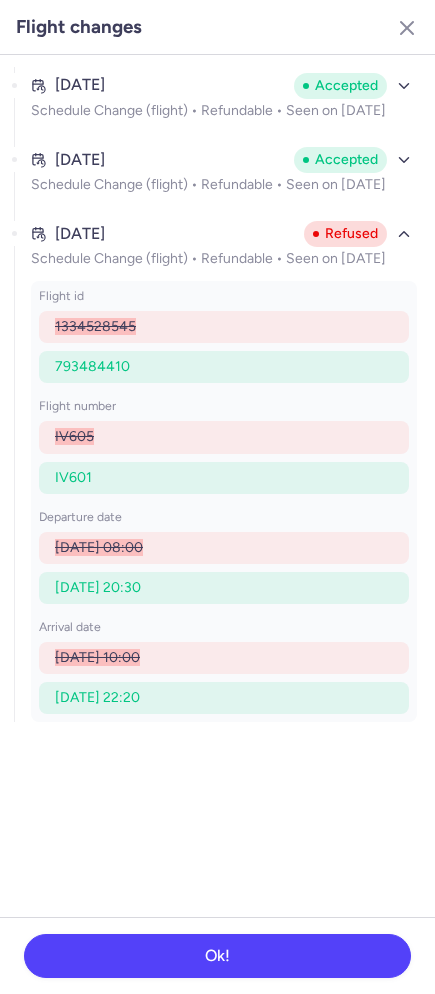 type on "CPXPZN" 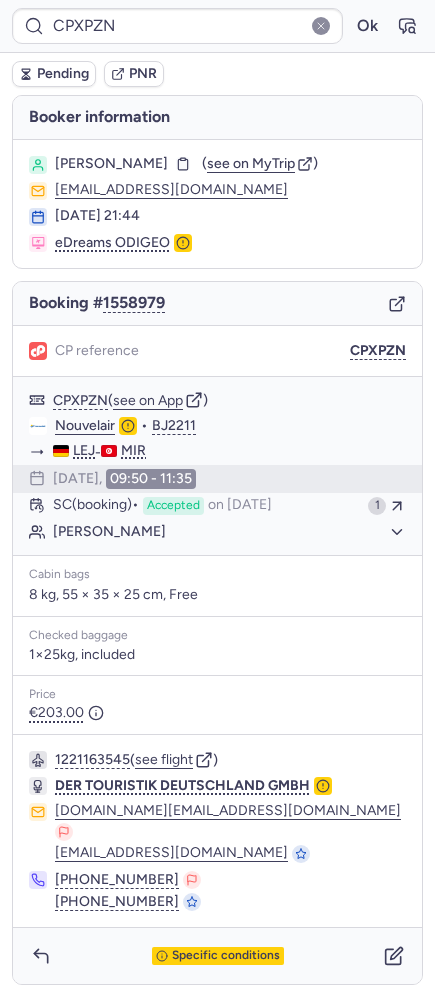 type 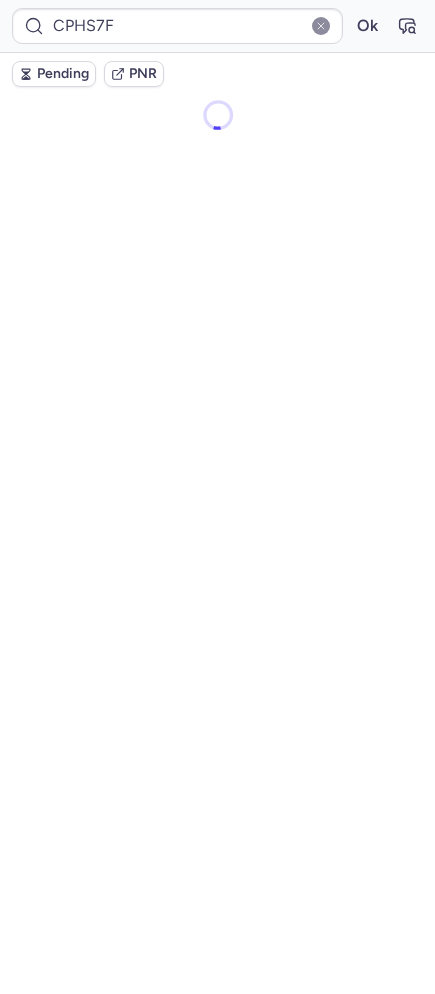 scroll, scrollTop: 0, scrollLeft: 0, axis: both 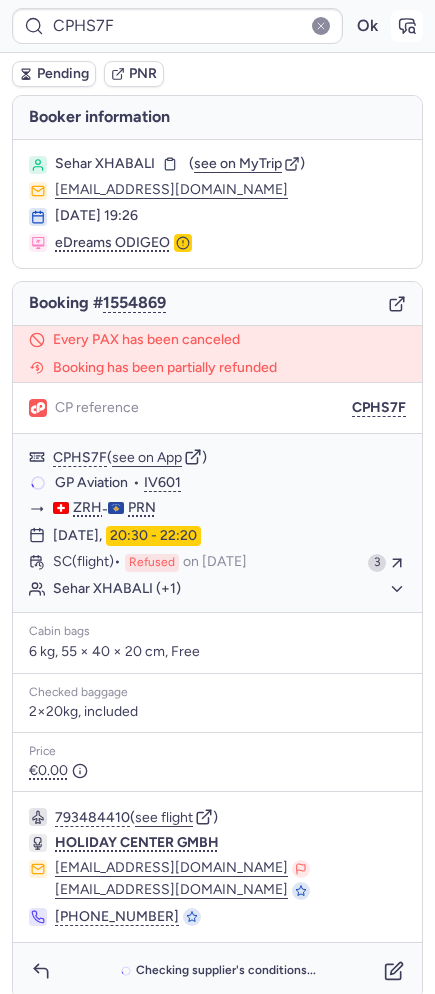 click 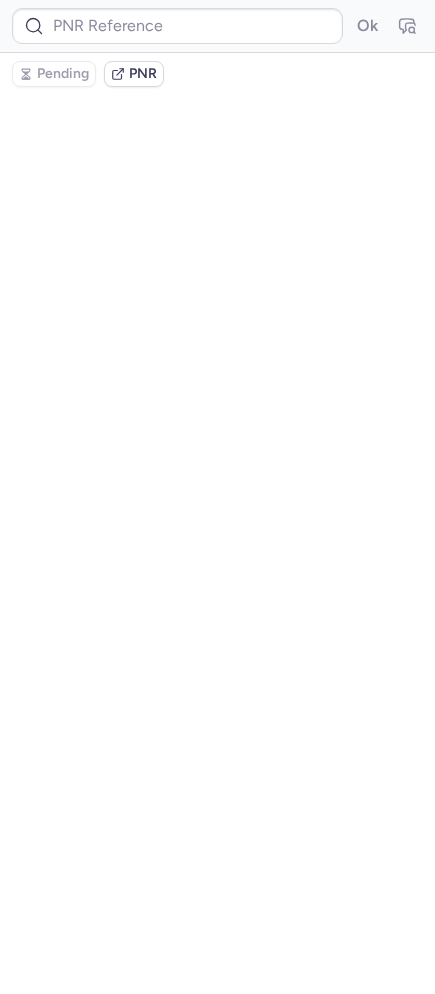 type on "CPHS7F" 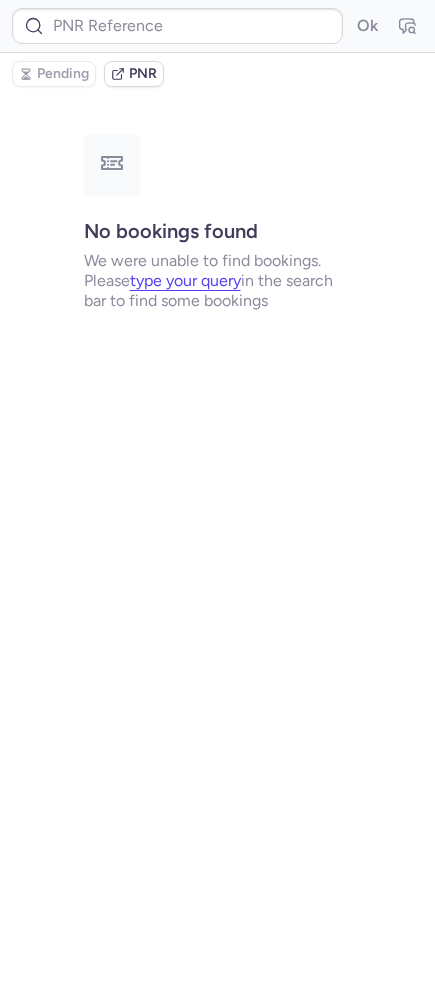 type on "CPHS7F" 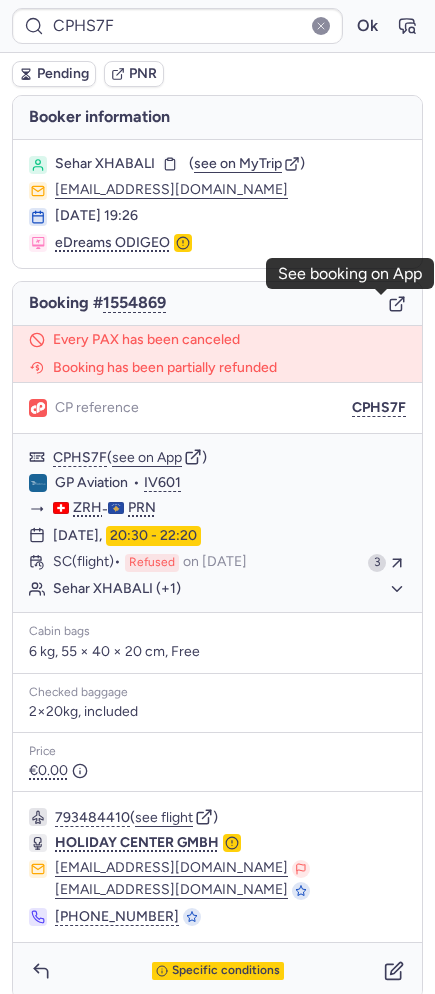 click 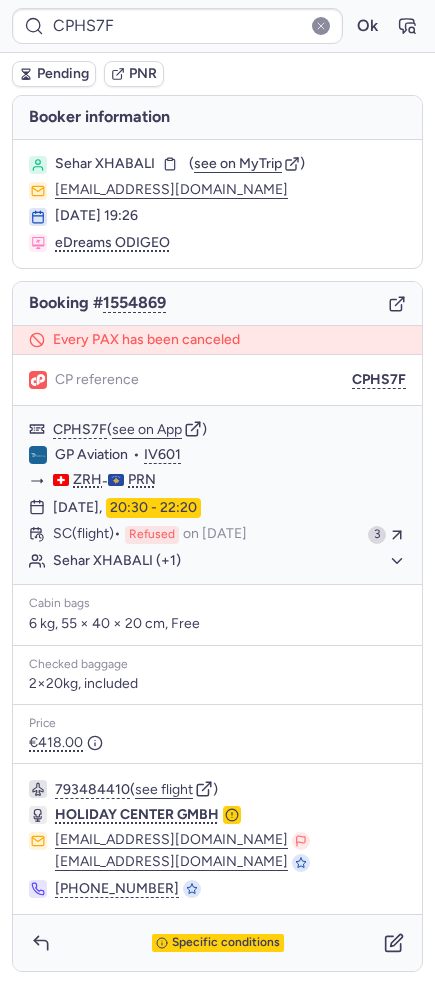 click on "Pending" at bounding box center [63, 74] 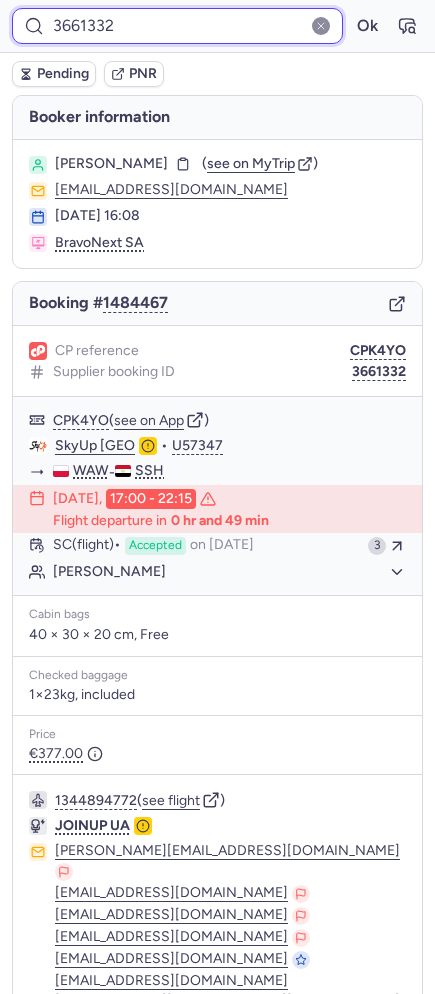 click on "3661332" at bounding box center (177, 26) 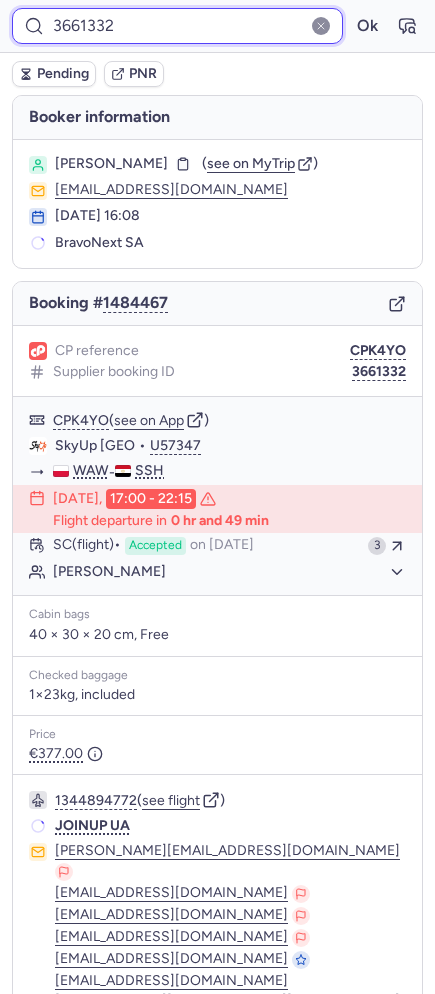 click on "Ok" at bounding box center (367, 26) 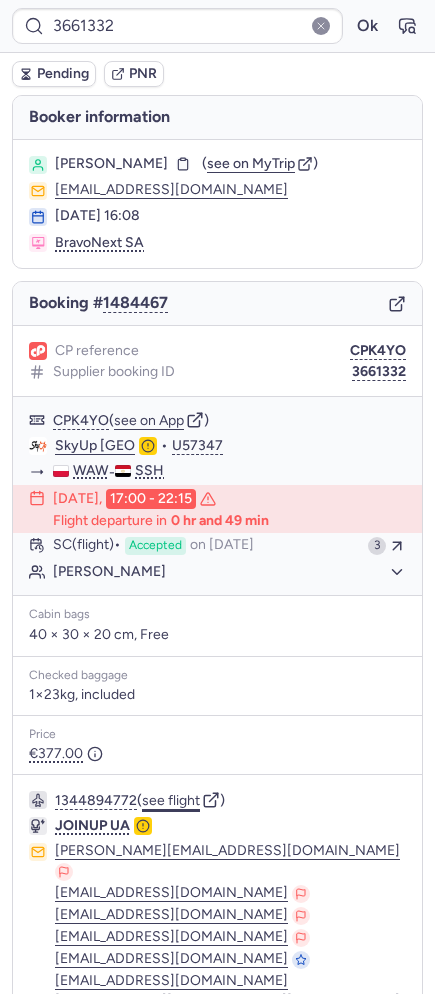 click on "see flight" 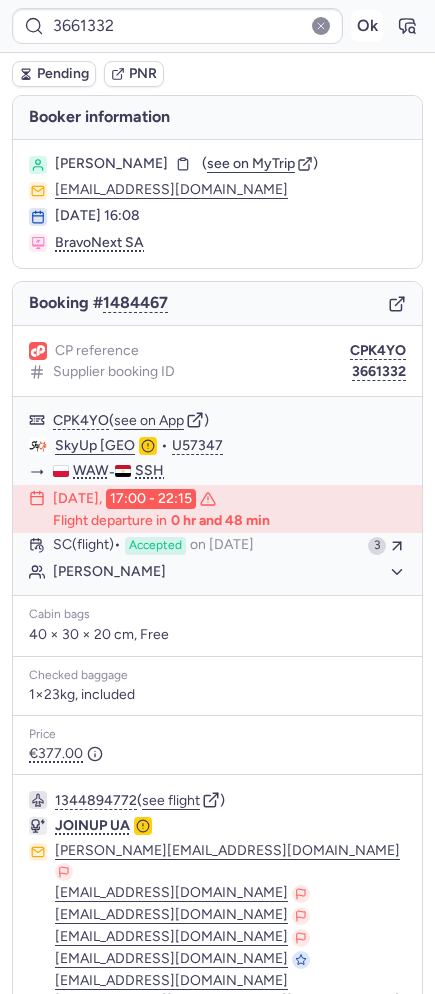 click on "Ok" at bounding box center (367, 26) 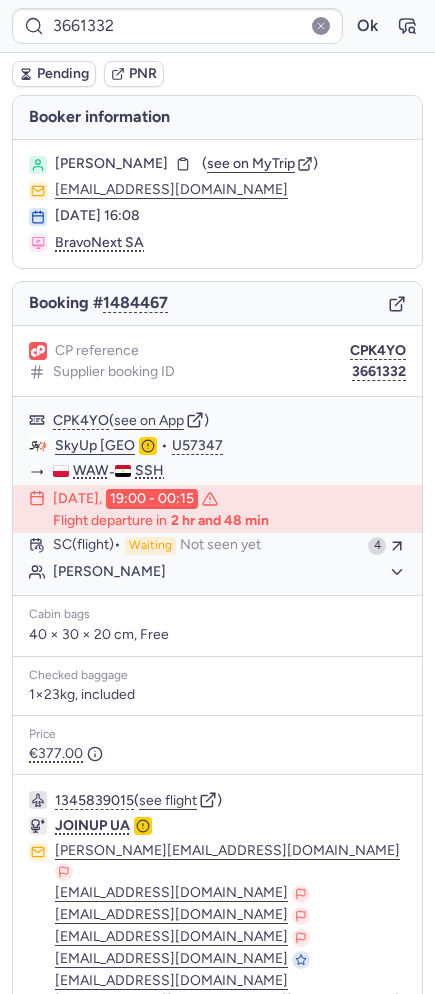 type on "CPHS7F" 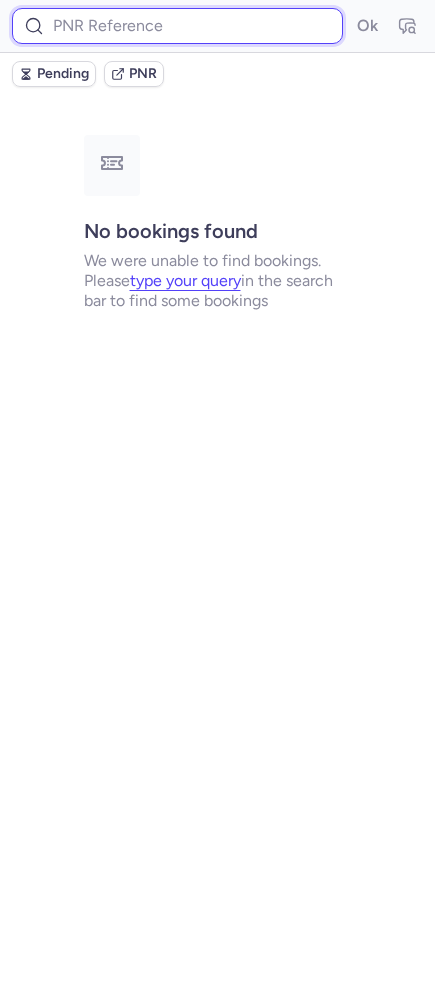 click at bounding box center (177, 26) 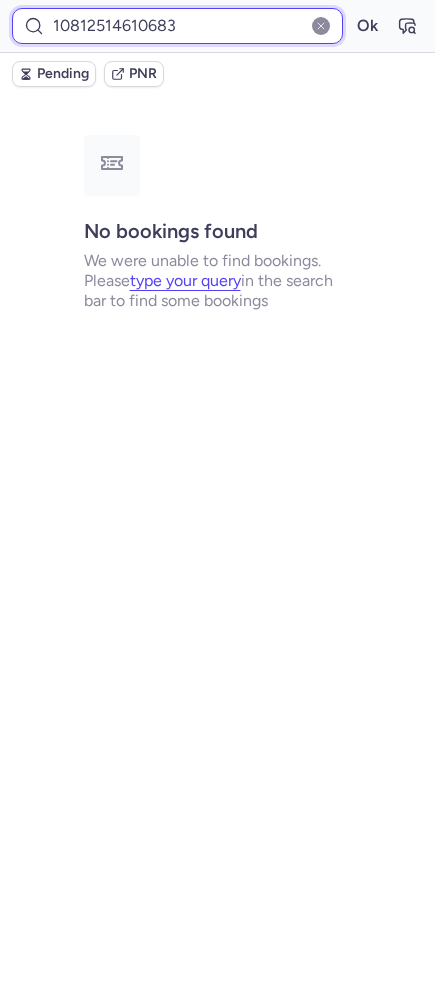 type on "10812514610683" 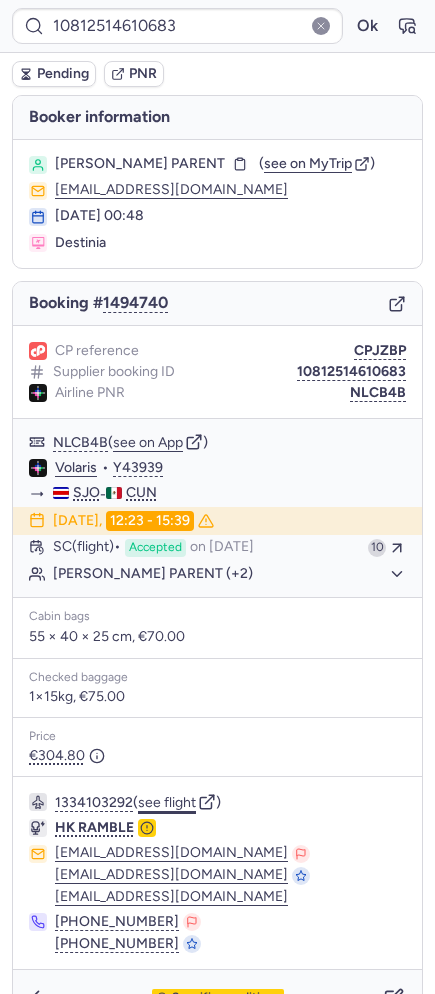 click on "see flight" 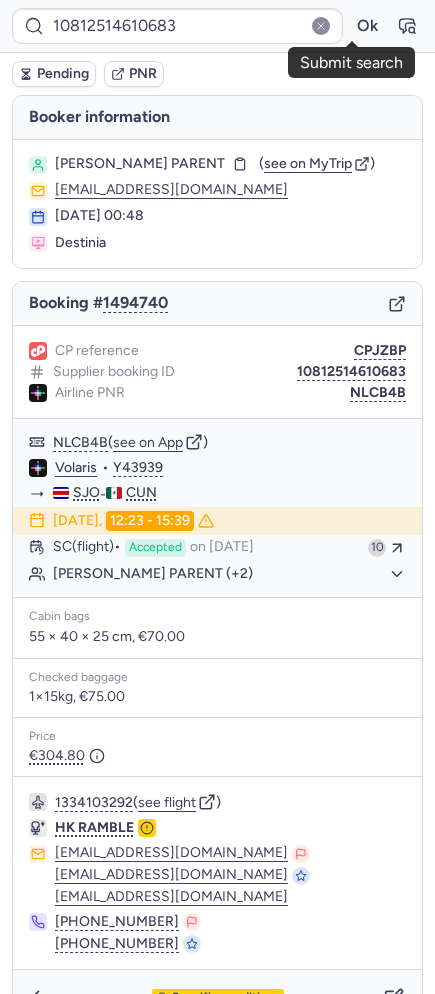click on "Ok" at bounding box center [367, 26] 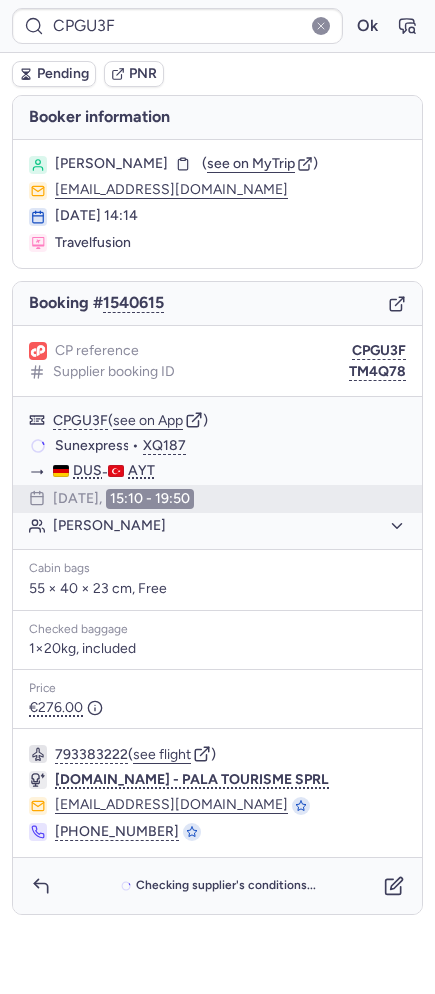 type on "22555774484" 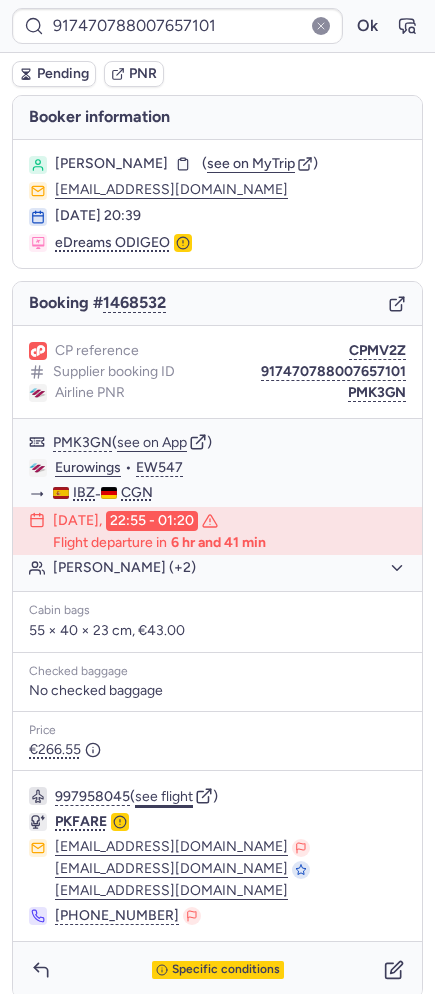 click on "see flight" 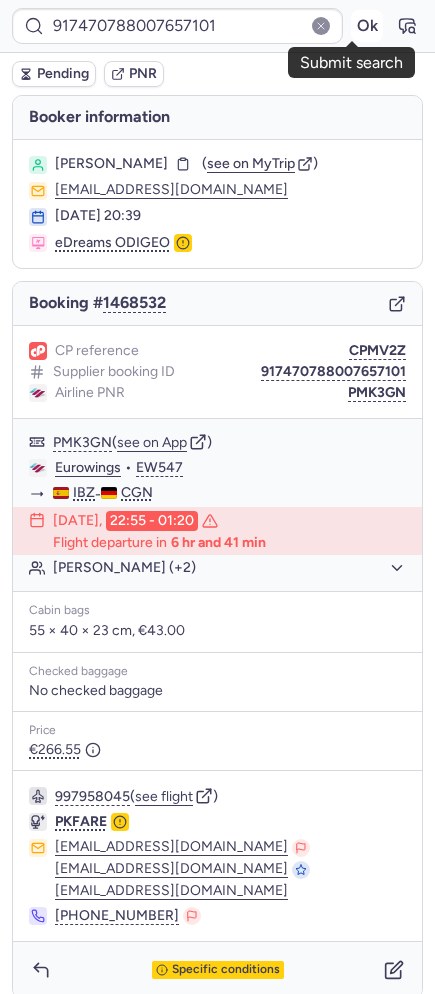click on "Ok" at bounding box center [367, 26] 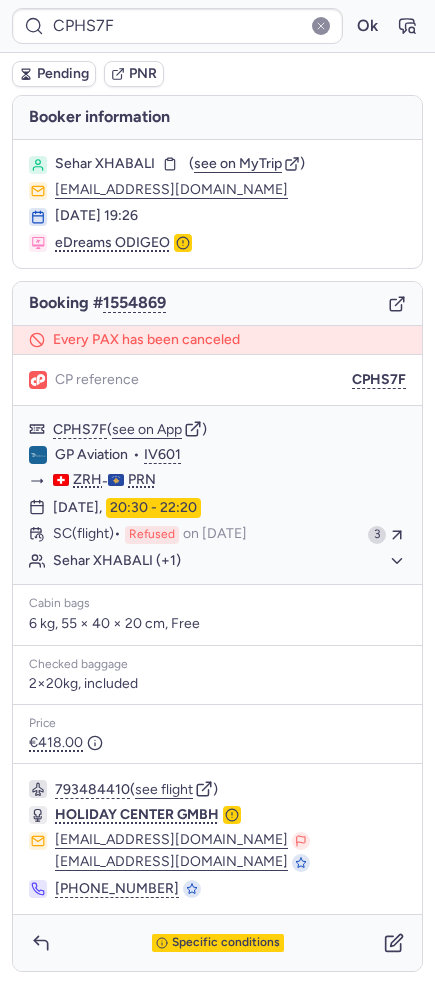 click on "Pending" at bounding box center [54, 74] 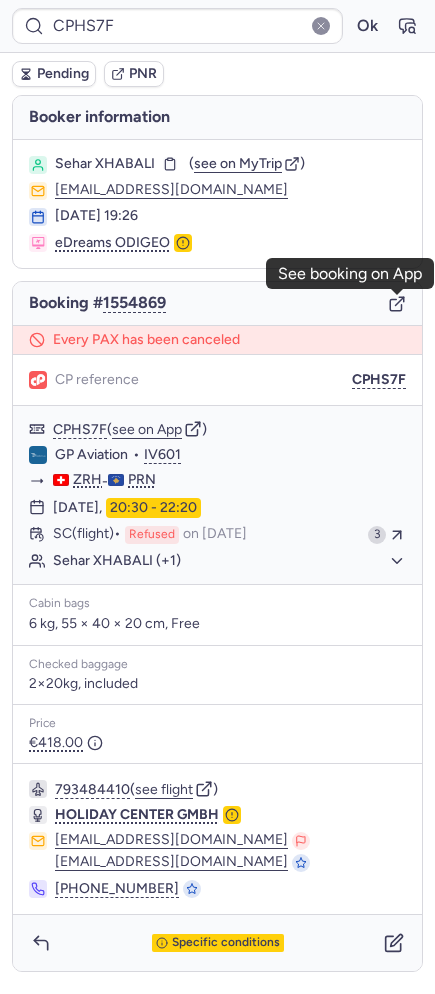 click 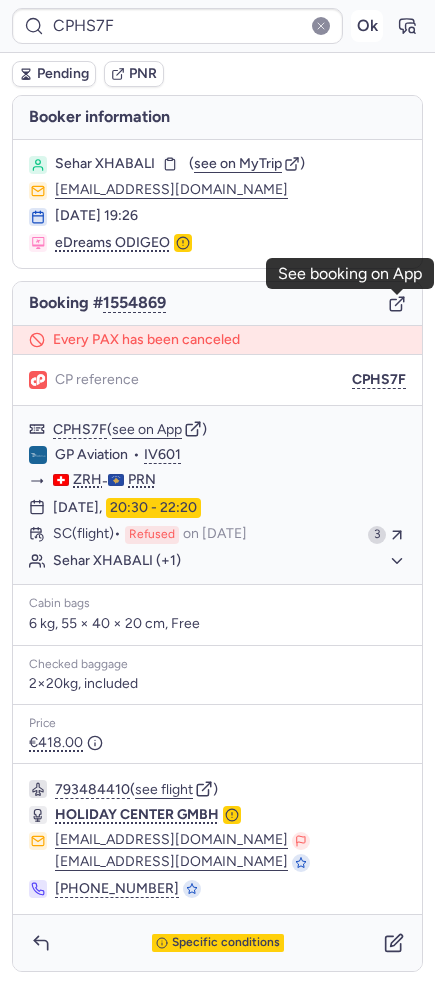 click on "Ok" at bounding box center (367, 26) 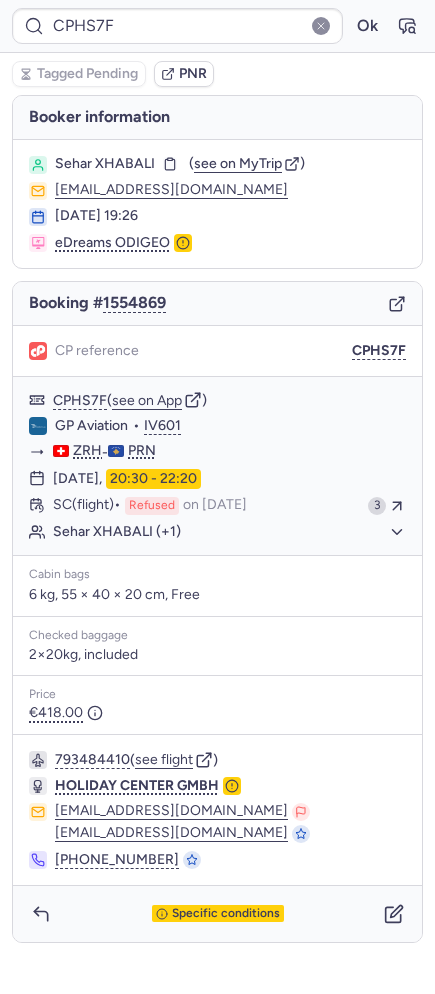 type on "CP5AK4" 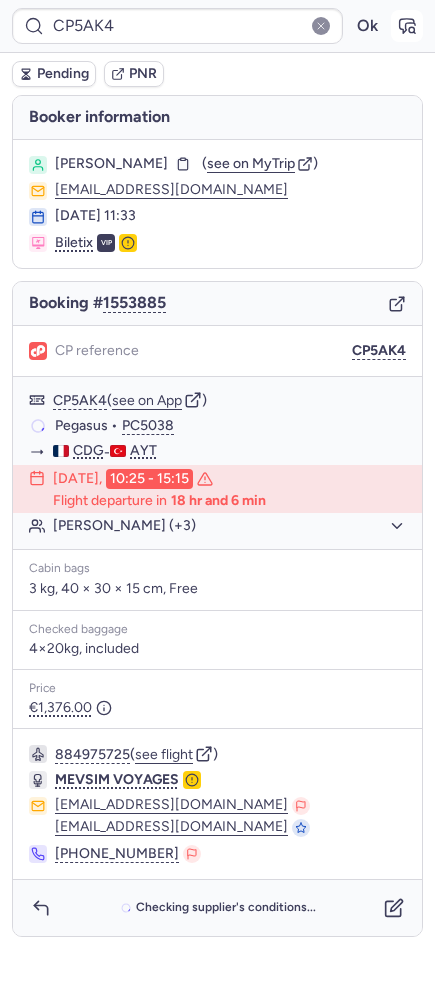 click 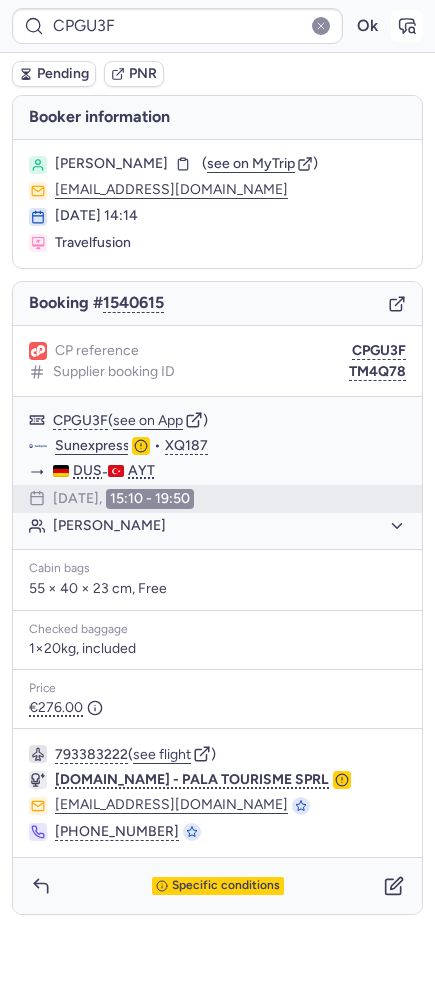 click at bounding box center (407, 26) 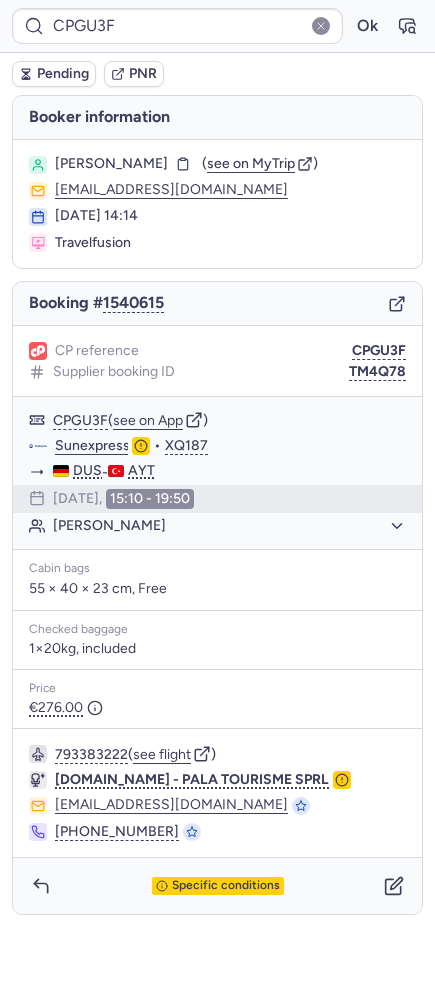 click on "Specific conditions" at bounding box center (217, 886) 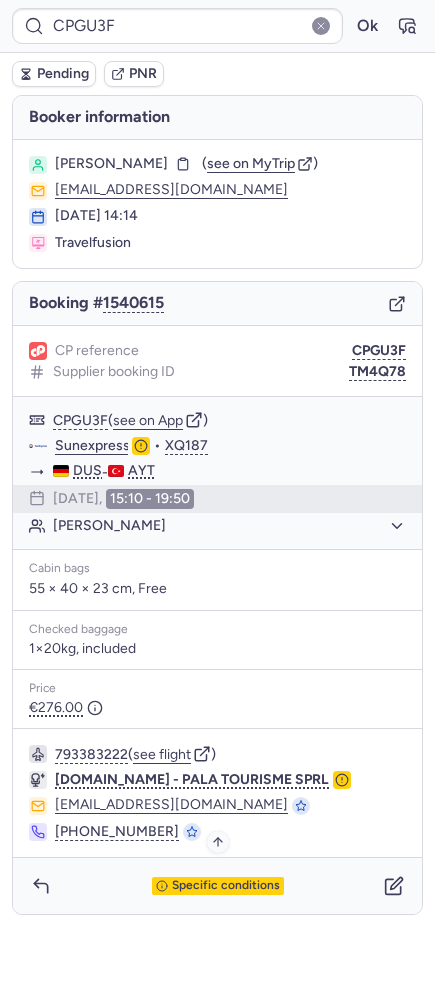 click on "Specific conditions" at bounding box center [218, 886] 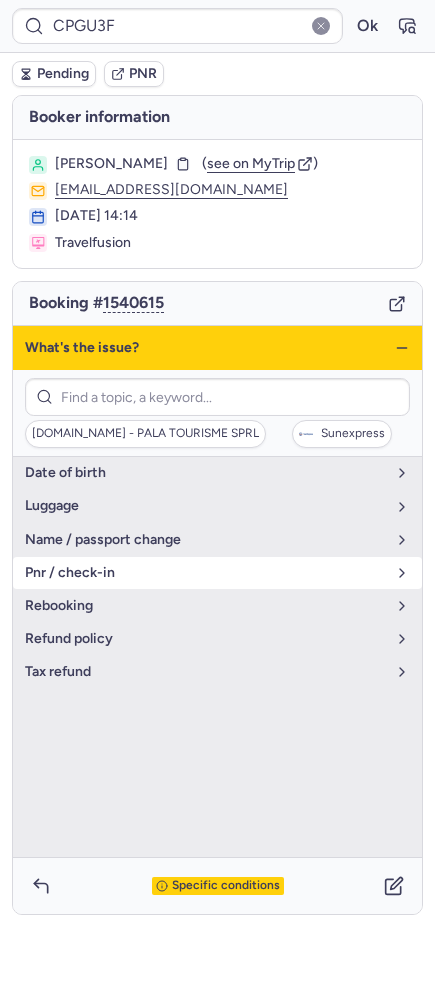 click on "pnr / check-in" at bounding box center [205, 573] 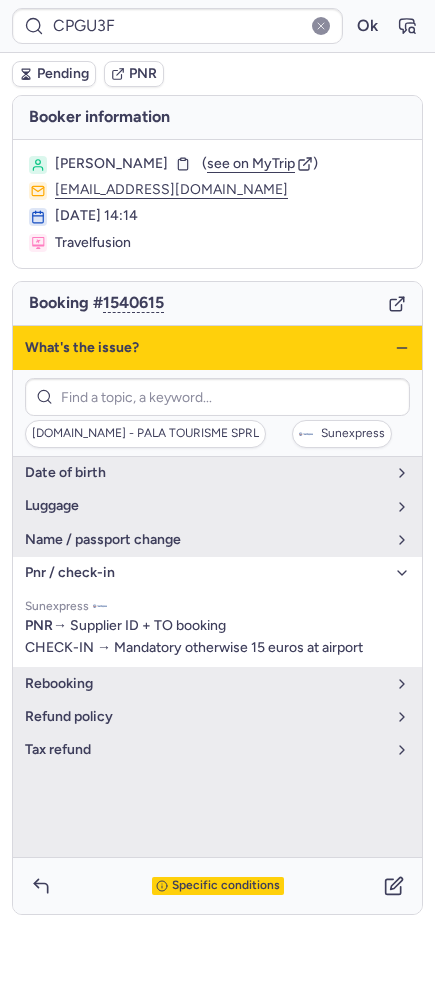 click 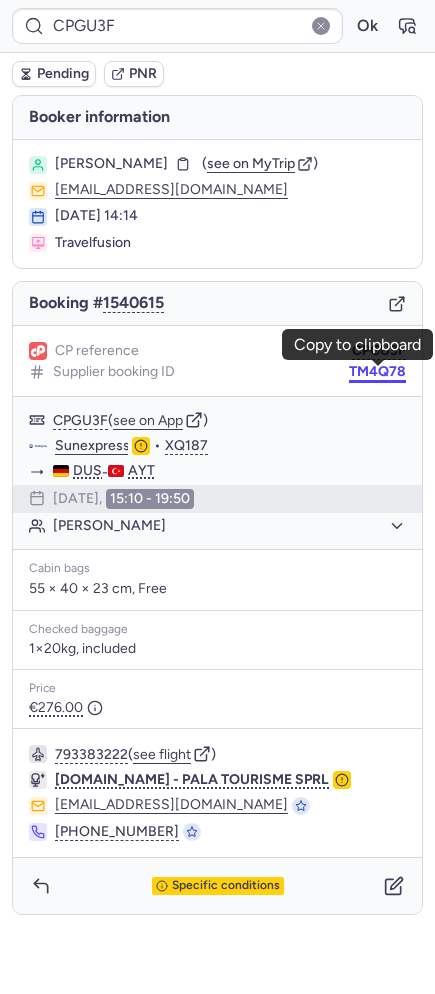 click on "TM4Q78" at bounding box center (377, 372) 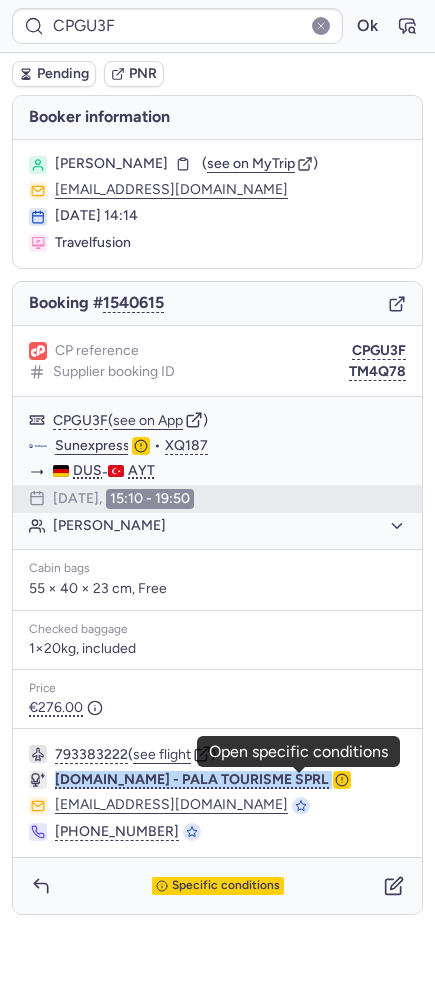 drag, startPoint x: 57, startPoint y: 783, endPoint x: 294, endPoint y: 788, distance: 237.05273 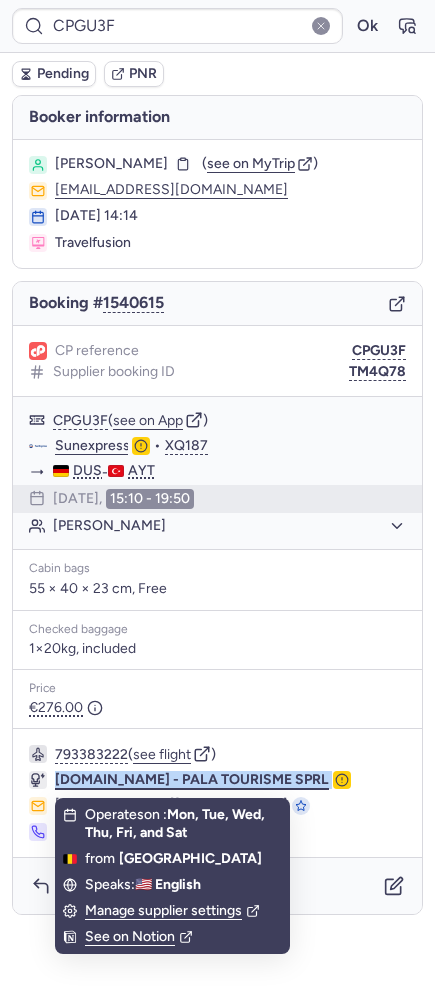 copy on "FLYBRU.BE - PALA TOURISME SPRL" 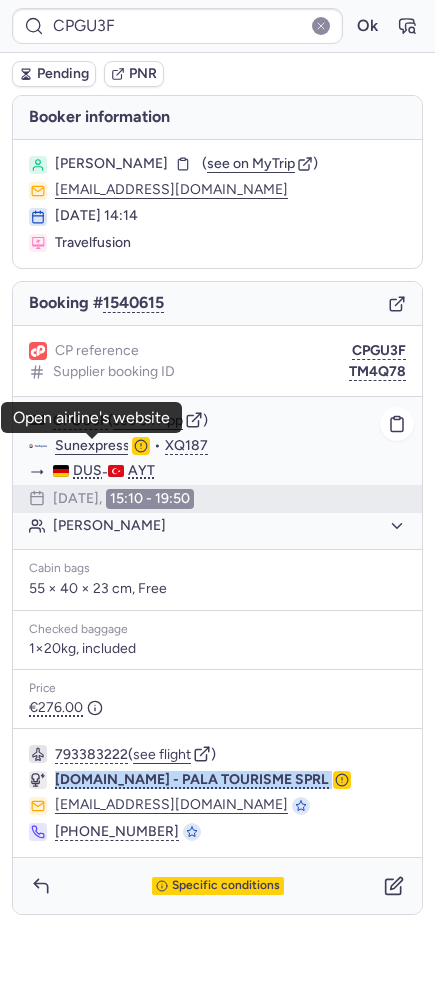 click on "Sunexpress" 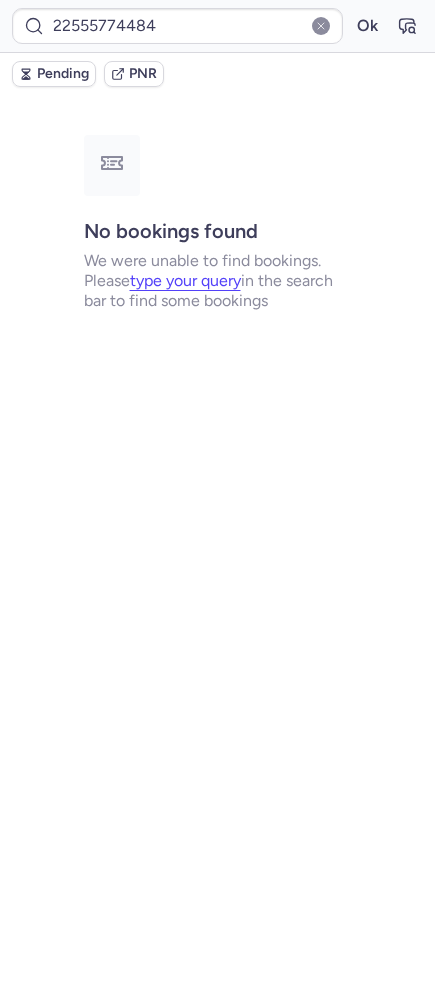 type on "CPI799" 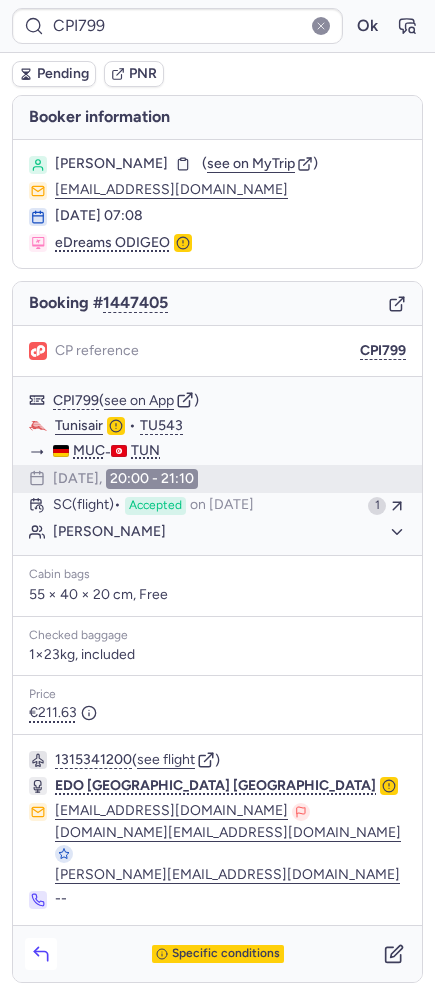 click 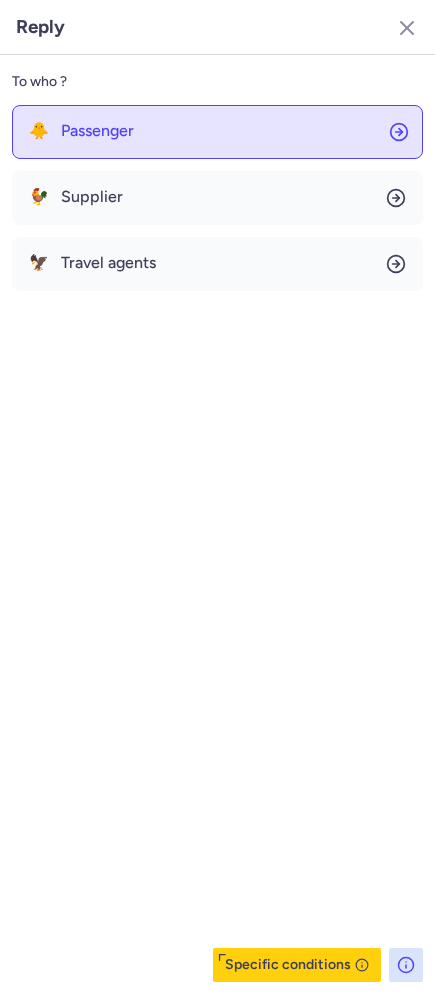click on "Passenger" at bounding box center (97, 131) 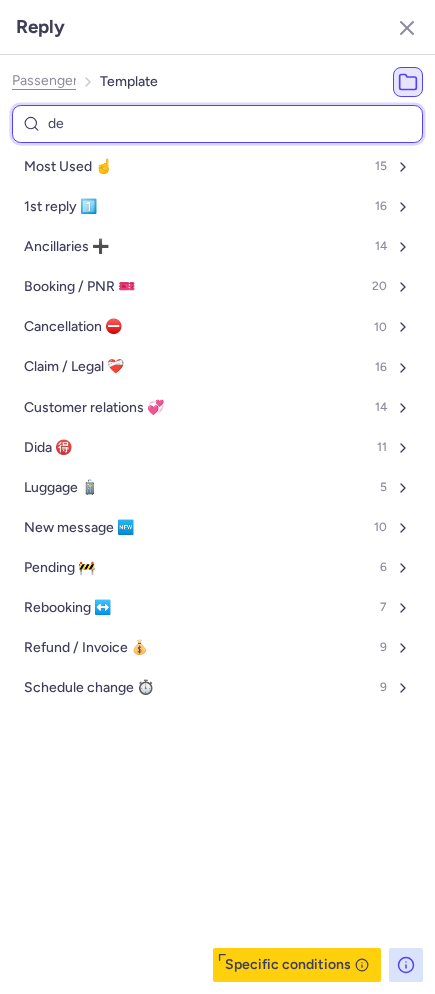 type on "den" 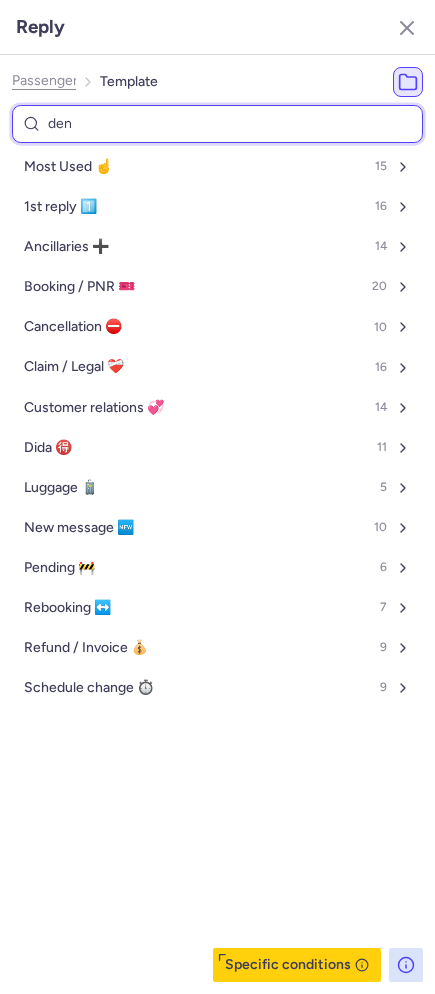 select on "en" 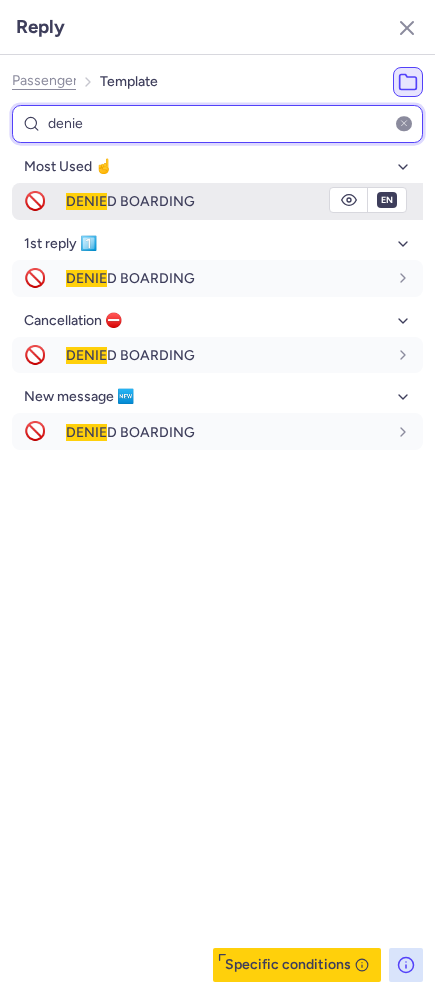 type on "denie" 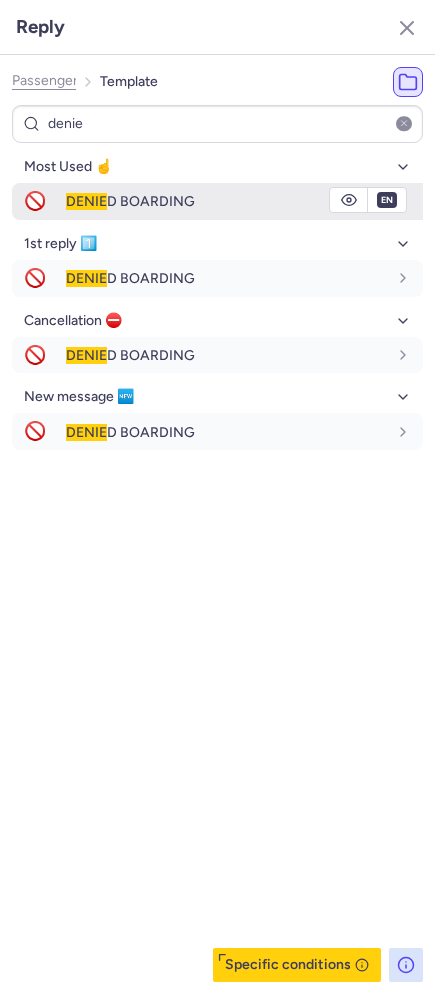 click on "DENIE D BOARDING" at bounding box center (130, 201) 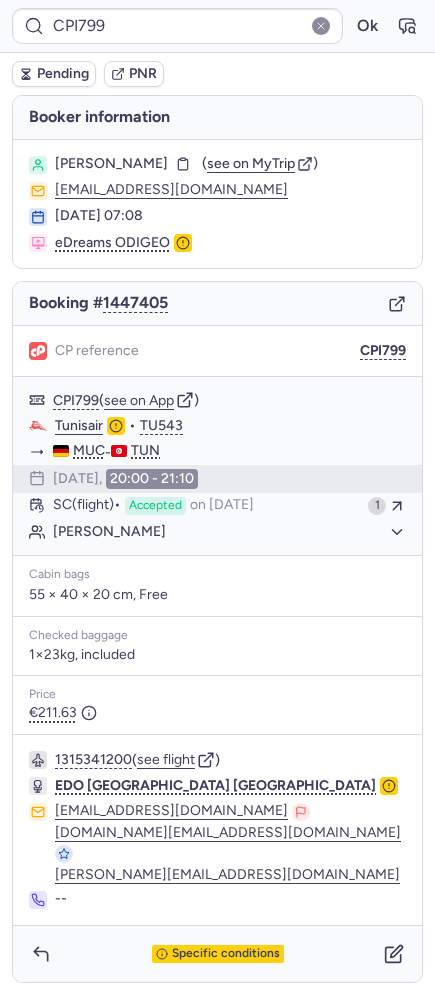 click on "Pending" at bounding box center (63, 74) 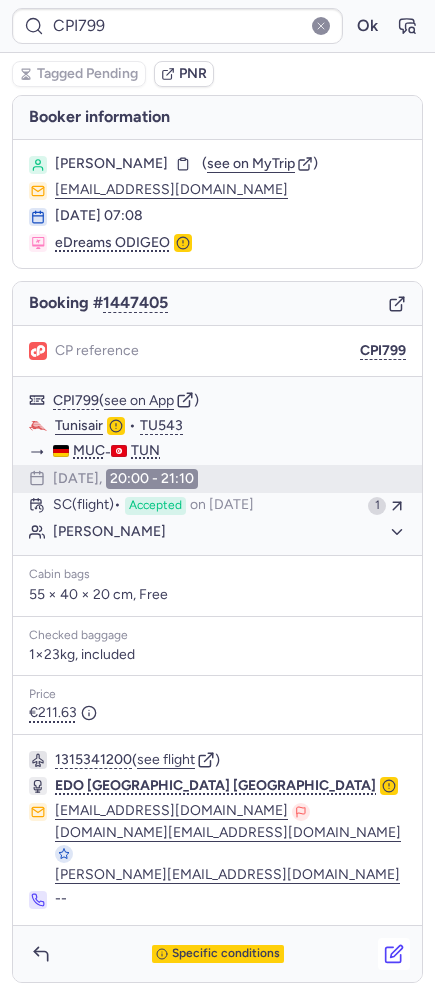 click 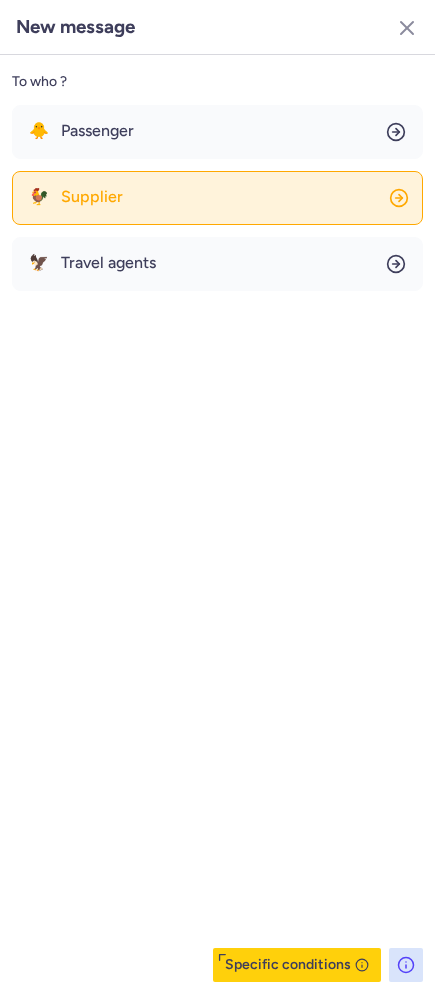 click on "🐓 Supplier" 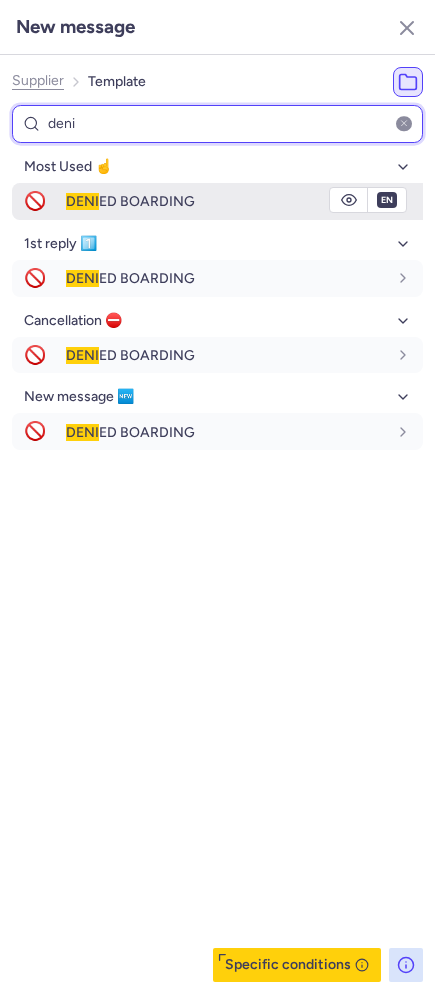 type on "deni" 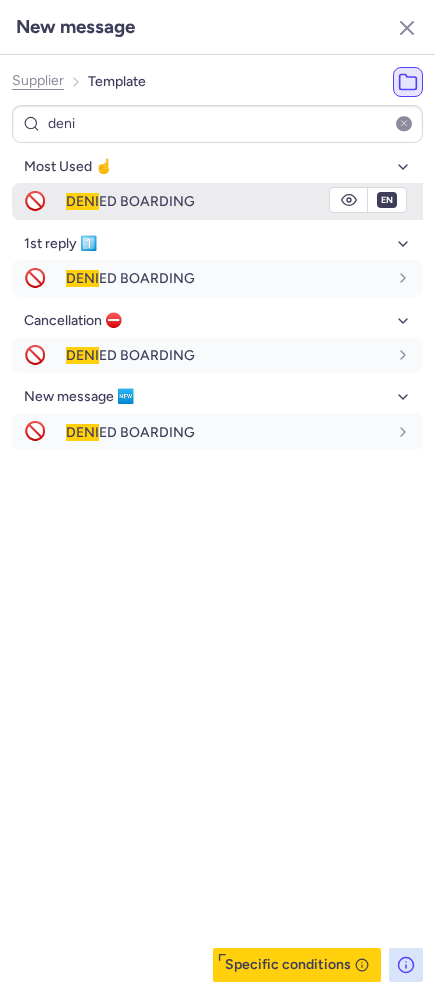 click on "DENI ED BOARDING" at bounding box center [130, 201] 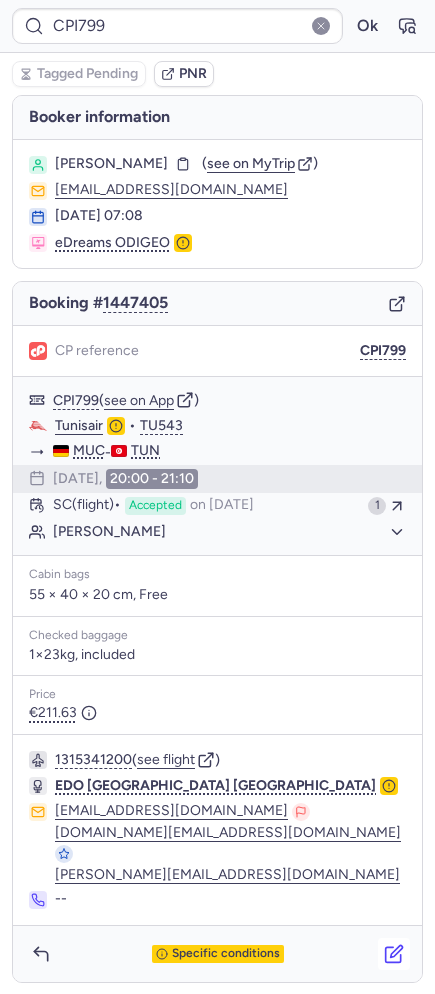 click 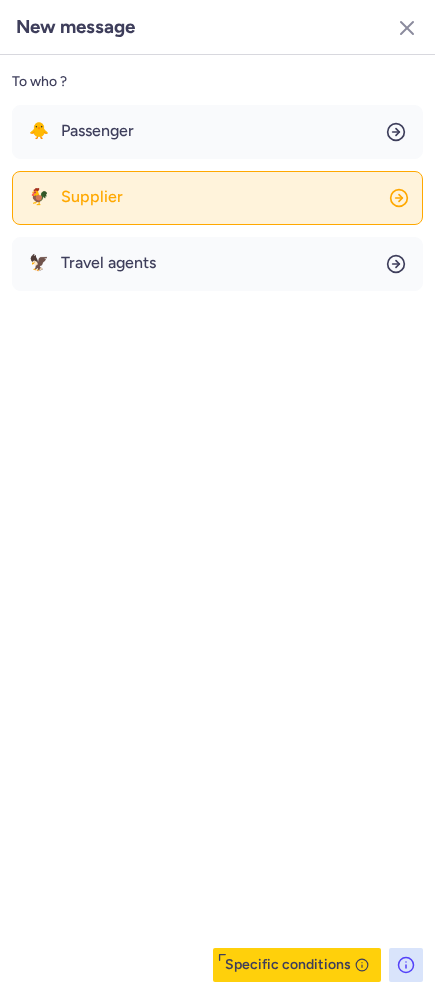 click on "🐓 Supplier" 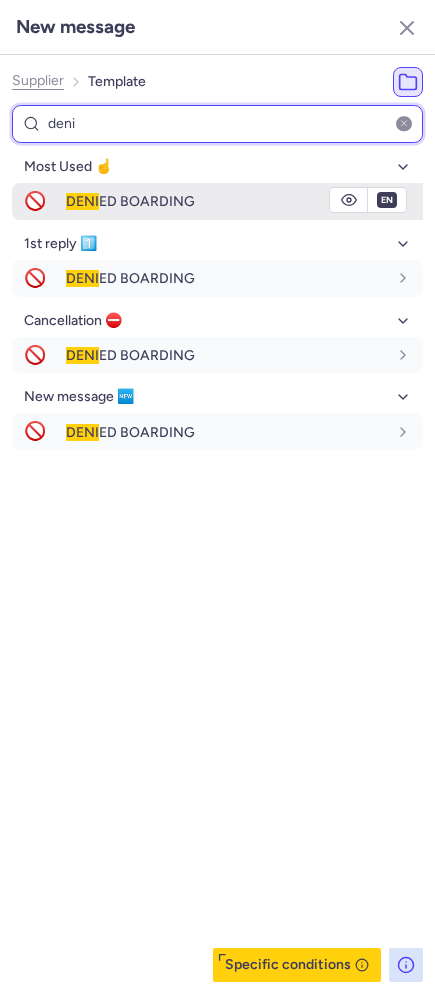 type on "deni" 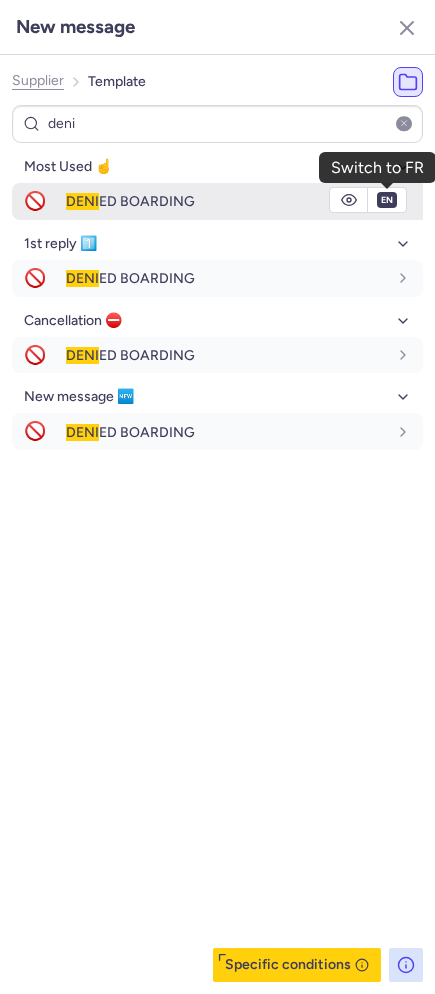 click on "en" at bounding box center [387, 200] 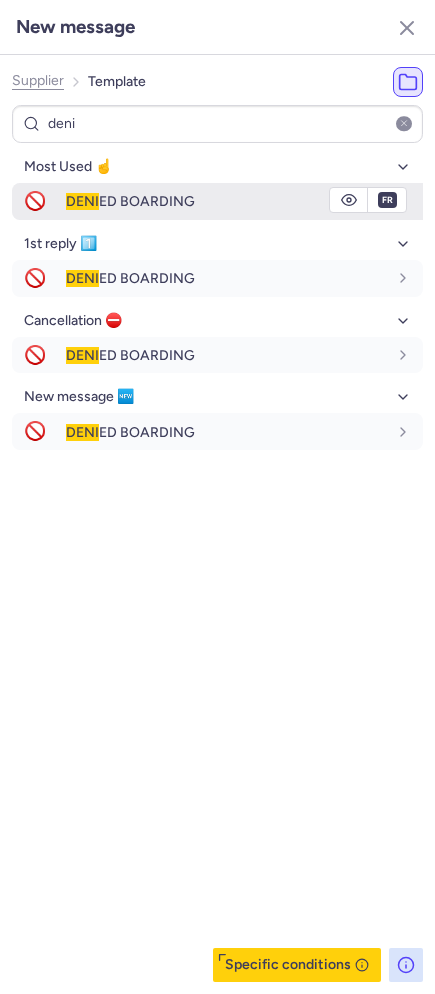 click on "fr" at bounding box center [387, 200] 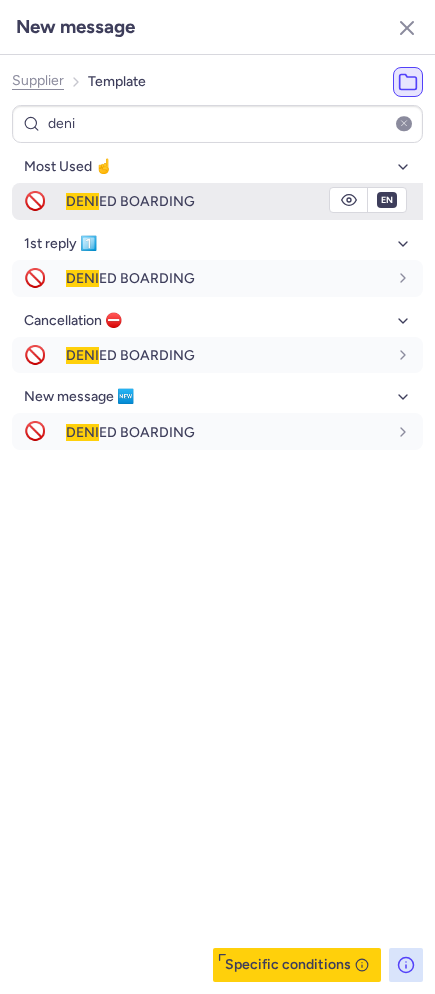 click on "DENI ED BOARDING" at bounding box center [244, 201] 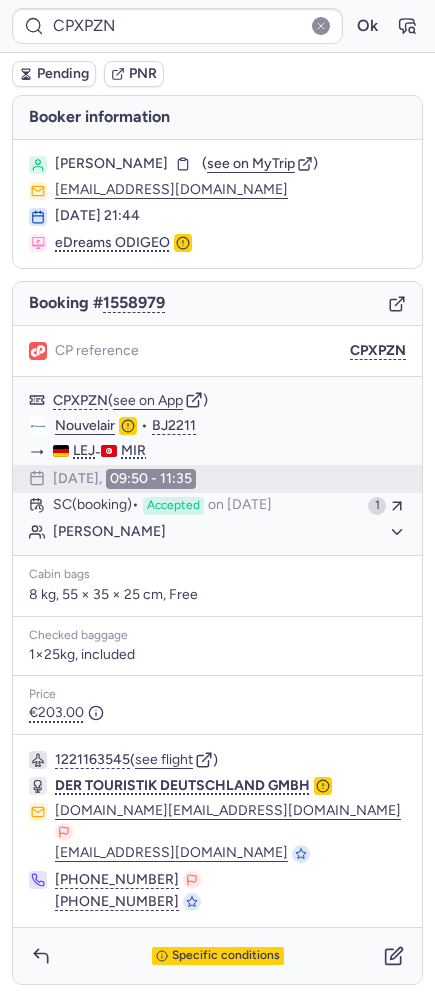 type on "10812515910417" 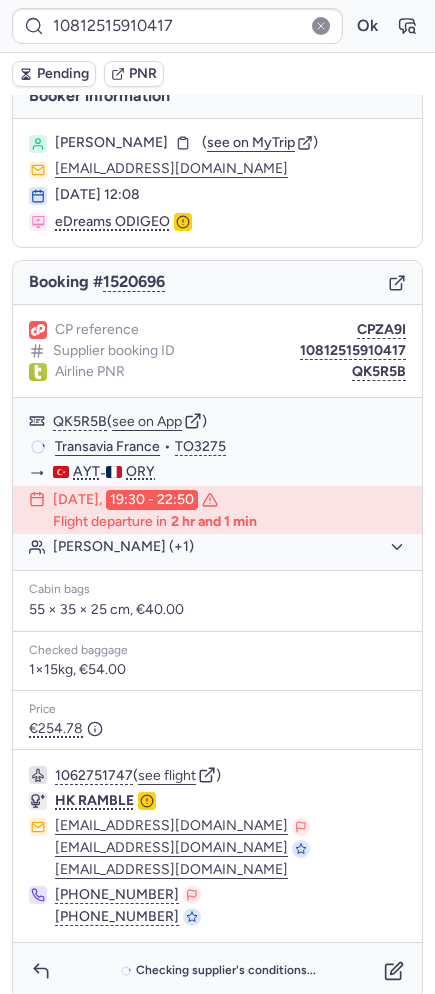 scroll, scrollTop: 40, scrollLeft: 0, axis: vertical 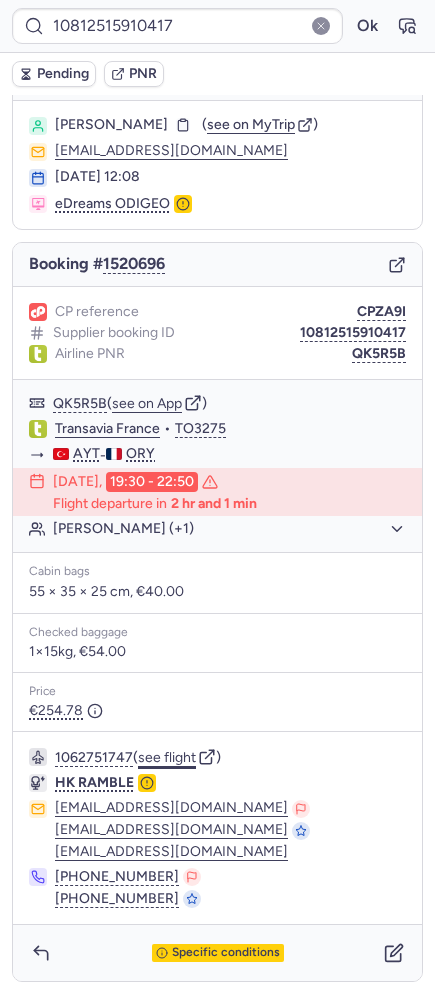 click on "see flight" 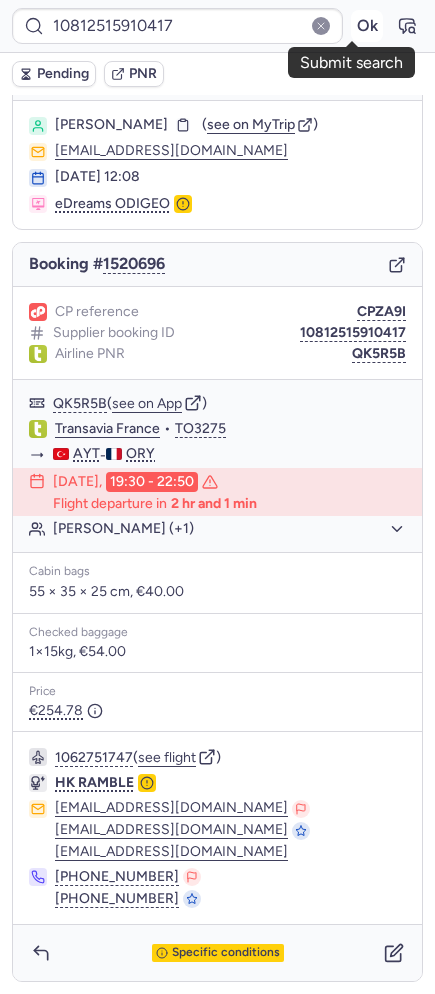 click on "Ok" at bounding box center (367, 26) 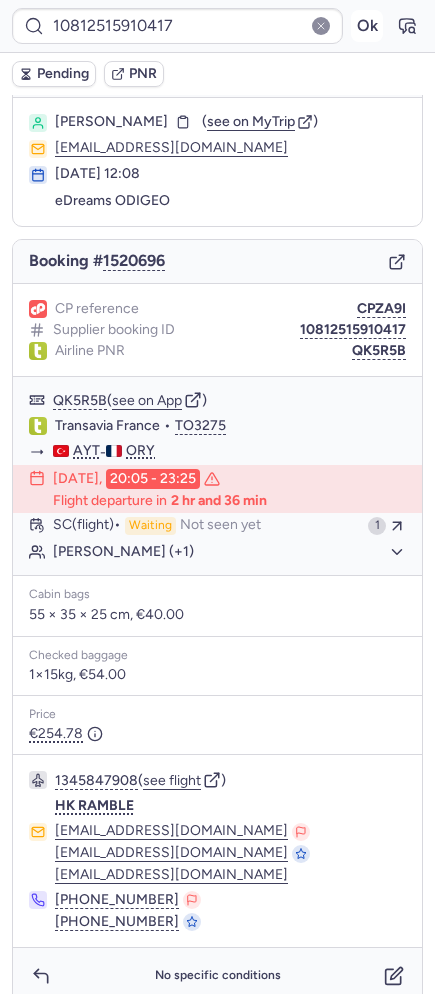scroll, scrollTop: 40, scrollLeft: 0, axis: vertical 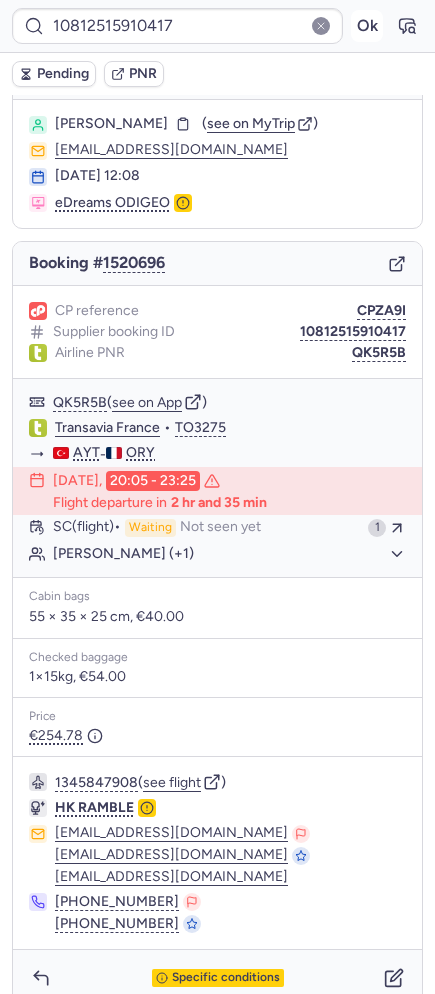 type 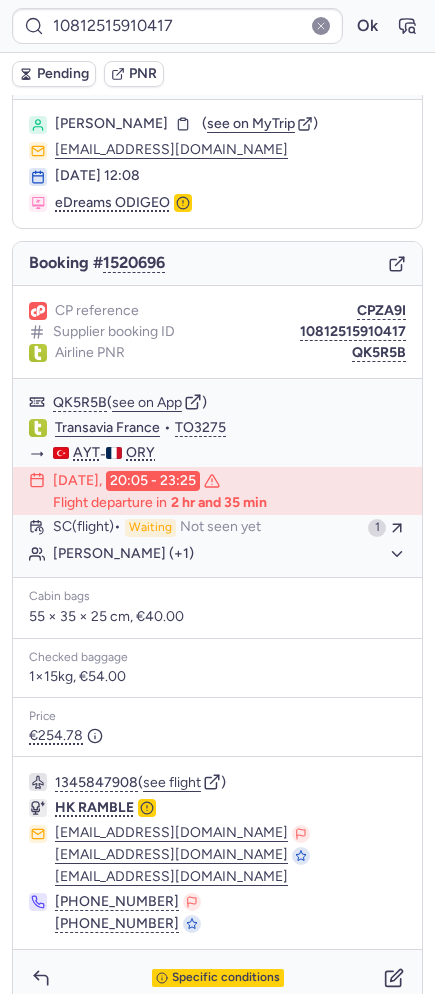 type on "CPHS7F" 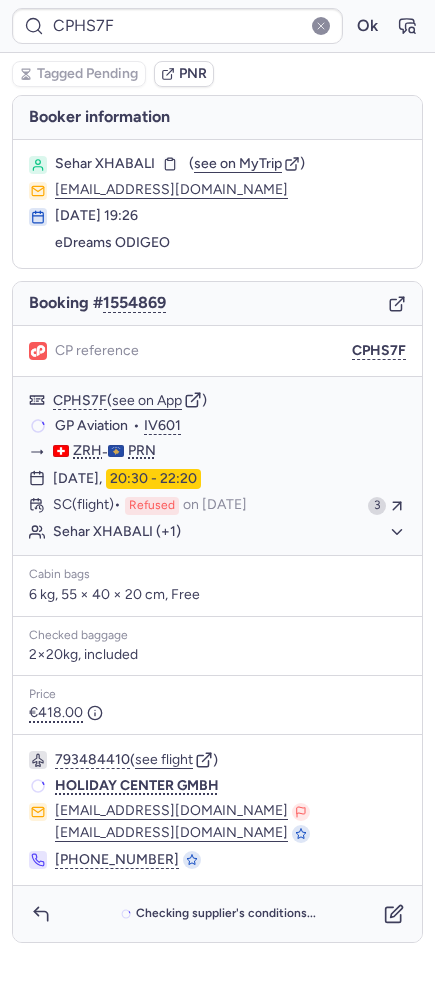 scroll, scrollTop: 0, scrollLeft: 0, axis: both 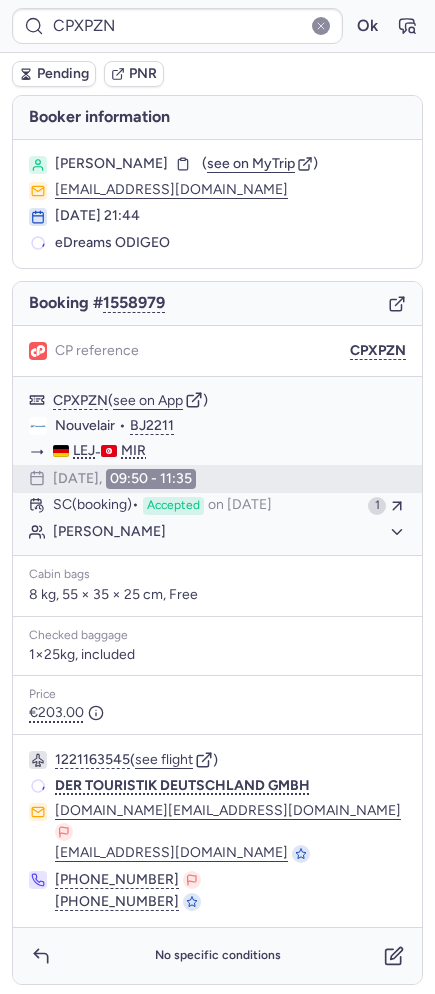 type on "CP9DCO" 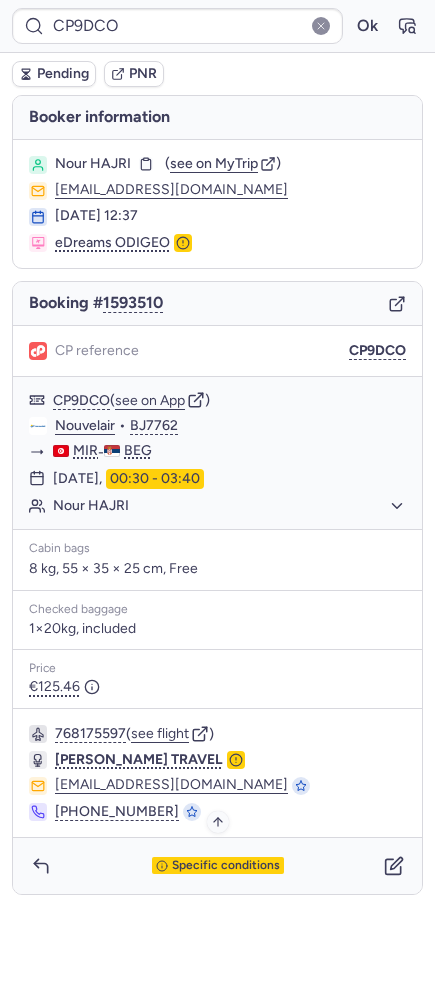 click on "Specific conditions" at bounding box center [218, 866] 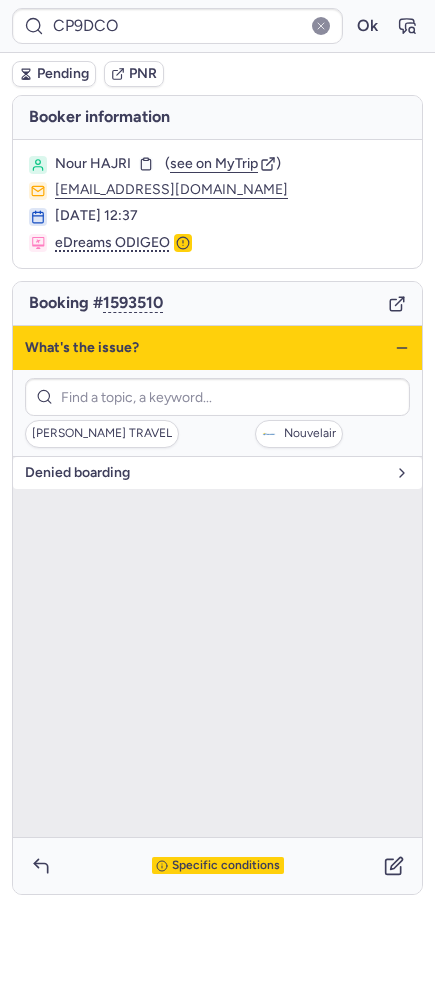 click on "denied boarding" at bounding box center [205, 473] 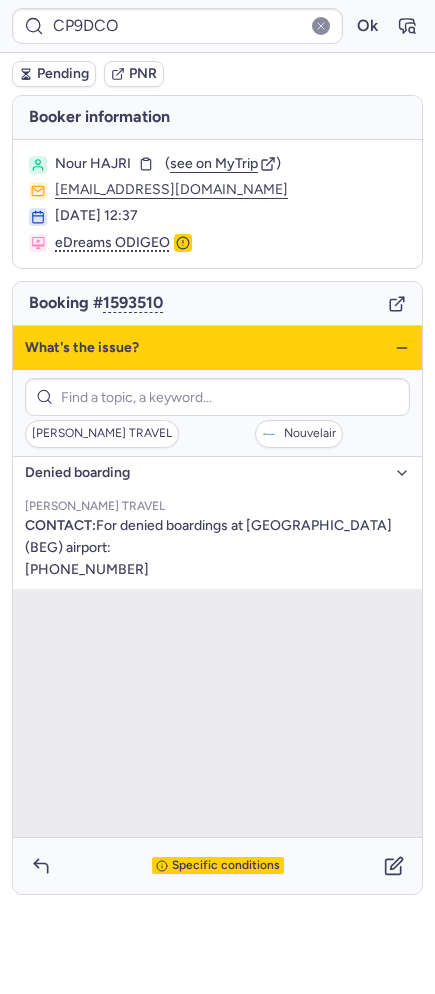 click 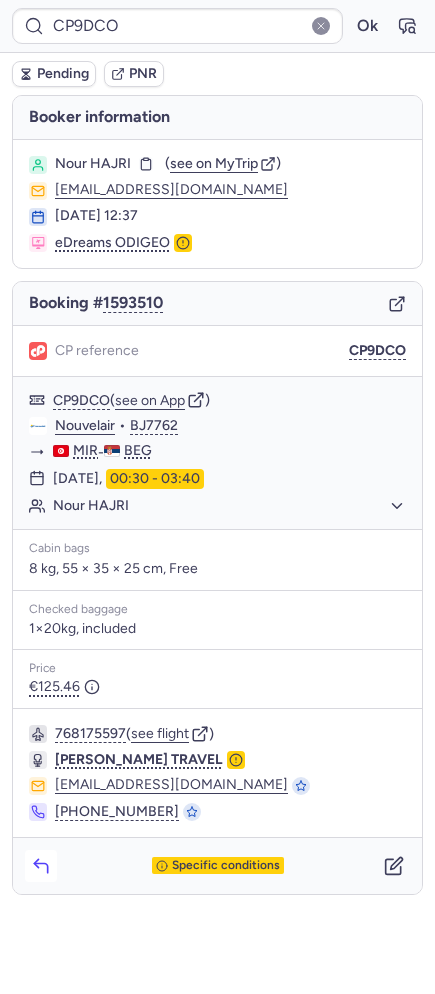 click 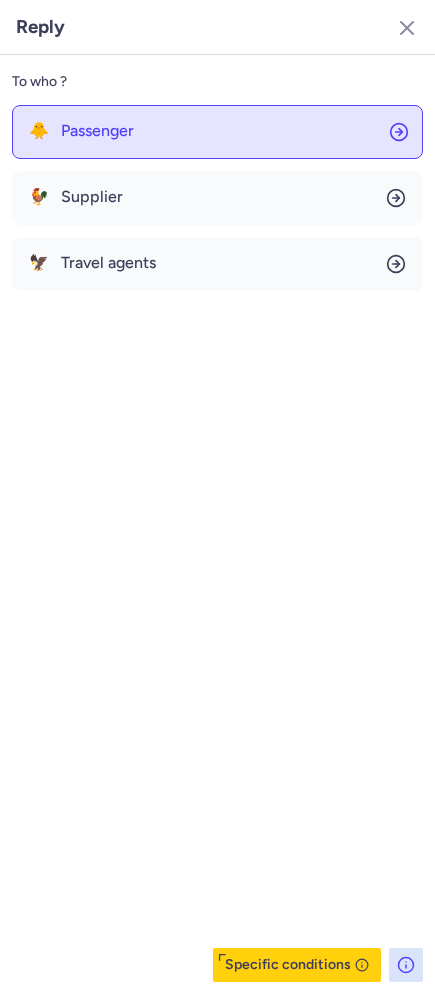 click on "Passenger" at bounding box center (97, 131) 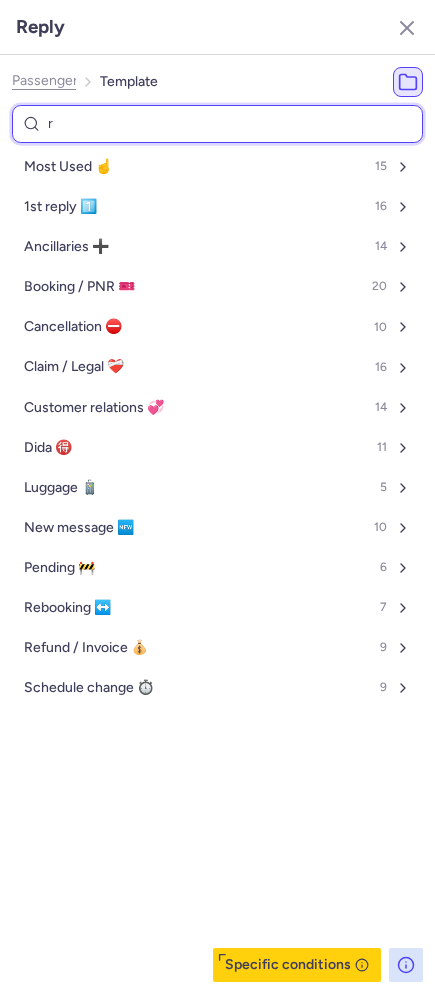 type on "re" 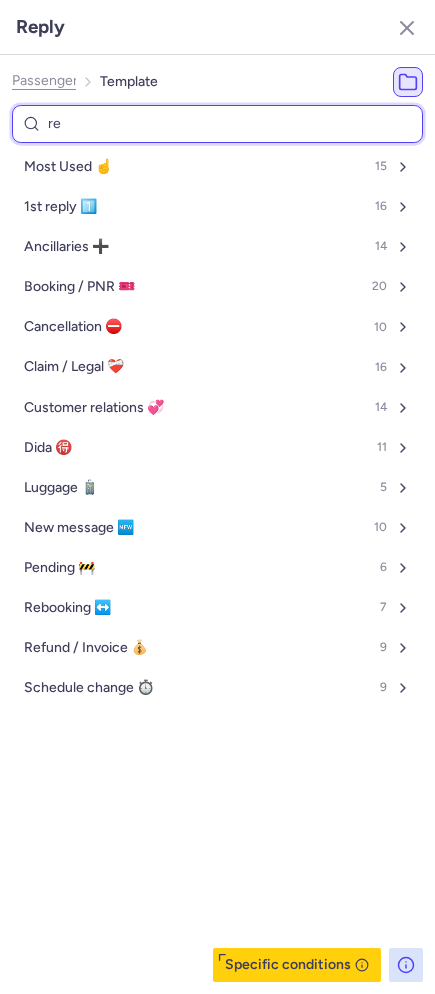 select on "en" 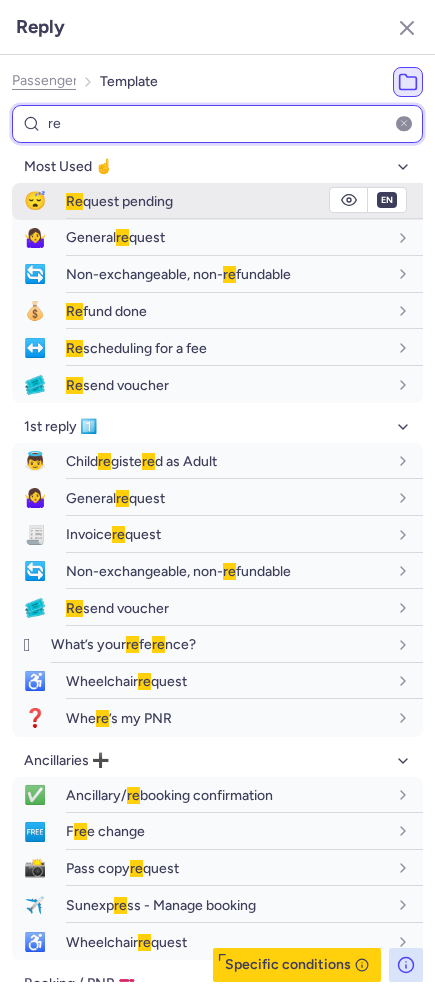 type on "re" 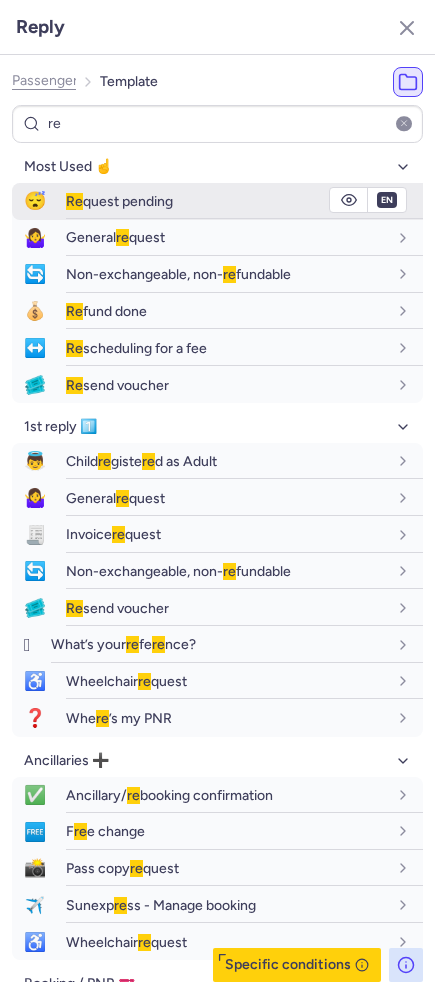 click on "Re quest pending" at bounding box center [244, 201] 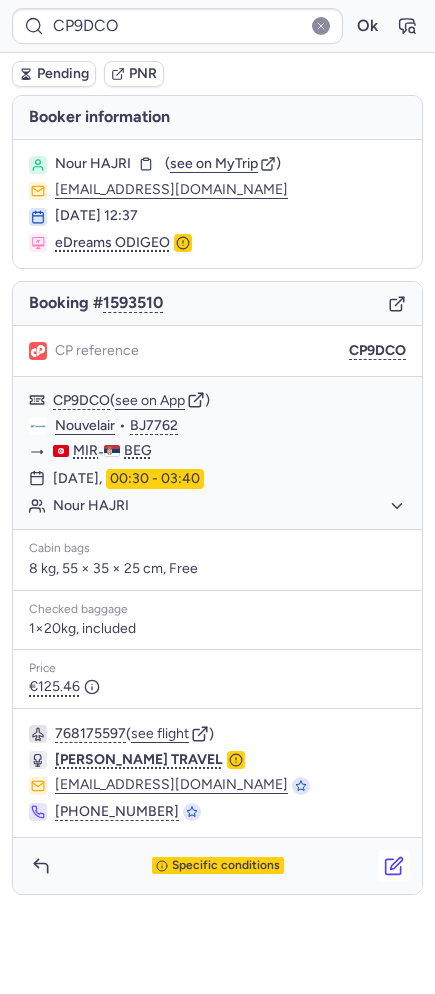click 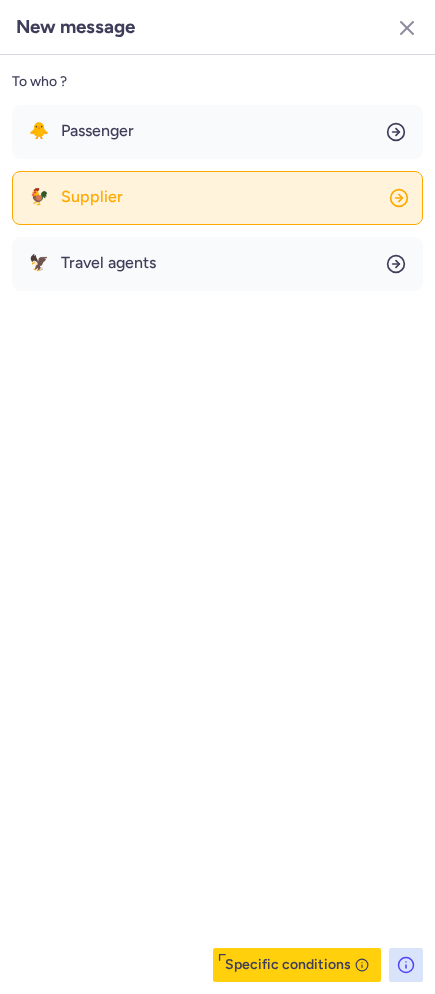 click on "🐓 Supplier" 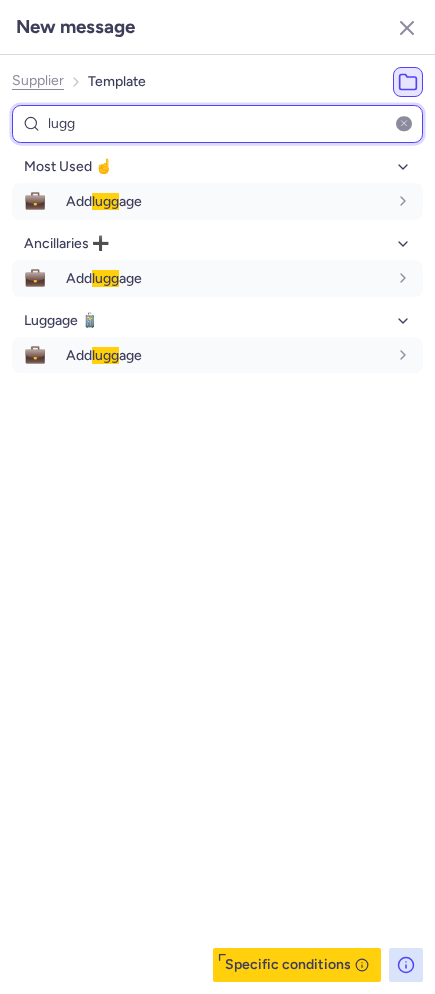 type on "lugg" 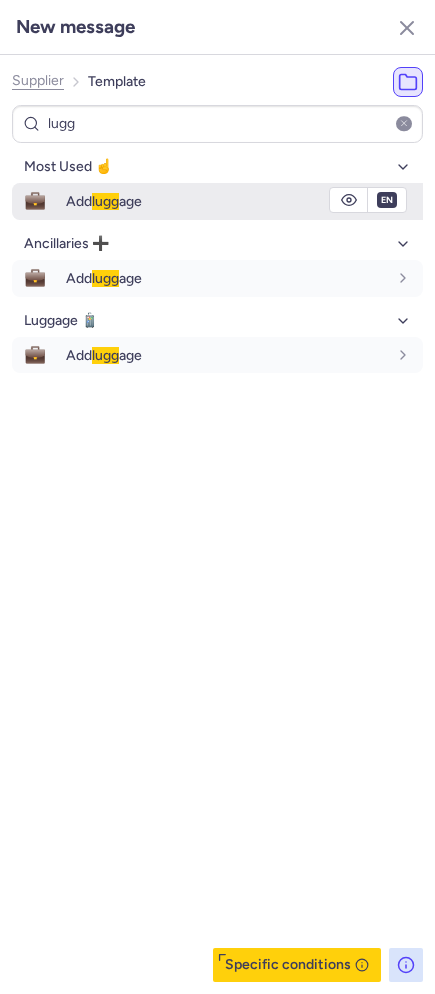 click on "Add  lugg age" at bounding box center [226, 201] 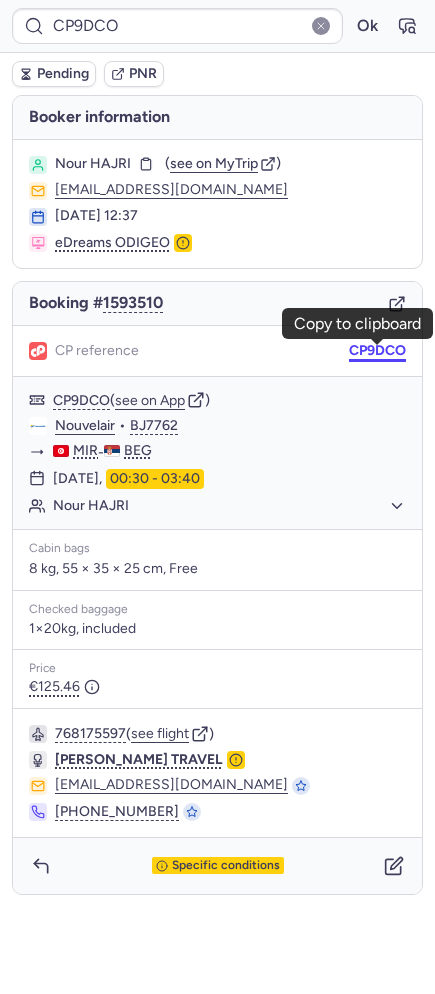 click on "CP9DCO" at bounding box center [377, 351] 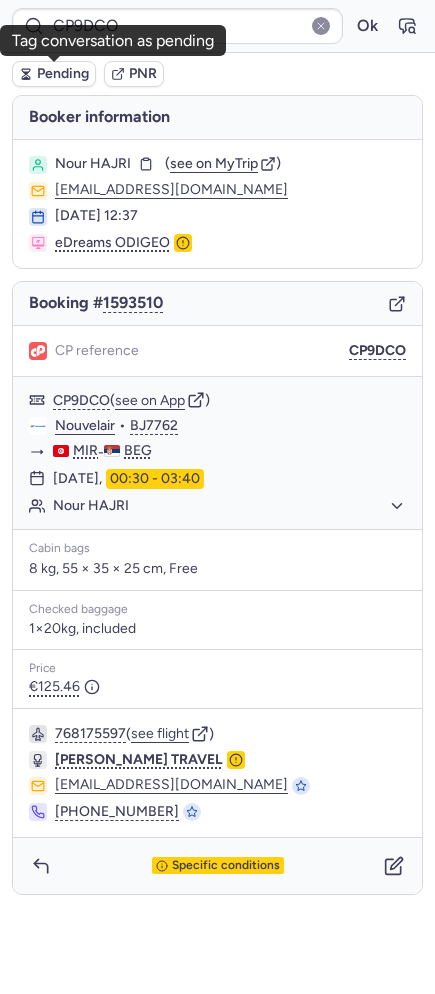 click on "Pending" at bounding box center (54, 74) 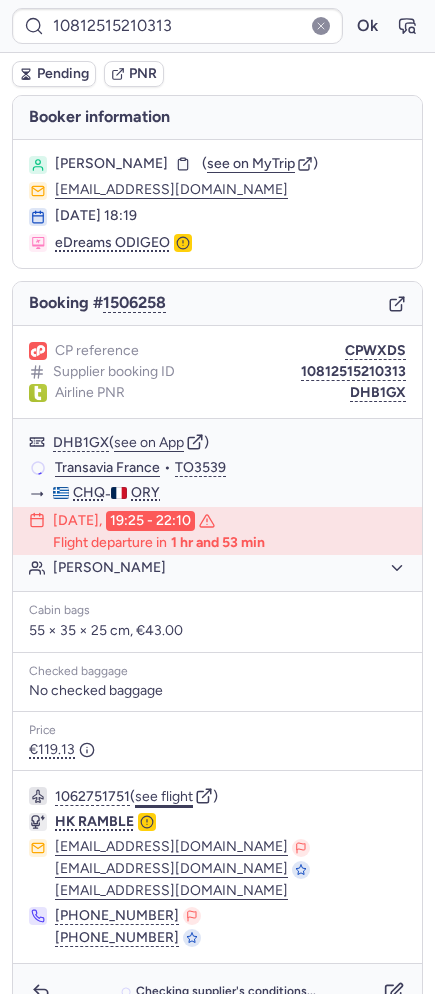 click on "see flight" 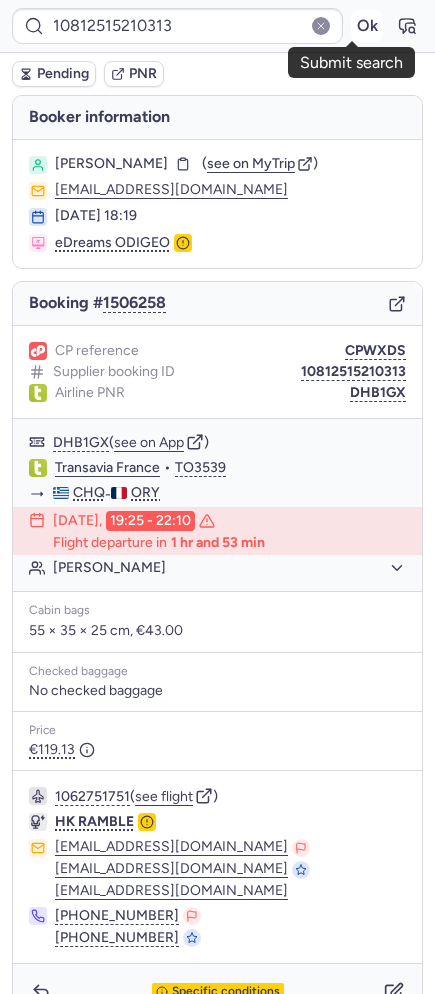 click on "Ok" at bounding box center [367, 26] 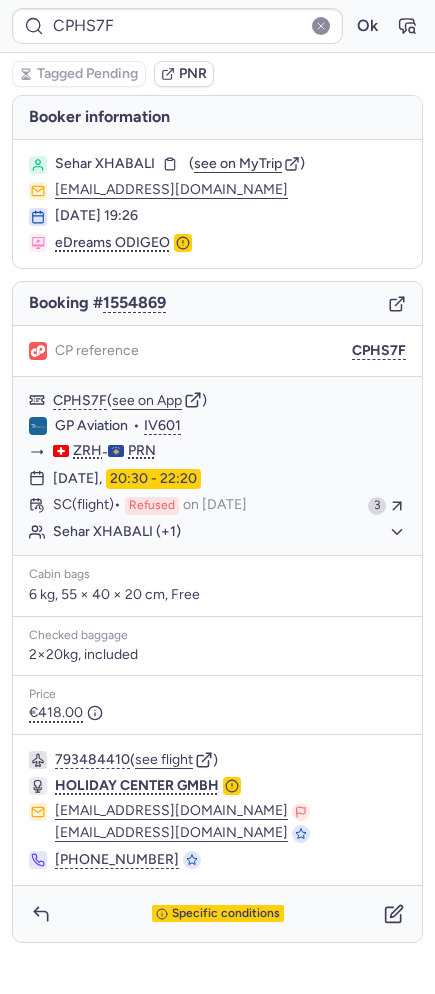 type on "CPB3K2" 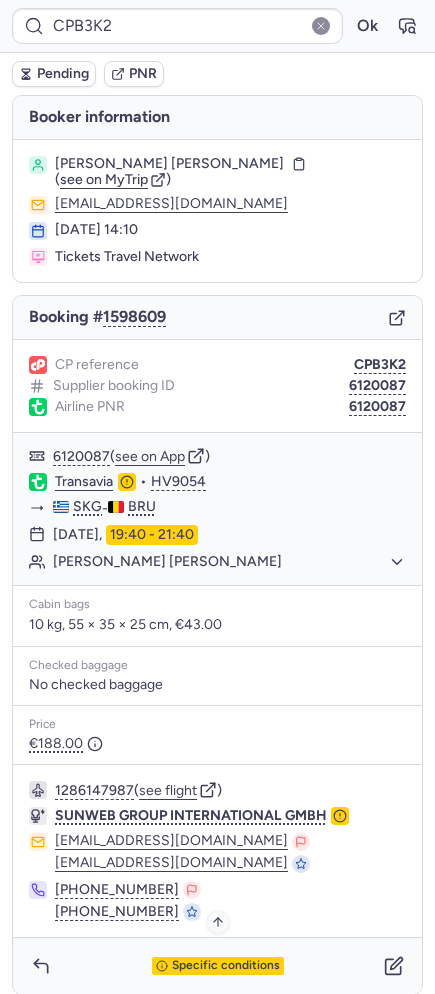 click on "Specific conditions" at bounding box center [226, 966] 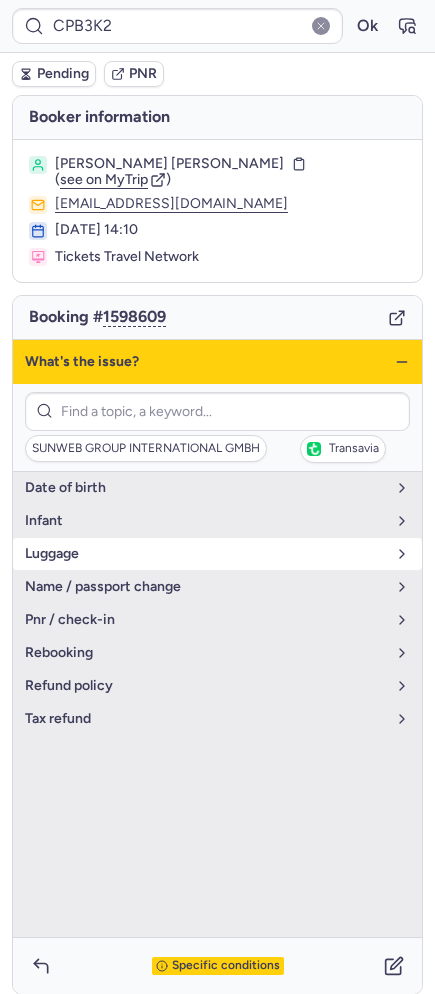 click on "luggage" at bounding box center [205, 554] 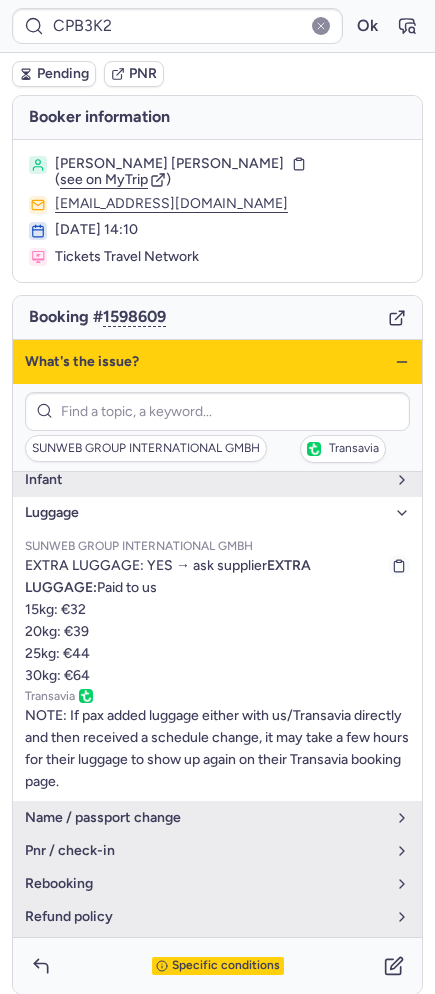 scroll, scrollTop: 0, scrollLeft: 0, axis: both 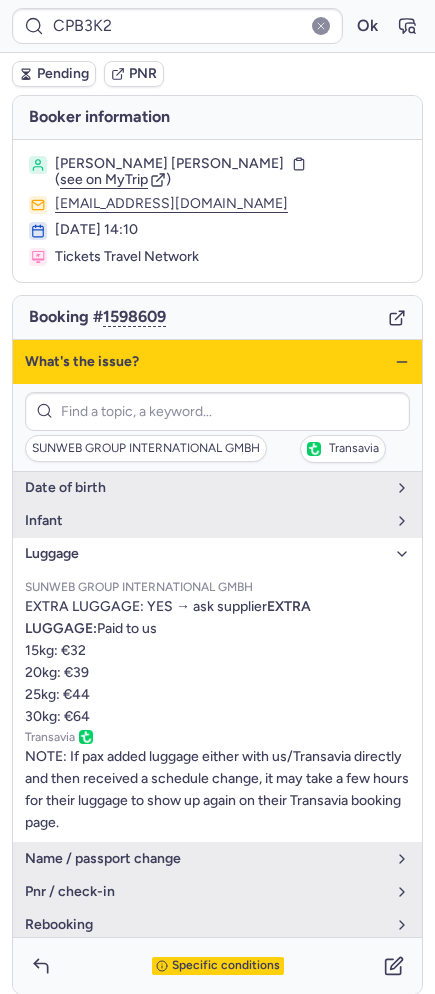 click on "luggage" at bounding box center [205, 554] 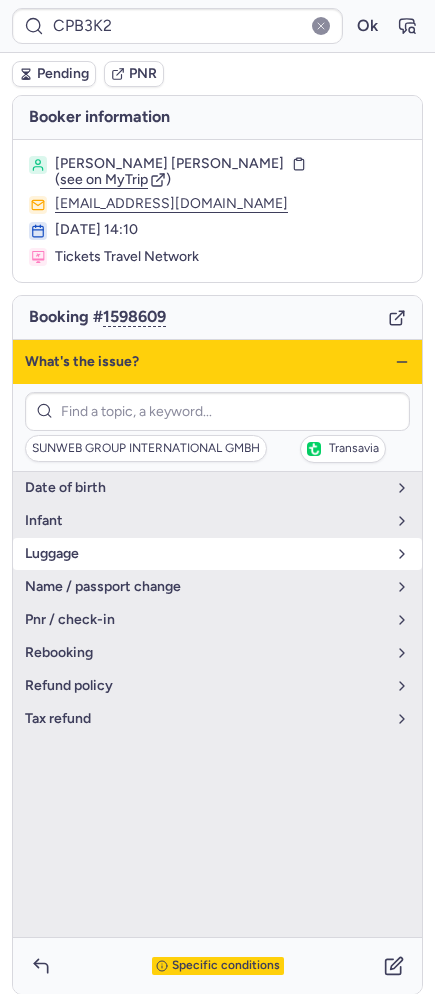 click on "luggage" at bounding box center [205, 554] 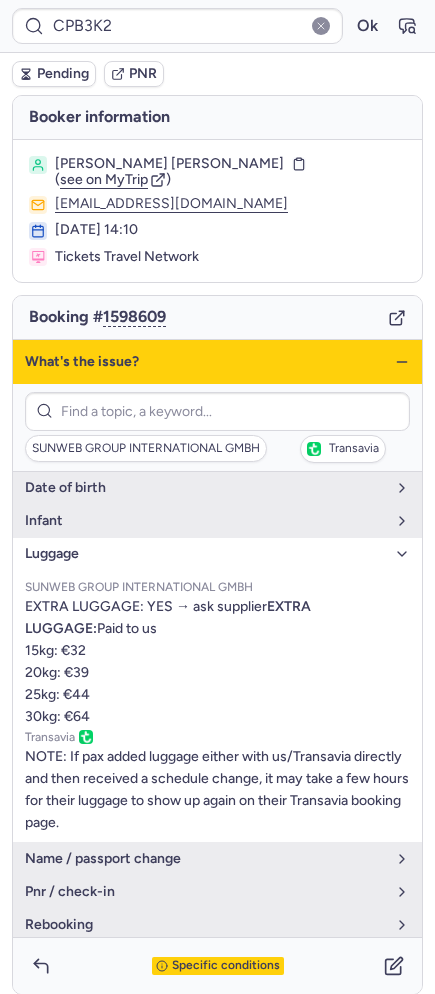 click on "SUNWEB GROUP INTERNATIONAL GMBH EXTRA LUGGAGE: YES → ask supplier
EXTRA LUGGAGE:
Paid to us
15kg: €32
20kg: €39
25kg: €44
30kg: €64 Transavia NOTE: If pax added luggage either with us/Transavia directly and then received a schedule change, it may take a few hours for their luggage to show up again on their Transavia booking page." at bounding box center [217, 706] 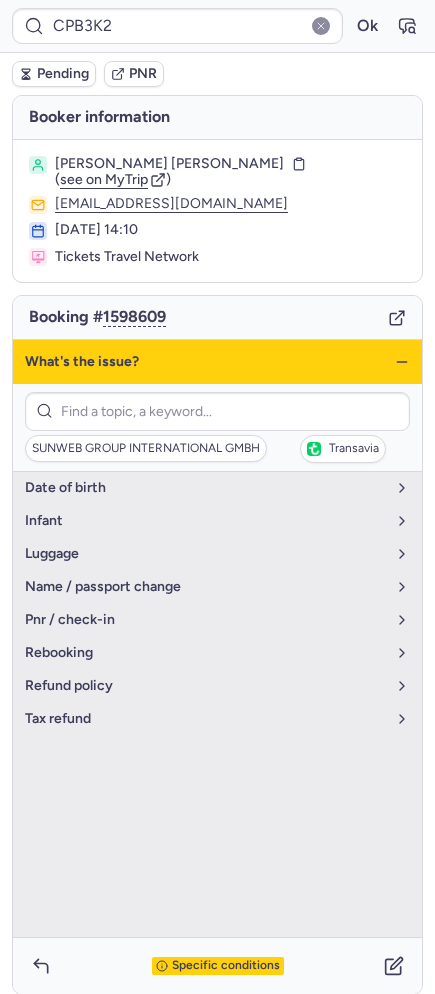 click 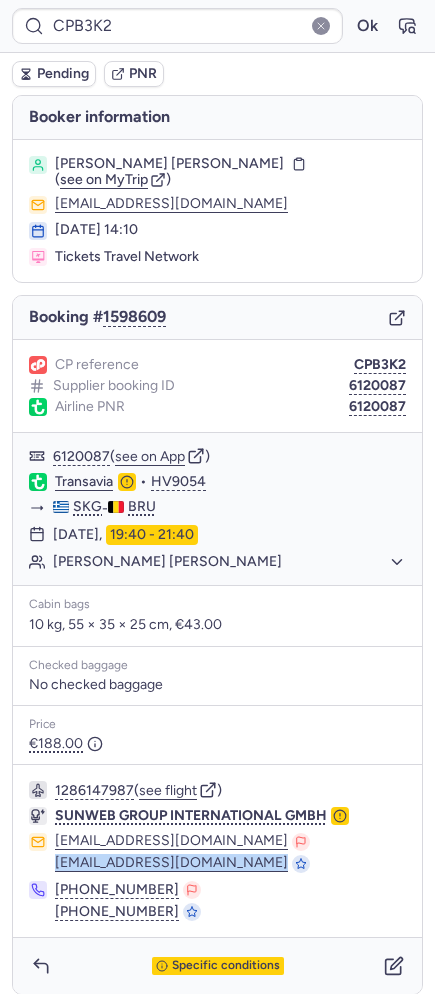 drag, startPoint x: 48, startPoint y: 848, endPoint x: 231, endPoint y: 851, distance: 183.02458 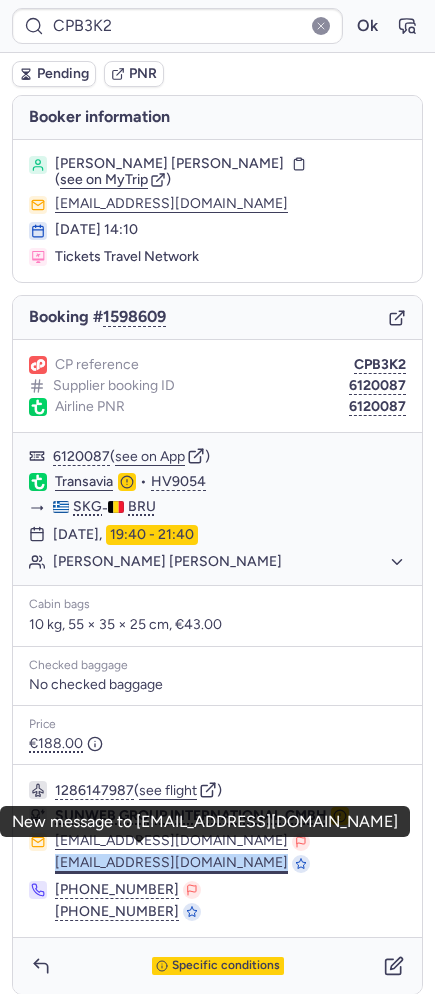 copy on "[EMAIL_ADDRESS][DOMAIN_NAME]" 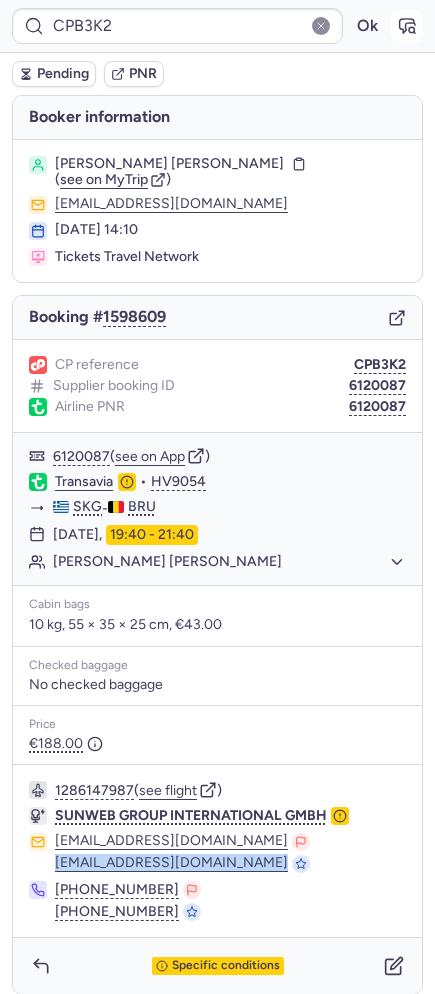 click at bounding box center [407, 26] 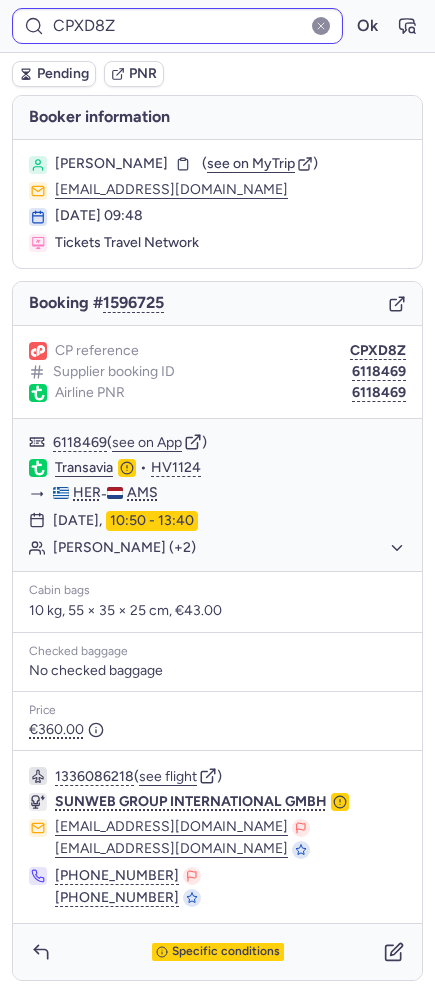 type on "CPGF7D" 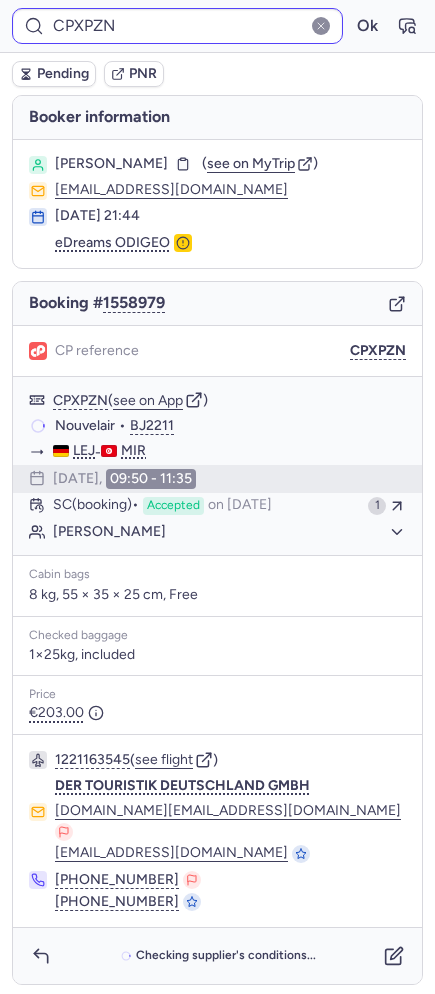 type on "CPB3K2" 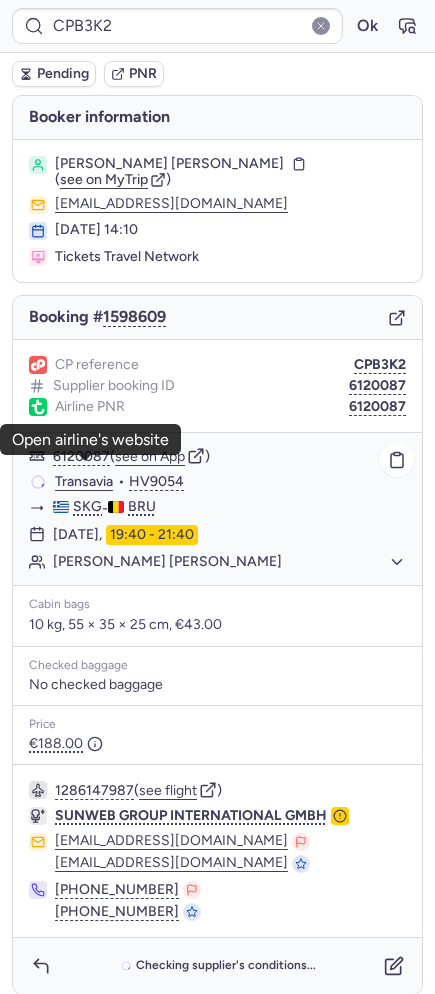 click on "Transavia" 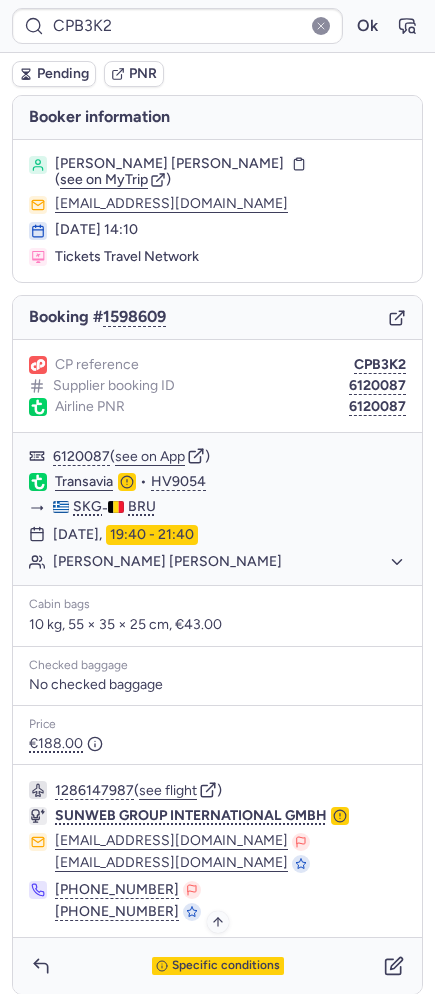 click on "Specific conditions" at bounding box center [226, 966] 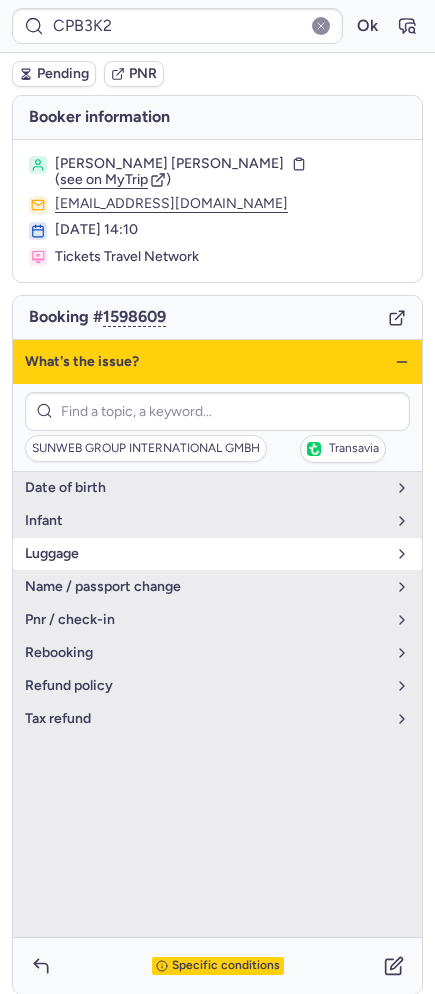 click on "luggage" at bounding box center [217, 554] 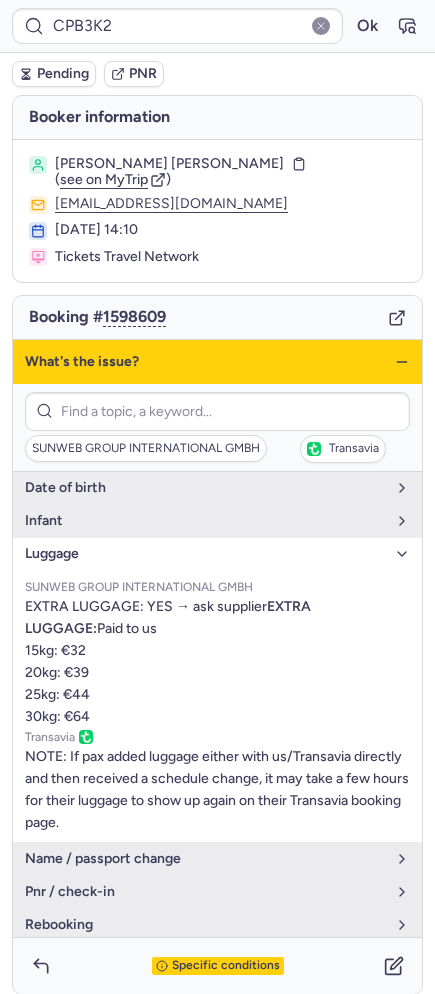 click on "luggage" at bounding box center (217, 554) 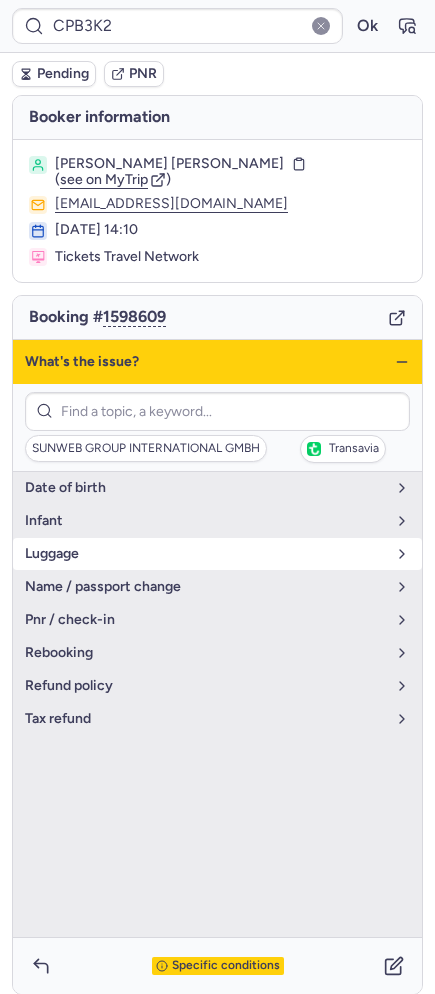 click on "luggage" at bounding box center (217, 554) 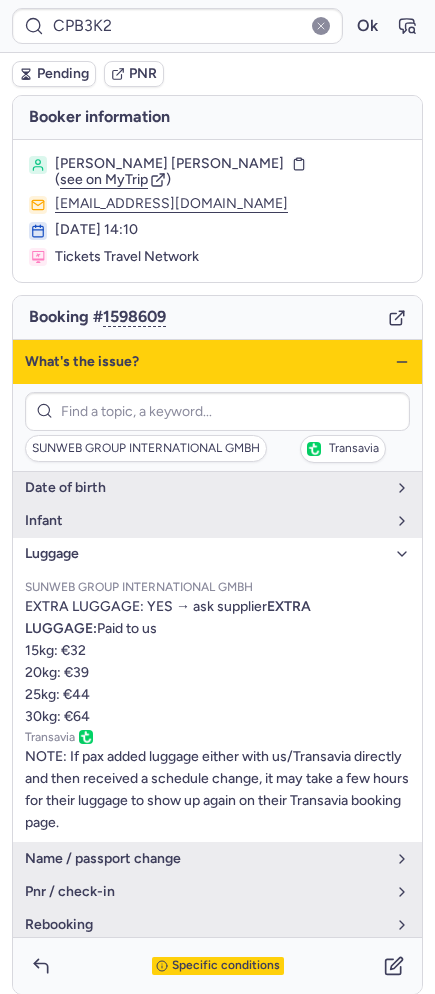 type 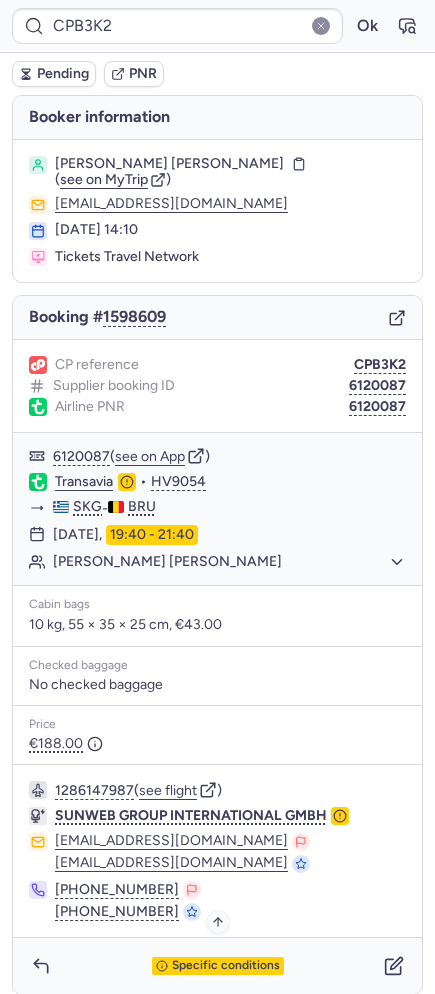 click on "Specific conditions" at bounding box center [226, 966] 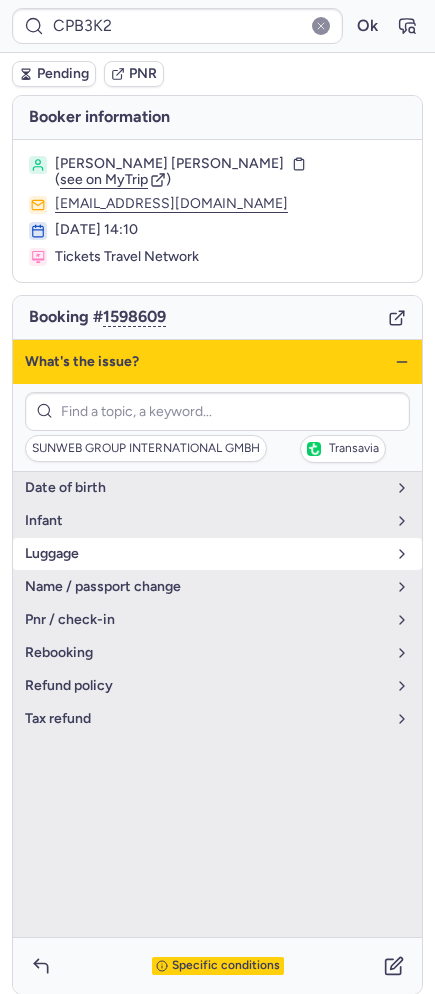 click on "luggage" at bounding box center [205, 554] 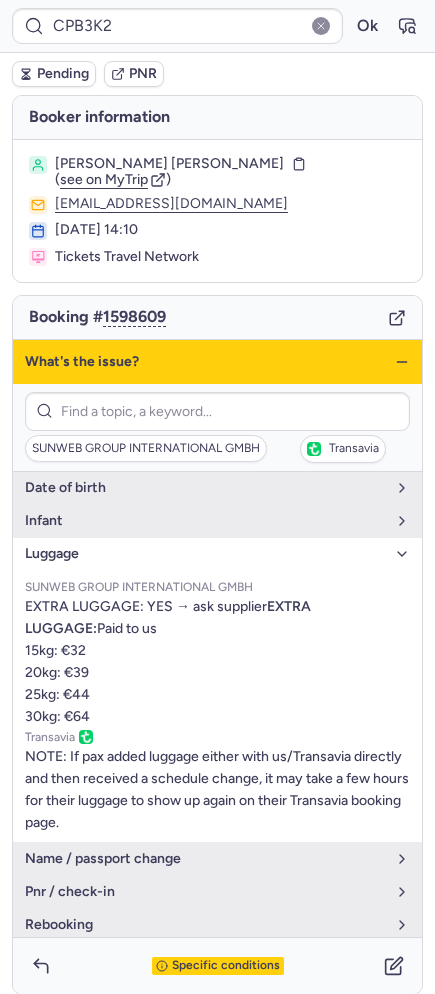 click 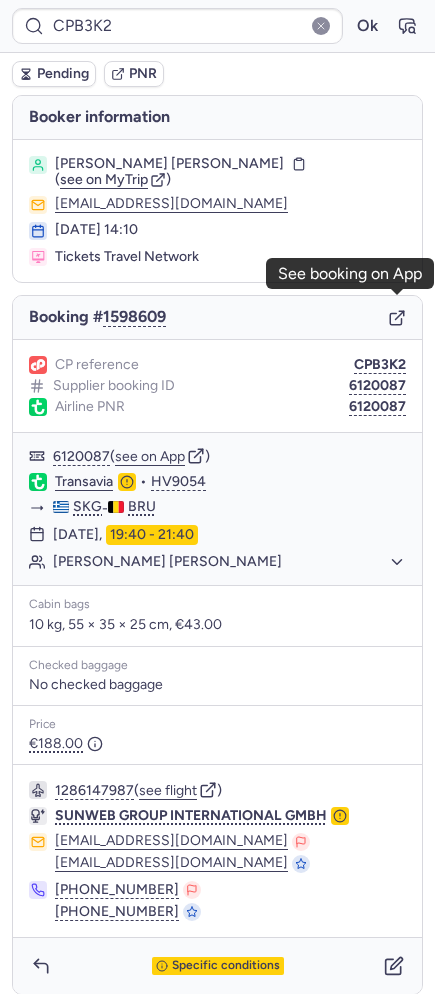 click 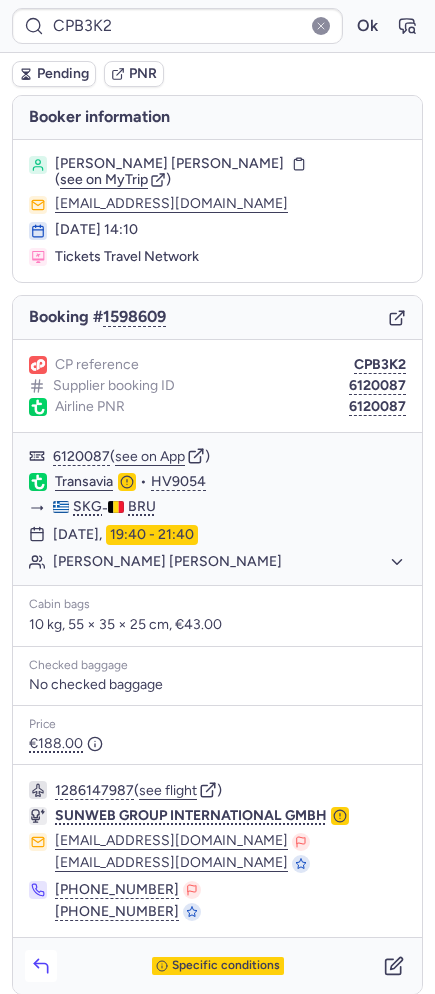 click at bounding box center [41, 966] 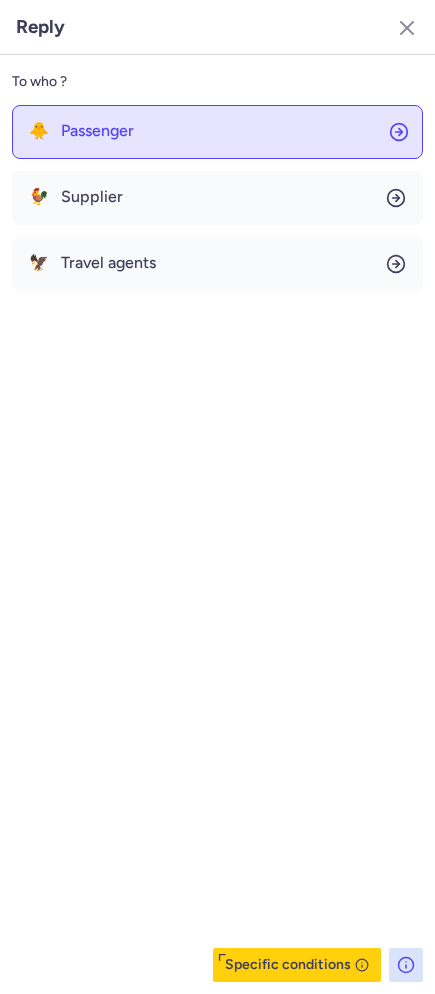 click on "🐥 Passenger" 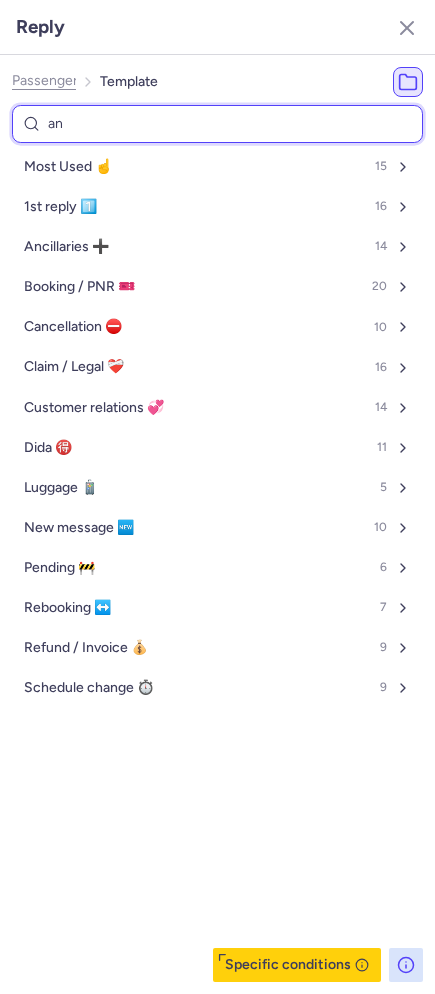 type on "anc" 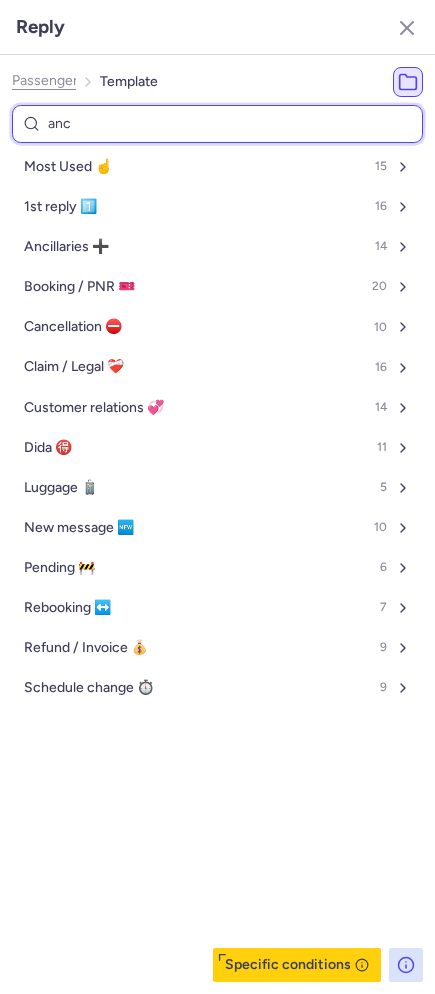 select on "en" 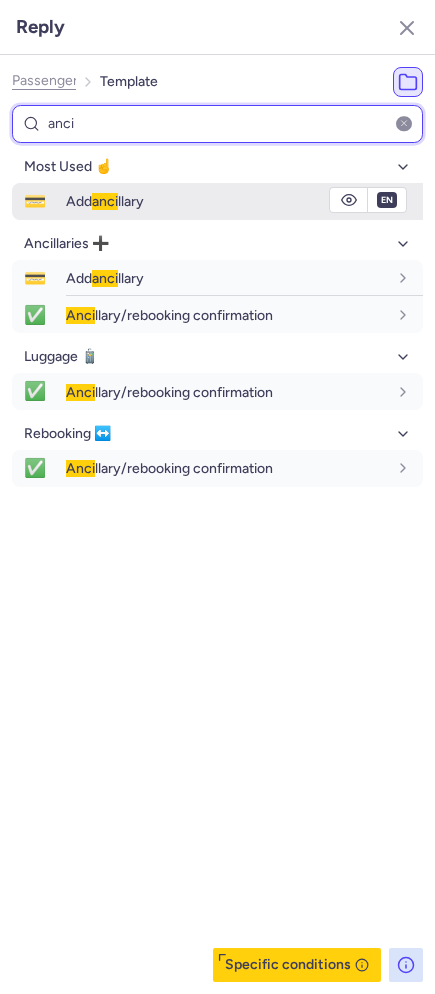 type on "anci" 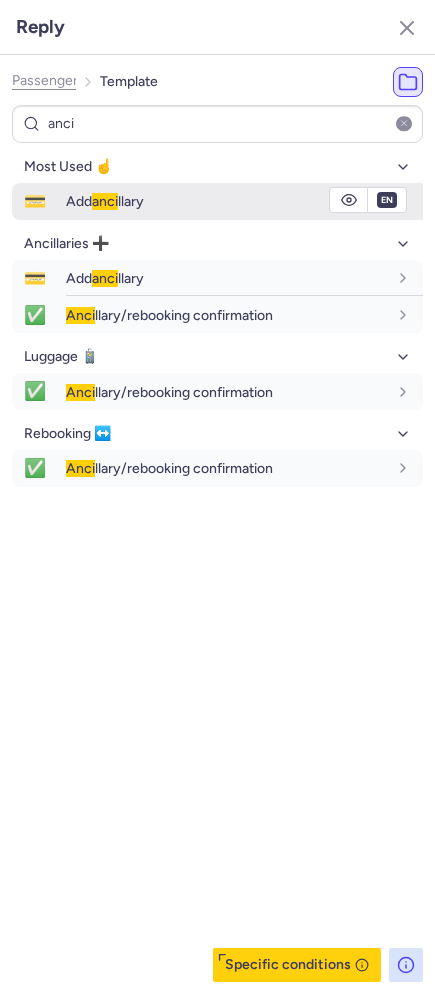 click on "Add  anci llary" at bounding box center [226, 201] 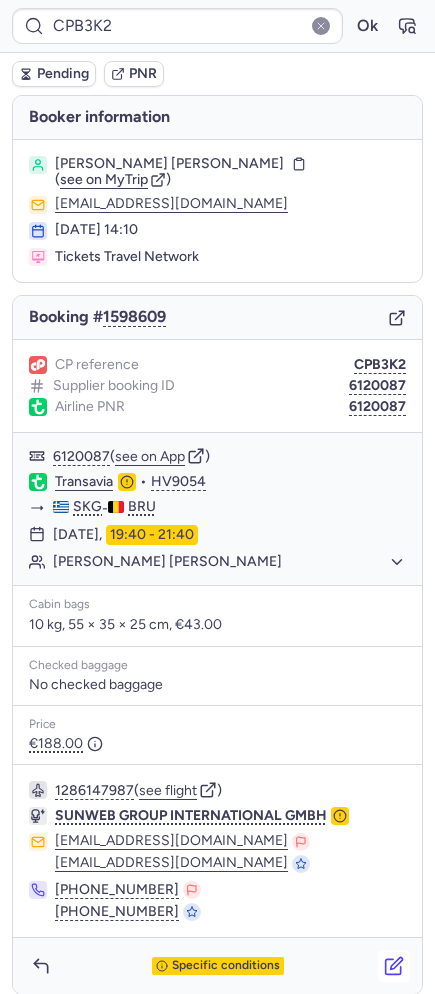 click 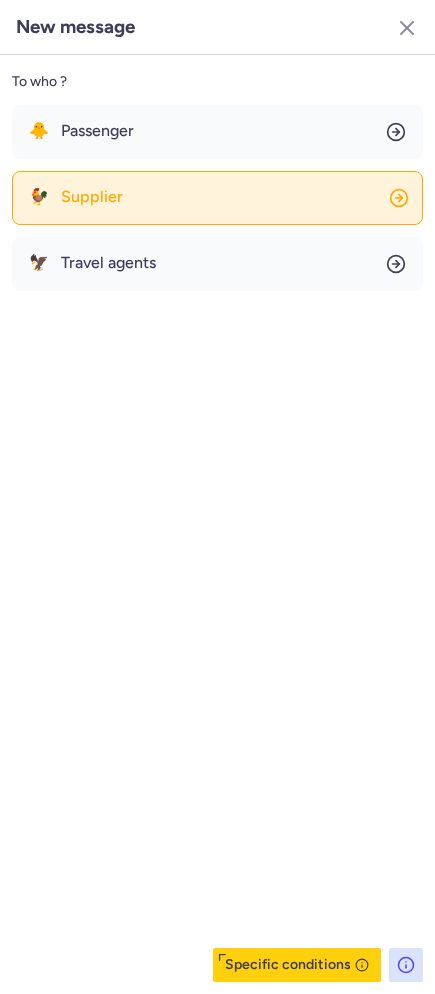 click on "Supplier" at bounding box center [92, 197] 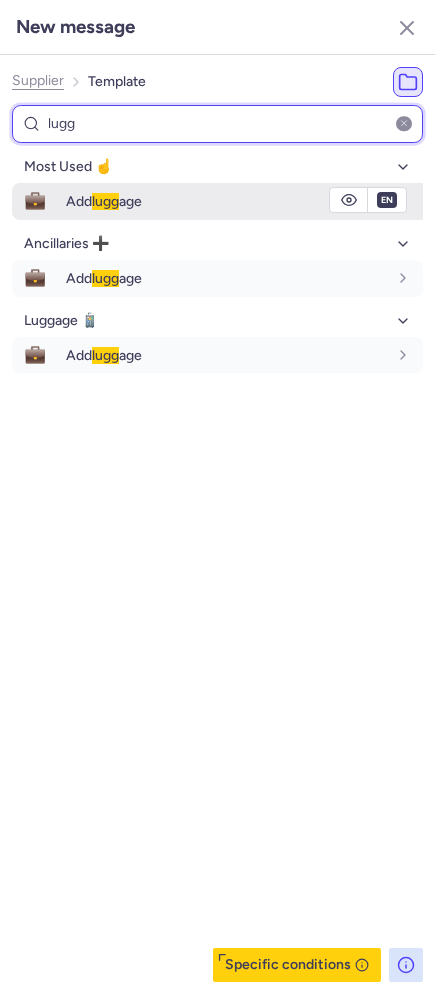 type on "lugg" 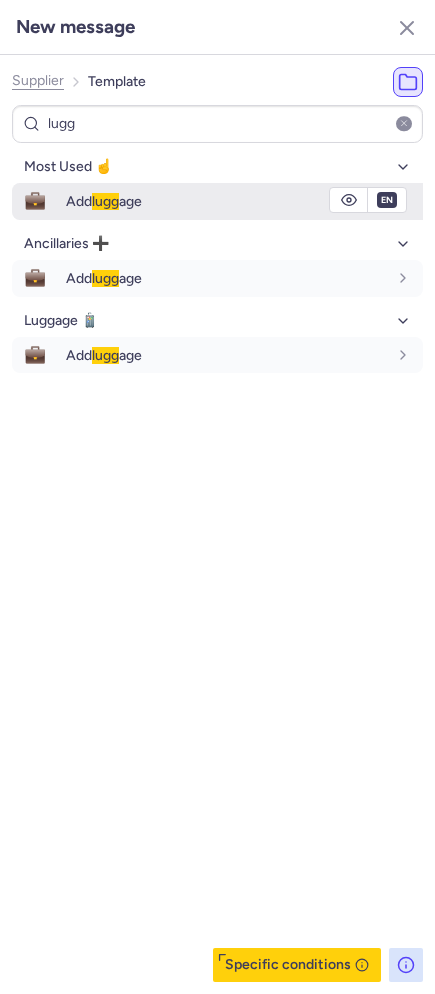 click on "lugg" at bounding box center [105, 201] 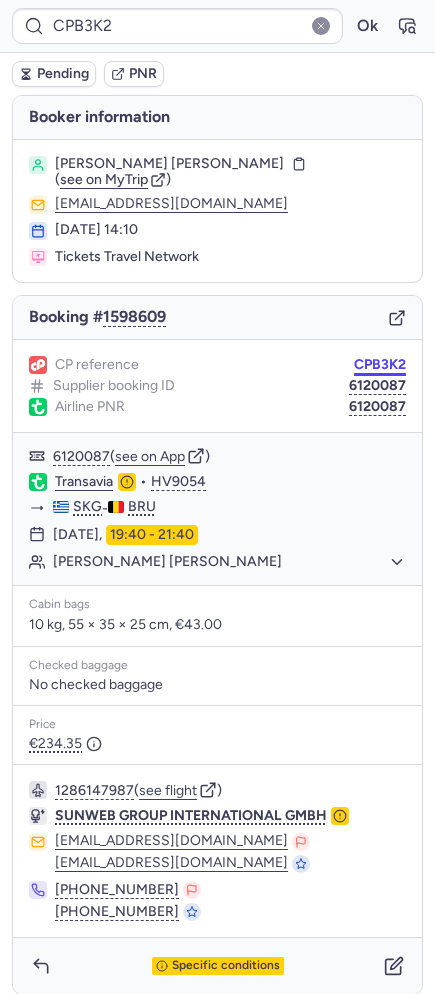 click on "CPB3K2" at bounding box center [380, 365] 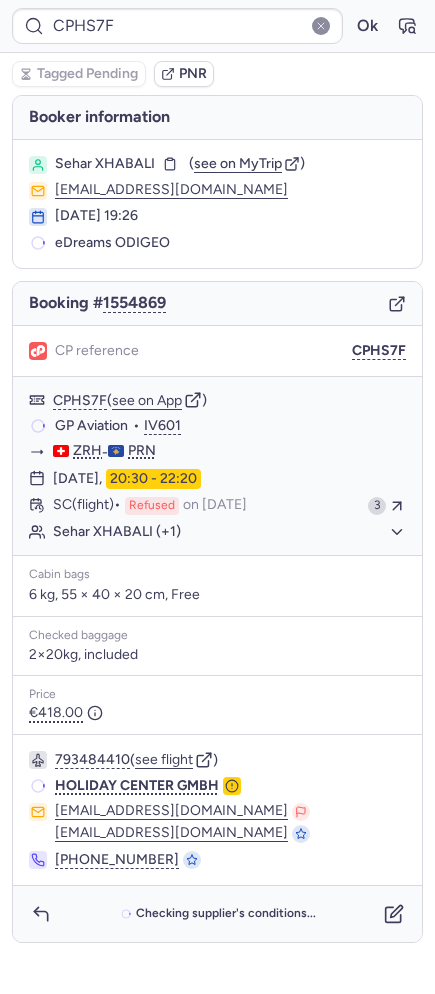 type on "CP8BL8" 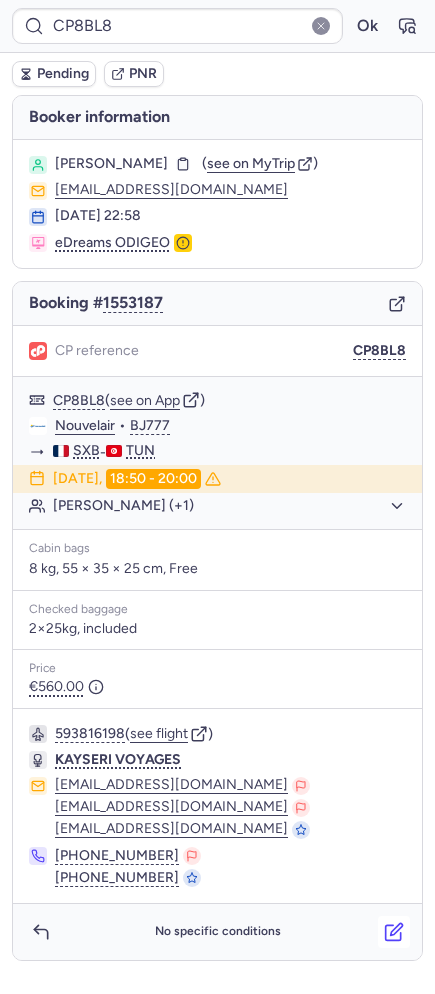 click 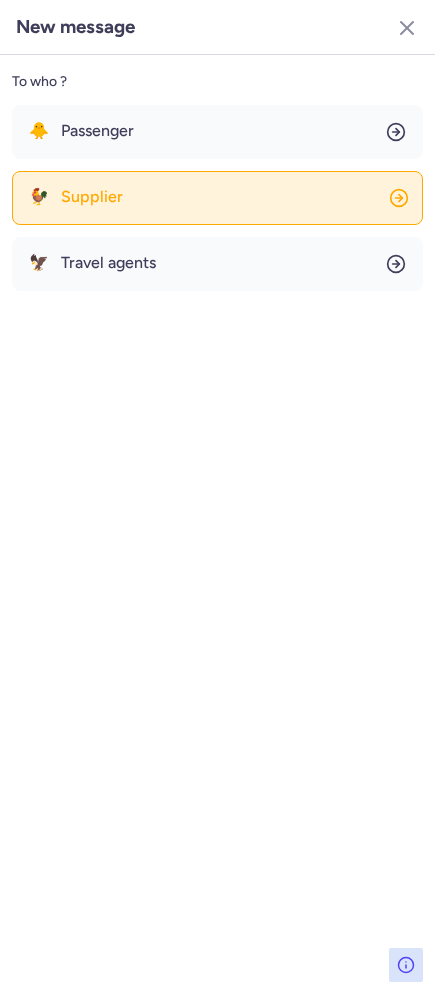 click on "🐓 Supplier" 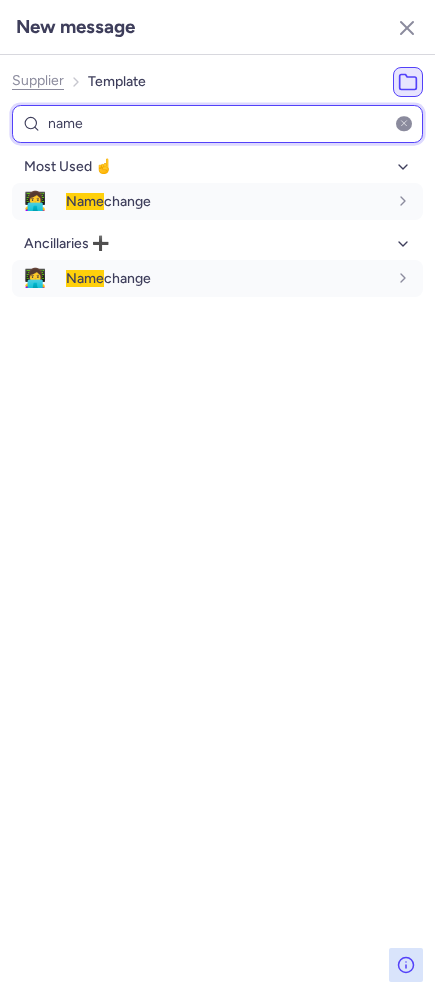 type on "name" 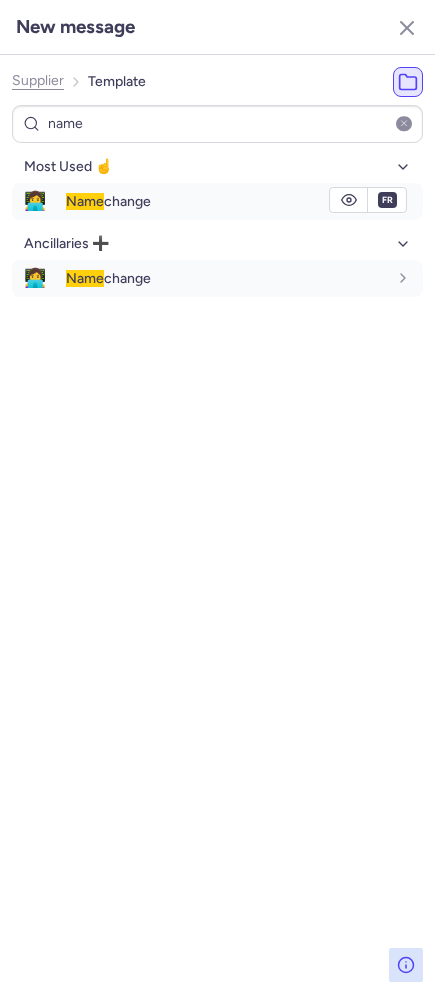 click on "Name  change" at bounding box center (226, 201) 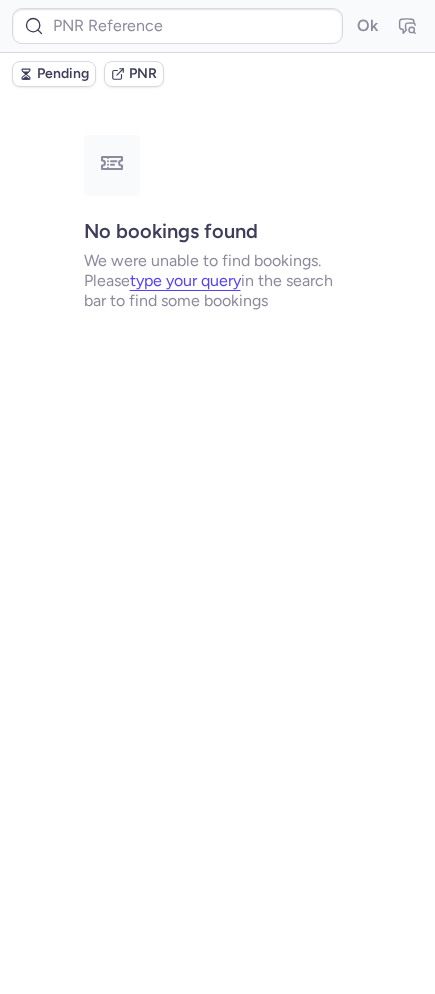 type on "CPB3K2" 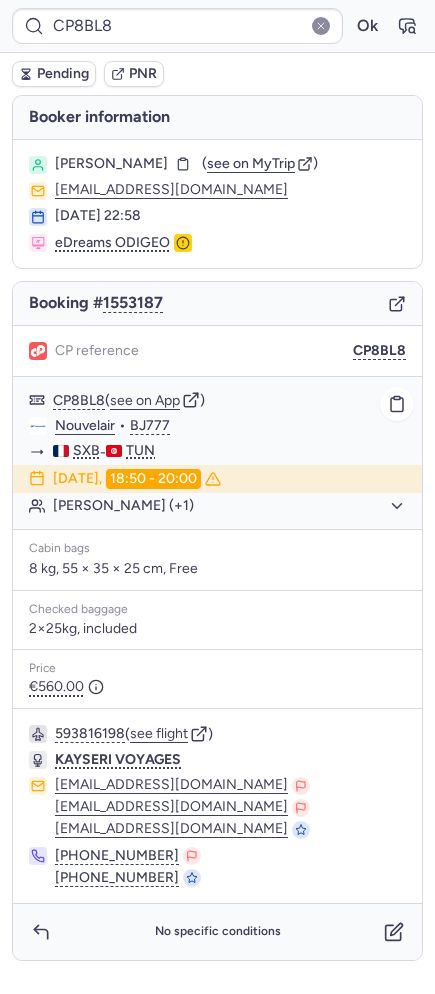 click on "Shili HANEN (+1)" 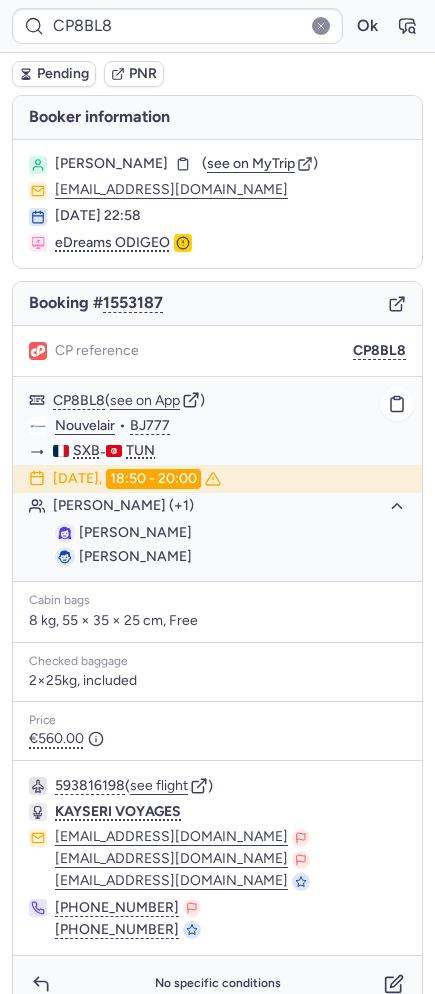 click on "Shili HANEN (+1)" 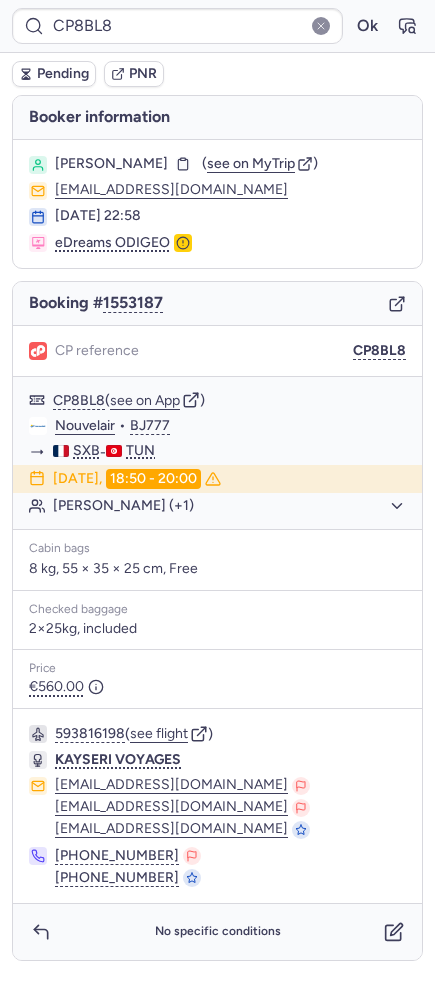 click on "Pending" at bounding box center [63, 74] 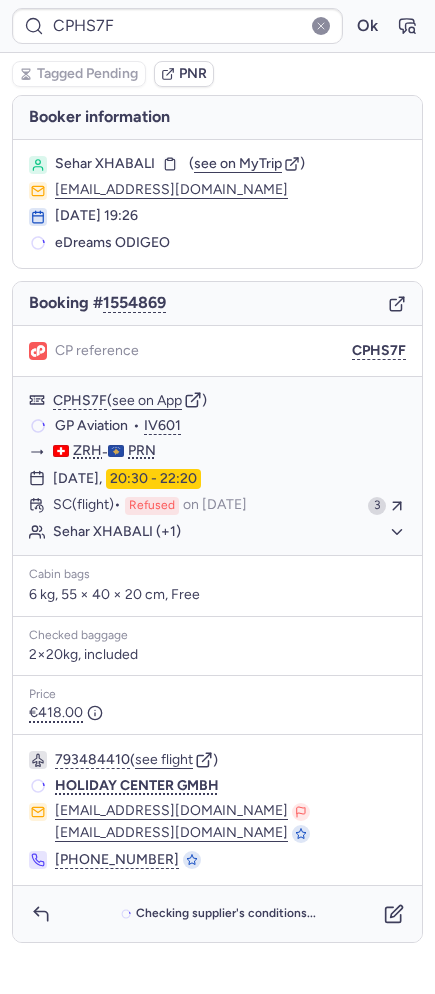 type on "CPXPZN" 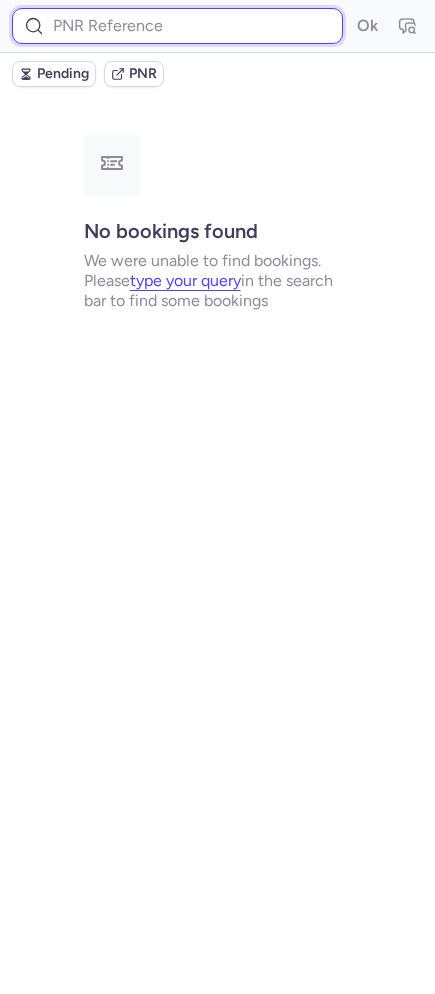 click at bounding box center (177, 26) 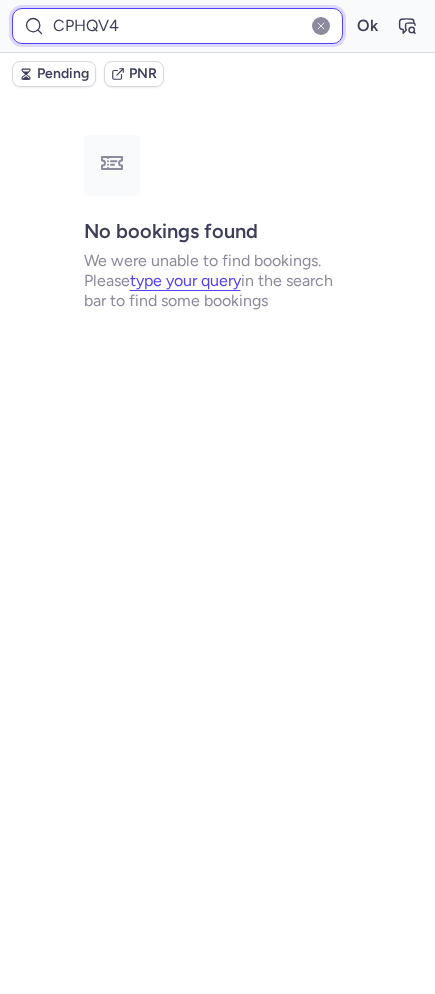 click on "Ok" at bounding box center (367, 26) 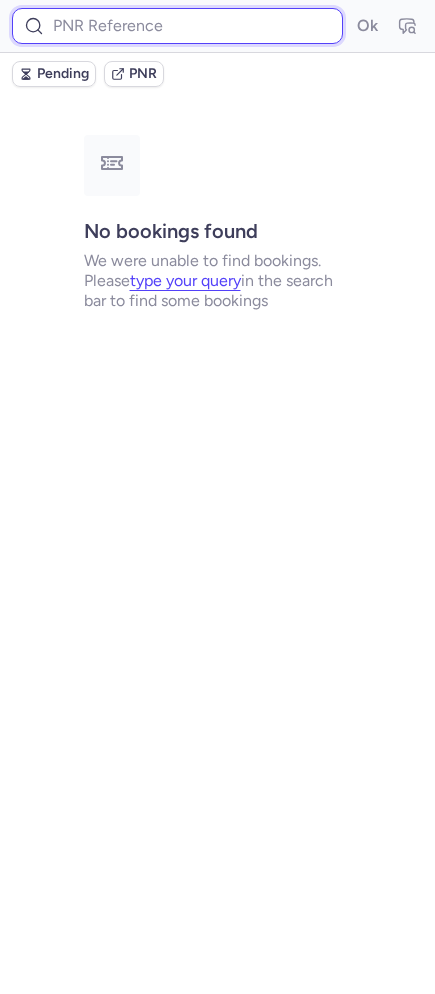 click at bounding box center (177, 26) 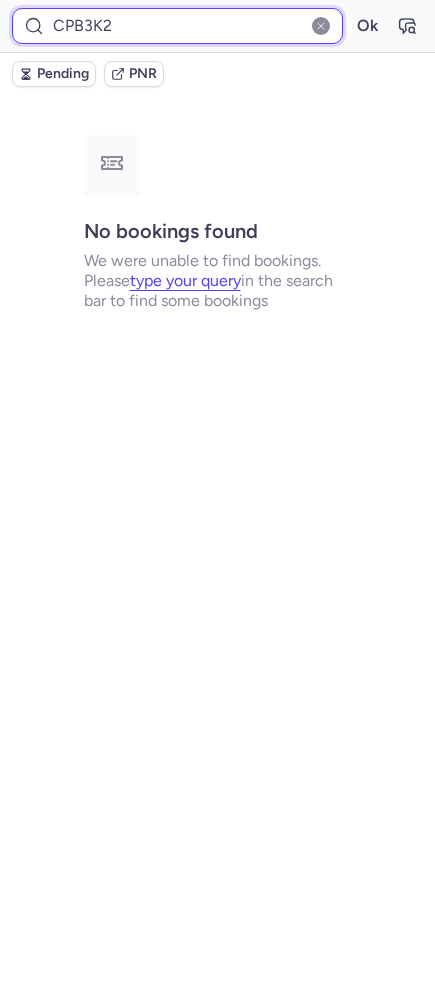 type on "CPB3K2" 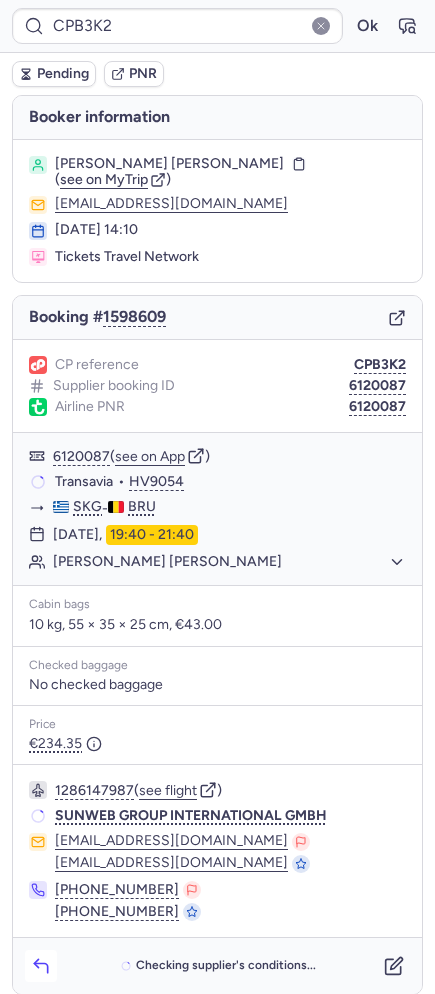 click 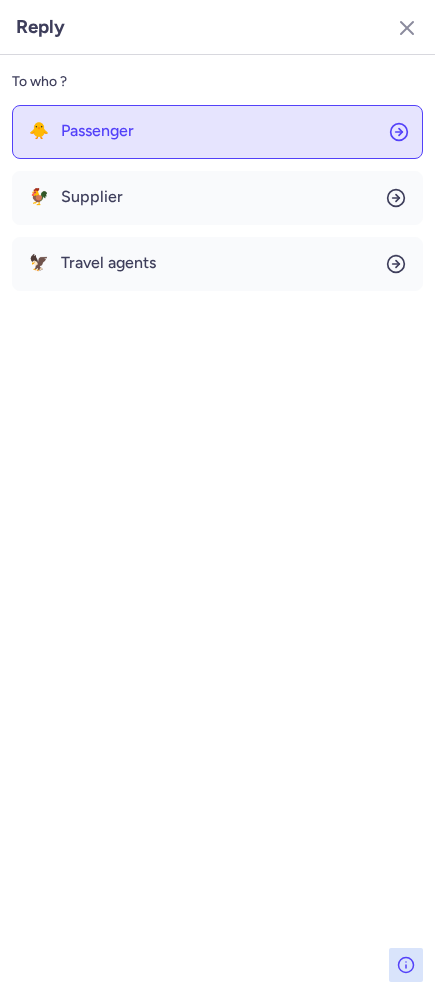 click on "🐥 Passenger" 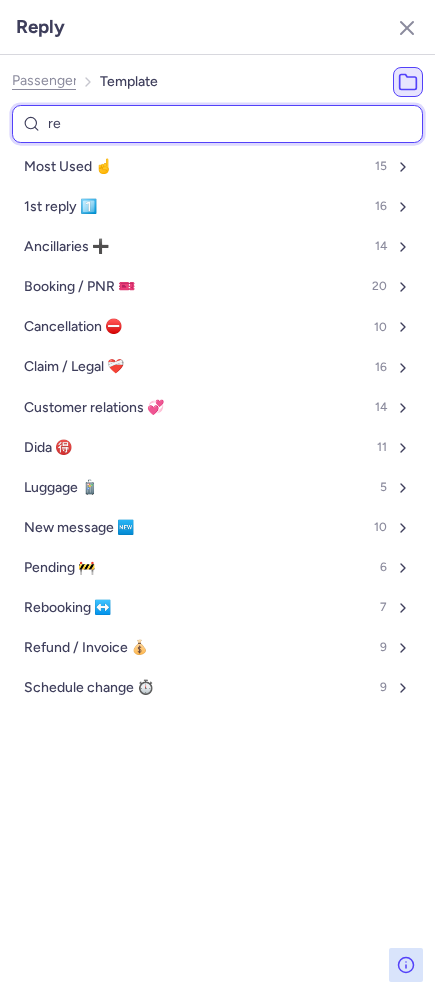 type on "ref" 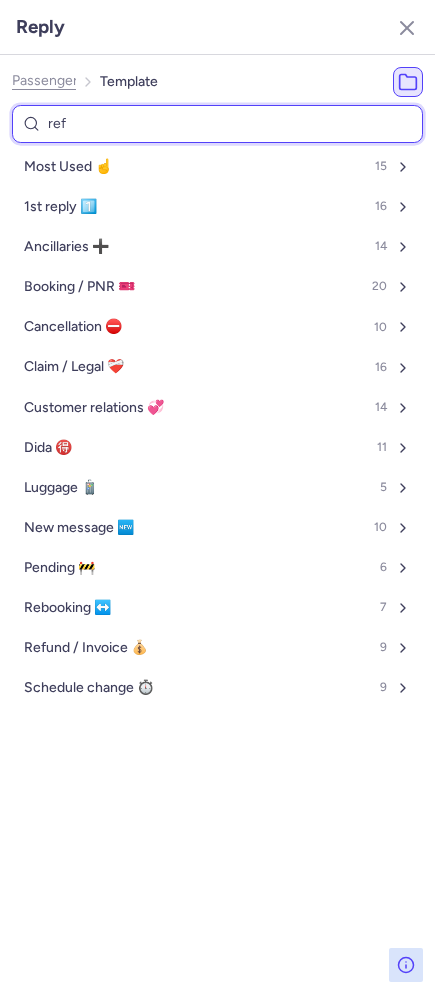 select on "en" 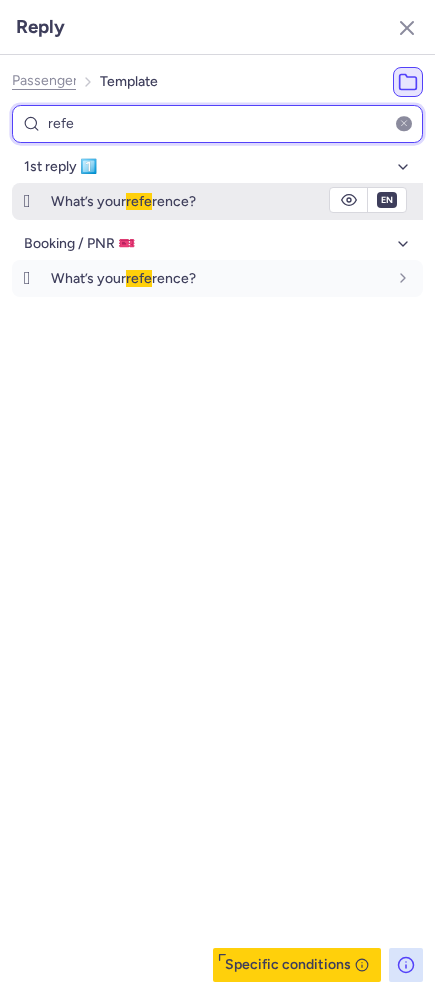 type on "refe" 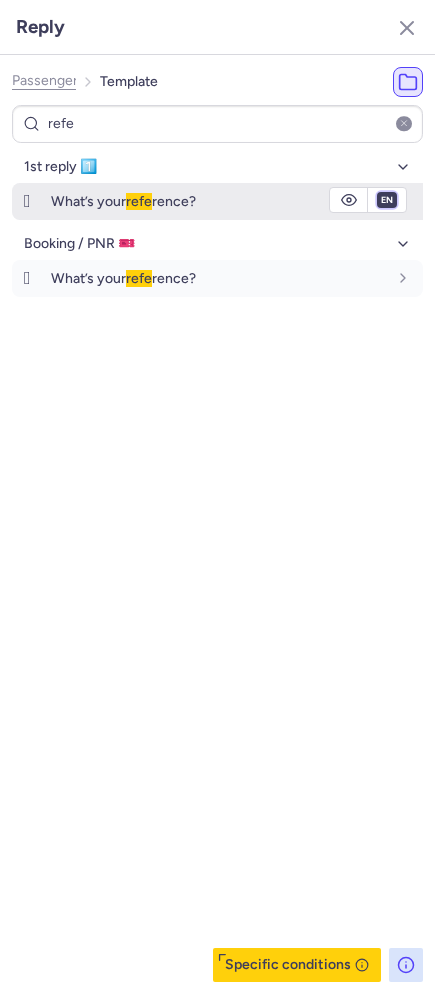 click on "fr en de nl pt es it ru" at bounding box center (387, 200) 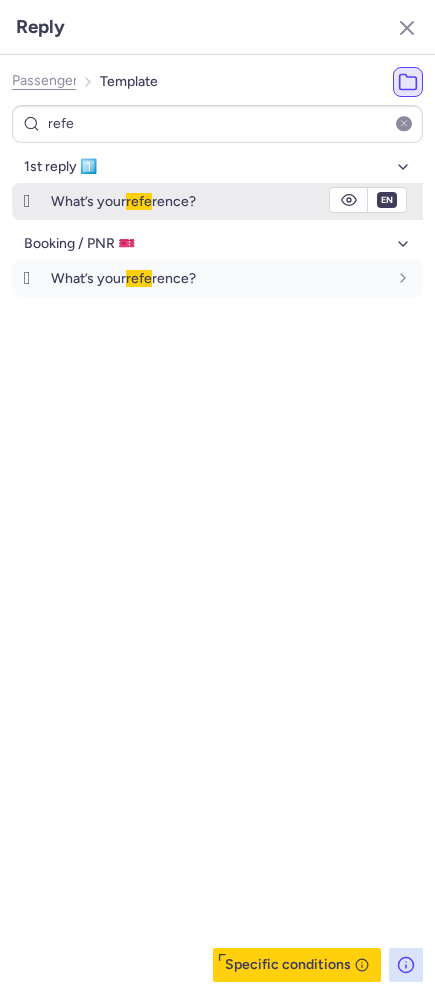 click on "fr en de nl pt es it ru" at bounding box center (387, 200) 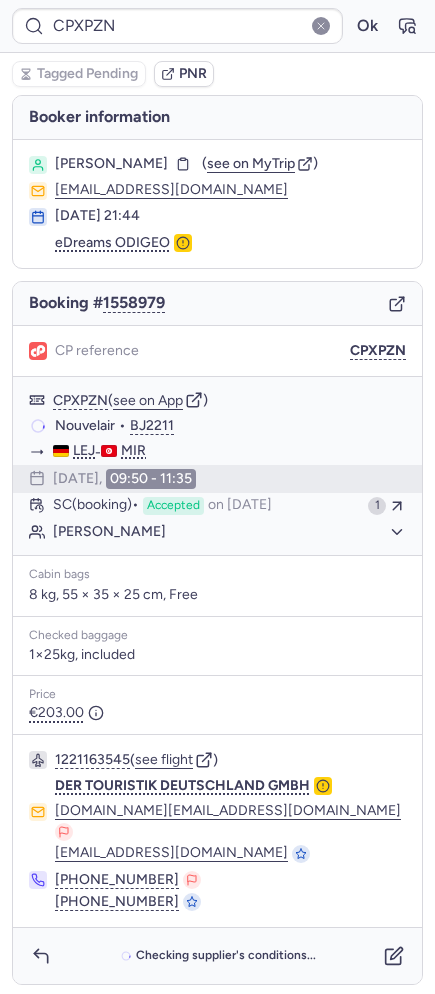 type on "CP8BL8" 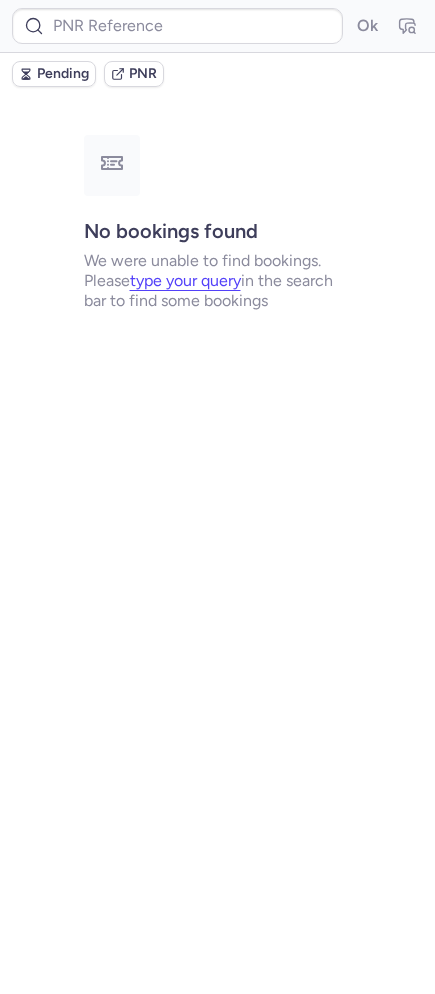 type on "CPSW67" 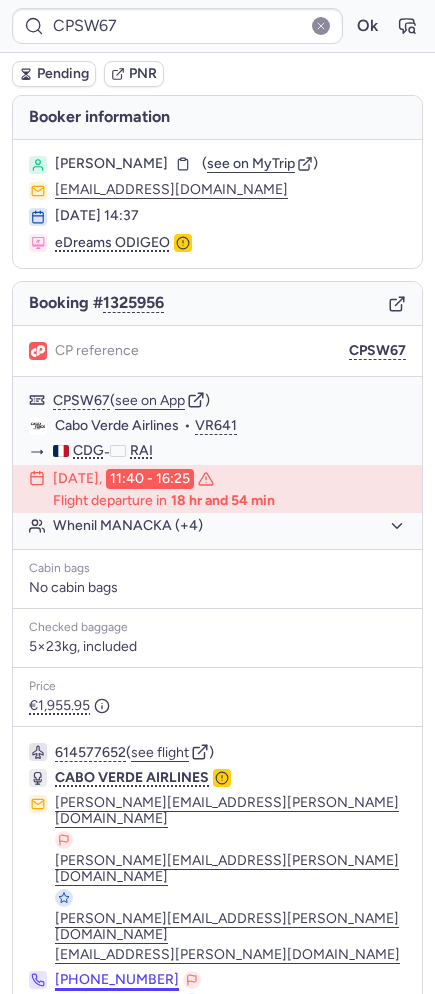 scroll, scrollTop: 37, scrollLeft: 0, axis: vertical 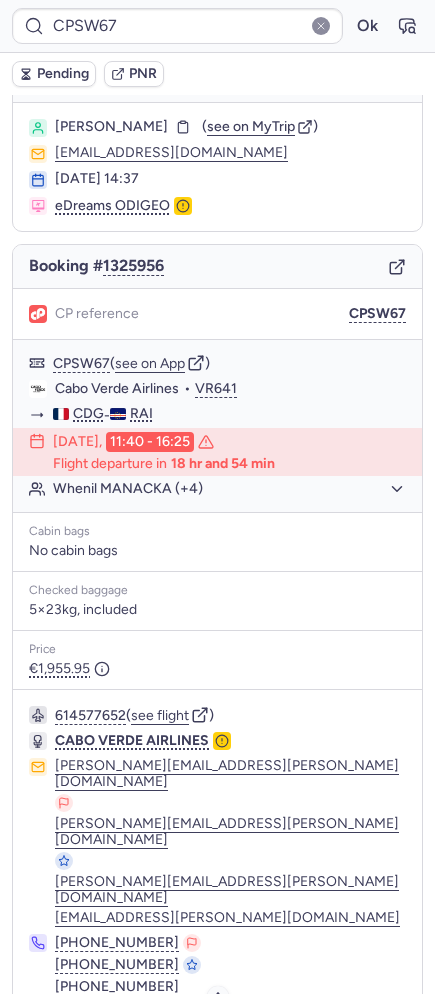 click on "Specific conditions" at bounding box center (226, 1041) 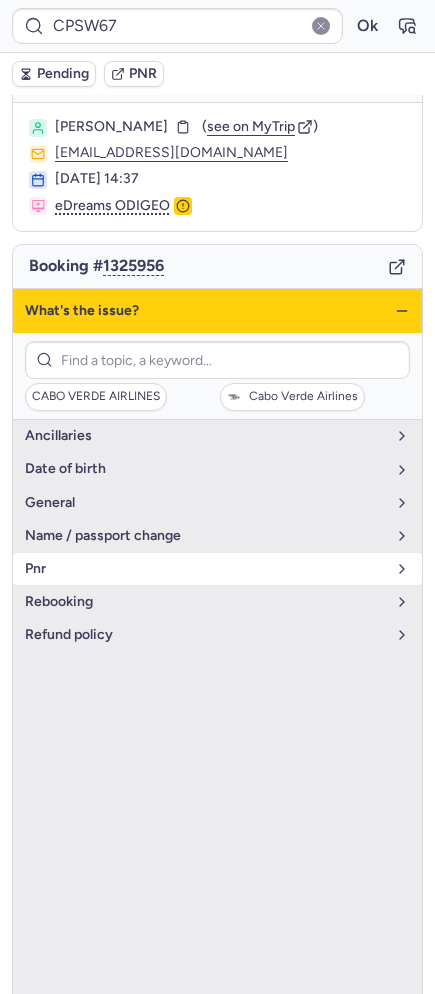 click on "pnr" at bounding box center [205, 569] 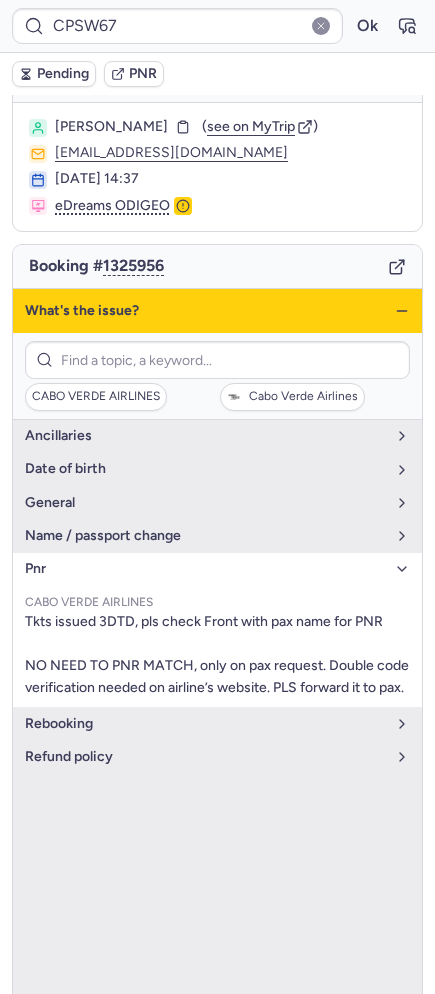 click 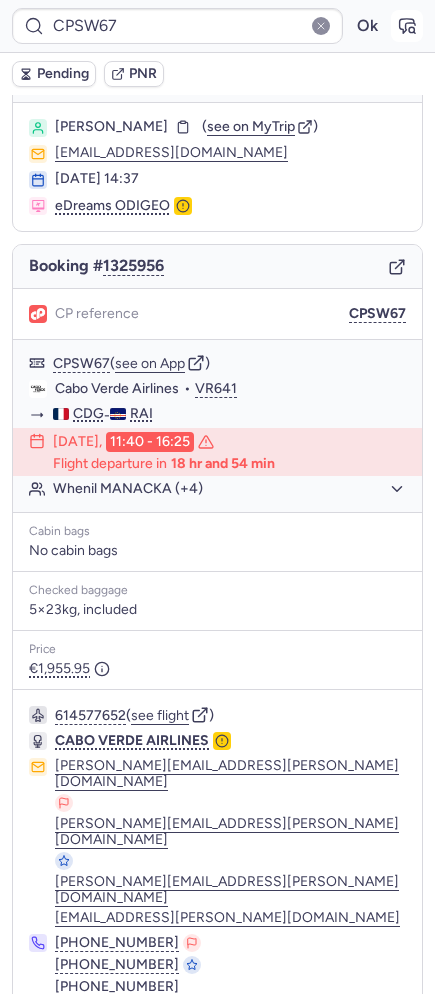 click 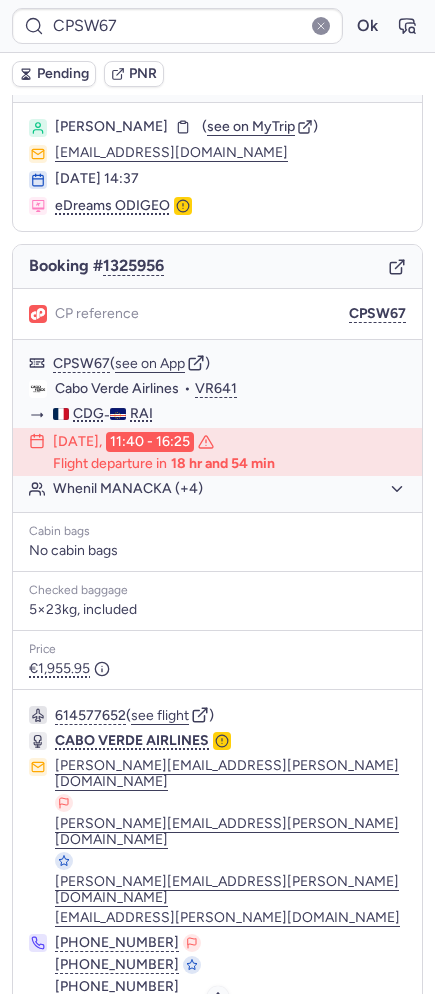 click on "Specific conditions" at bounding box center [218, 1041] 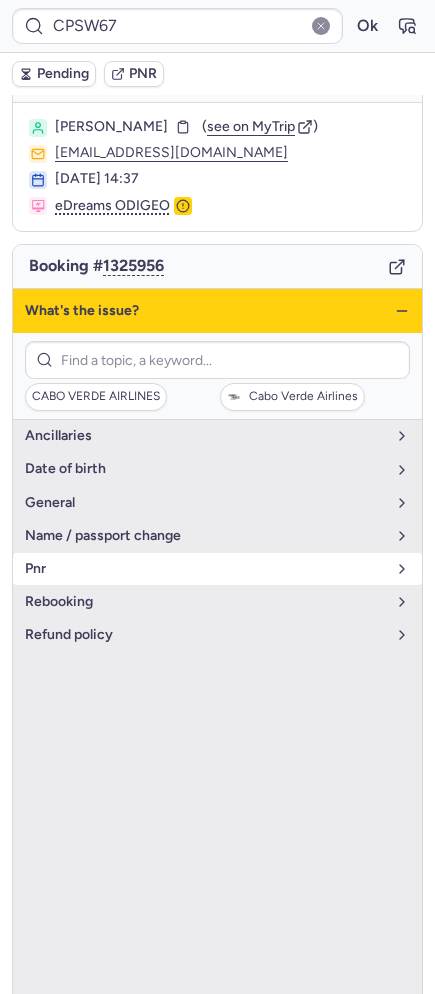 click on "pnr" at bounding box center (205, 569) 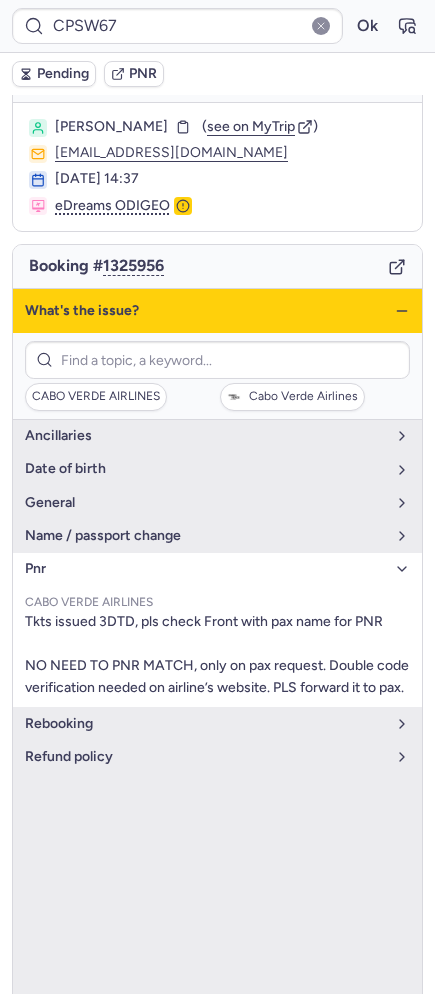 click 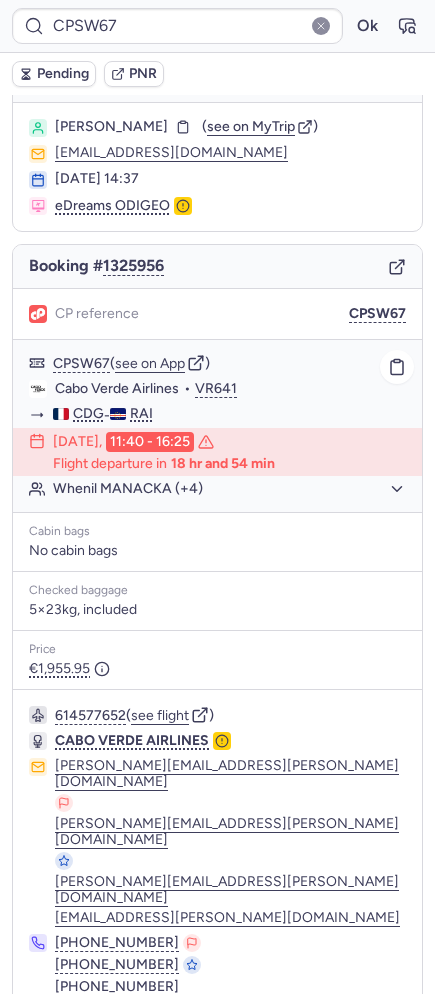 click on "Whenil MANACKA (+4)" 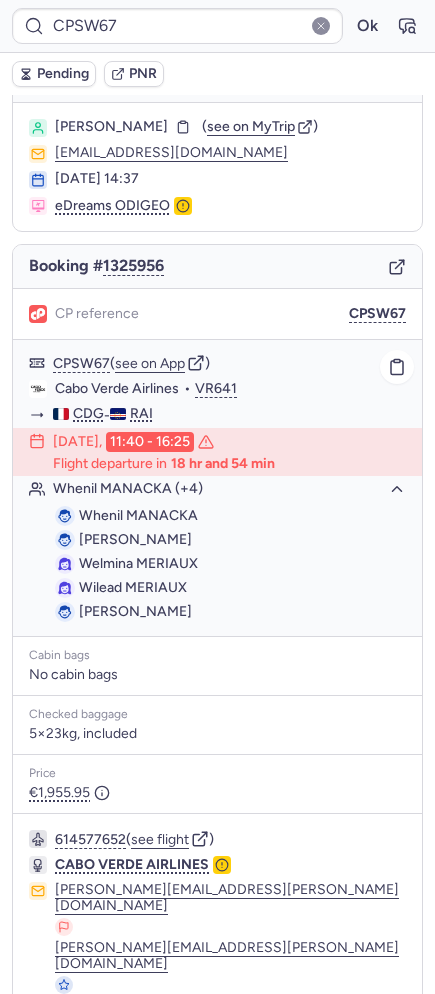 drag, startPoint x: 81, startPoint y: 541, endPoint x: 197, endPoint y: 531, distance: 116.43024 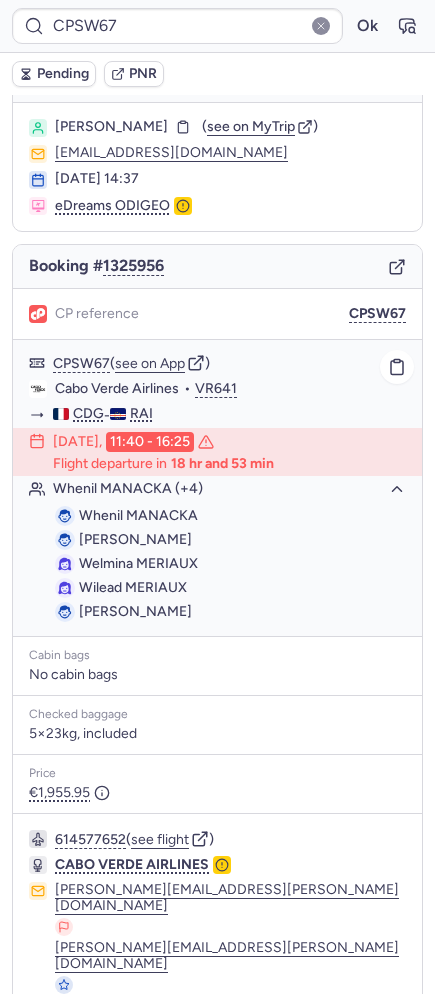 copy on "Francois MERIAUX" 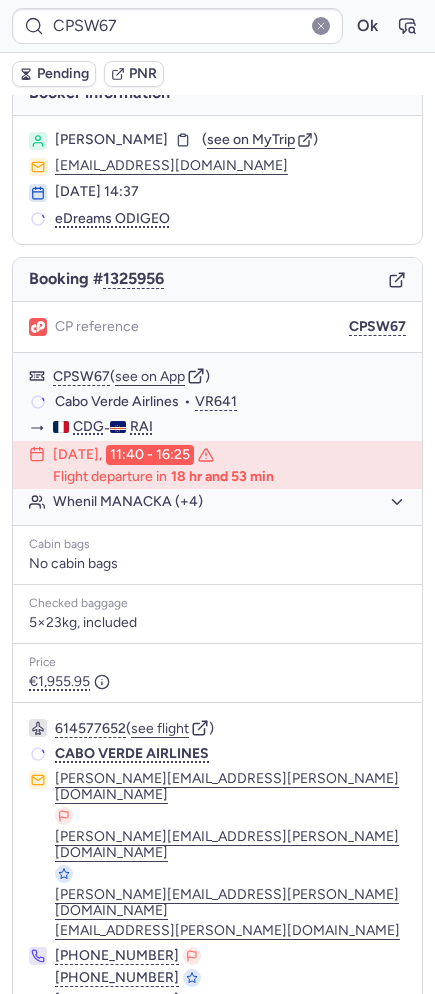 scroll, scrollTop: 37, scrollLeft: 0, axis: vertical 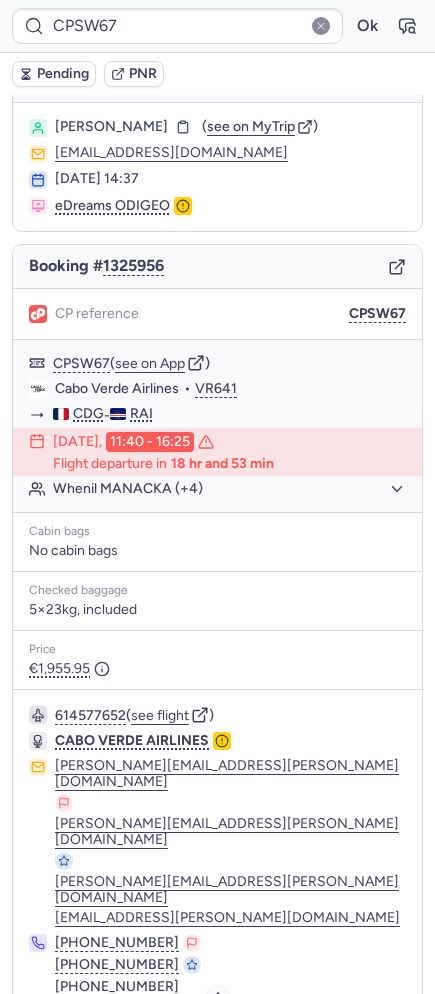 click on "Specific conditions" at bounding box center (226, 1041) 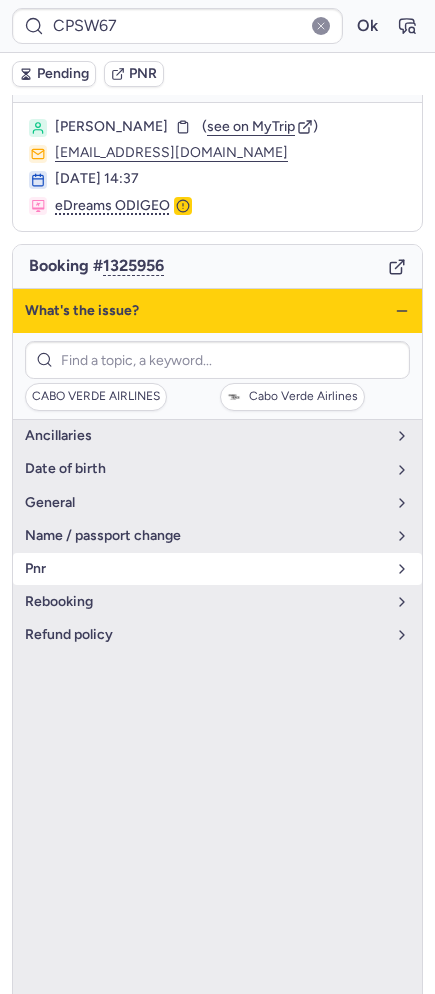 click on "pnr" at bounding box center (205, 569) 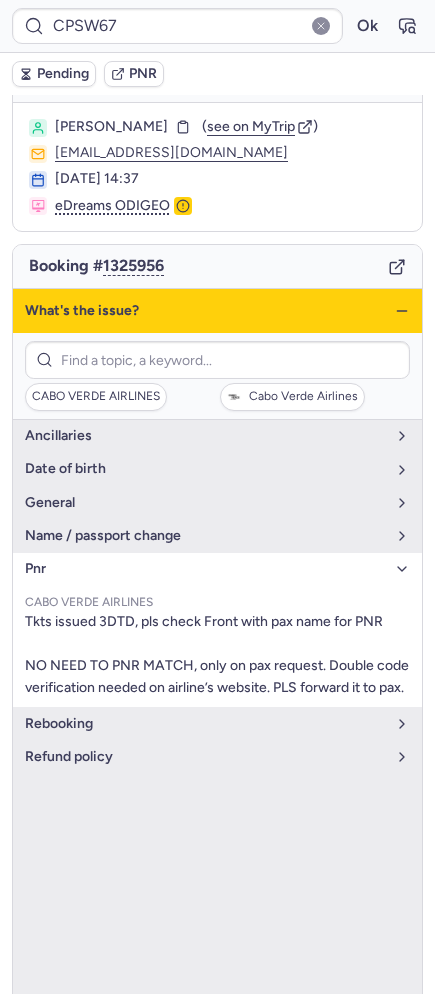 click on "pnr" at bounding box center [205, 569] 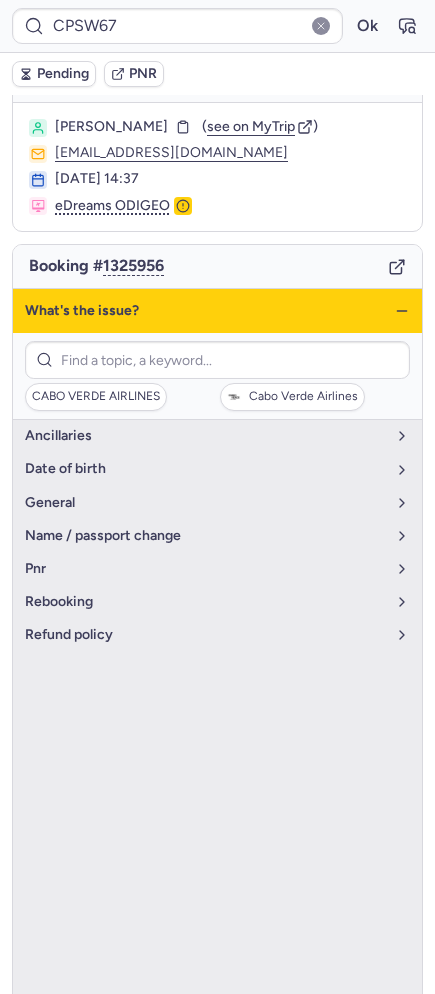 click 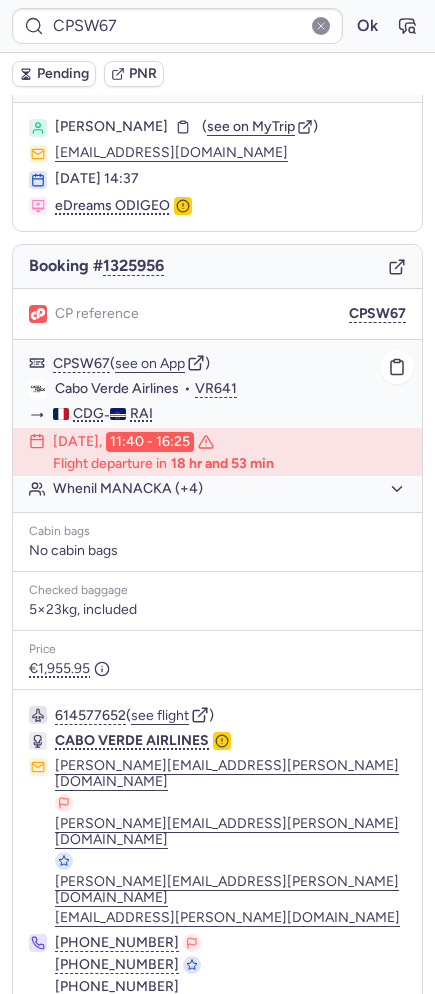 click on "Cabo Verde Airlines" 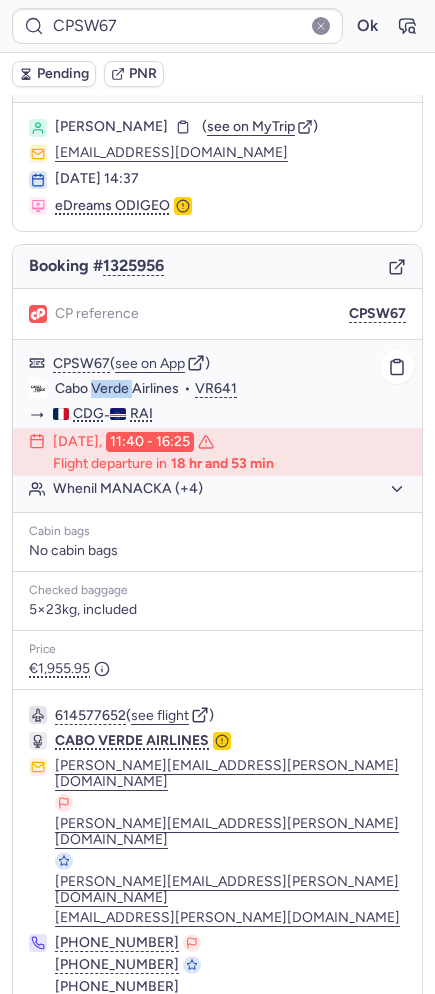 click on "Cabo Verde Airlines" 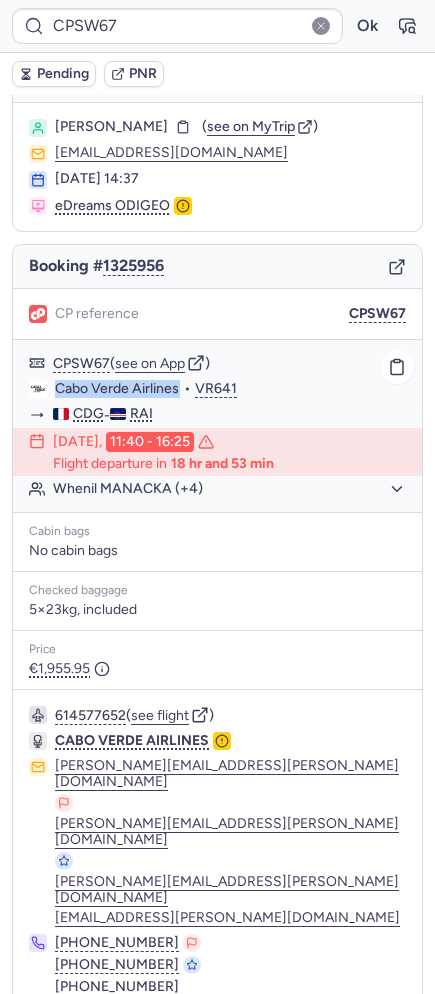 click on "Cabo Verde Airlines" 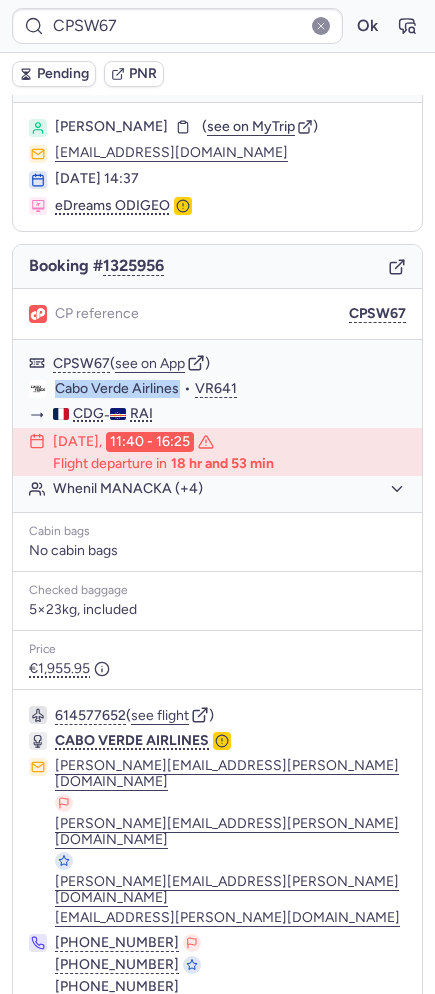 drag, startPoint x: 112, startPoint y: 121, endPoint x: 171, endPoint y: 123, distance: 59.03389 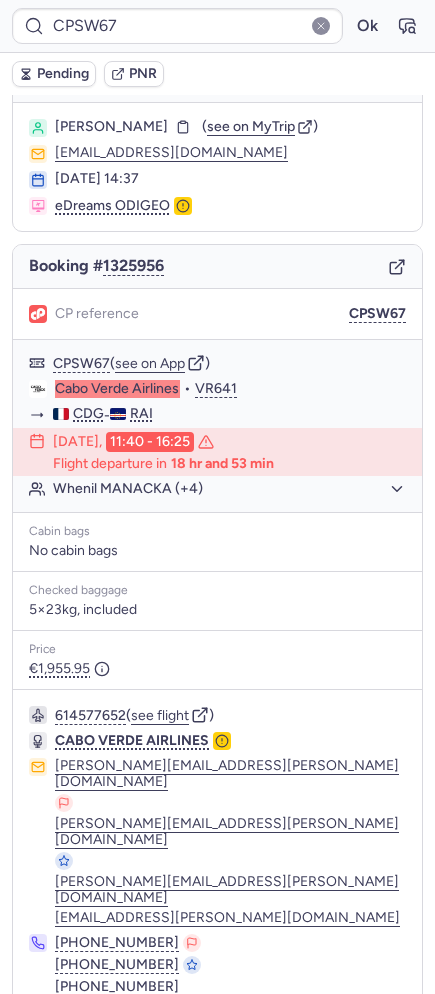 type on "CP8BL8" 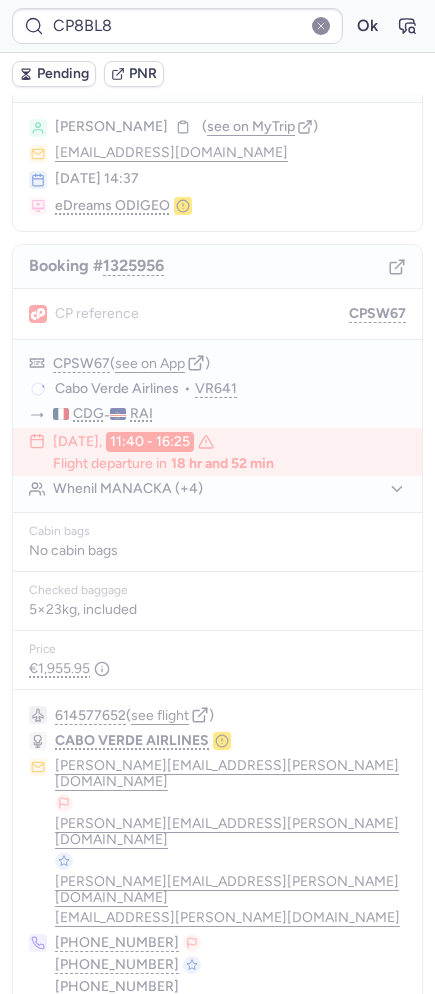 scroll, scrollTop: 0, scrollLeft: 0, axis: both 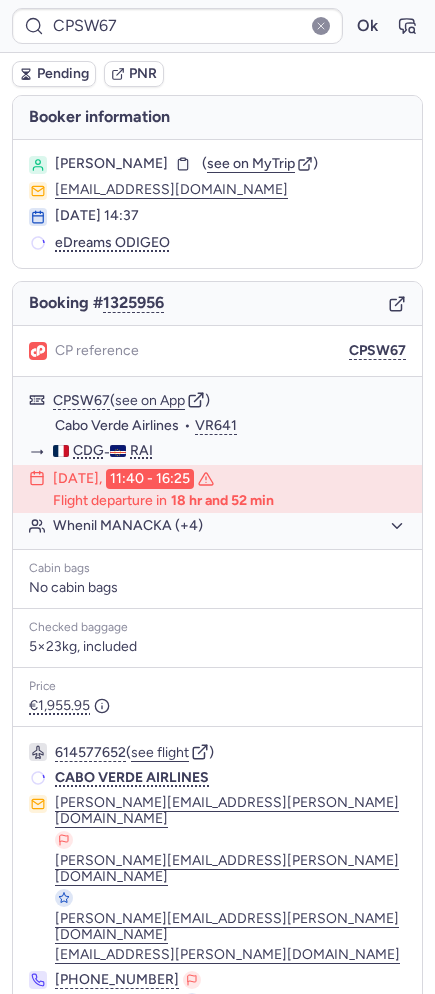 type on "E241406" 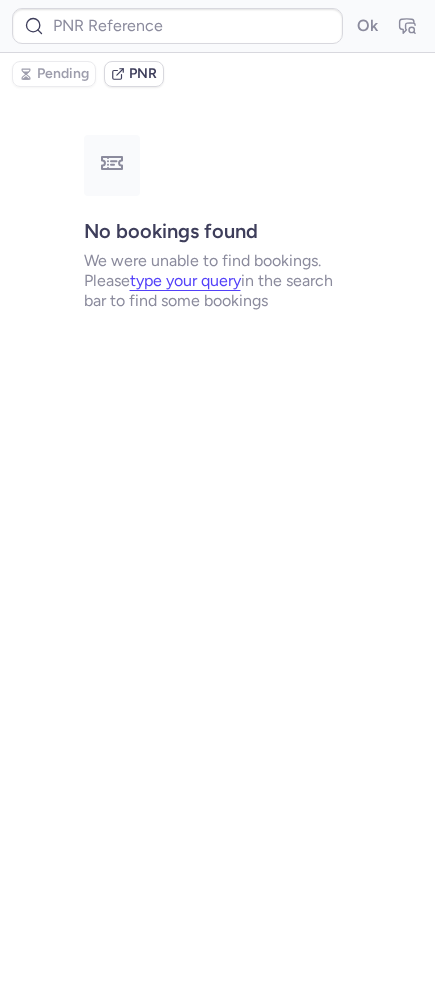 type on "CPK7YM" 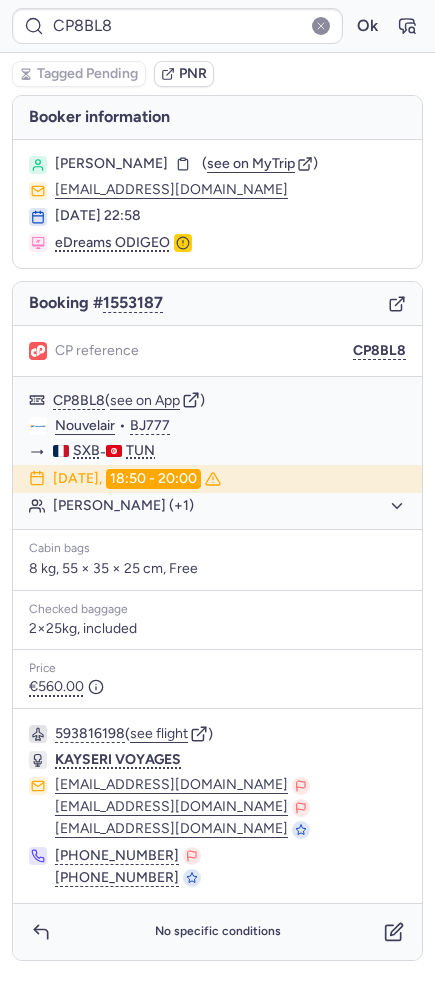type on "CPI799" 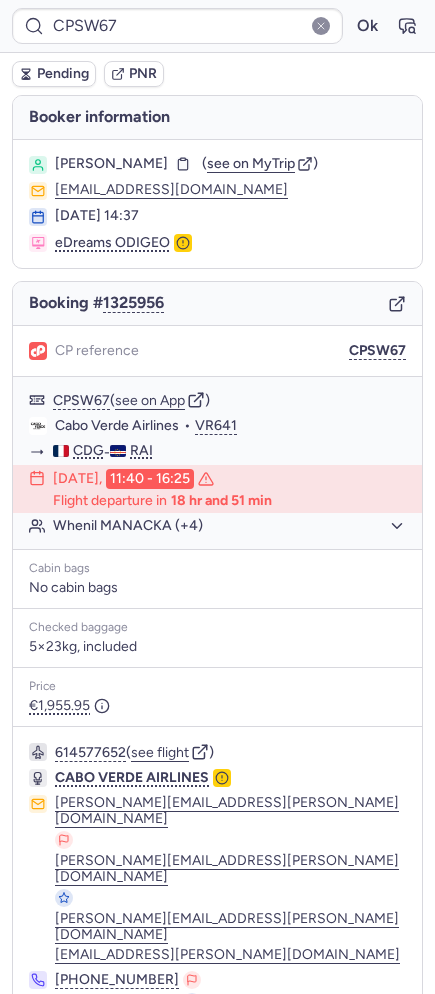 type on "CPI799" 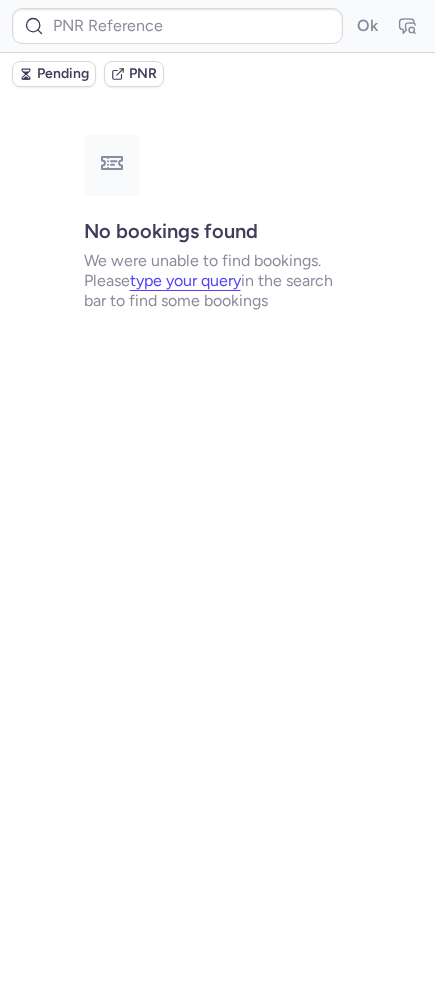 type on "E241406" 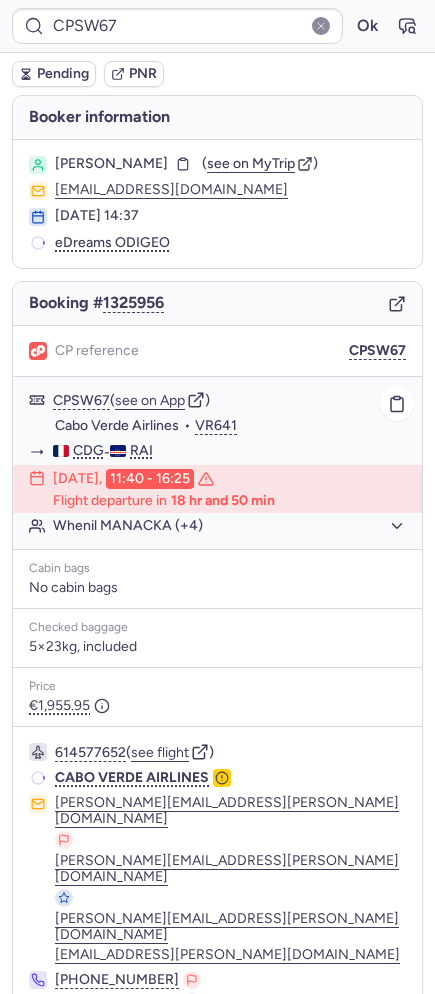 click on "Whenil MANACKA (+4)" 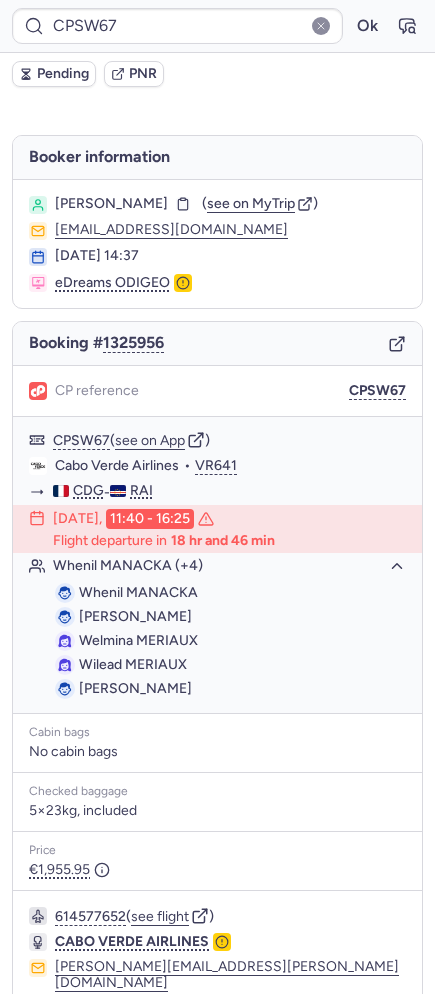type on "CPRM4A" 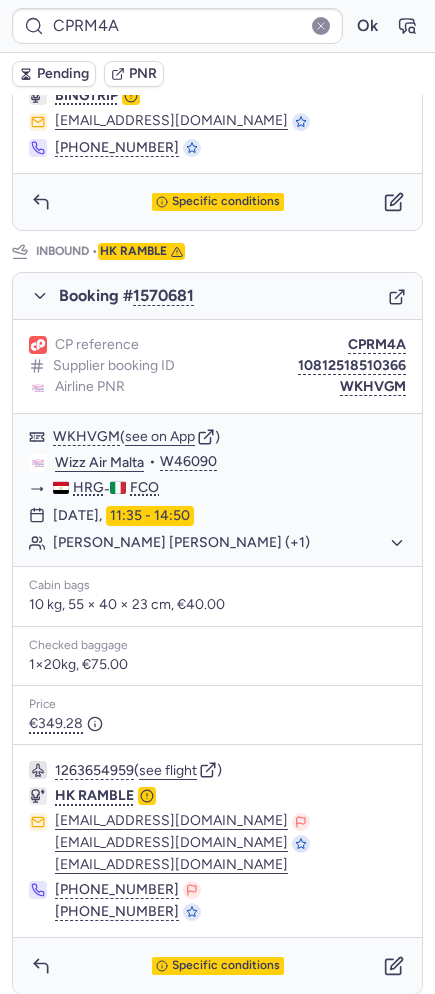 scroll, scrollTop: 0, scrollLeft: 0, axis: both 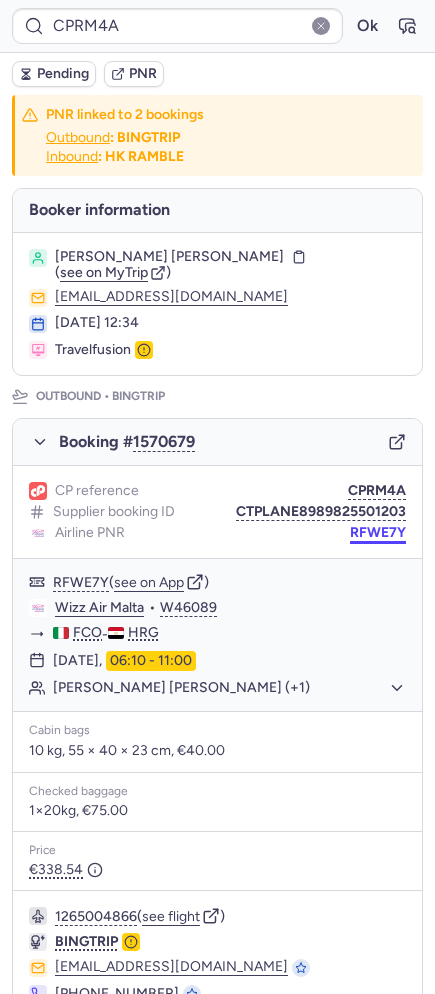 click on "RFWE7Y" at bounding box center (378, 533) 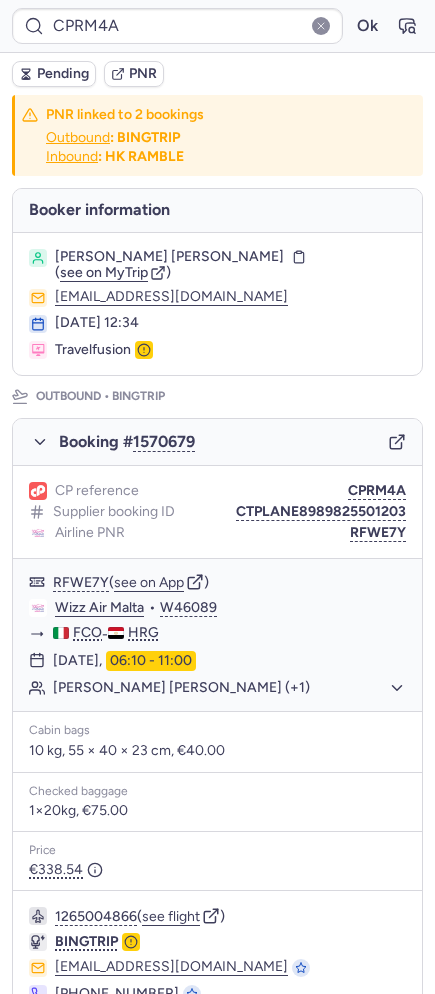 scroll, scrollTop: 846, scrollLeft: 0, axis: vertical 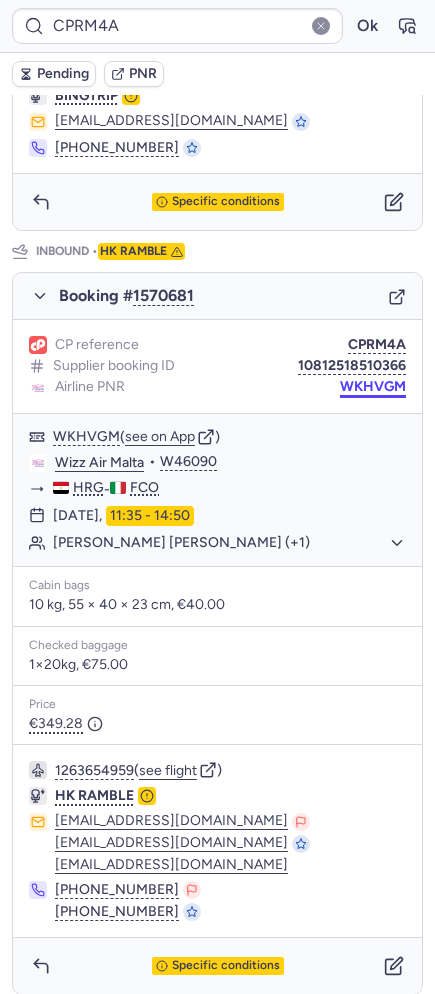 click on "WKHVGM" at bounding box center (373, 387) 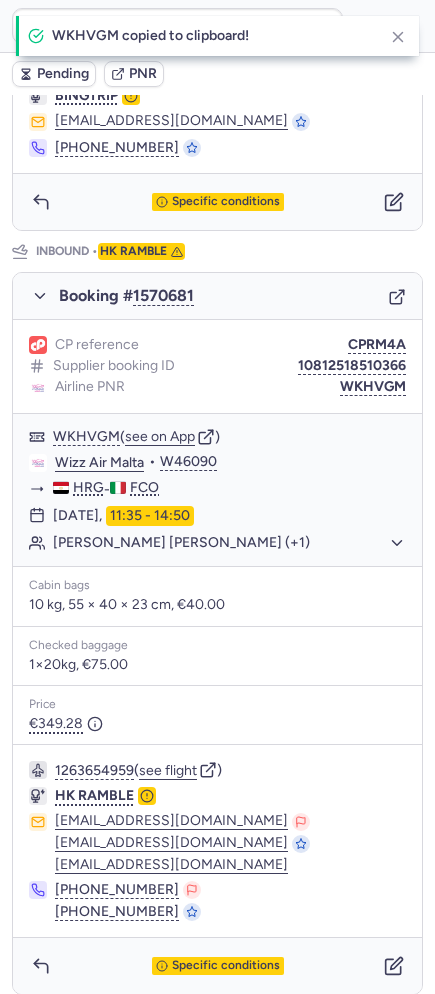 scroll, scrollTop: 0, scrollLeft: 0, axis: both 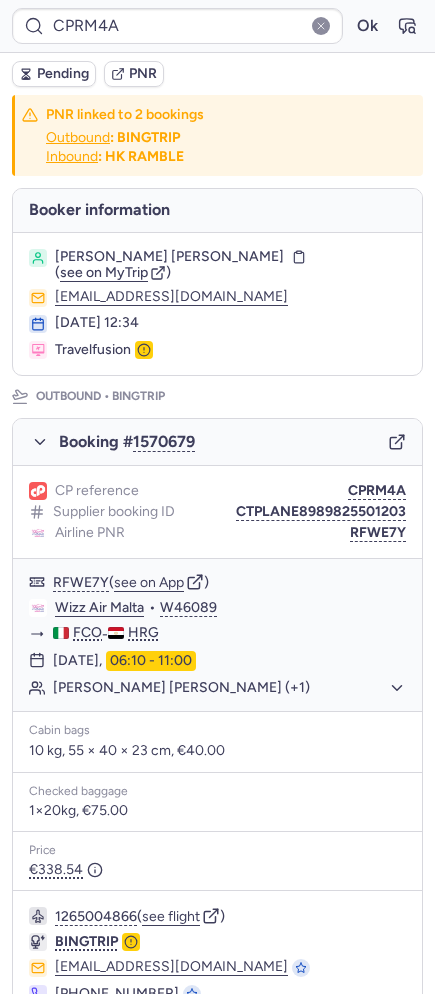 type on "CPXPZN" 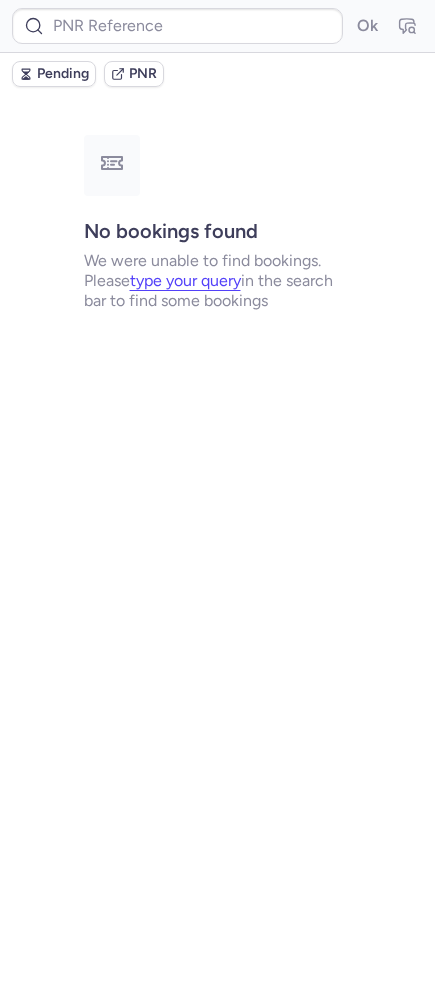 type on "CPXPZN" 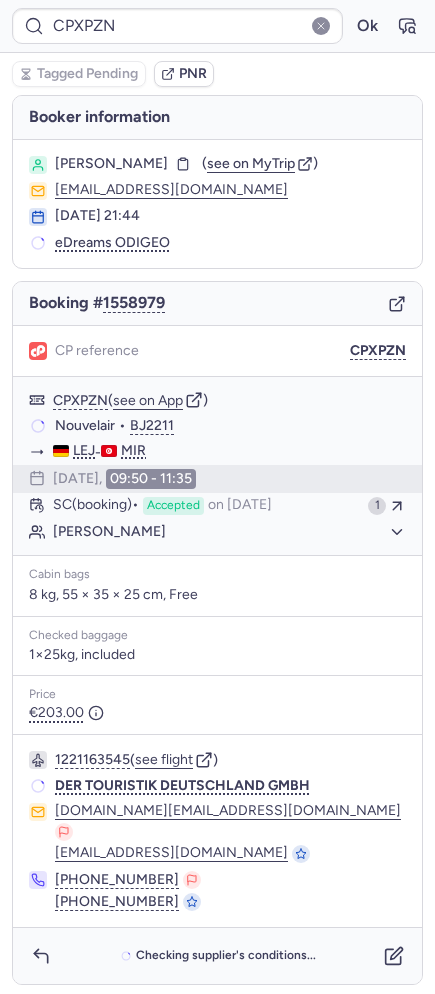 type on "CPHS7F" 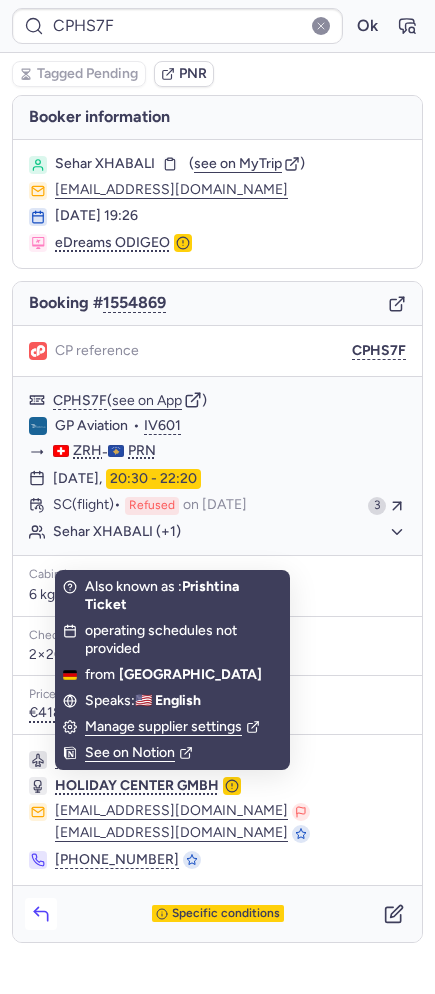 click 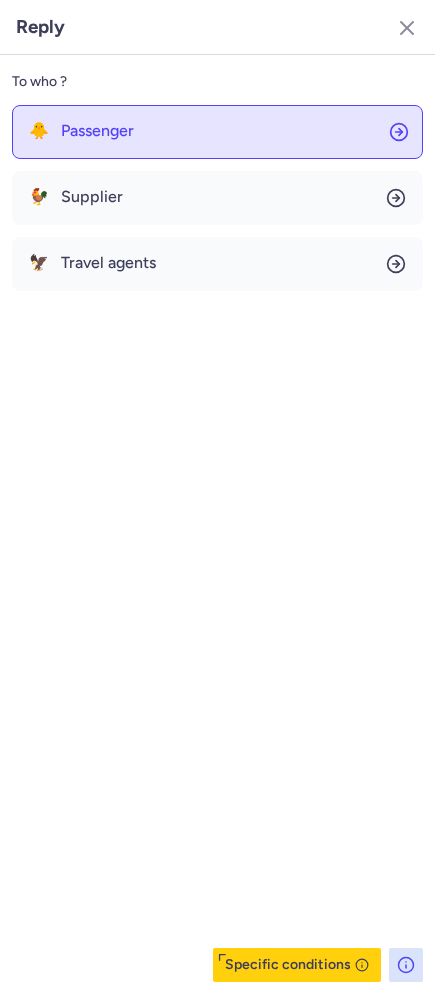click on "🐥 Passenger" 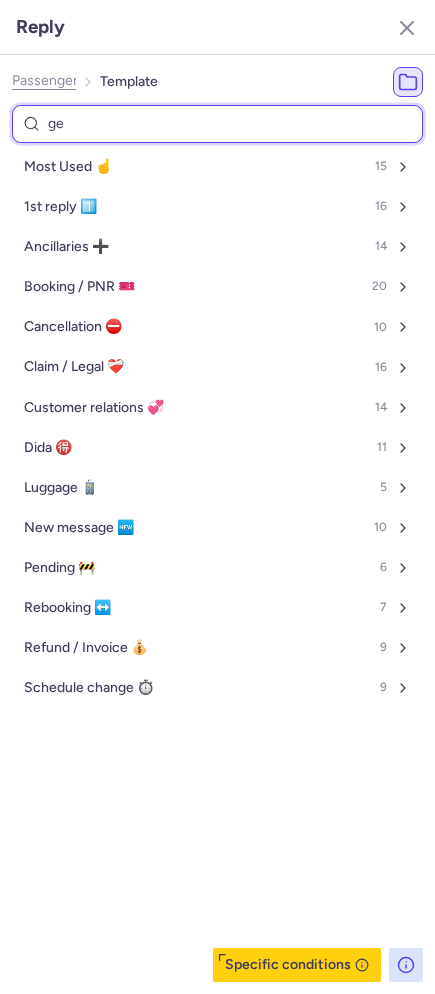 type on "gen" 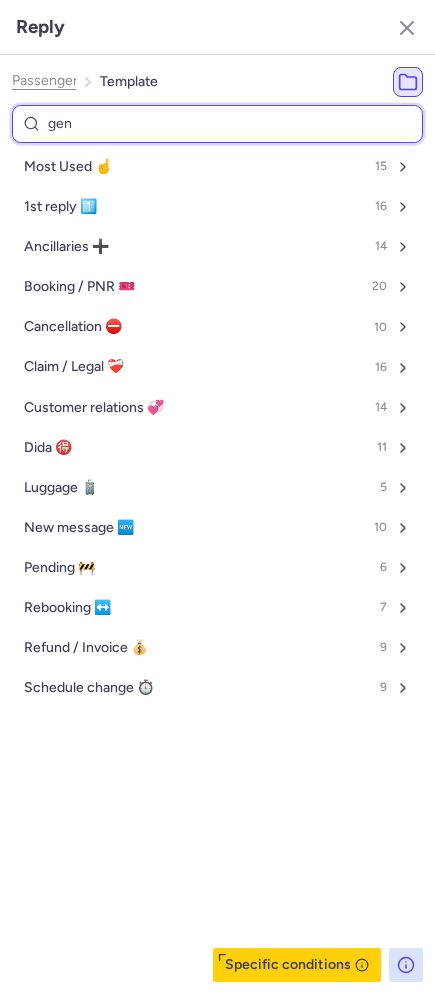 select on "de" 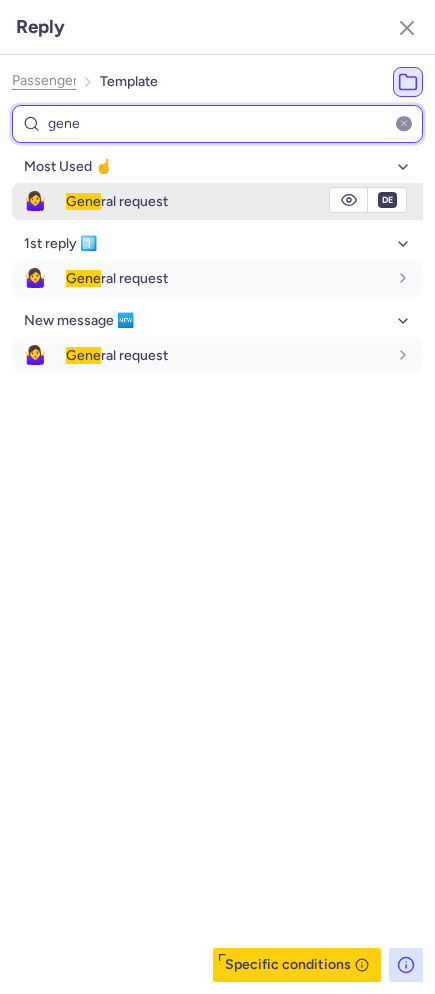 type on "gene" 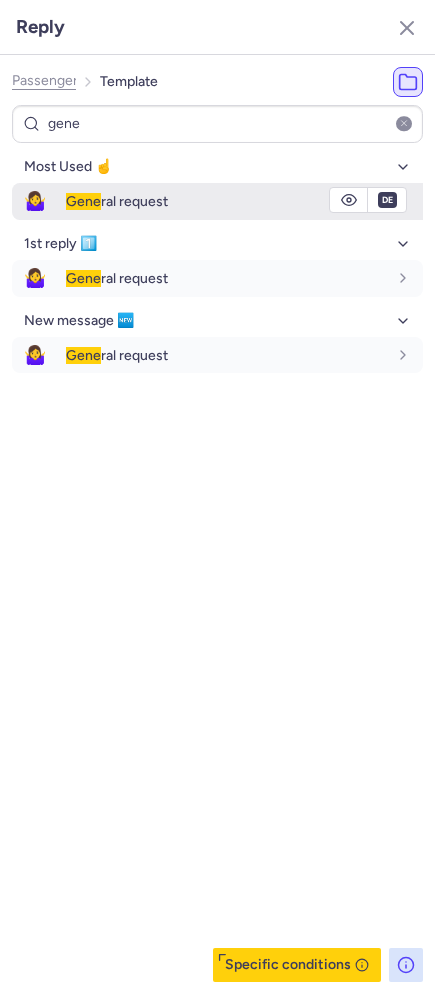 click on "🤷‍♀️" at bounding box center [35, 201] 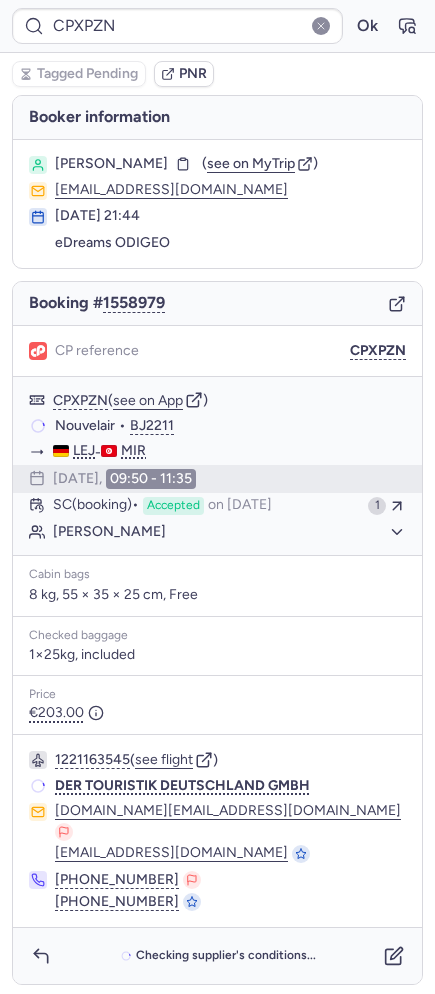 type on "0CH2H4" 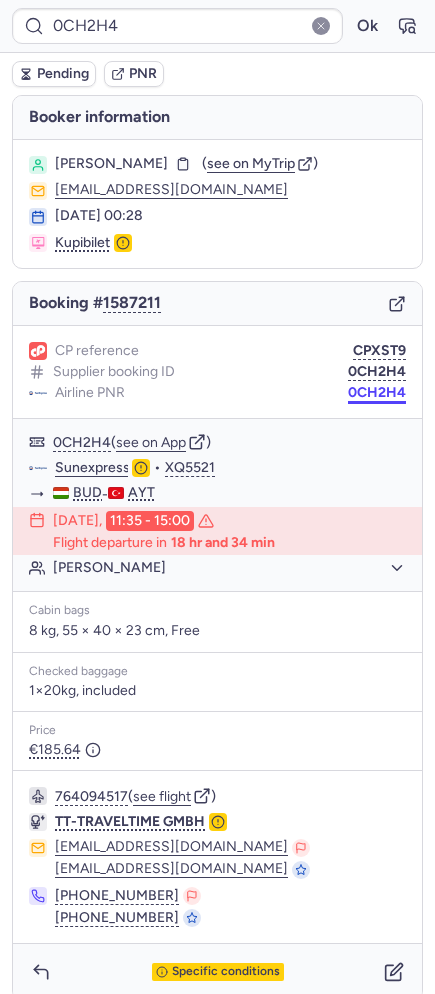 click on "0CH2H4" at bounding box center [377, 393] 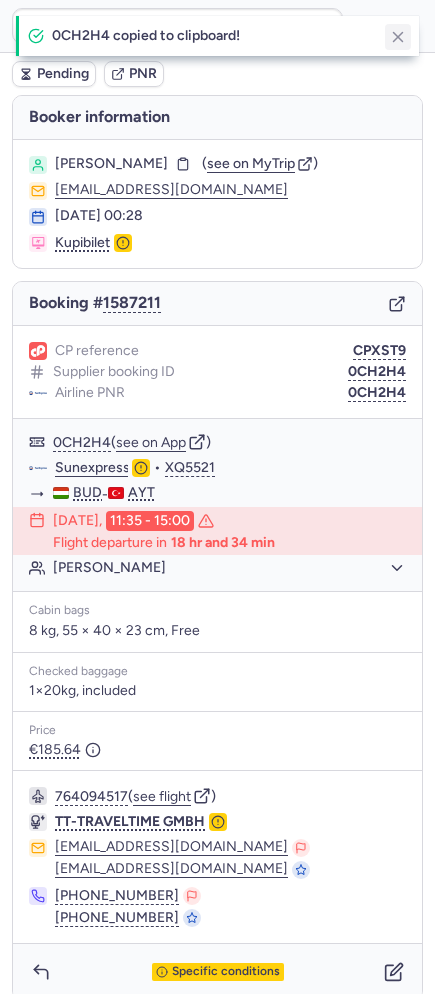 click 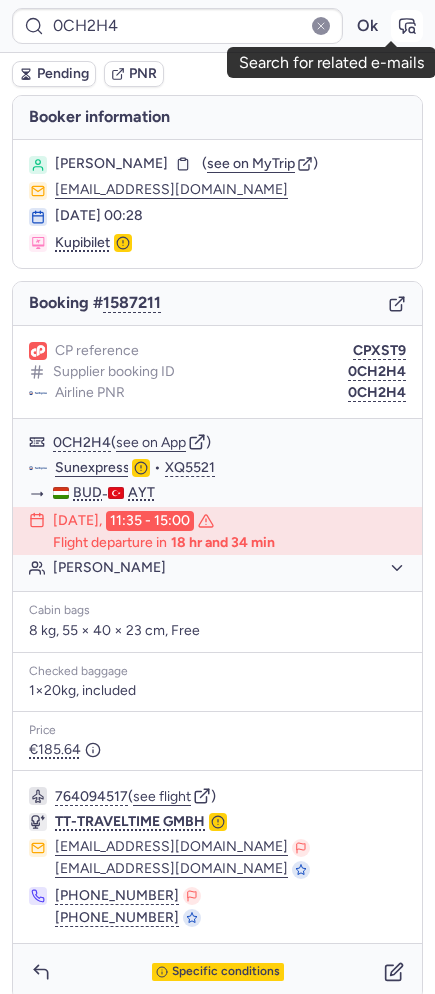 click 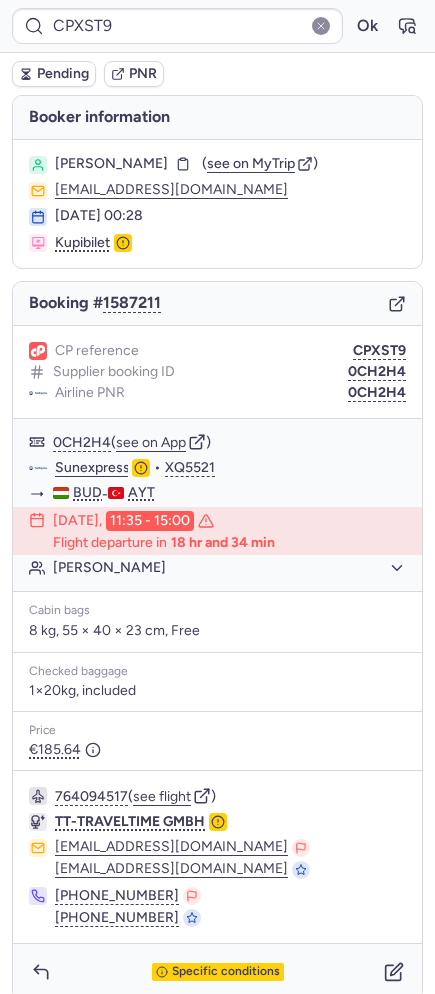 type on "0CH2H4" 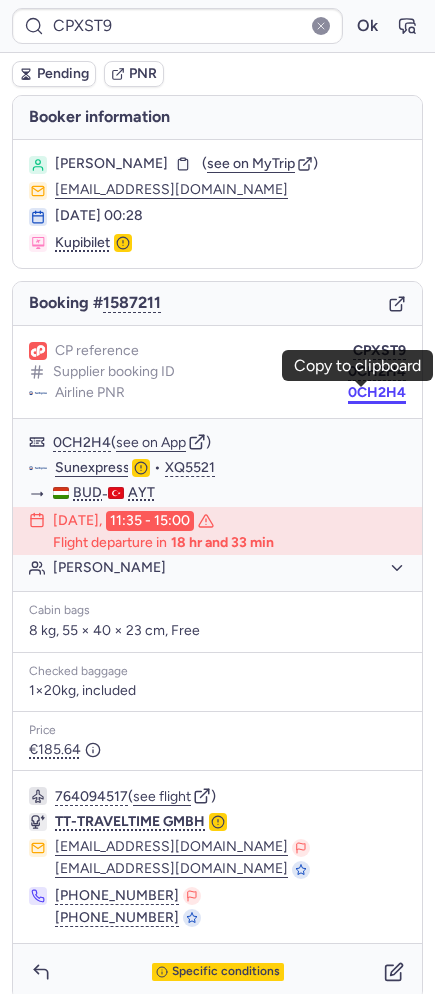 click on "0CH2H4" at bounding box center (377, 393) 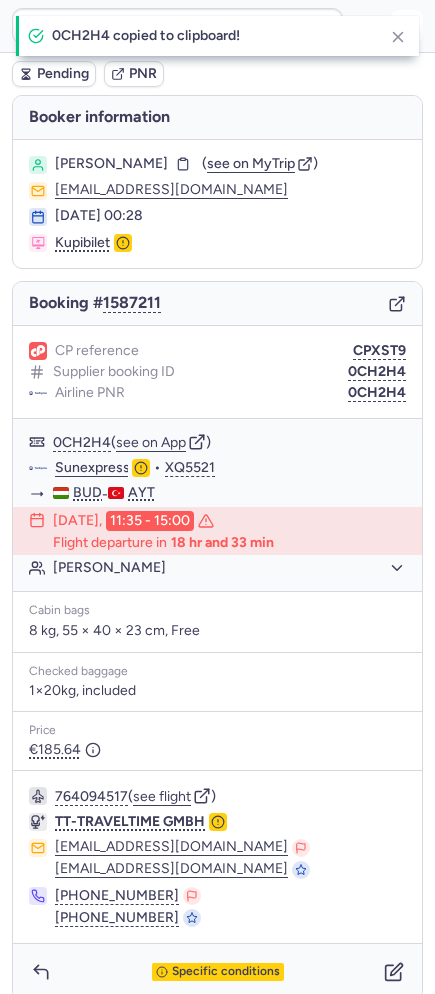 click 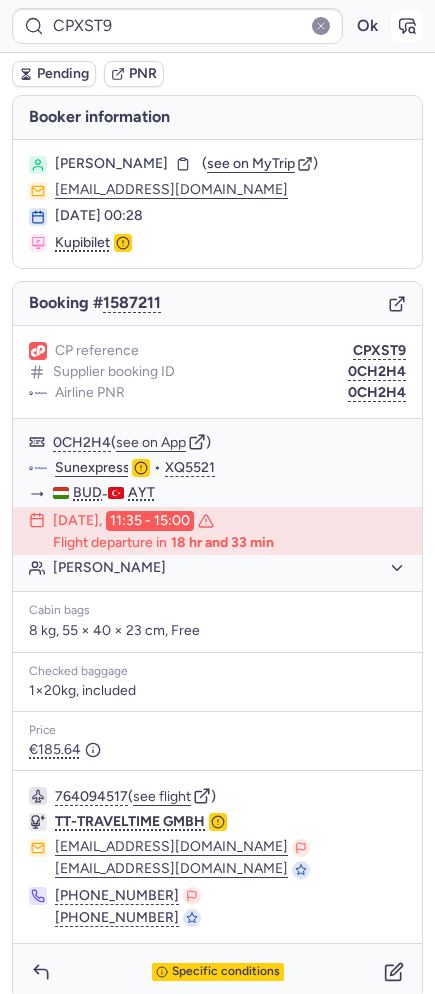 click at bounding box center (407, 26) 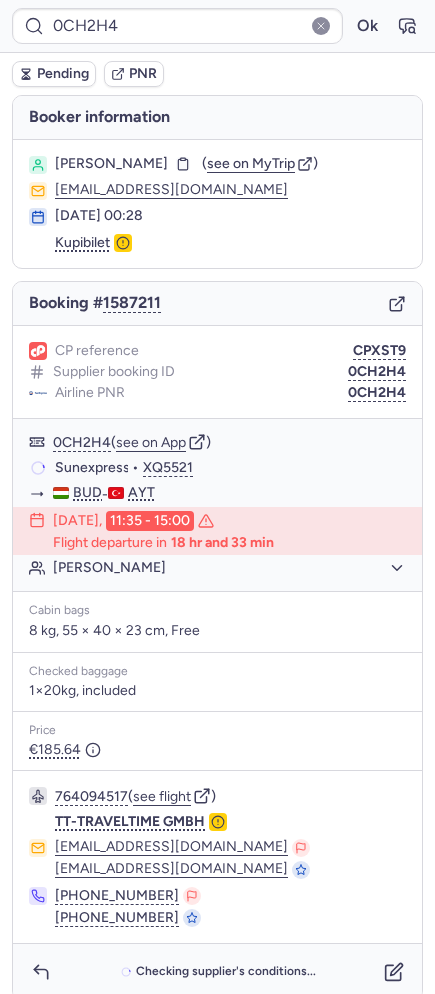 type on "CPXST9" 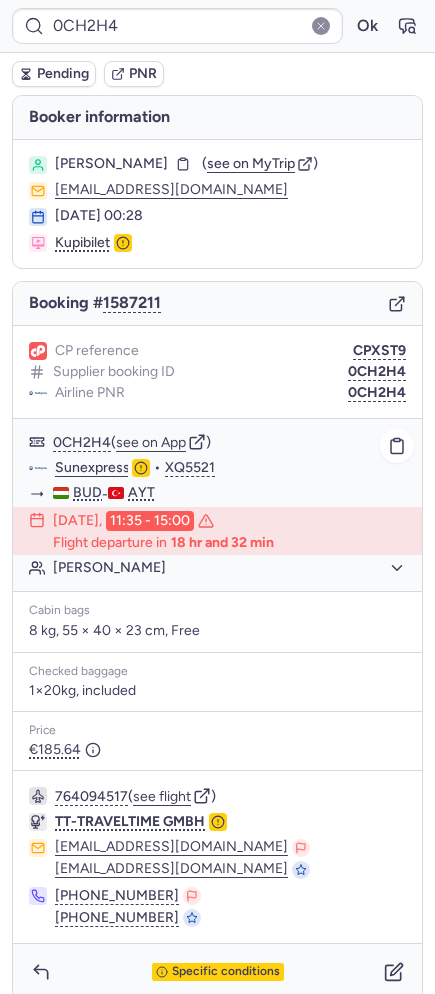 drag, startPoint x: 72, startPoint y: 575, endPoint x: 161, endPoint y: 580, distance: 89.140335 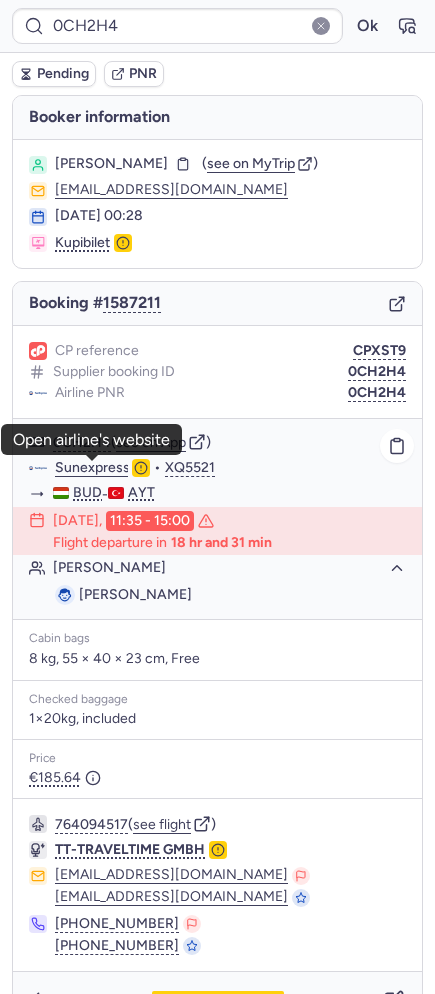 click on "Sunexpress" 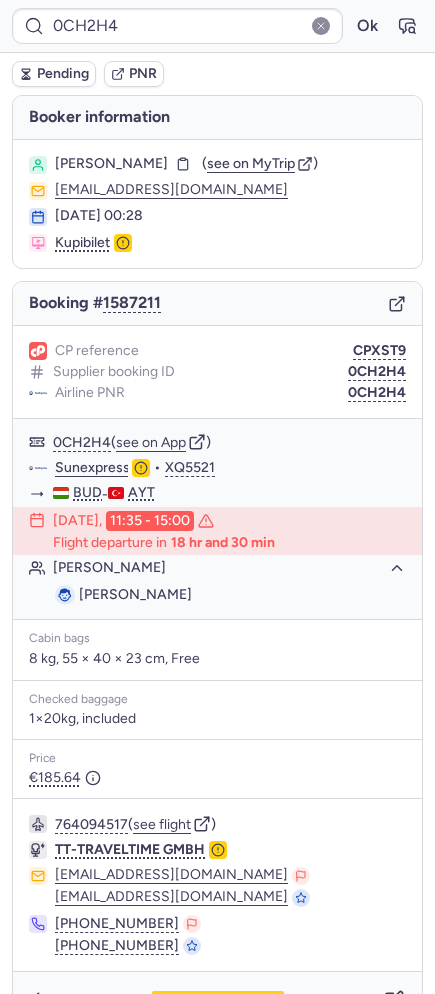 type on "CPHS7F" 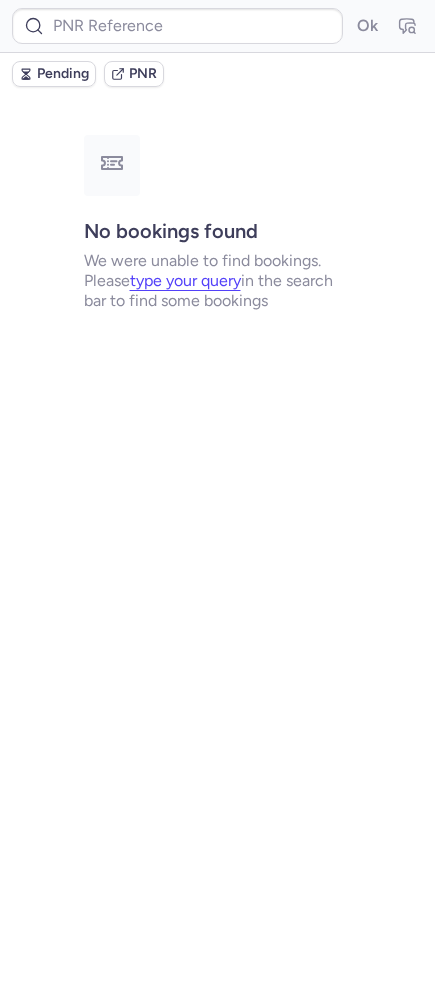 type on "CPHS7F" 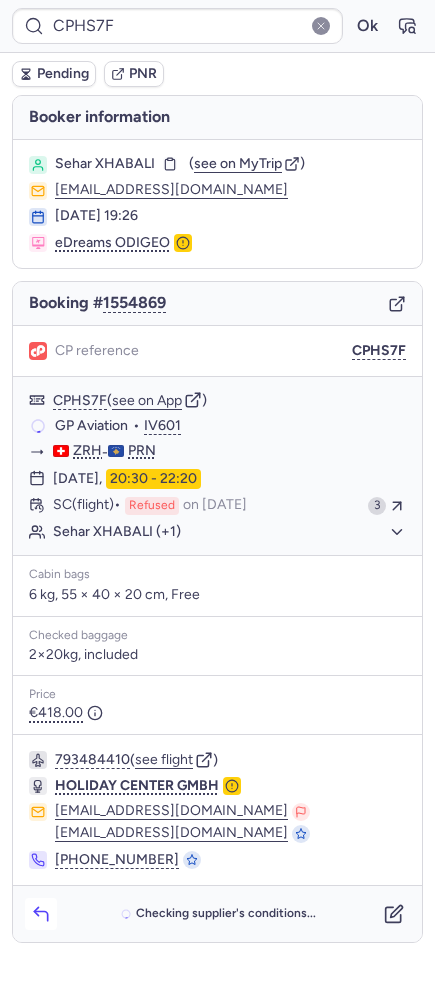 click 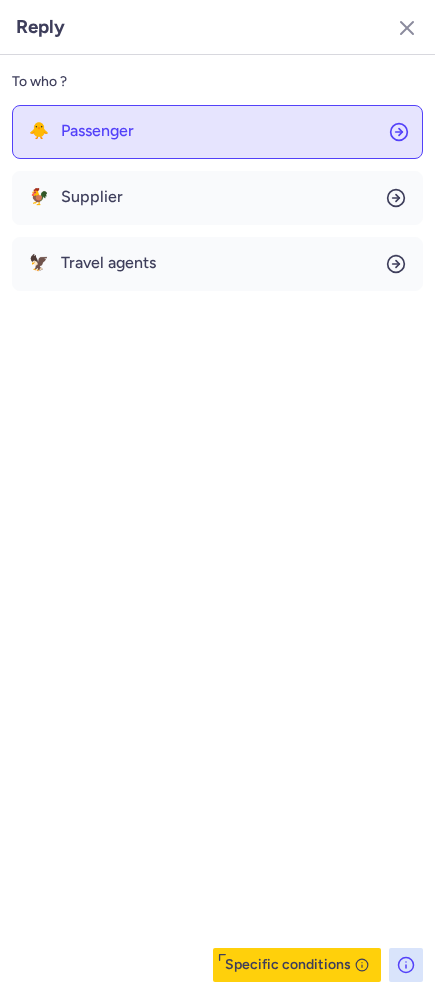 click on "🐥 Passenger" 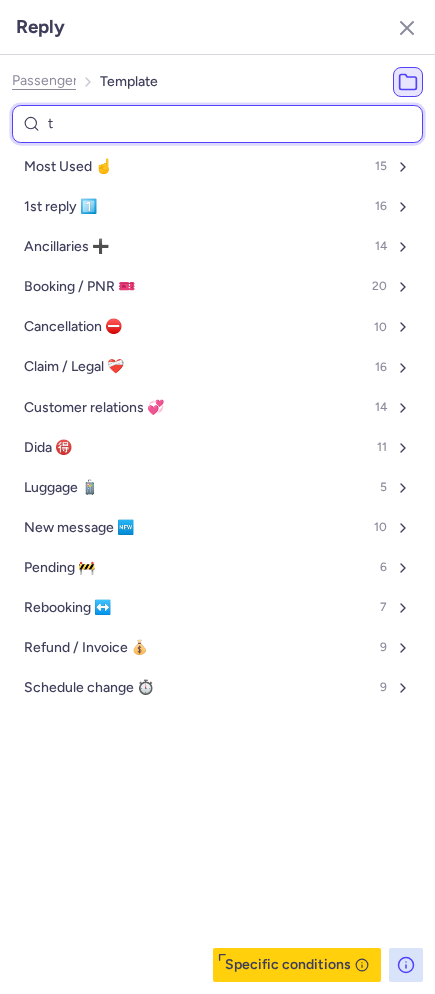 type on "tp" 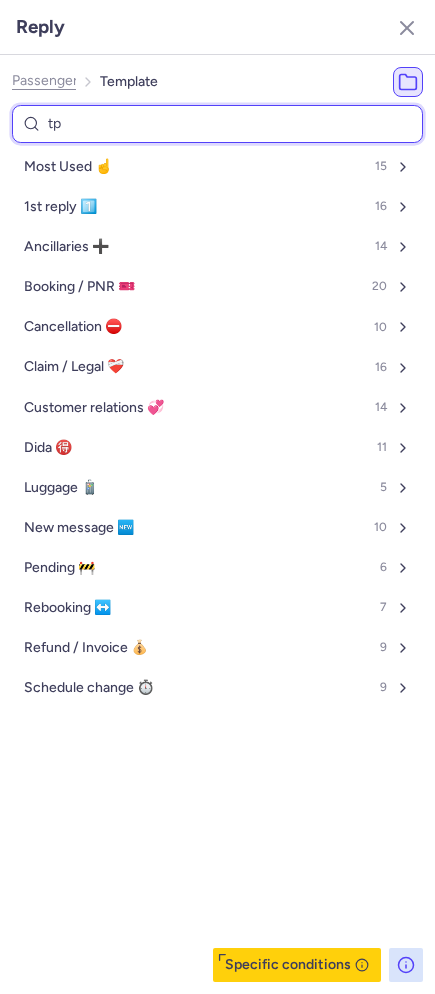 select on "de" 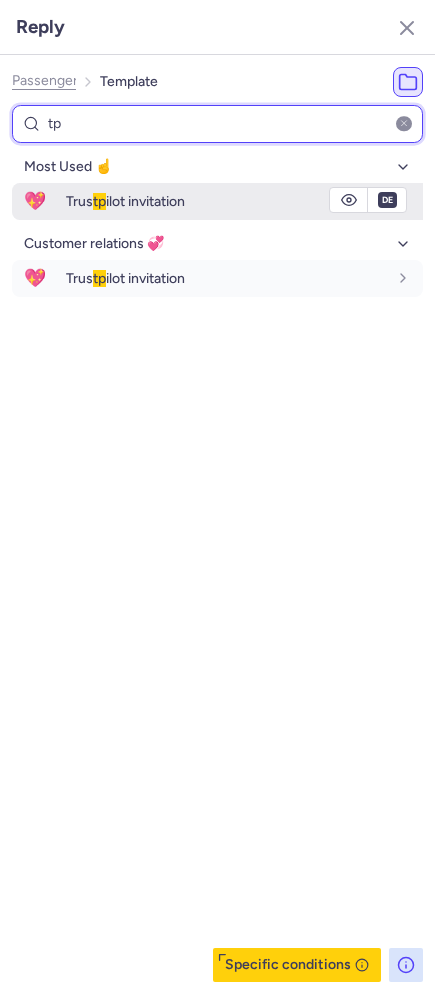 type on "tp" 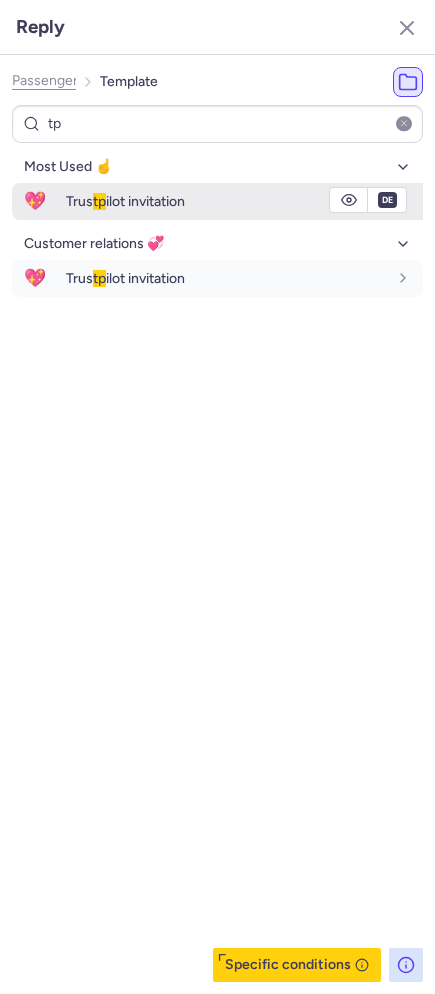 click on "Trus tp ilot invitation" at bounding box center (226, 201) 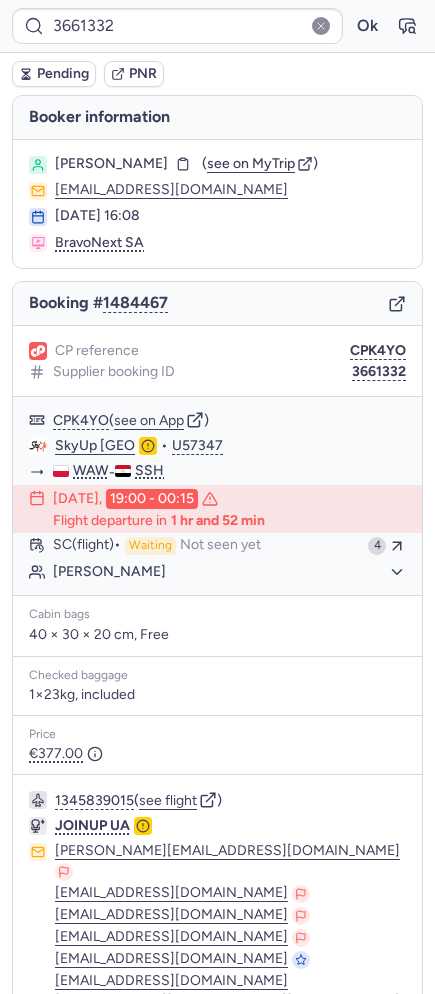 type on "0CH2H4" 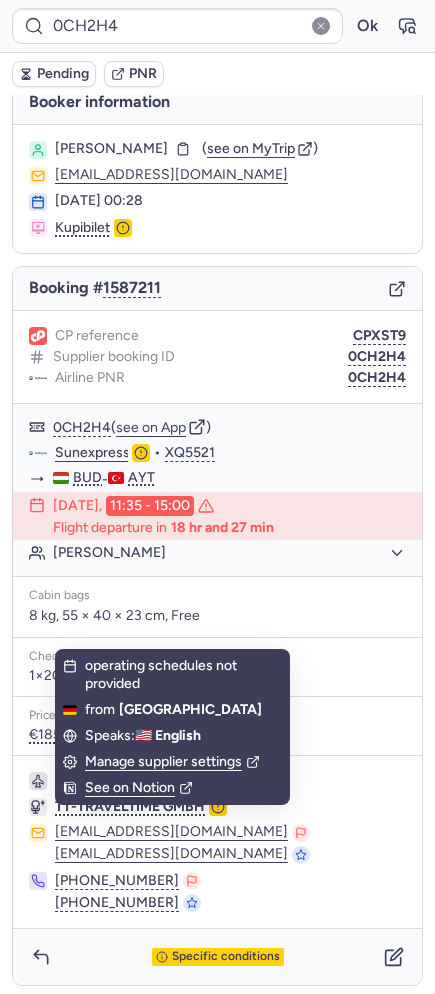 scroll, scrollTop: 20, scrollLeft: 0, axis: vertical 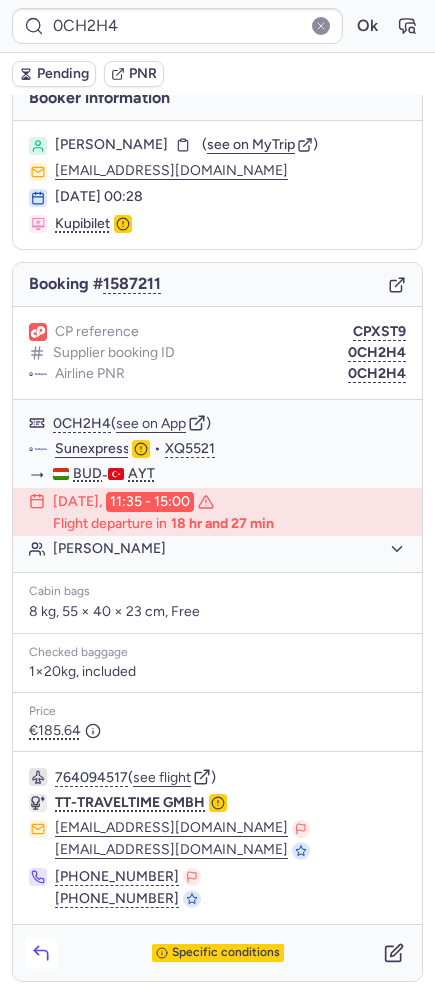 click 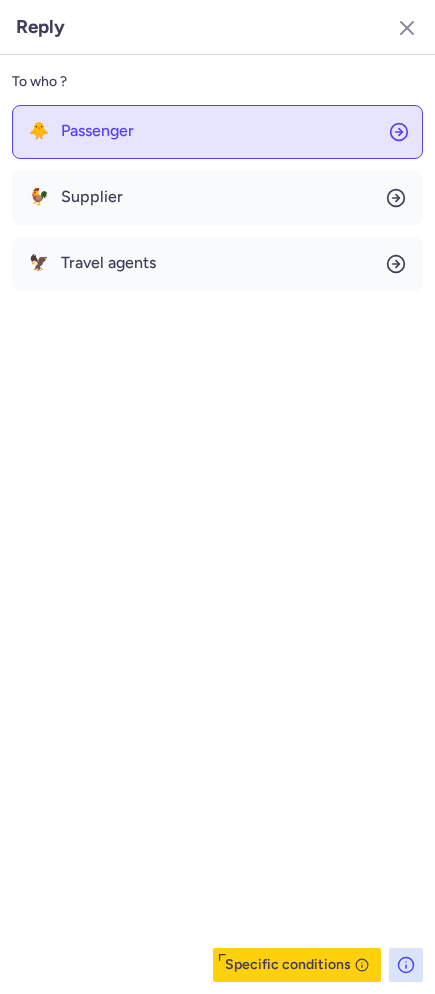 click on "Passenger" at bounding box center (97, 131) 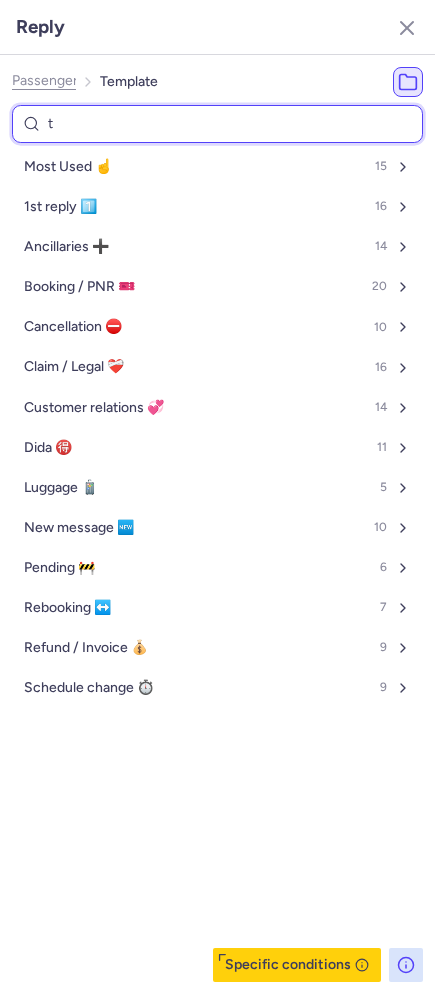 type on "tp" 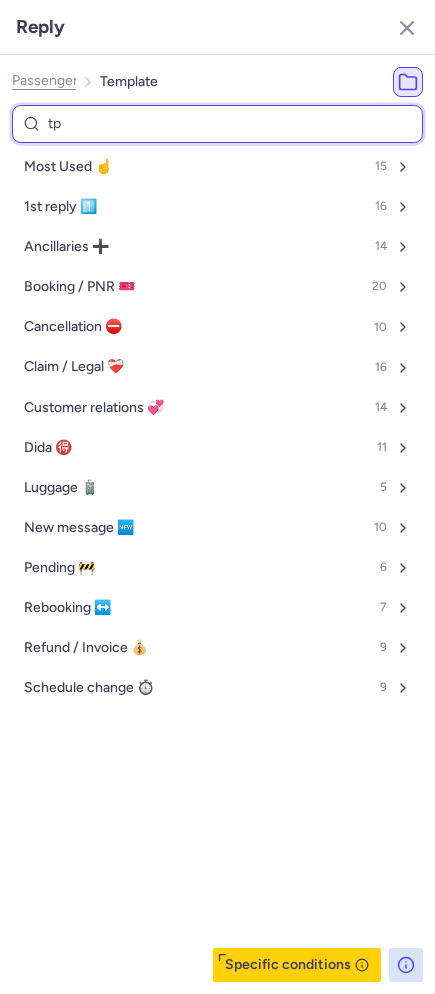 select on "en" 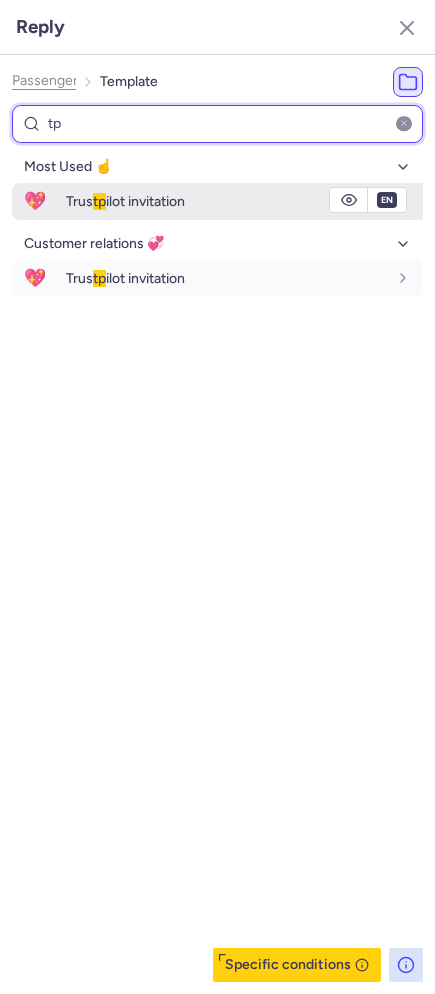 type on "tp" 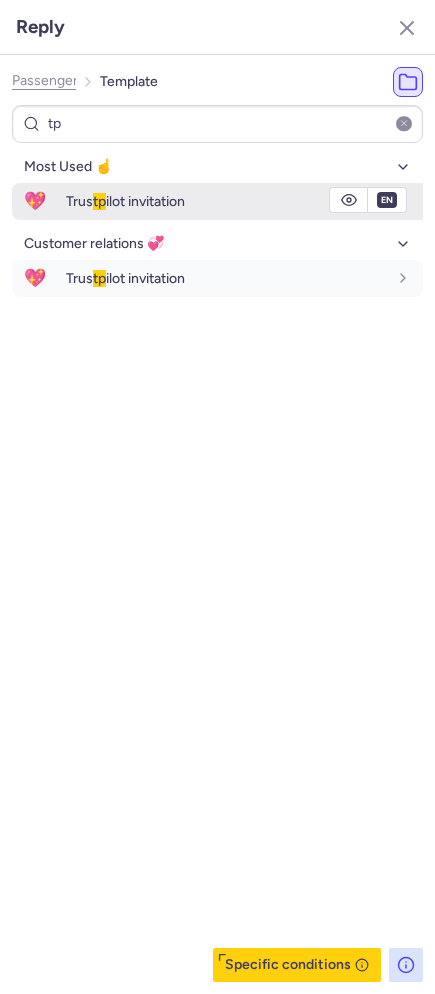 click on "Trus tp ilot invitation" at bounding box center (125, 201) 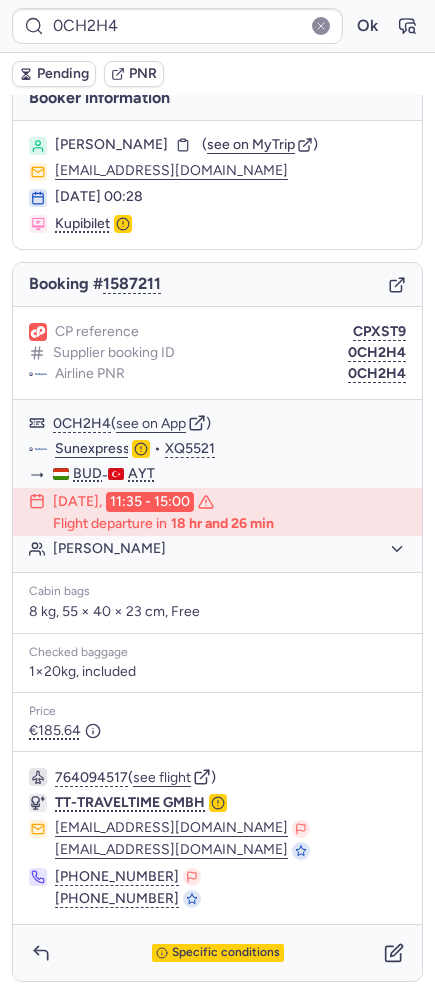 type on "CP2X5V" 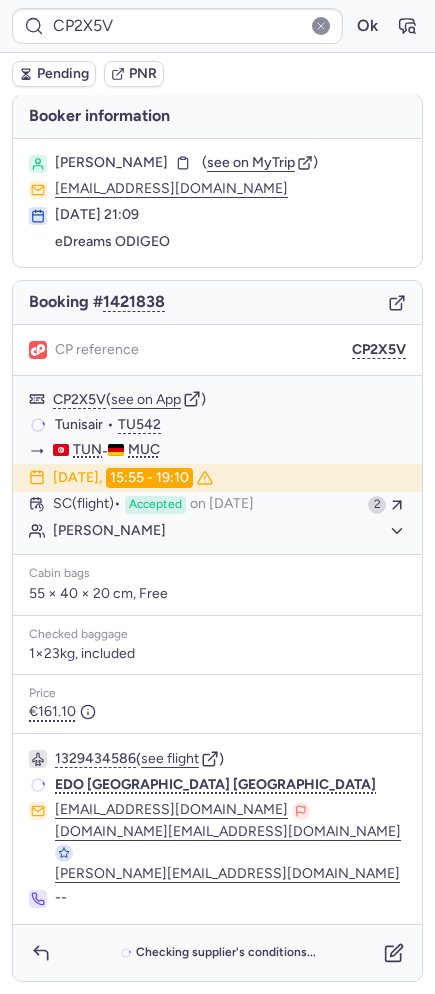 scroll, scrollTop: 0, scrollLeft: 0, axis: both 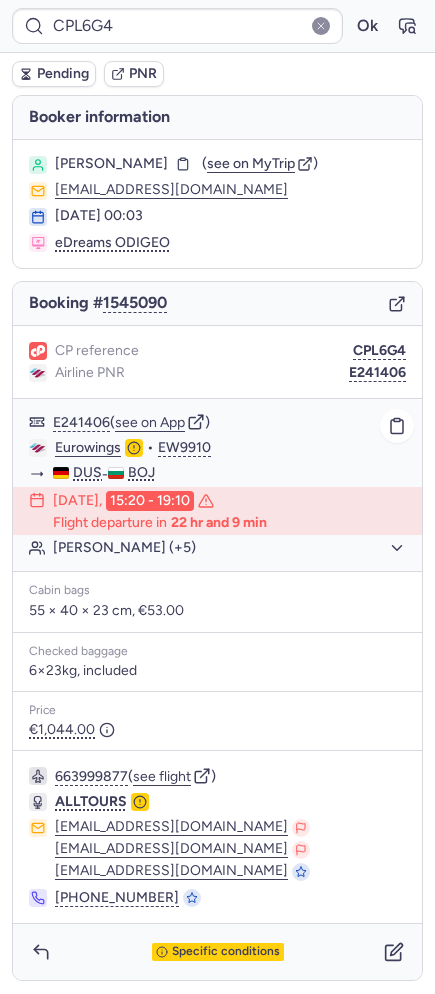 click on "Fatme YUSUFOVA (+5)" 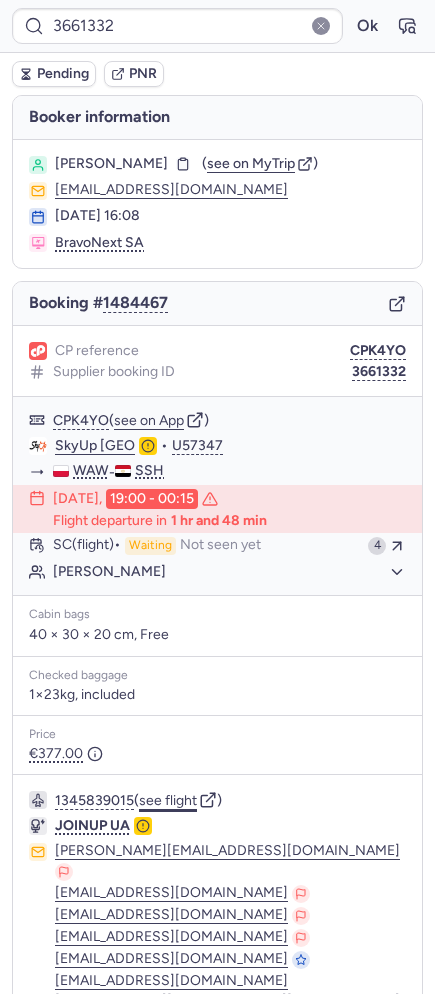 click on "see flight" 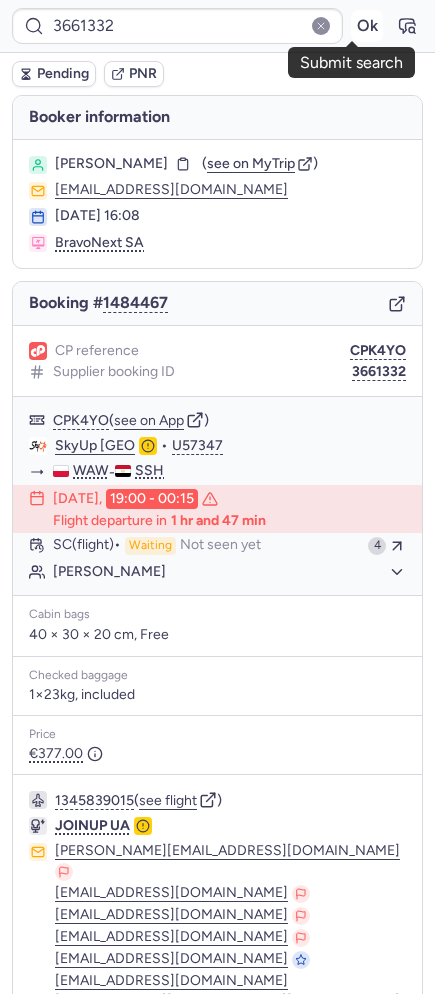 click on "Ok" at bounding box center [367, 26] 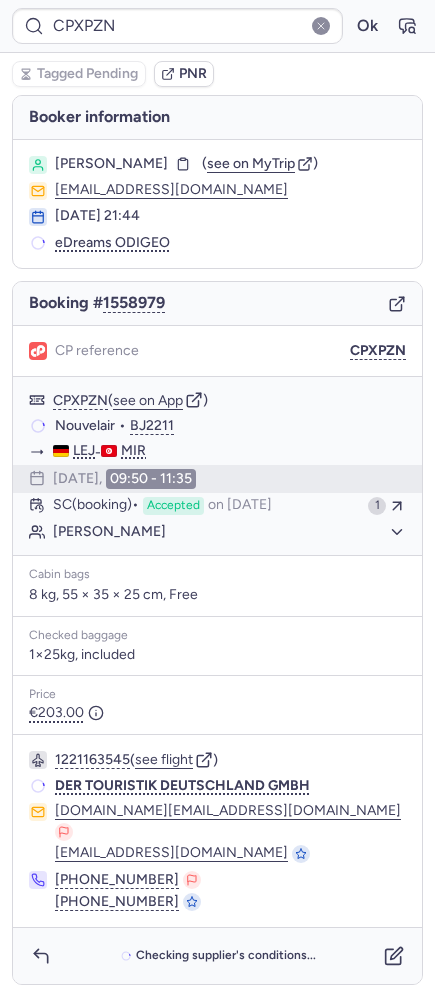 type on "CPB3K2" 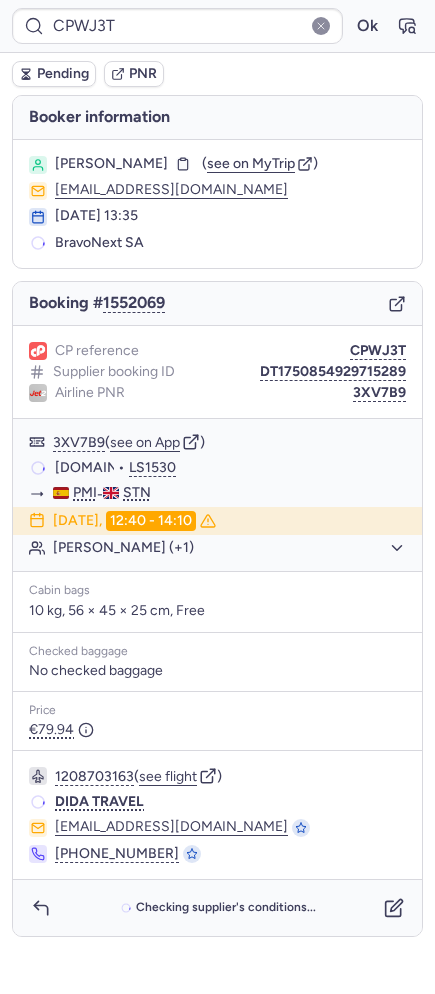 type on "CPB3K2" 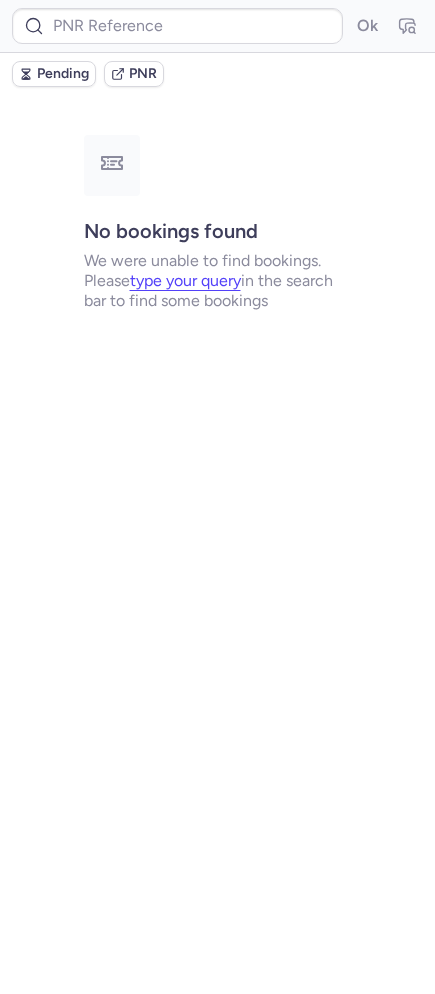type on "CPWJ3T" 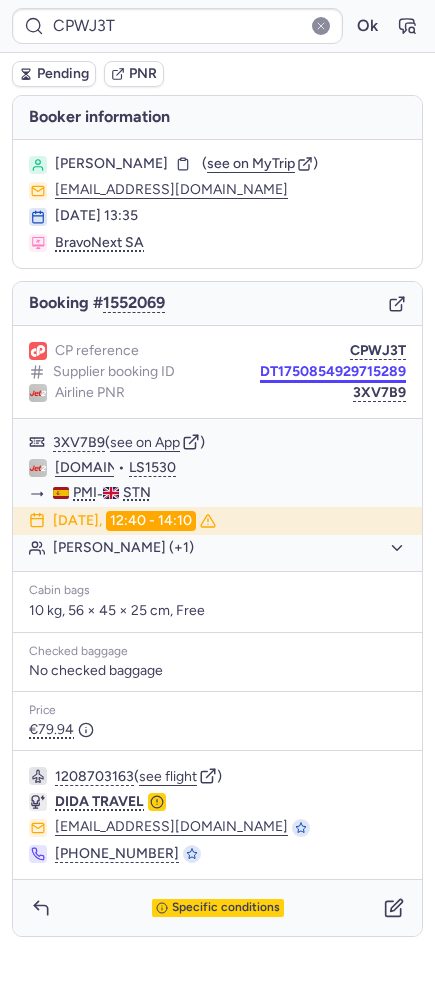 click on "DT1750854929715289" at bounding box center [333, 372] 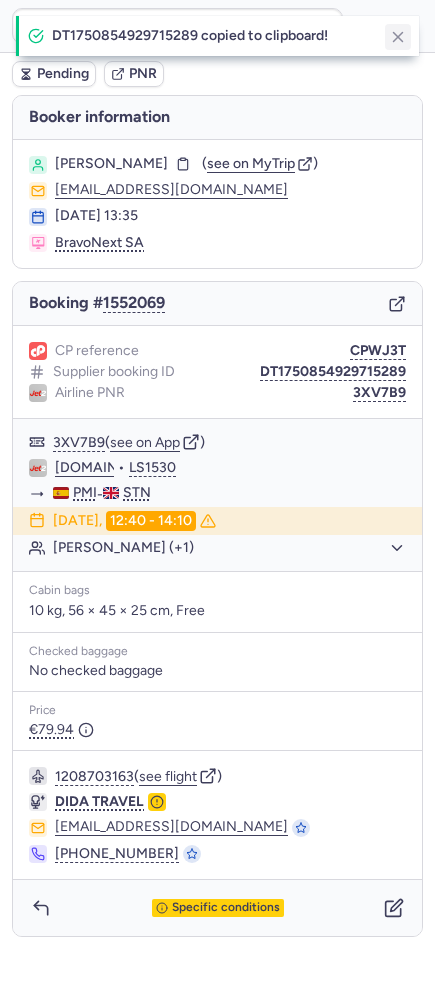 click 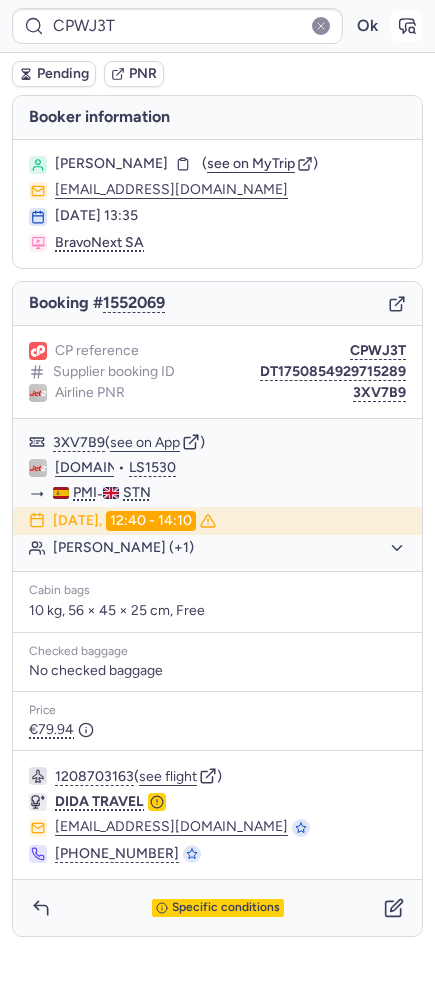 click 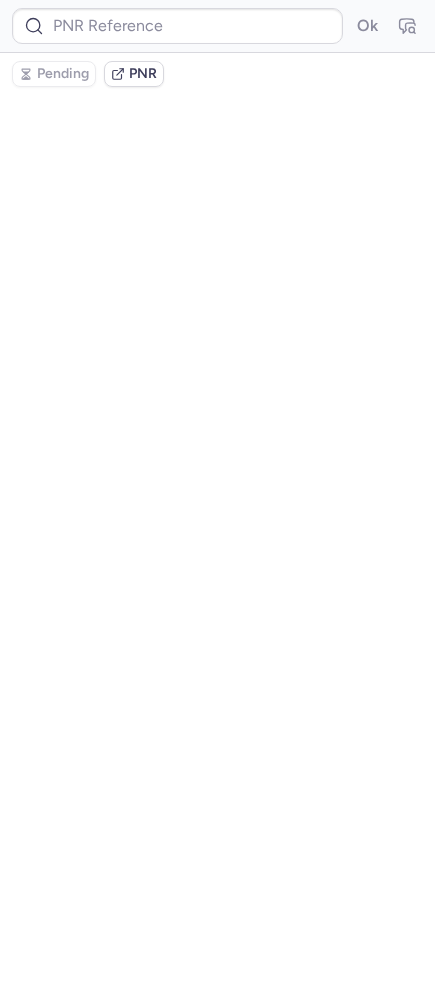 type on "CPWJ3T" 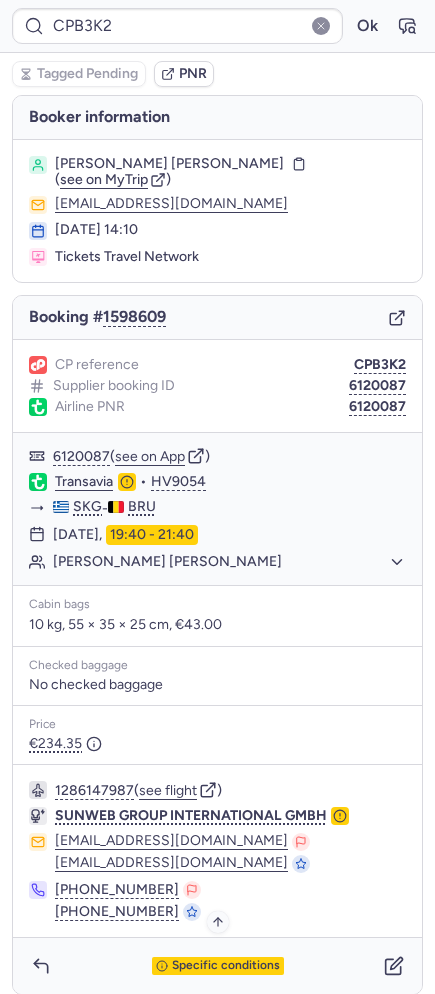click on "Specific conditions" at bounding box center (218, 966) 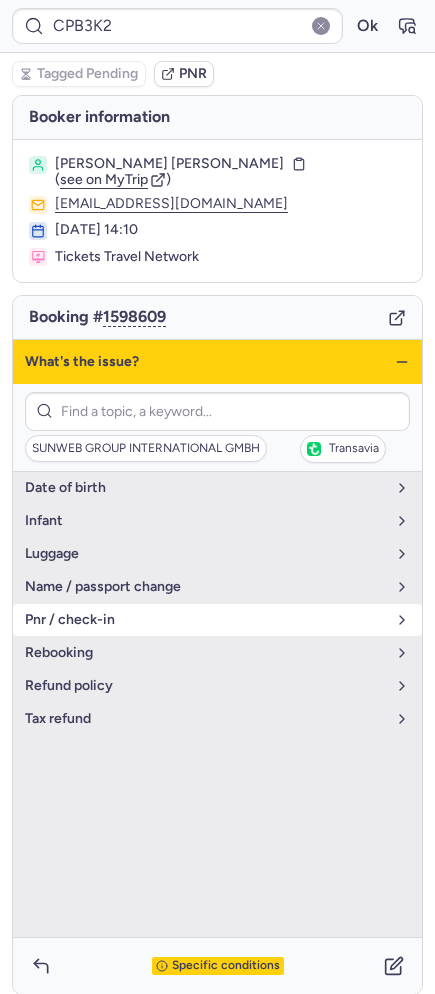 click on "pnr / check-in" at bounding box center [205, 620] 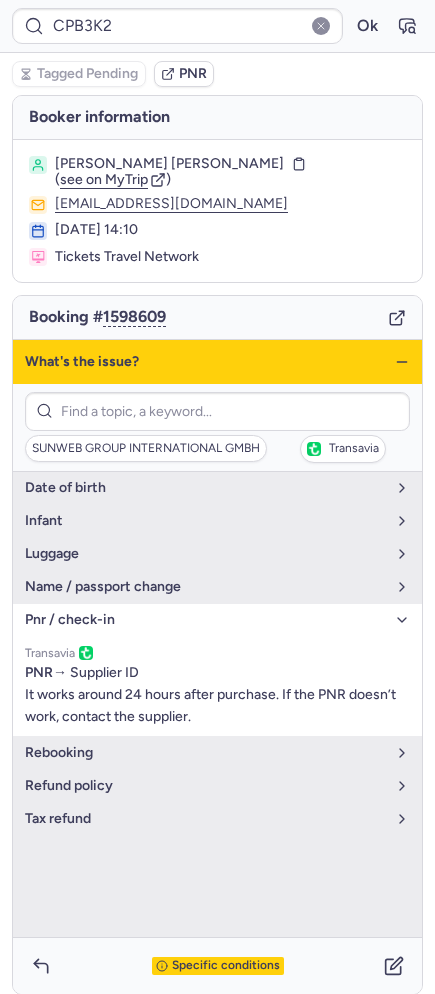 click 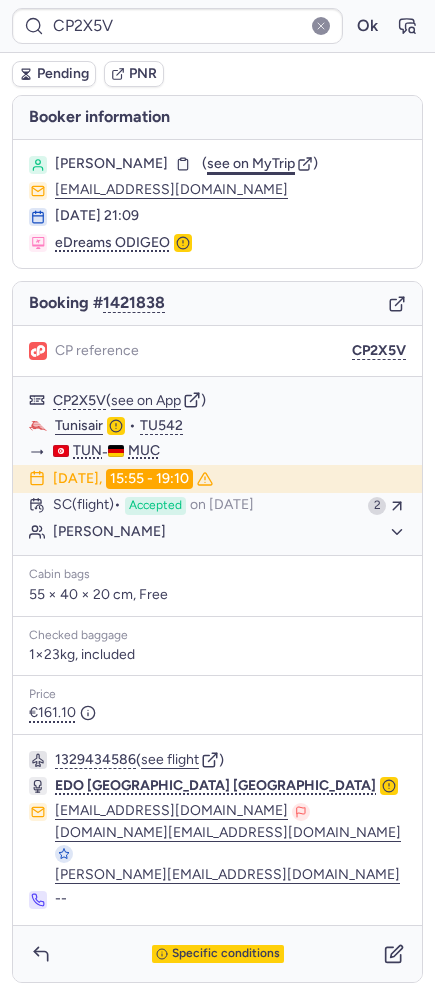 click on "see on MyTrip" at bounding box center [251, 163] 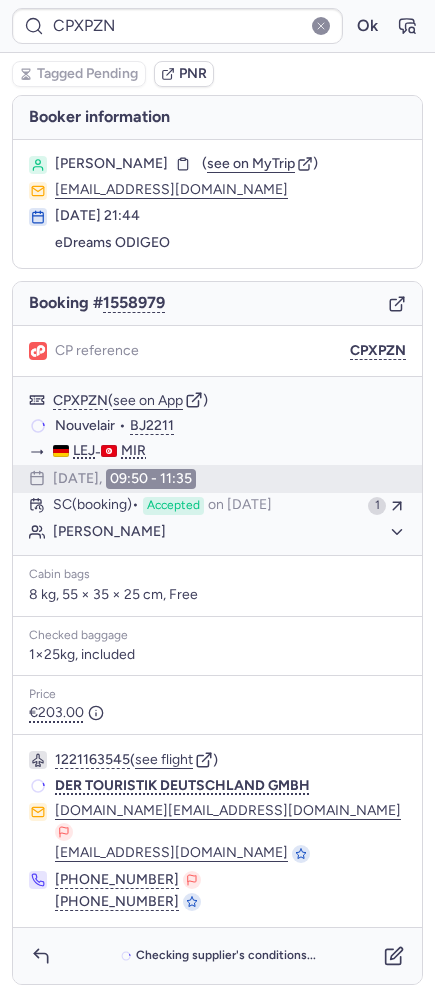 type on "CPRHO2" 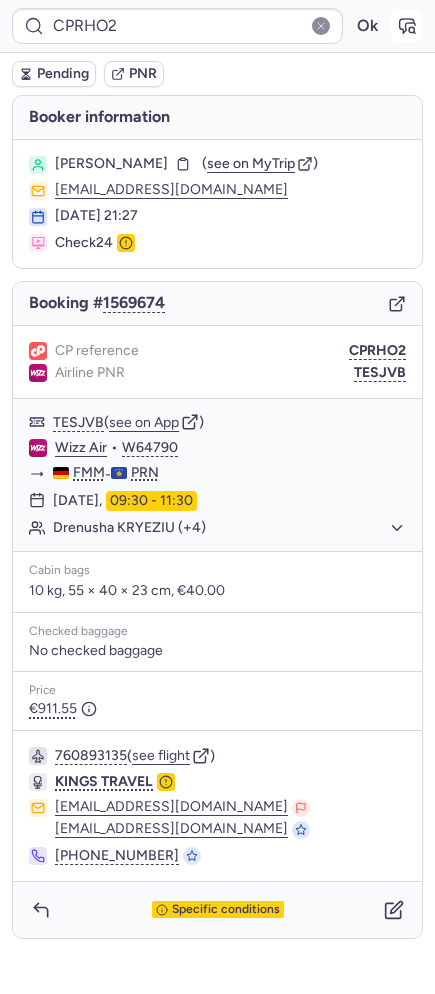 click 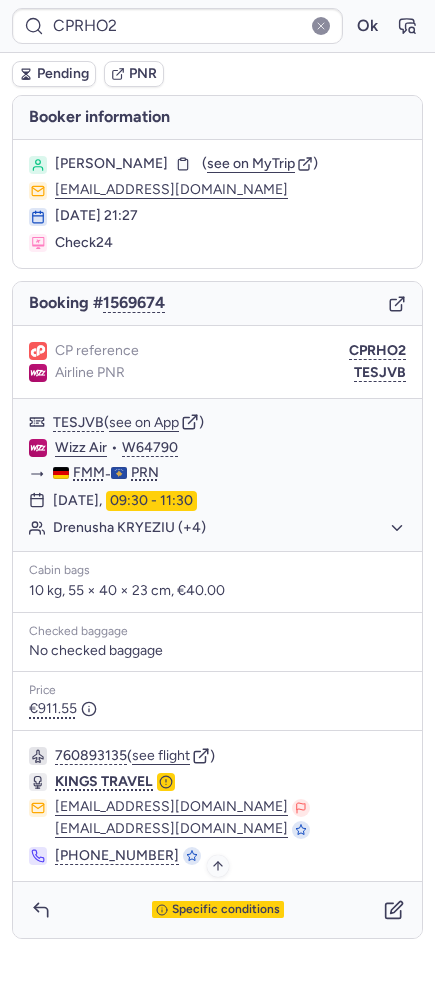 click on "Specific conditions" at bounding box center (226, 910) 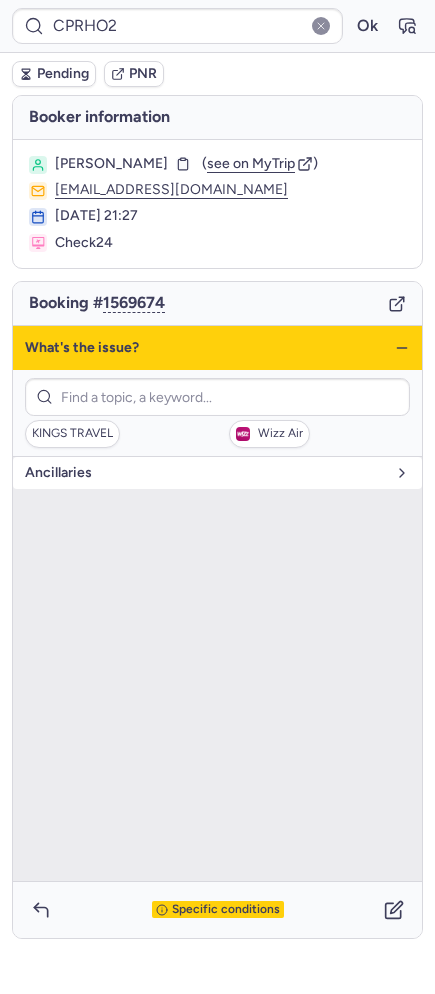 click on "Ancillaries" at bounding box center (205, 473) 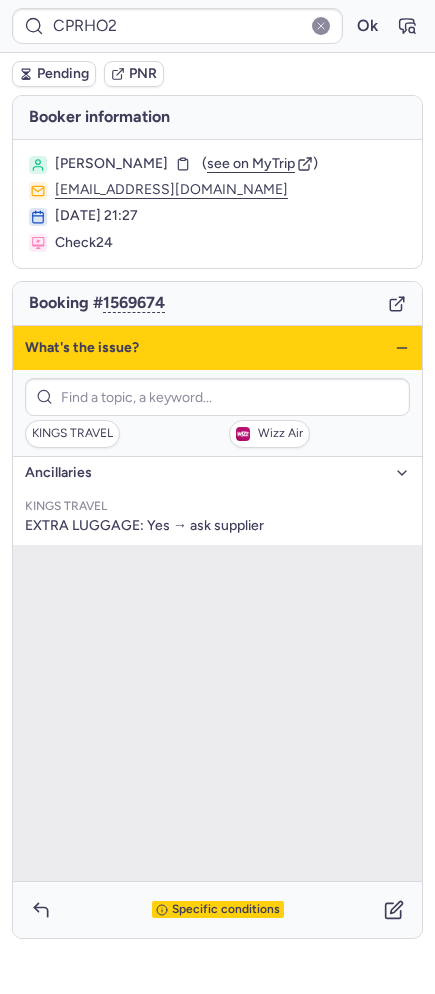 click 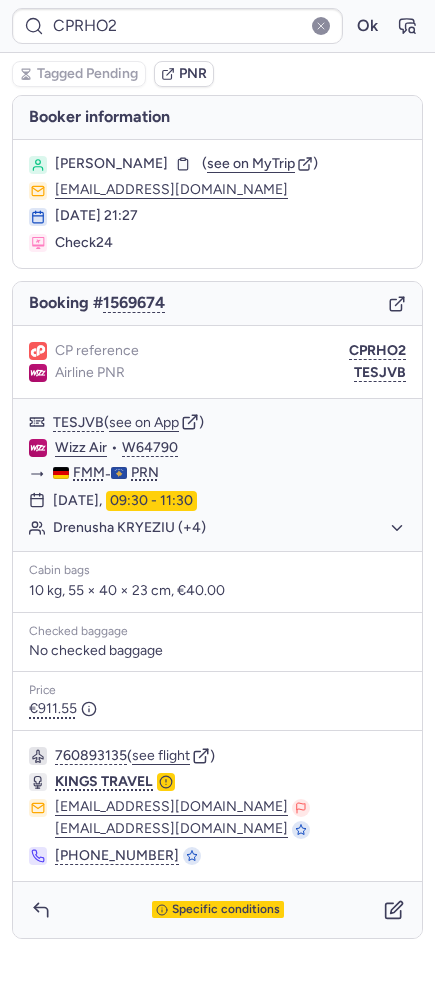 type on "3661332" 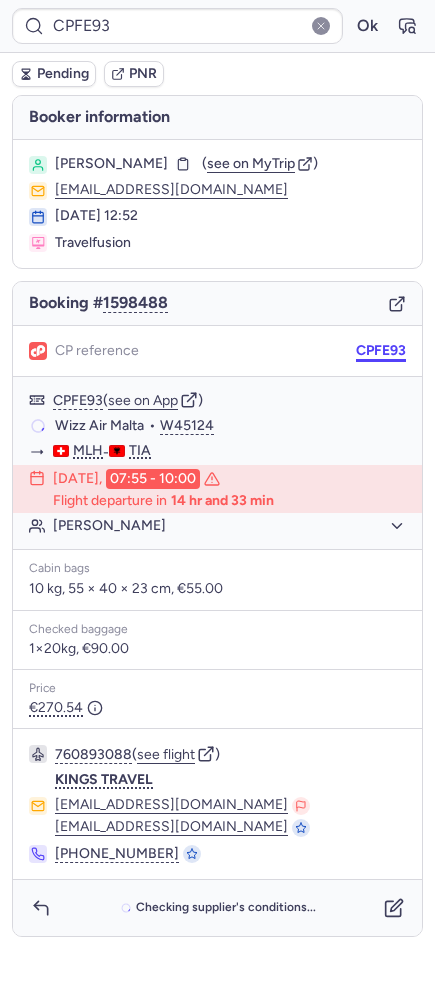 click on "CPFE93" at bounding box center [381, 351] 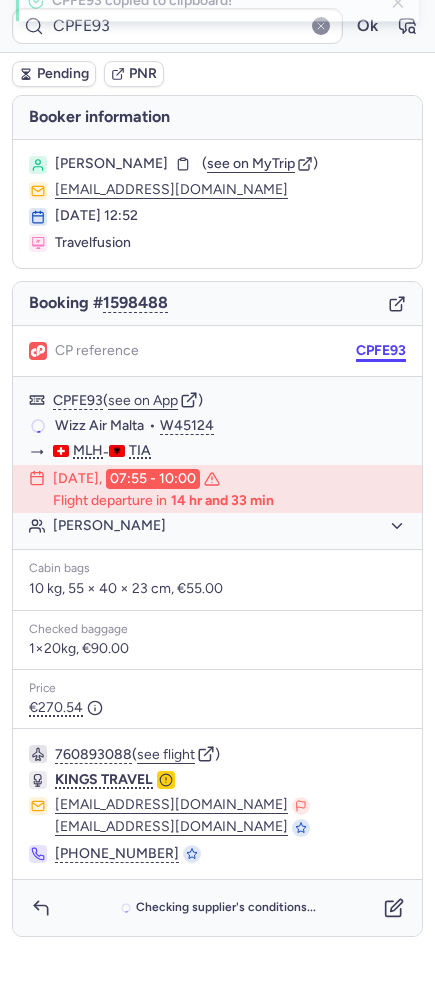 click on "CPFE93" at bounding box center [381, 351] 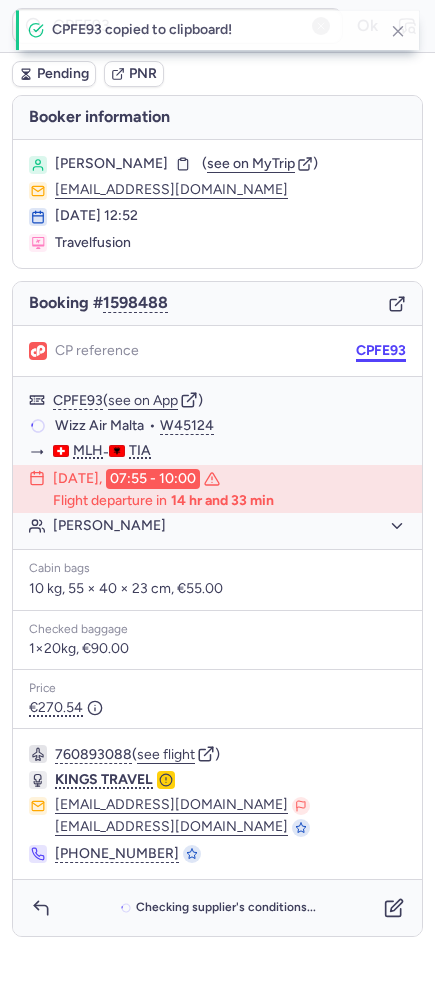 click on "CPFE93" at bounding box center [381, 351] 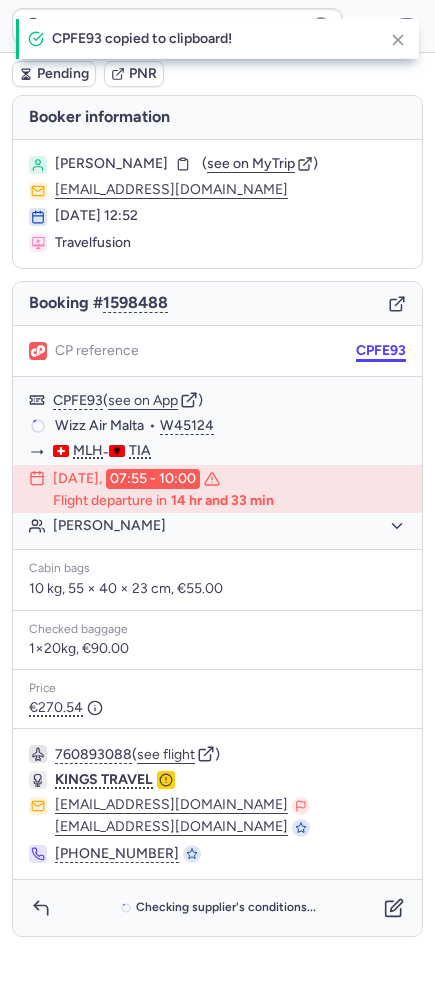 click on "CPFE93" at bounding box center (381, 351) 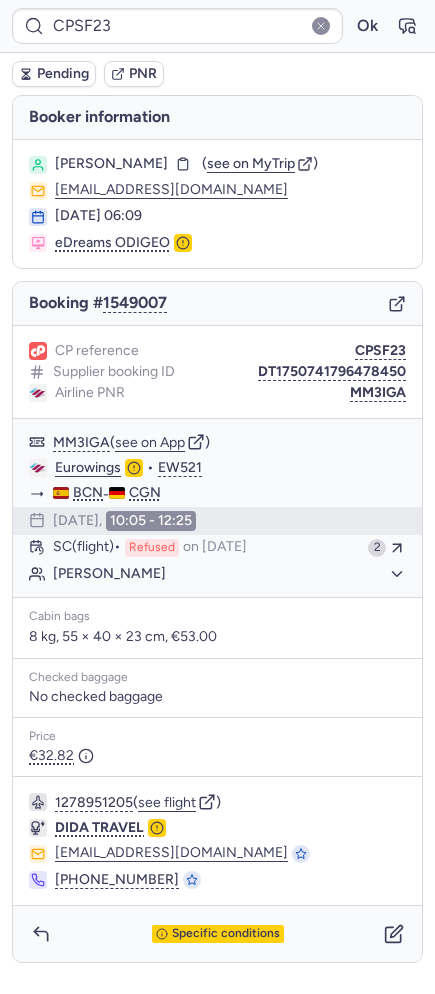 type on "CPRHO2" 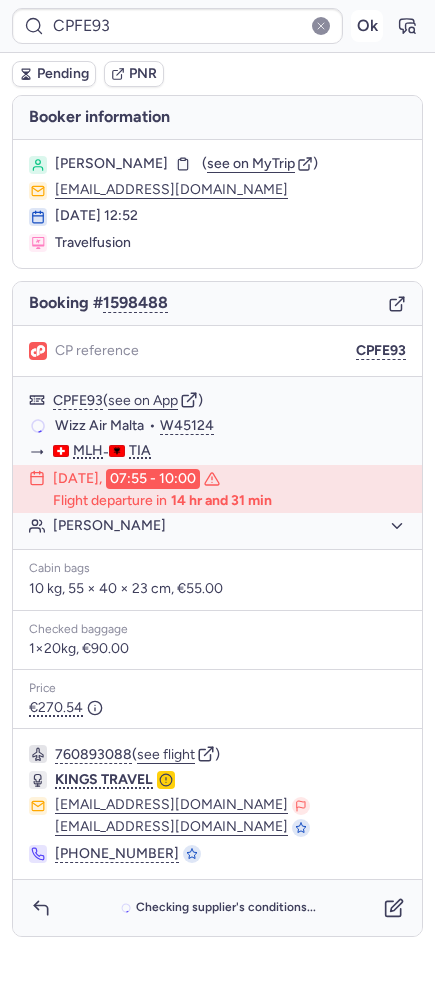 click on "Ok" at bounding box center (367, 26) 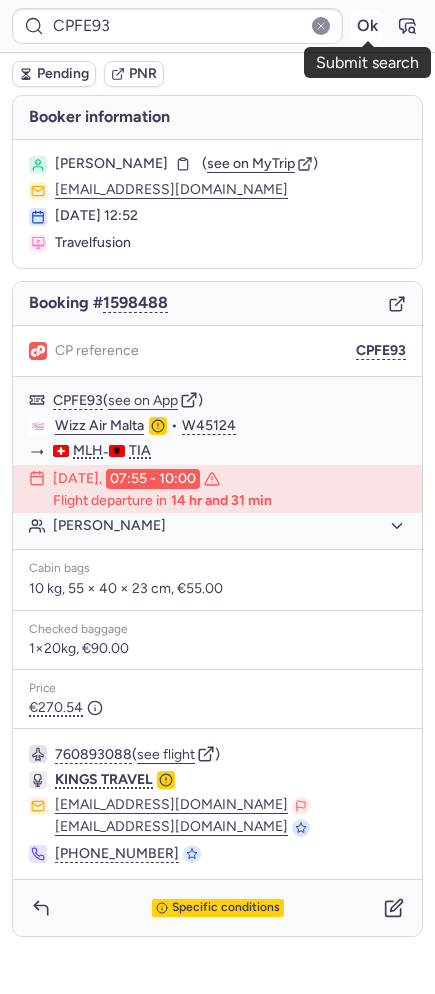 click on "Ok" at bounding box center (367, 26) 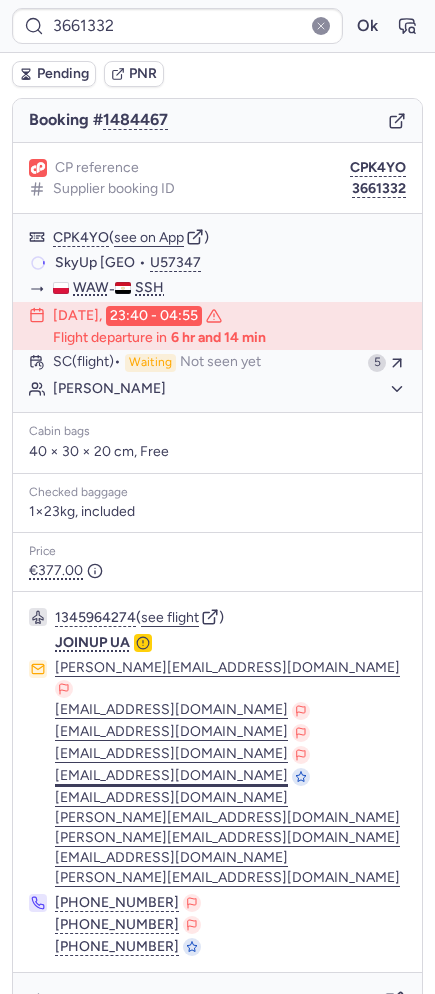 scroll, scrollTop: 212, scrollLeft: 0, axis: vertical 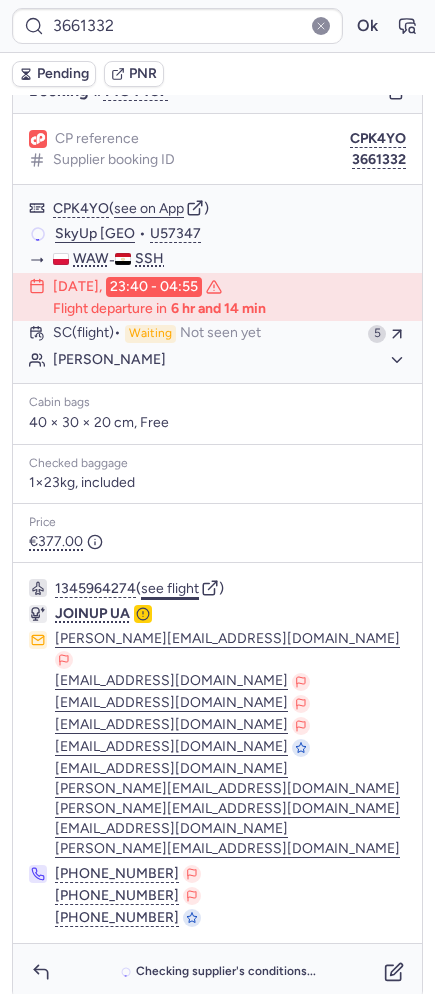 click on "see flight" 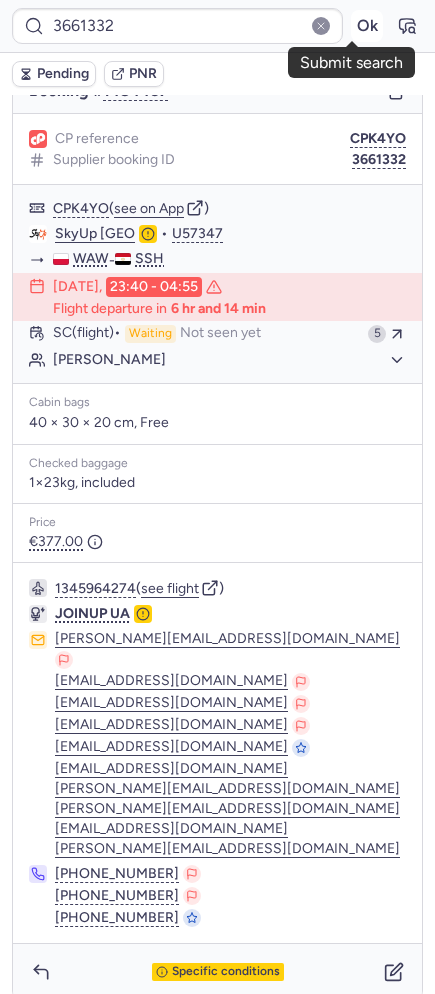 click on "Ok" at bounding box center [367, 26] 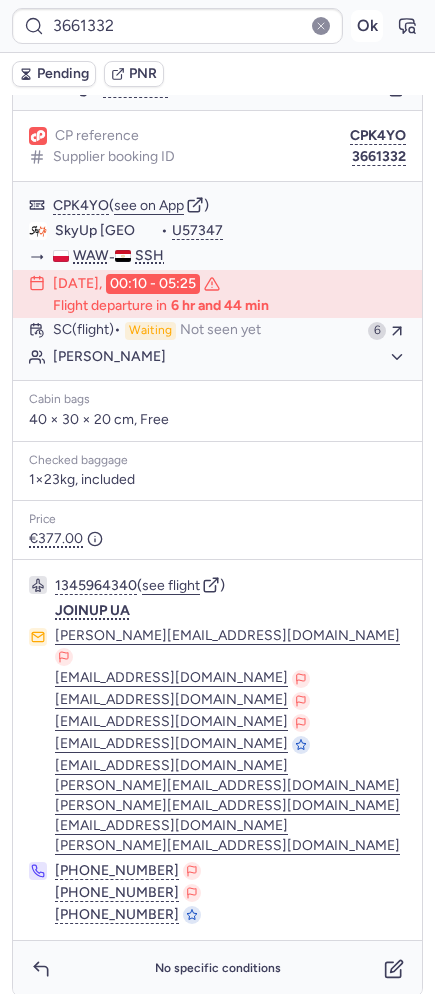 scroll, scrollTop: 212, scrollLeft: 0, axis: vertical 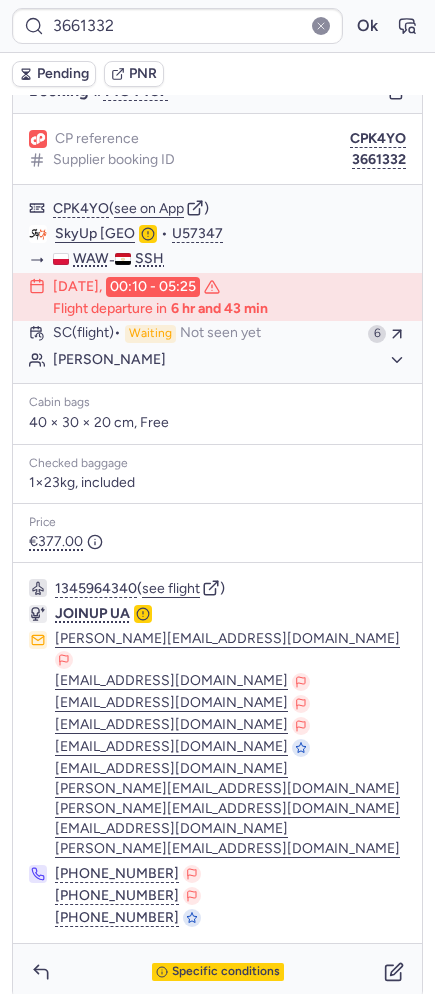 type on "CPXPZN" 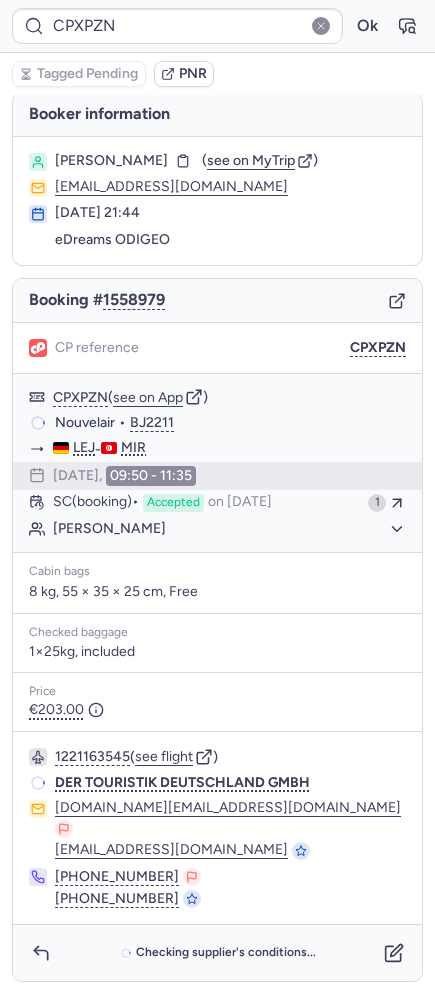 scroll, scrollTop: 0, scrollLeft: 0, axis: both 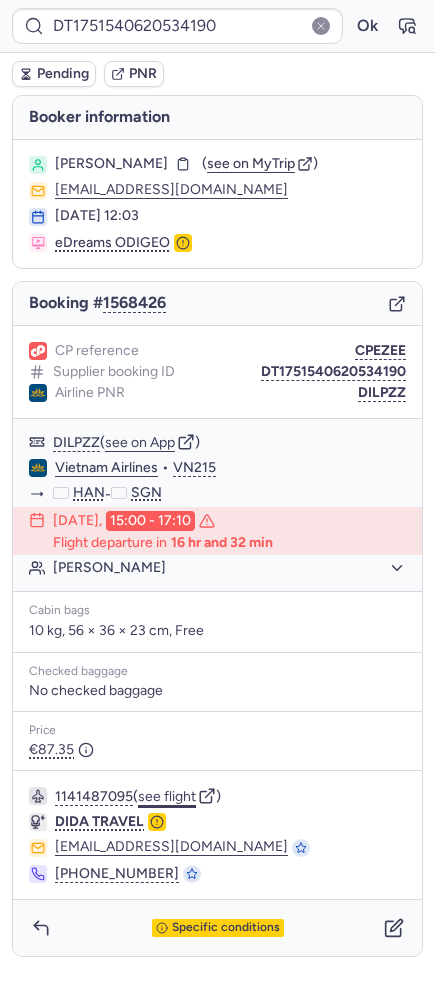 click on "see flight" 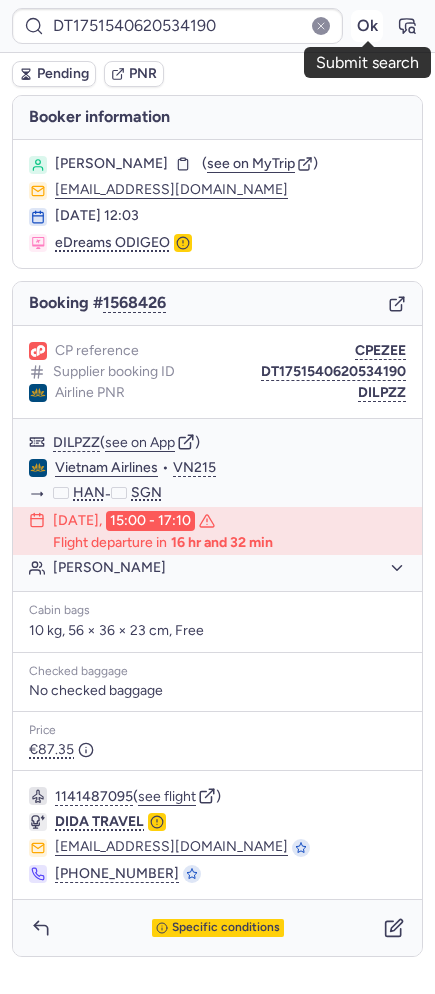click on "Ok" at bounding box center (367, 26) 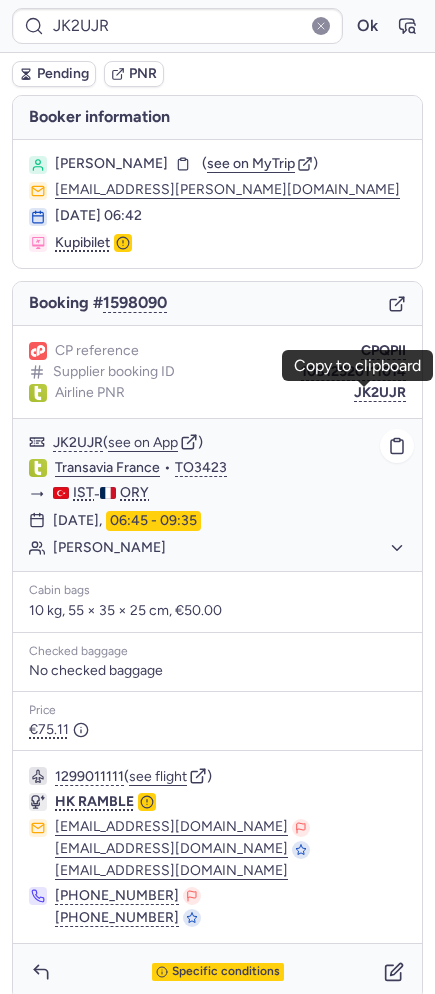 drag, startPoint x: 381, startPoint y: 387, endPoint x: 172, endPoint y: 433, distance: 214.00233 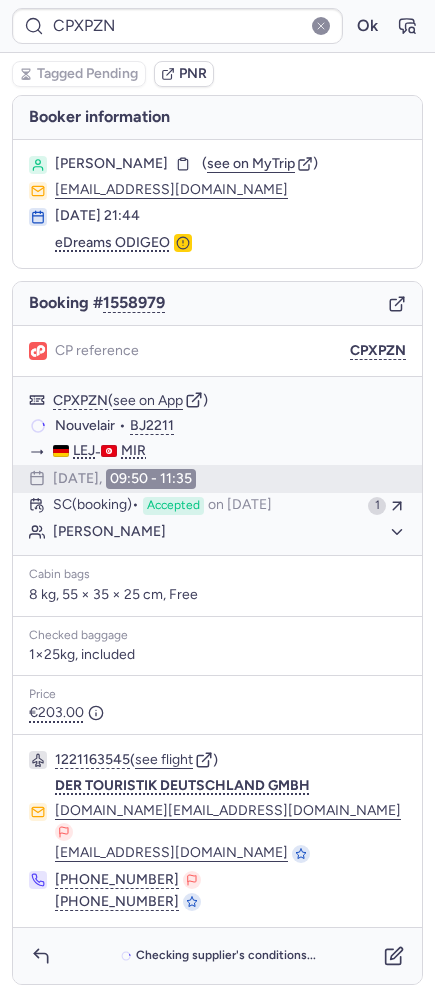 type on "CPRHO2" 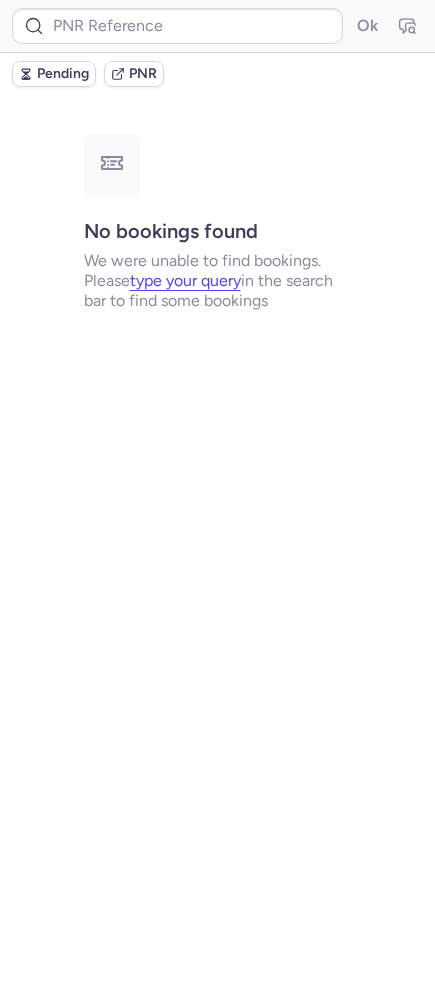 type on "DT1752811019761630" 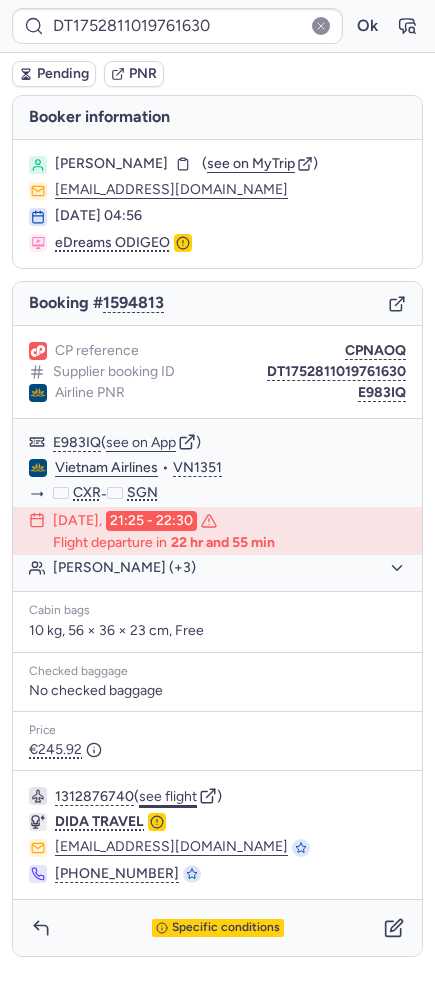 click on "see flight" 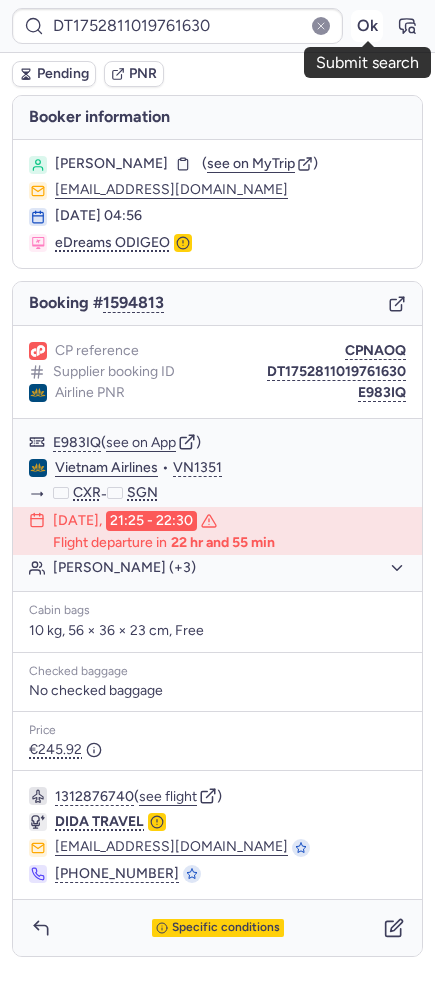 click on "Ok" at bounding box center (367, 26) 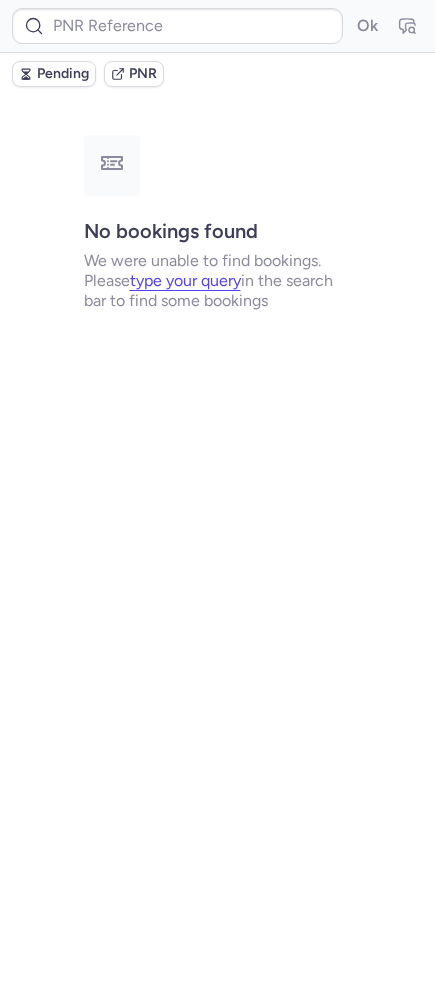 type on "CP2X5V" 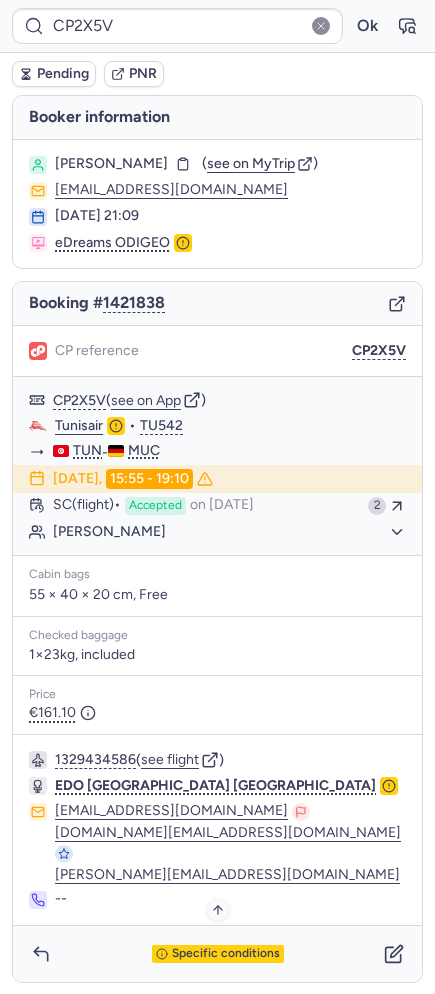 click 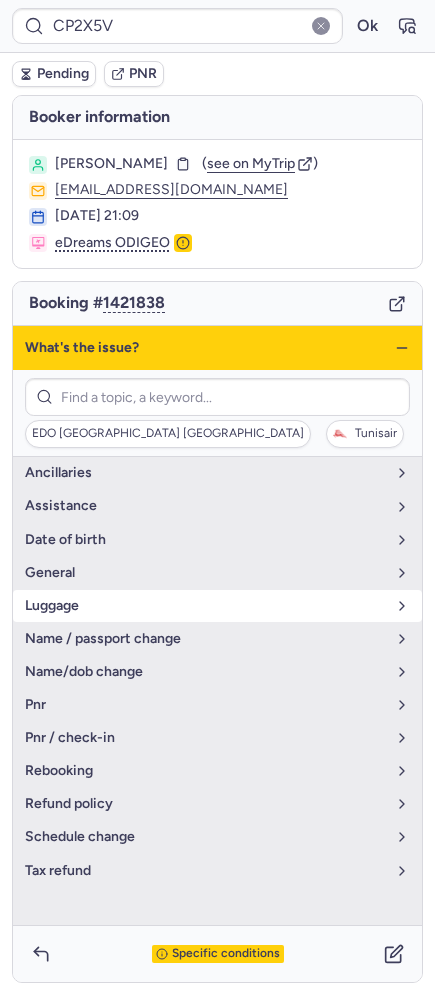 click on "luggage" at bounding box center (205, 606) 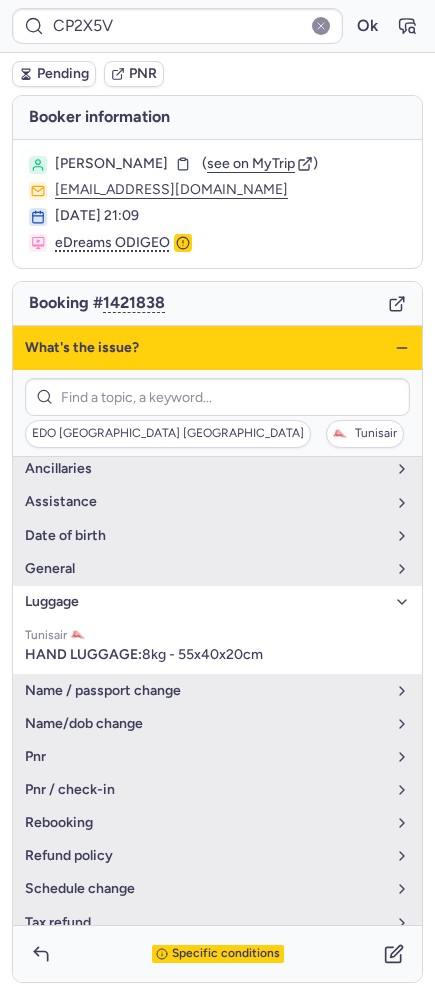 click on "luggage" at bounding box center [205, 602] 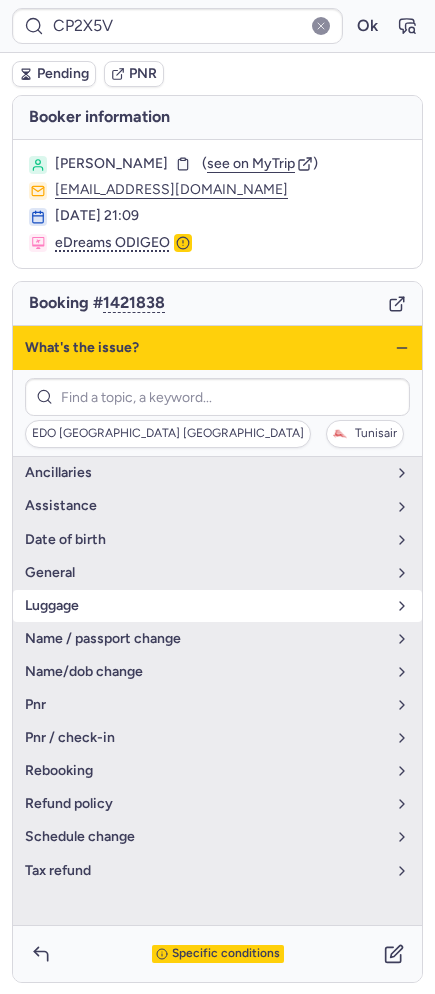 scroll, scrollTop: 0, scrollLeft: 0, axis: both 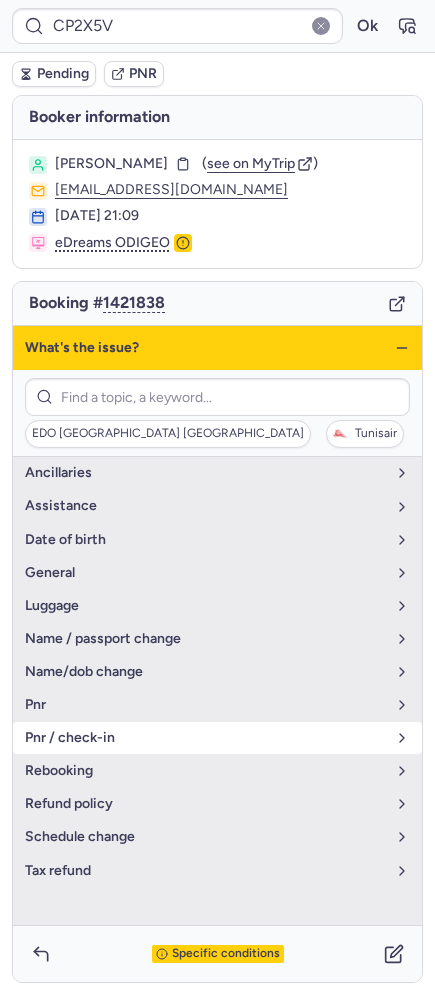 click on "pnr / check-in" at bounding box center (205, 738) 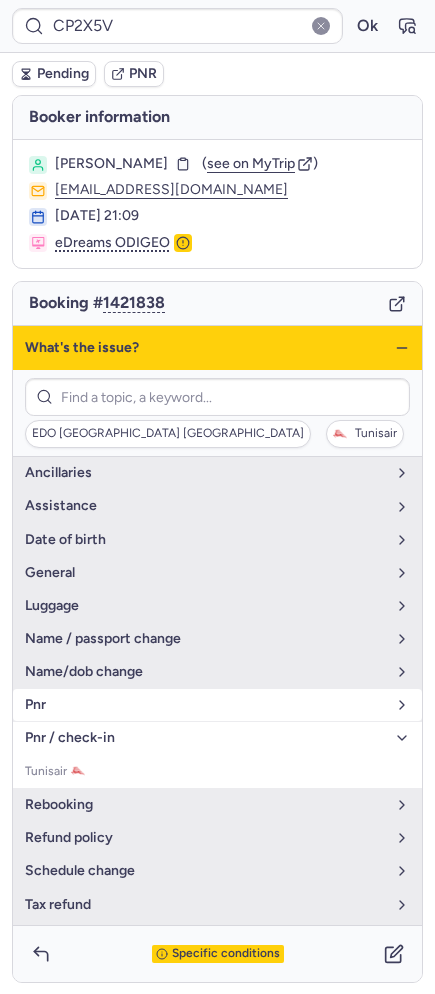 click on "pnr" at bounding box center (205, 705) 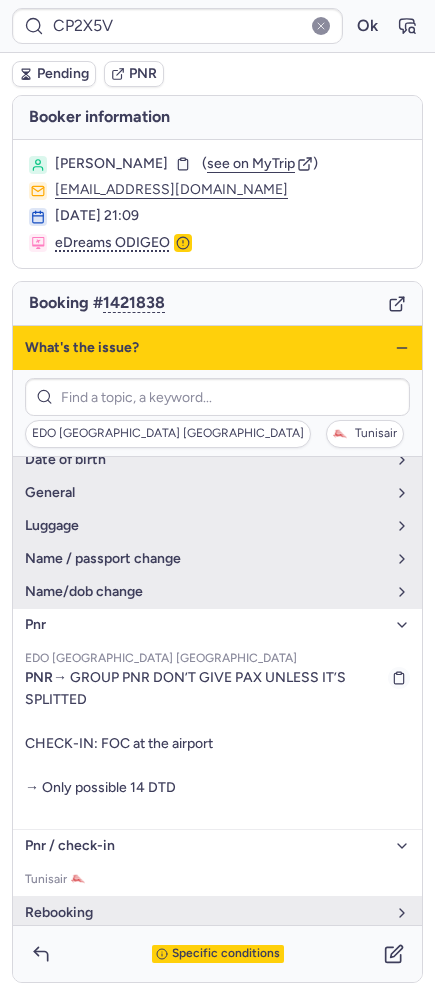 scroll, scrollTop: 88, scrollLeft: 0, axis: vertical 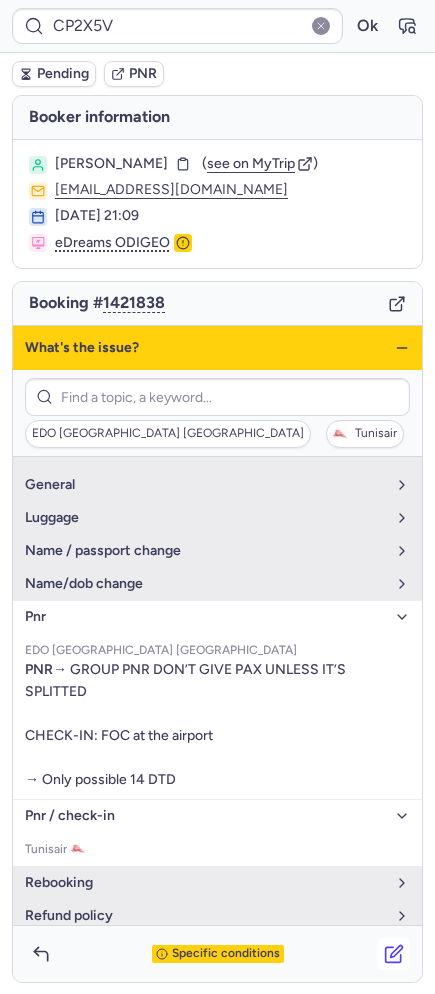 click 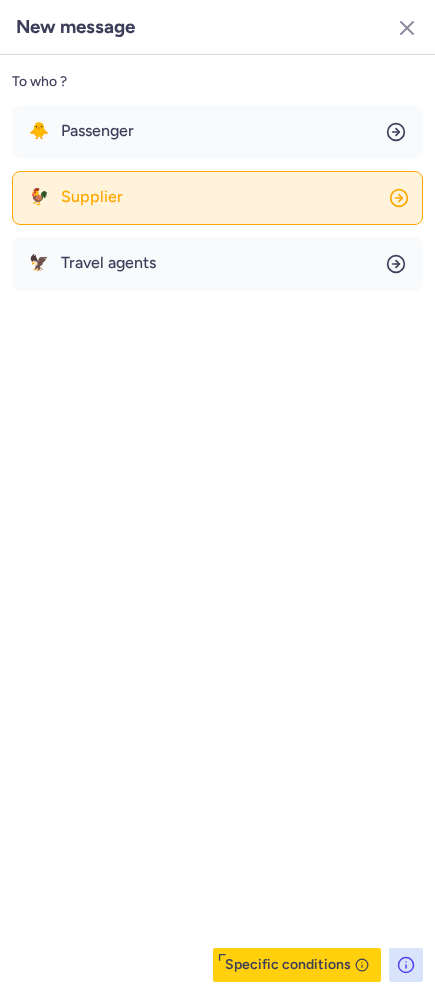 click on "Supplier" at bounding box center (92, 197) 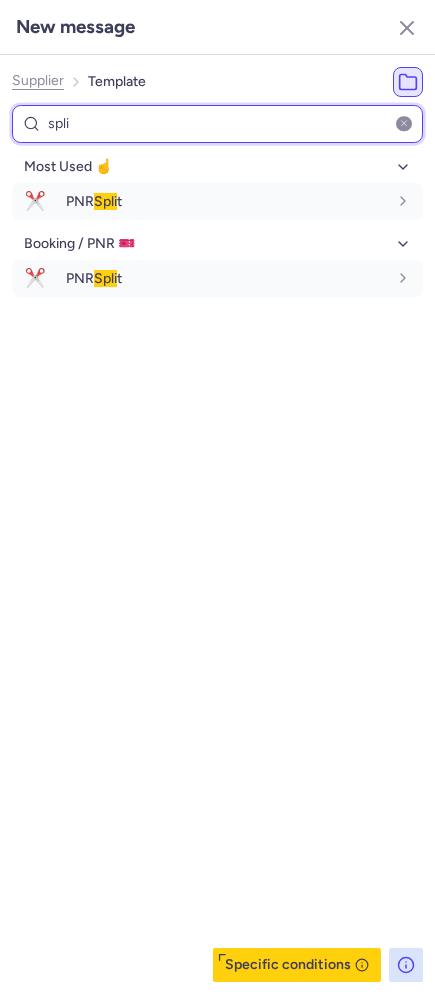 type on "spli" 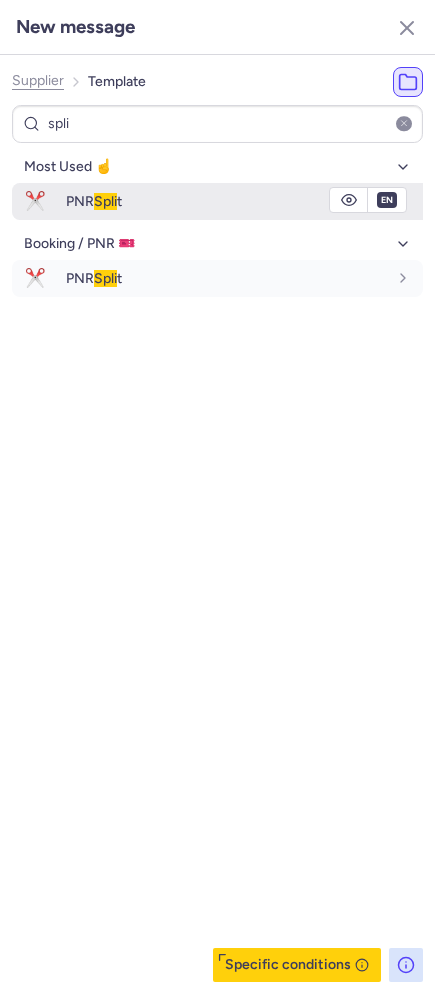 click on "PNR  Spli t" at bounding box center (94, 201) 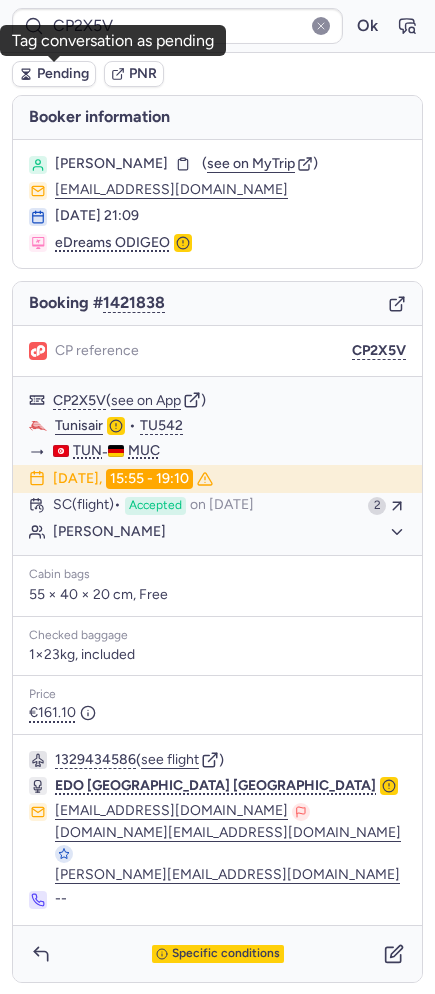 click on "Pending" at bounding box center (63, 74) 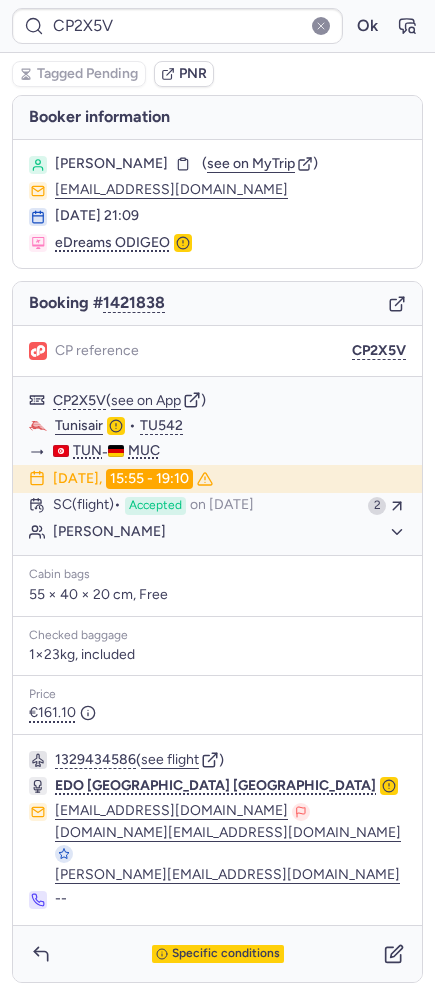 type on "CPXPZN" 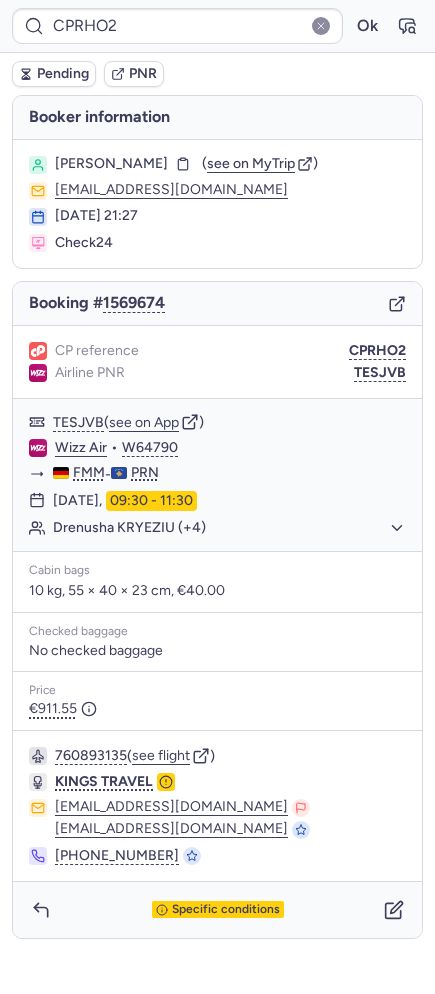 type on "CPZZ9Z" 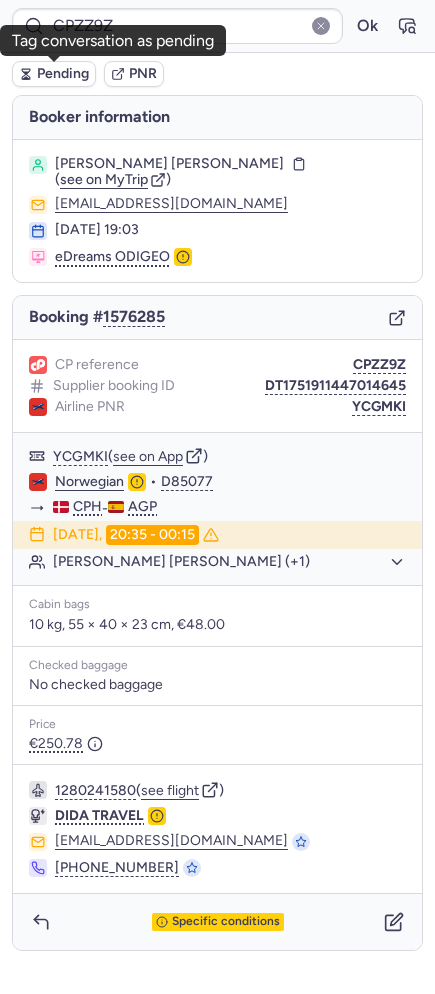 click on "Pending" at bounding box center (63, 74) 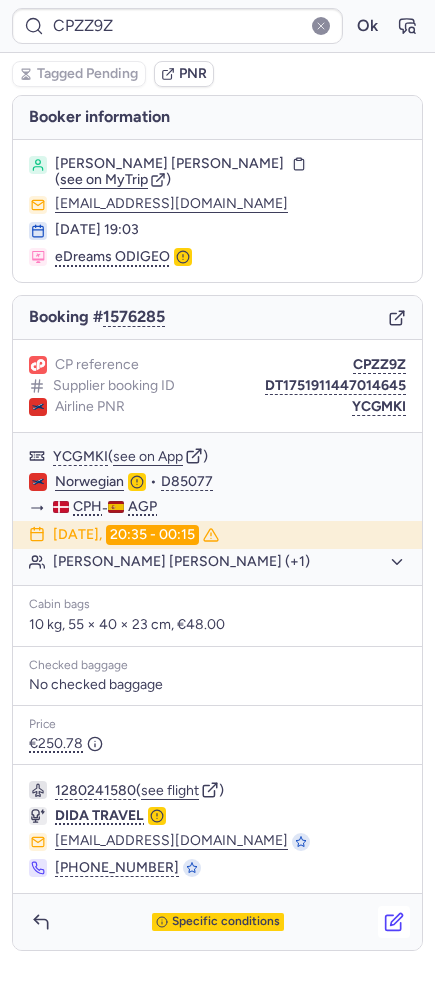 click 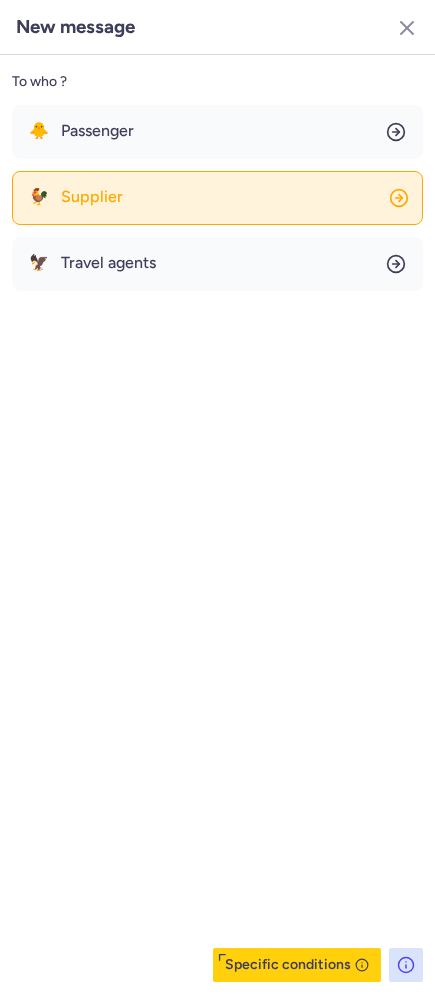 click on "🐓 Supplier" 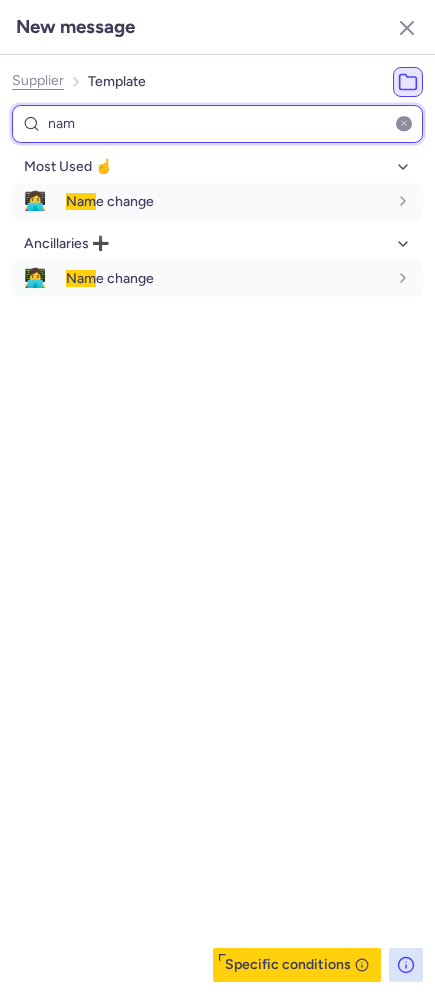 type on "nam" 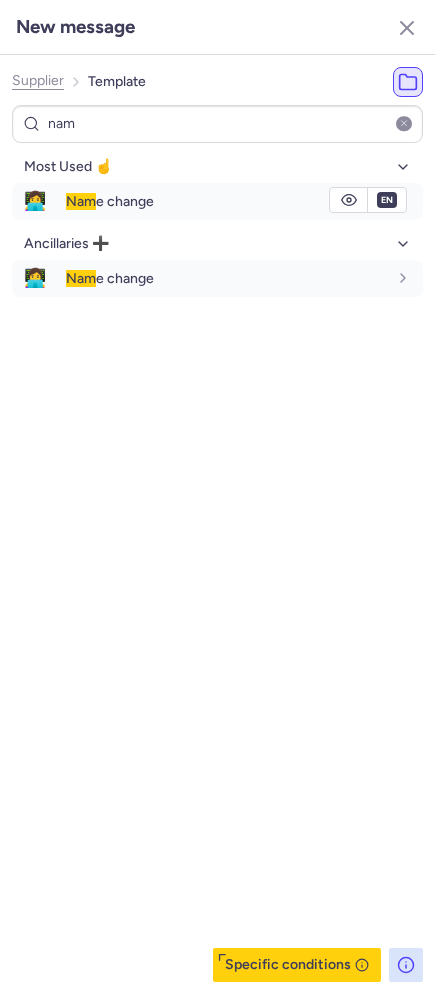 click on "Nam e change" at bounding box center (226, 201) 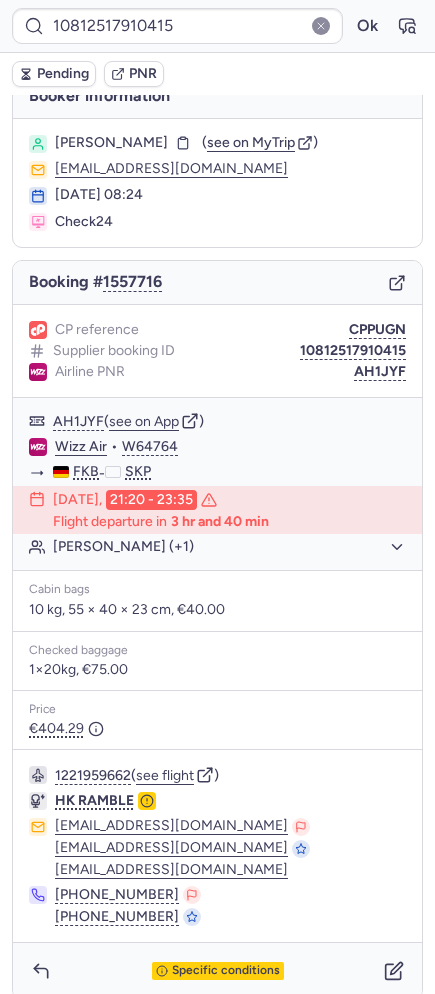 scroll, scrollTop: 40, scrollLeft: 0, axis: vertical 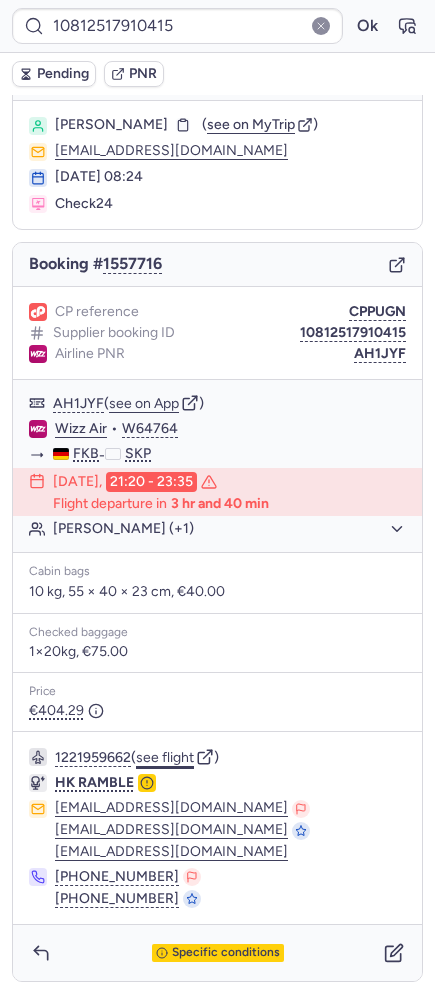 click on "see flight" 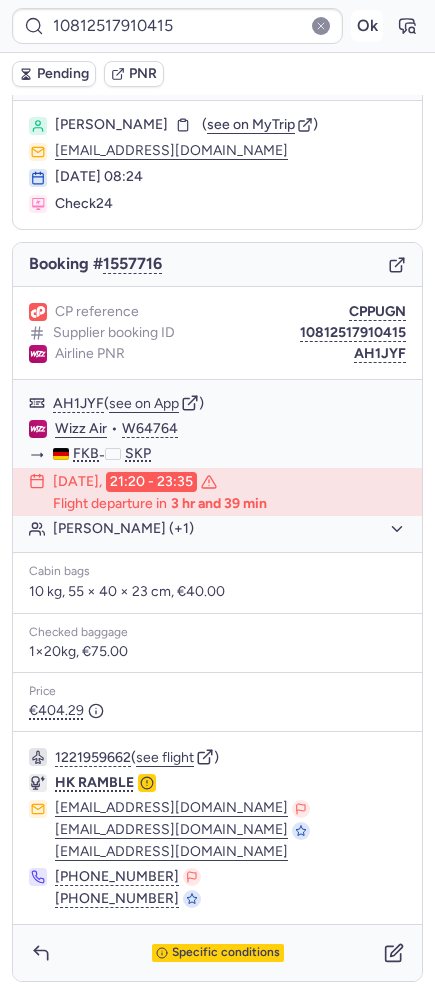 click on "Ok" at bounding box center [367, 26] 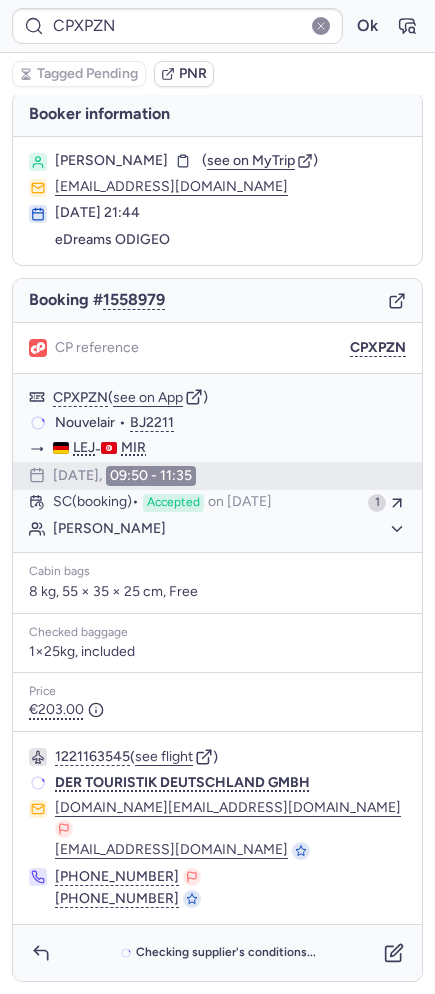 scroll, scrollTop: 0, scrollLeft: 0, axis: both 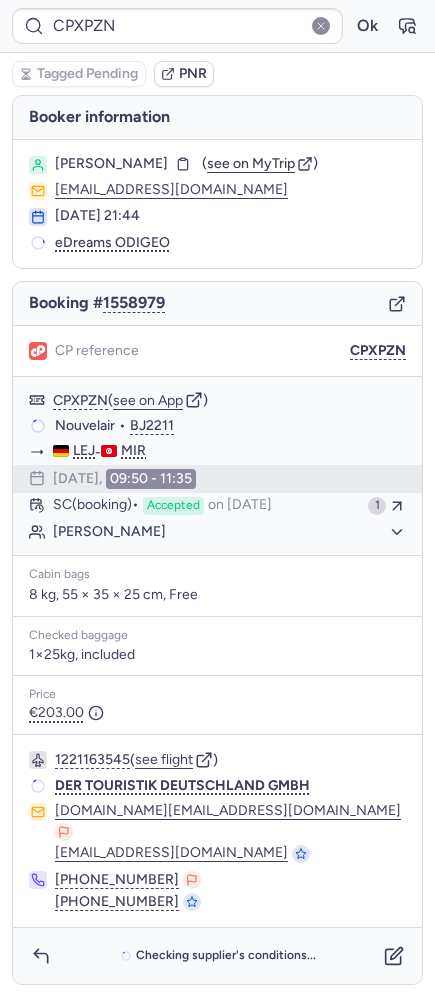 type on "CPRHO2" 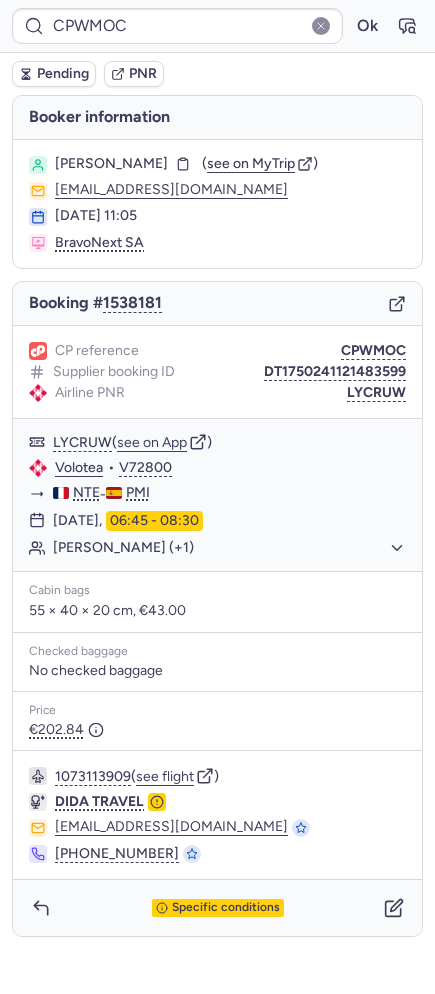 drag, startPoint x: 309, startPoint y: 415, endPoint x: 328, endPoint y: 409, distance: 19.924858 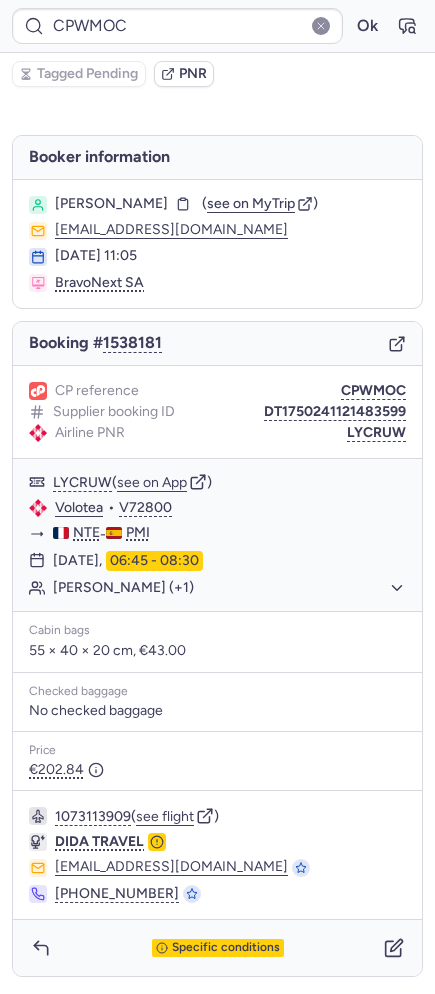 type on "CPXPZN" 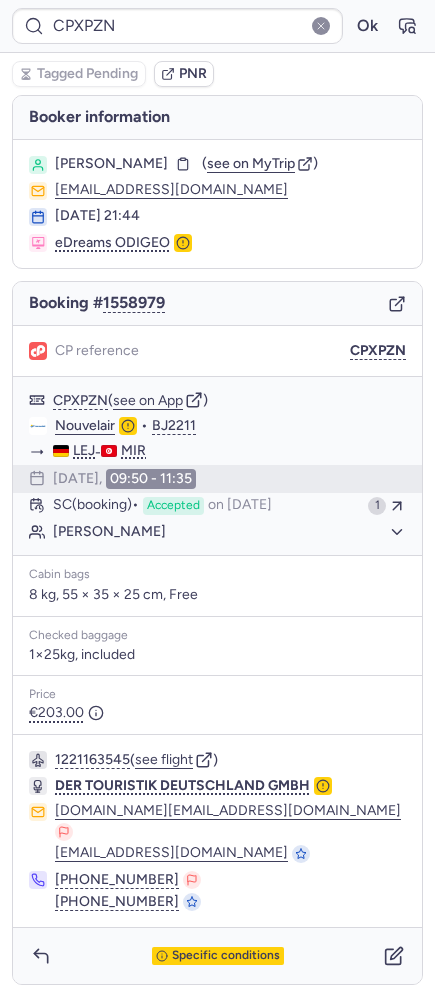 type on "DT1751752098320163" 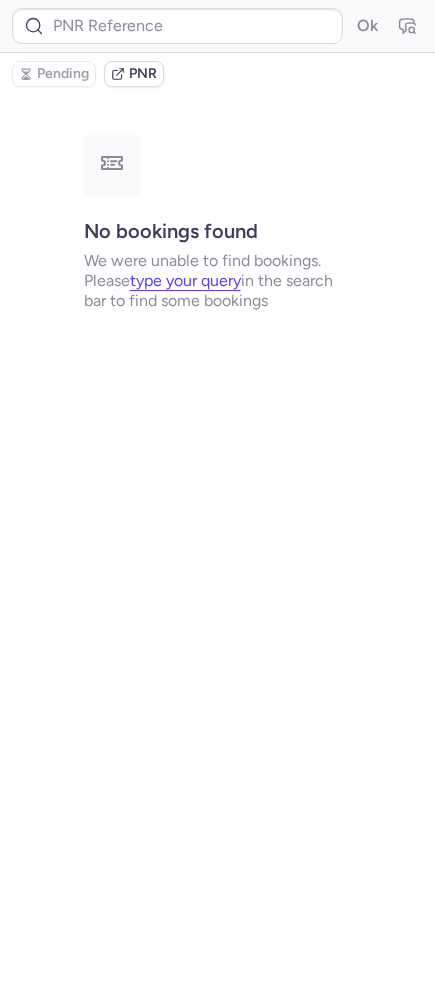 type on "0CA0L1" 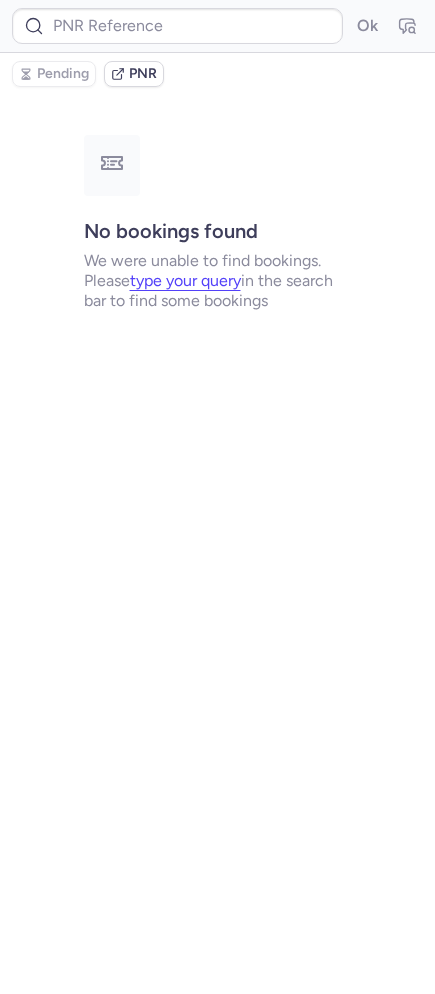 type on "CPRHO2" 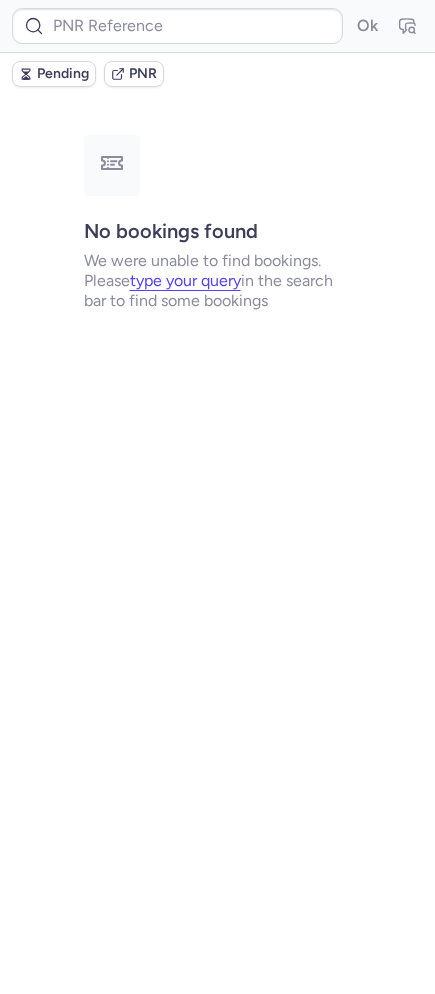type on "CPS7V8" 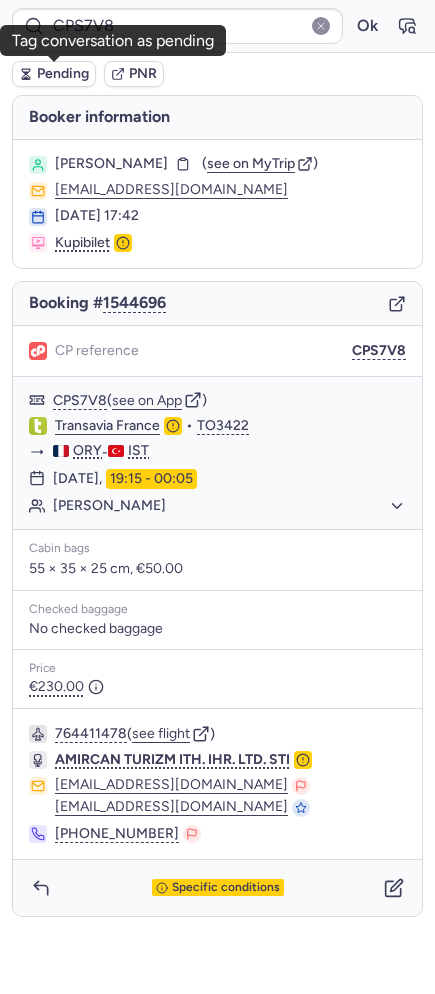 click on "Pending" at bounding box center (54, 74) 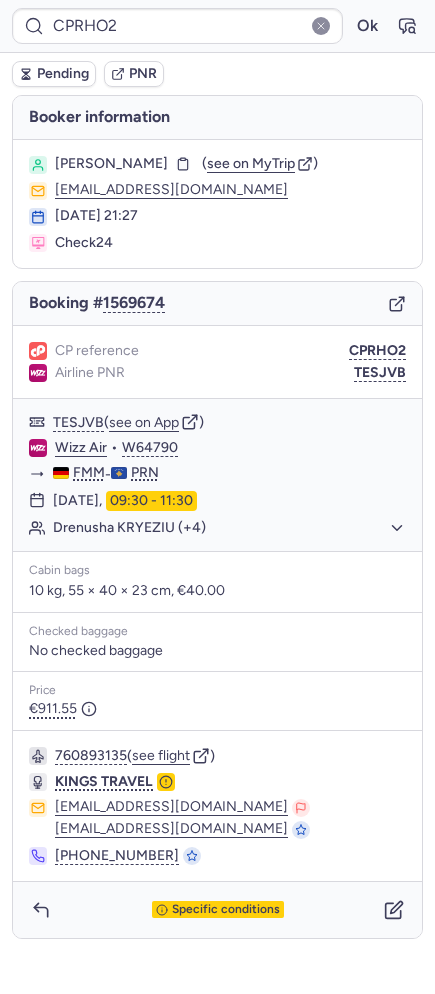 type on "CPWFJV" 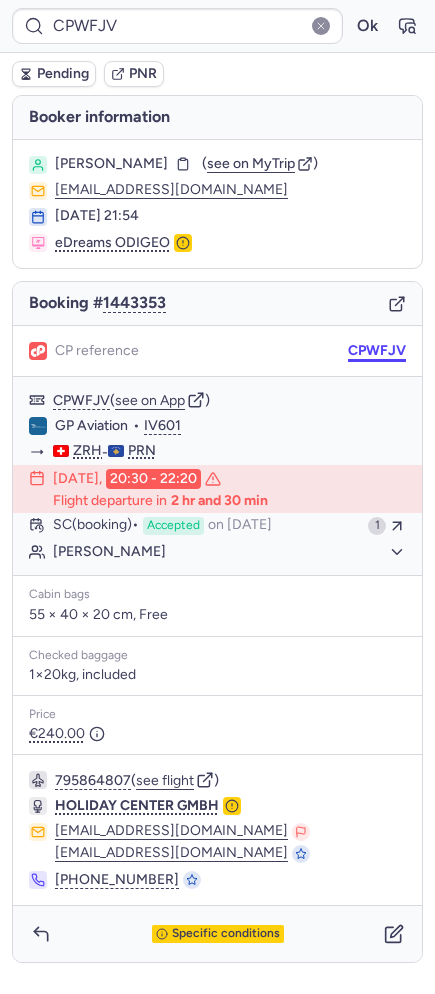 click on "CPWFJV" at bounding box center [377, 351] 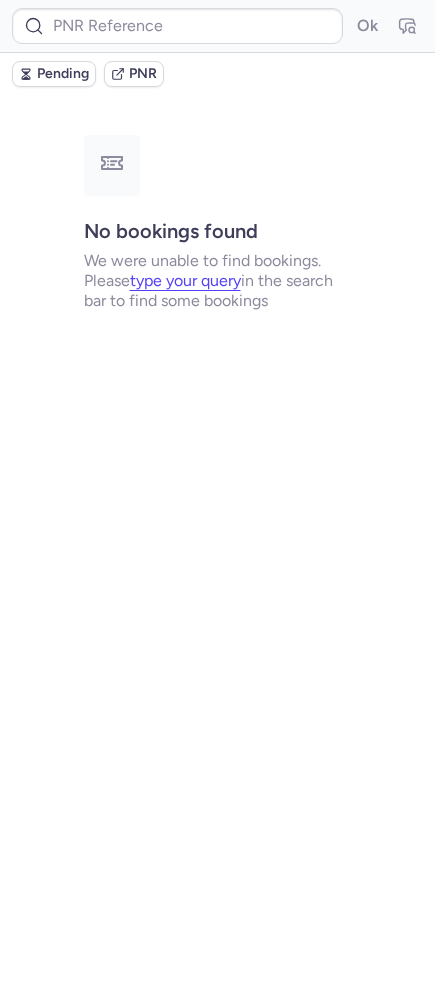 type on "CPS7V8" 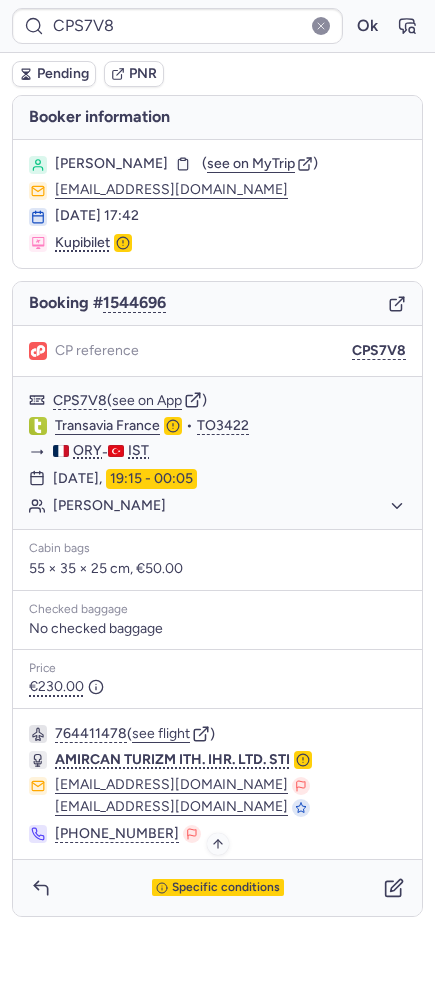 click on "Specific conditions" at bounding box center [226, 888] 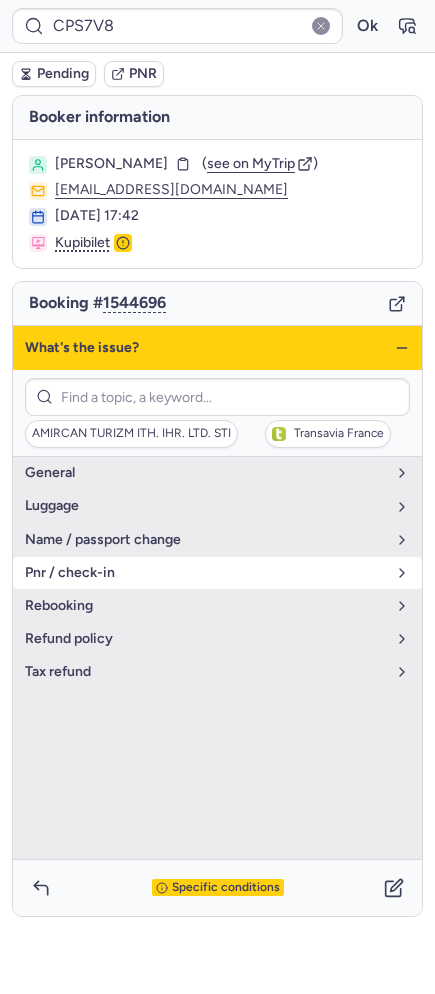 click on "pnr / check-in" at bounding box center (205, 573) 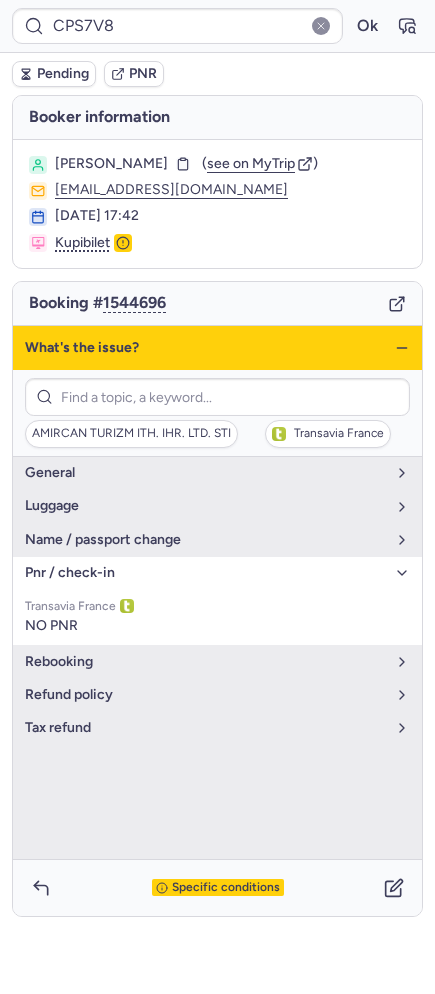click on "pnr / check-in" at bounding box center (205, 573) 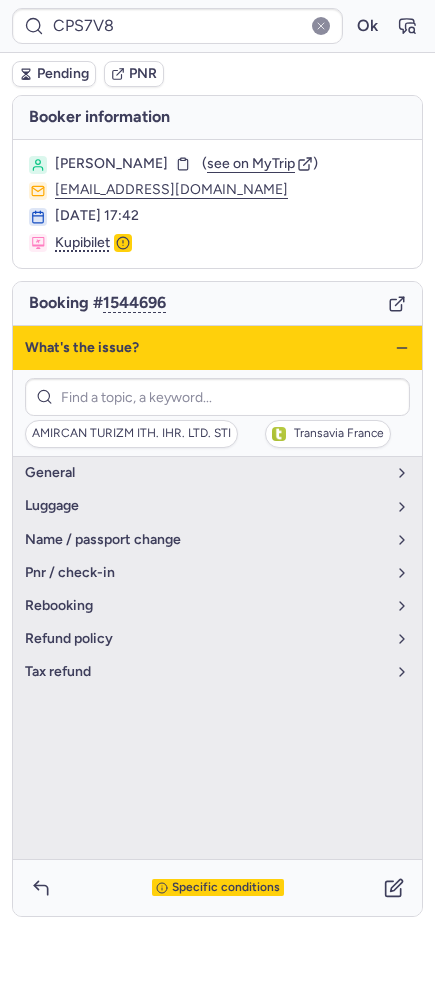 click 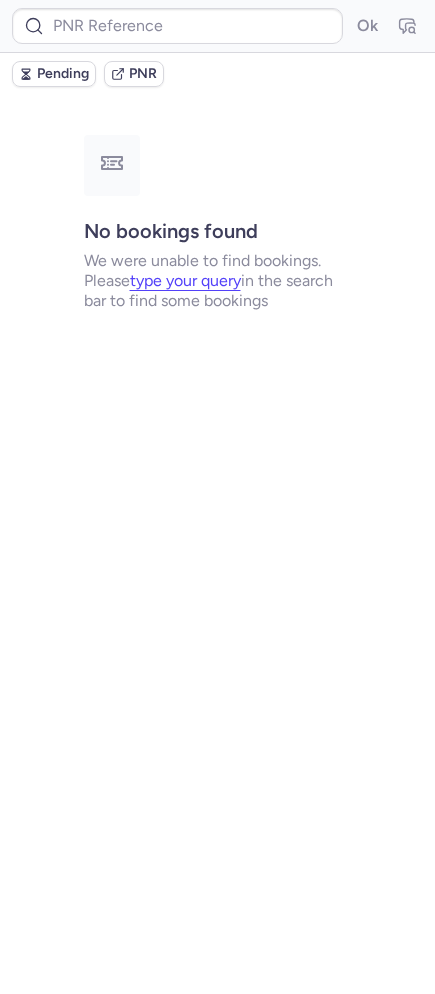 type on "DT1752006407390952" 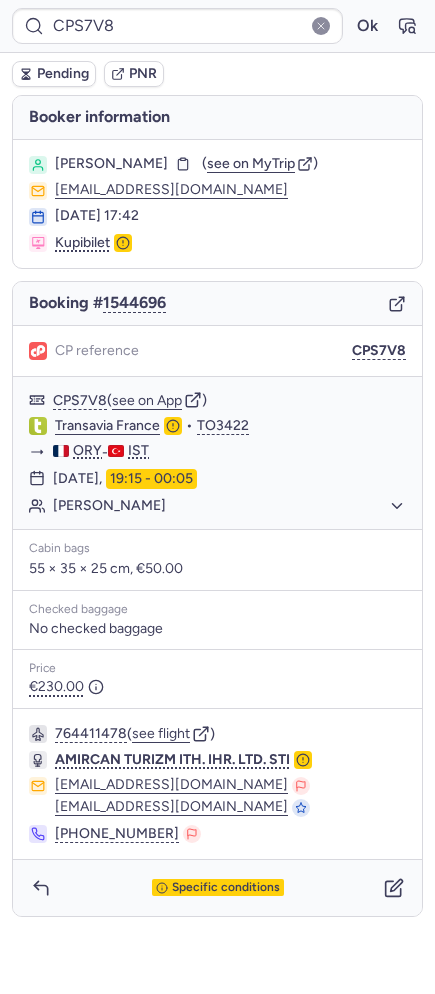 click on "Pending" at bounding box center (63, 74) 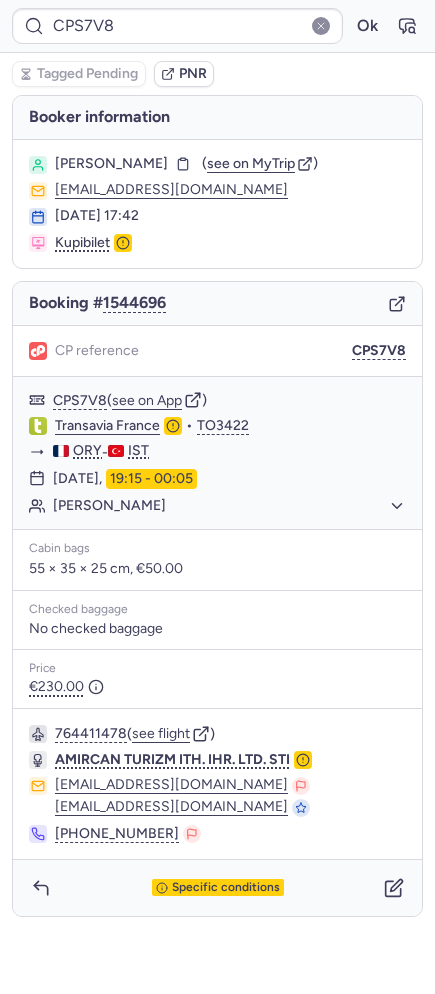 type on "0CAQC8" 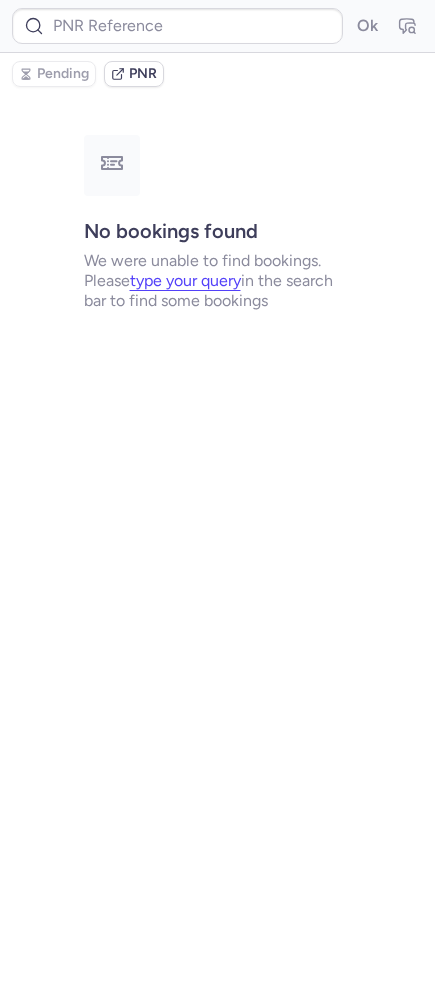 type on "CPNKPR" 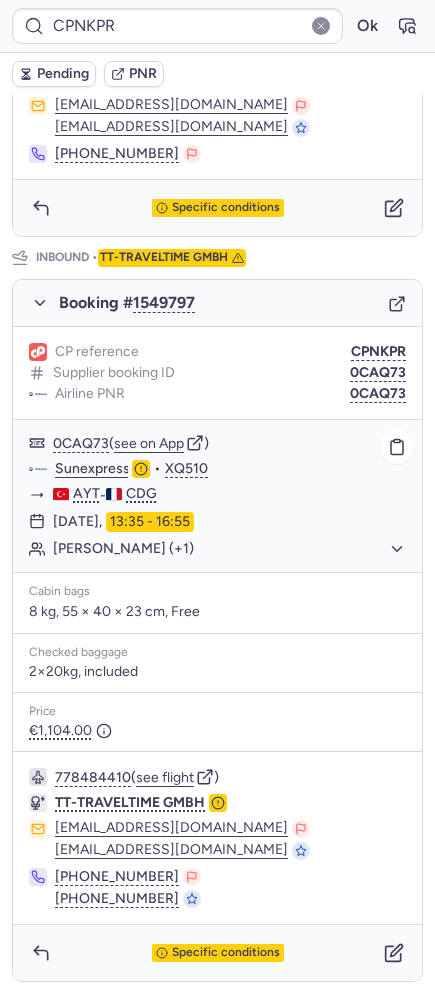 scroll, scrollTop: 0, scrollLeft: 0, axis: both 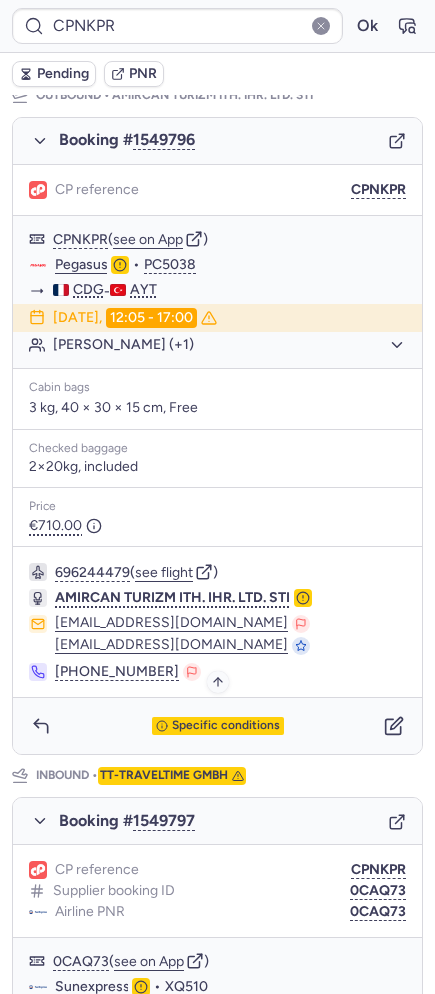 click on "Specific conditions" at bounding box center [226, 726] 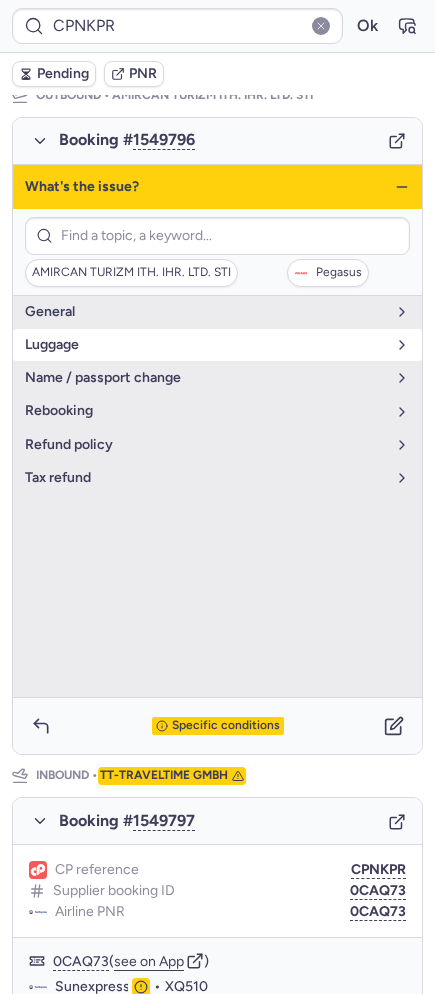 click on "luggage" at bounding box center [217, 345] 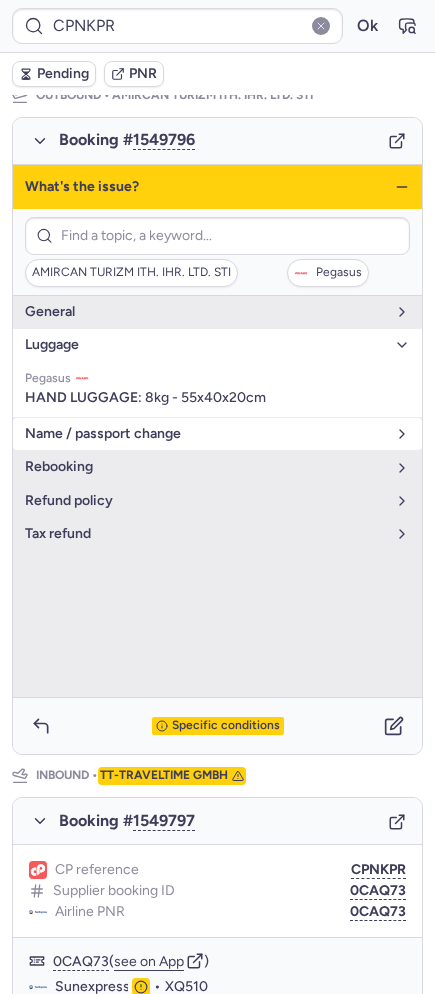 click on "name / passport change" at bounding box center [217, 434] 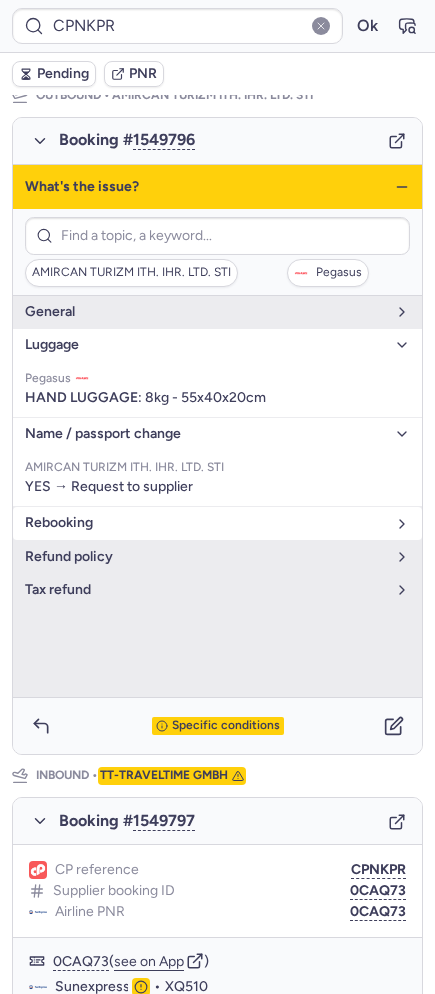 click on "rebooking" at bounding box center [217, 523] 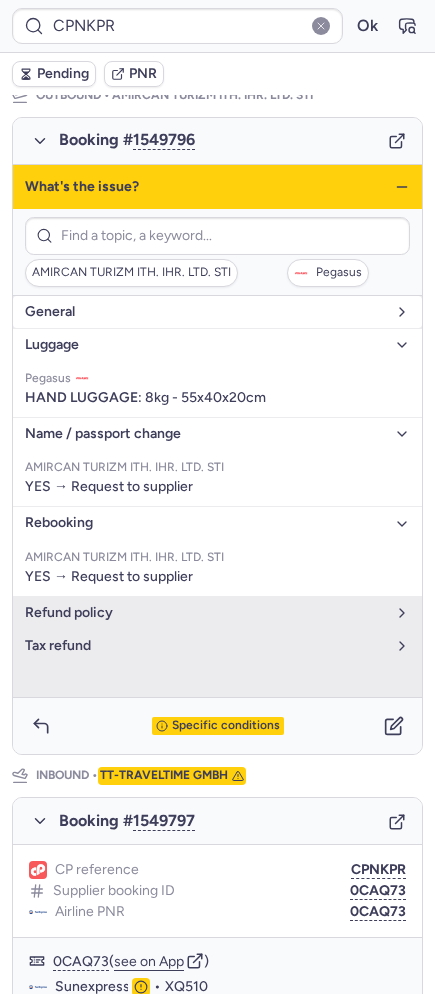 click on "general" at bounding box center (205, 312) 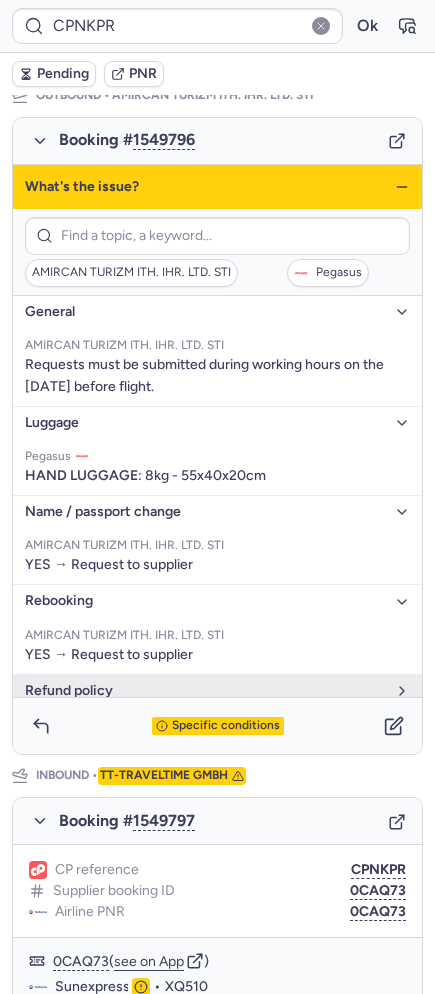 click 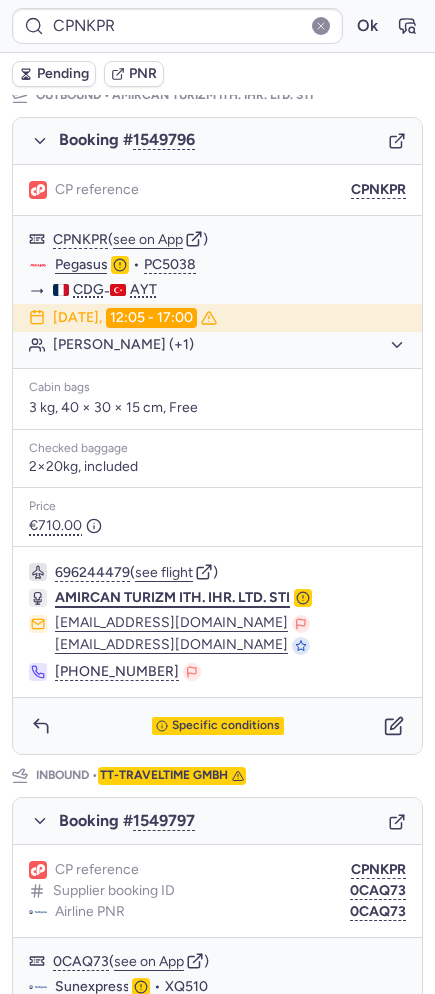 scroll, scrollTop: 806, scrollLeft: 0, axis: vertical 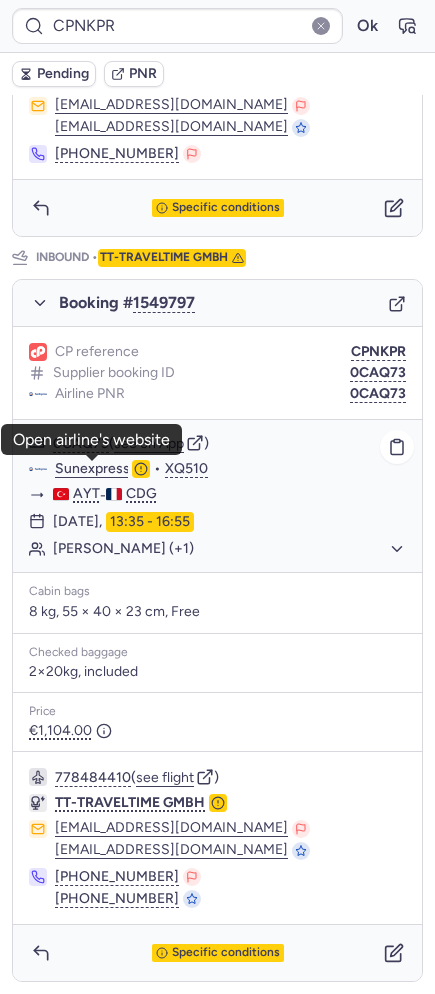click on "Sunexpress" 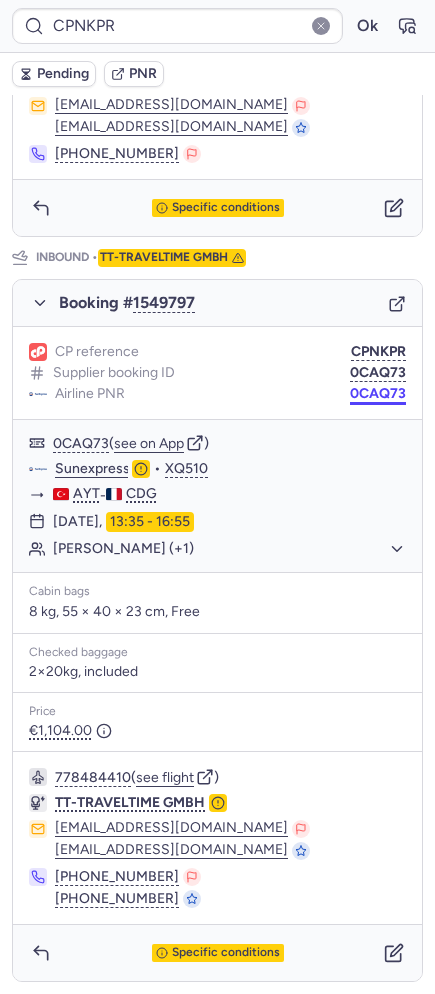 click on "0CAQ73" at bounding box center [378, 394] 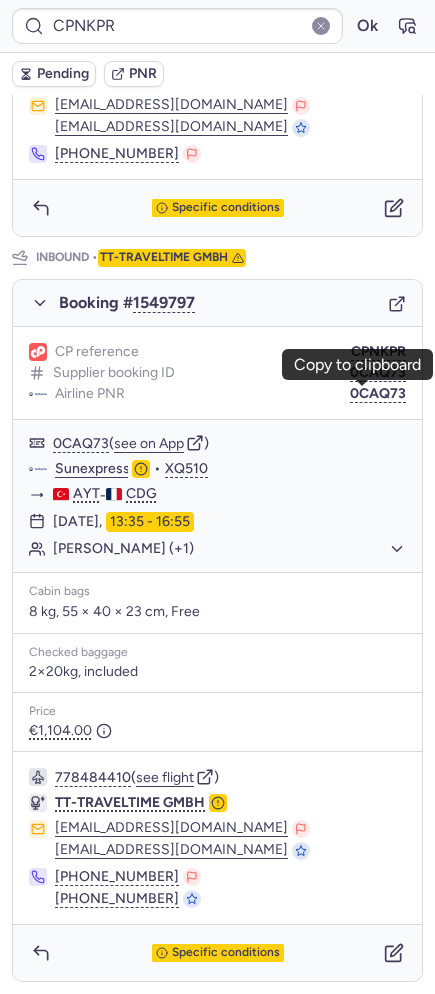scroll, scrollTop: 0, scrollLeft: 0, axis: both 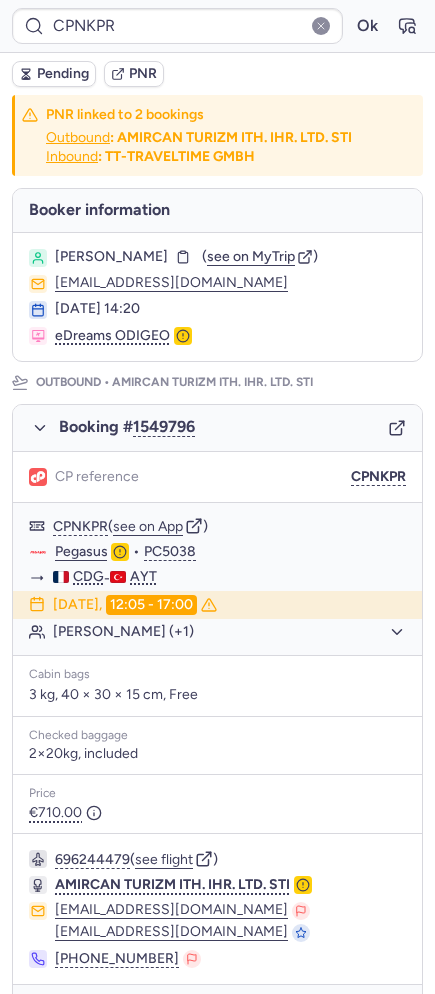 drag, startPoint x: 91, startPoint y: 256, endPoint x: 150, endPoint y: 253, distance: 59.07622 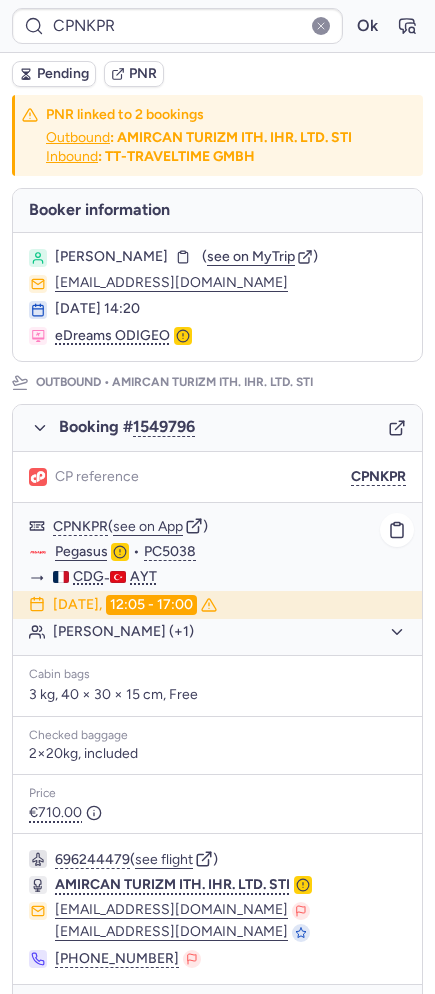scroll, scrollTop: 806, scrollLeft: 0, axis: vertical 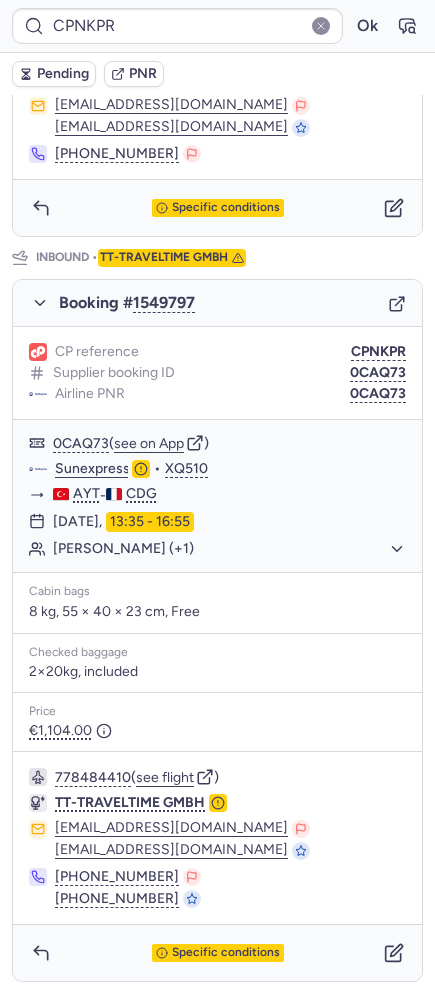 drag, startPoint x: 355, startPoint y: 393, endPoint x: 228, endPoint y: 342, distance: 136.85759 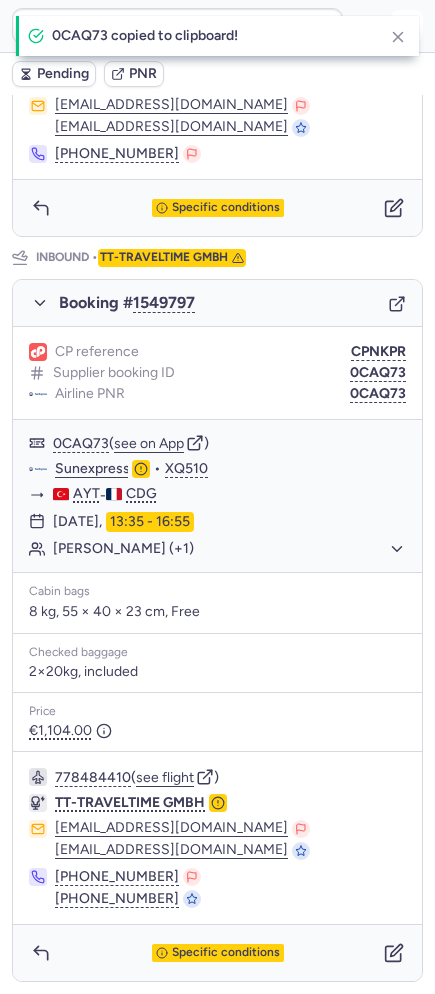 click 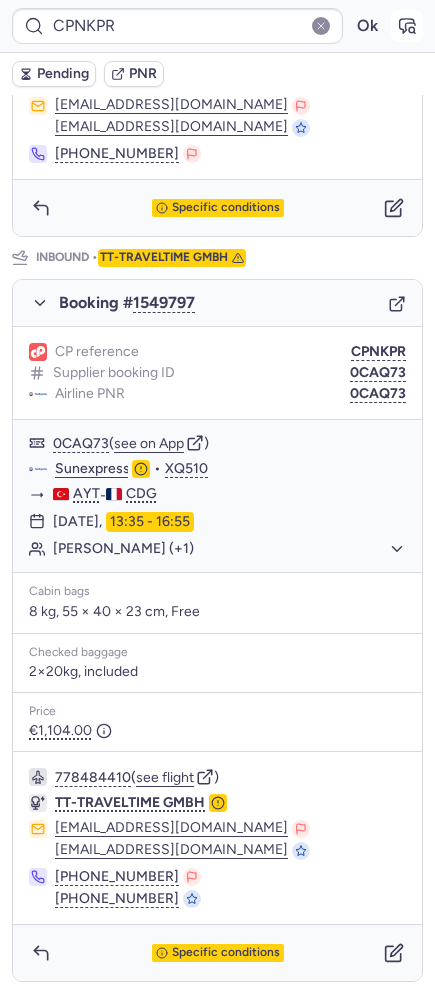 click 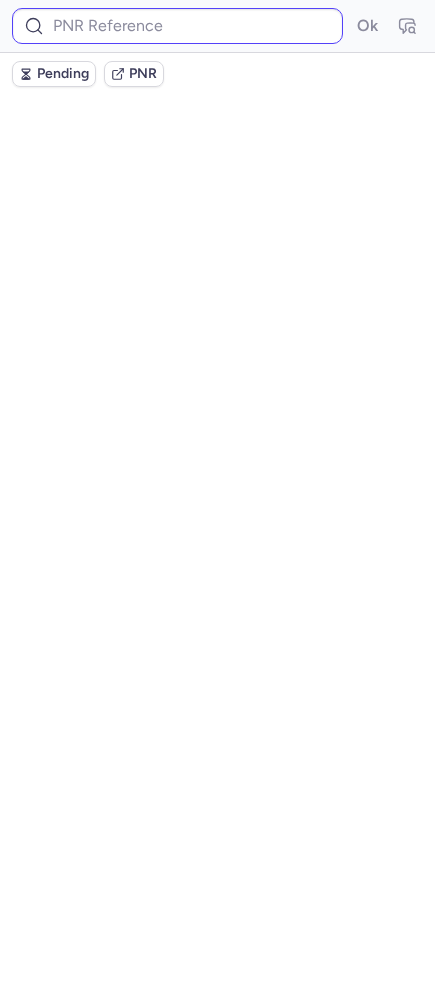 scroll, scrollTop: 0, scrollLeft: 0, axis: both 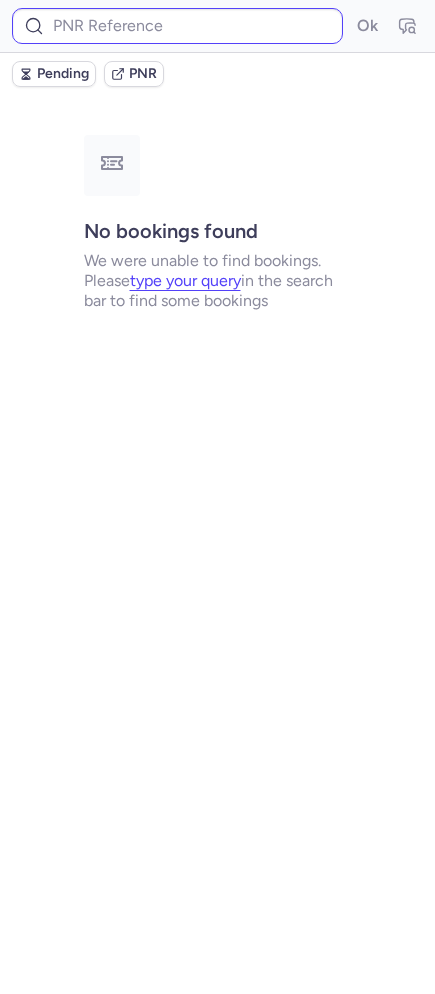 type on "CPNKPR" 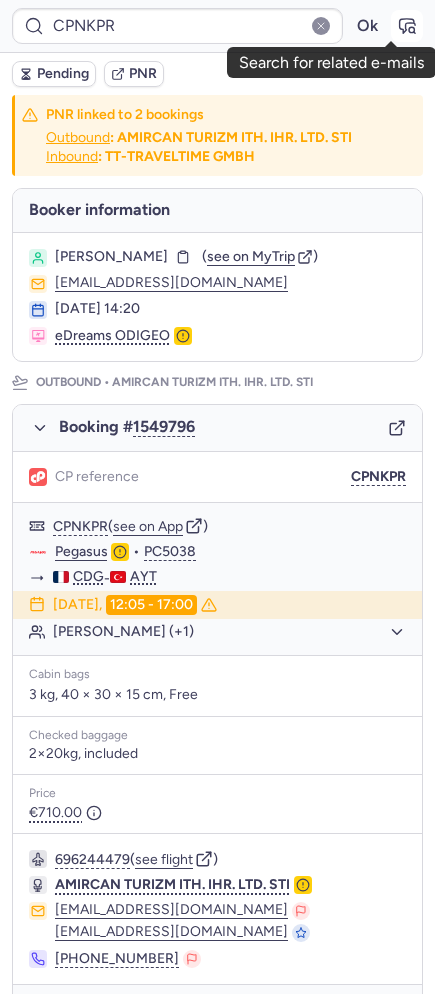 click 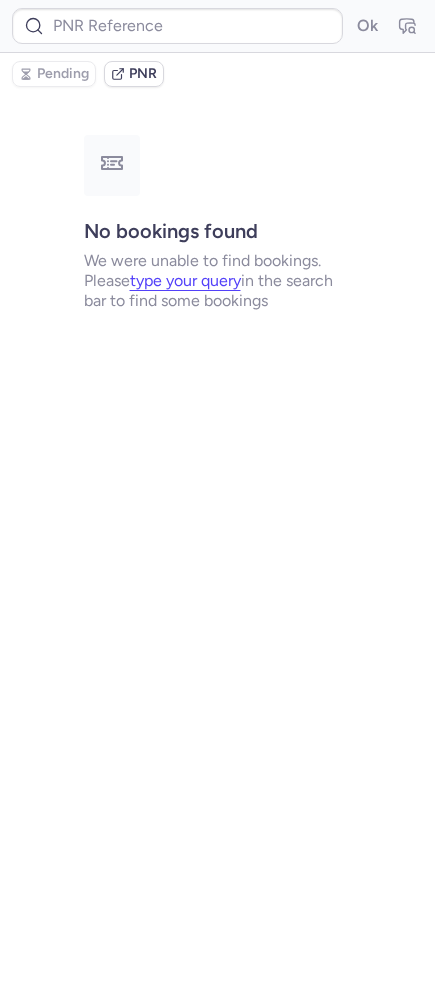type on "CPNKPR" 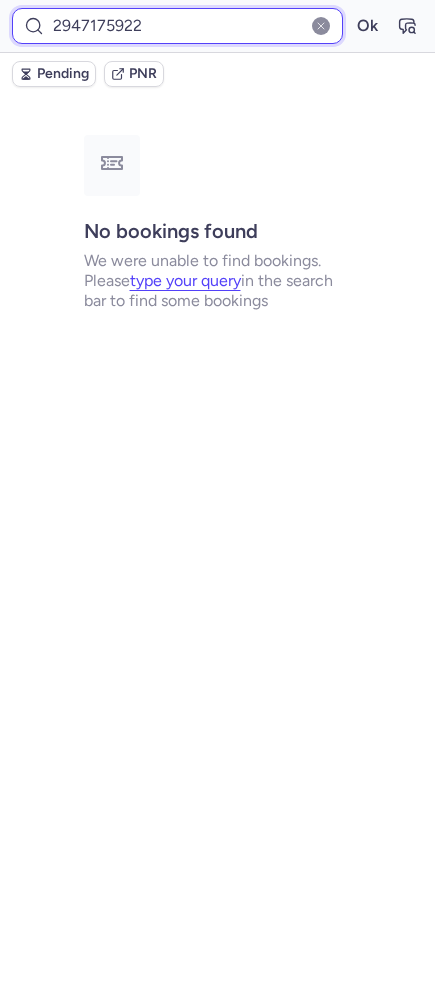 click on "2947175922" at bounding box center (177, 26) 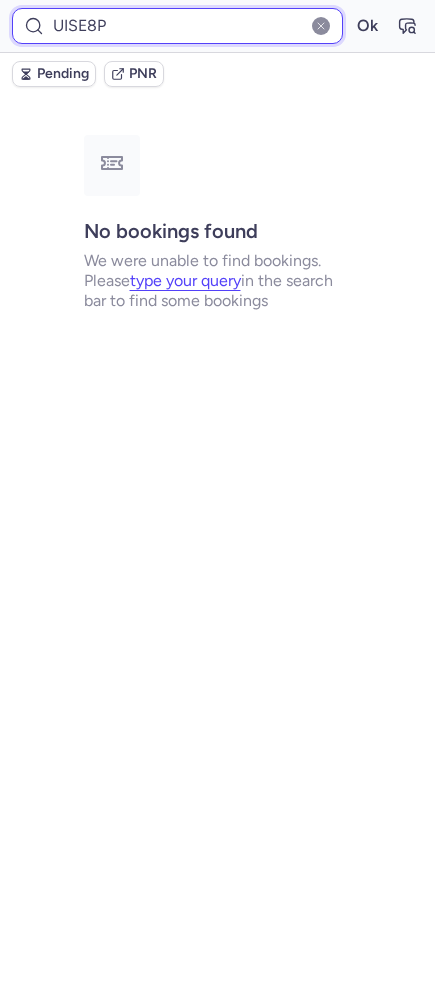 click on "Ok" at bounding box center [367, 26] 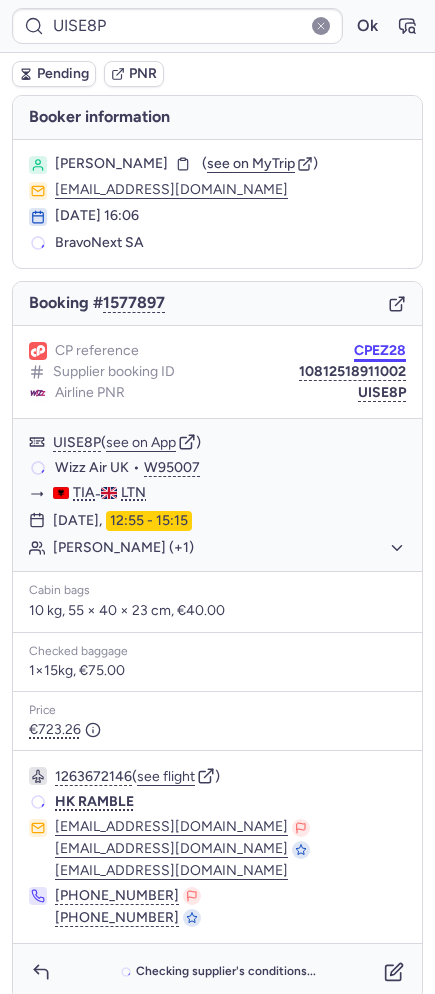 click on "CPEZ28" at bounding box center [380, 351] 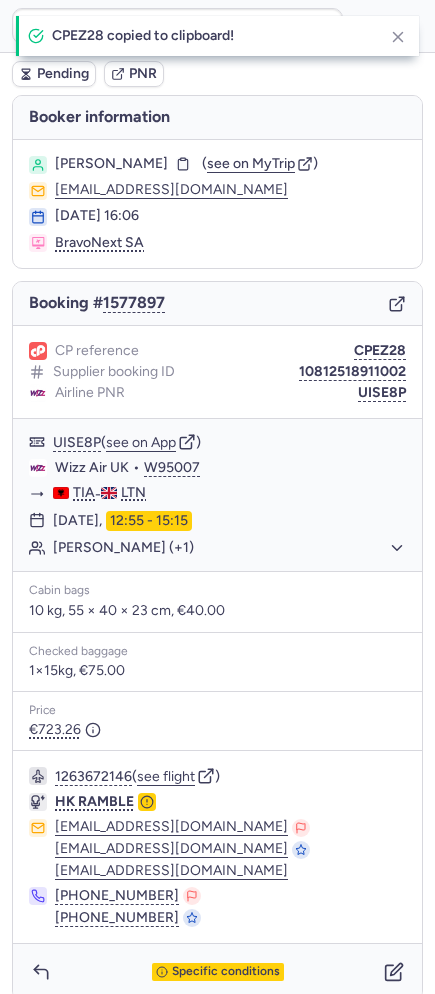 type on "CPEZ28" 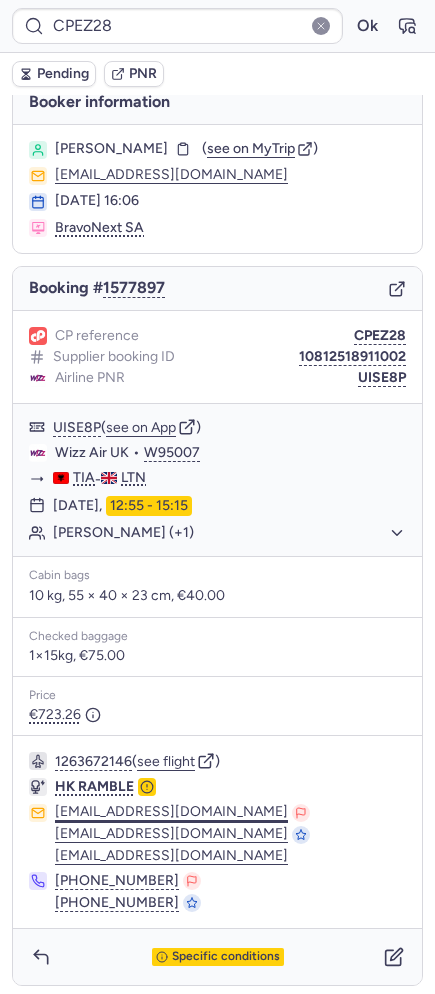 scroll, scrollTop: 20, scrollLeft: 0, axis: vertical 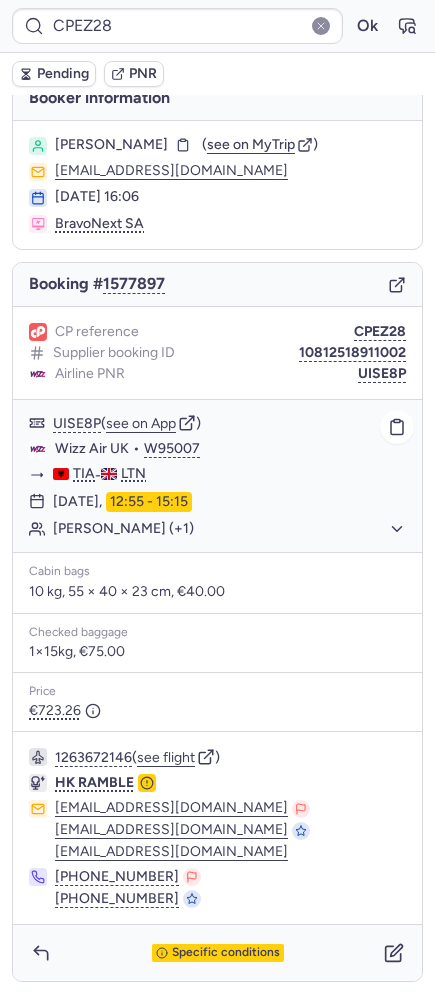click on "Wizz Air UK" 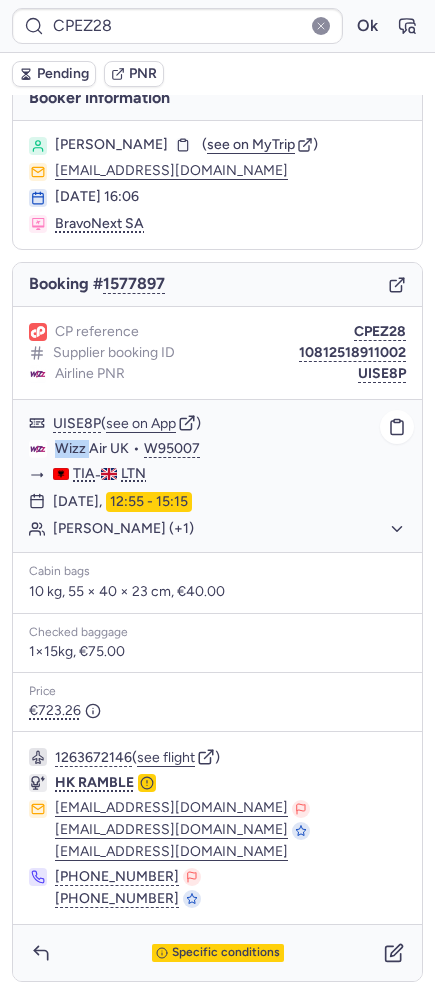 click on "Wizz Air UK" 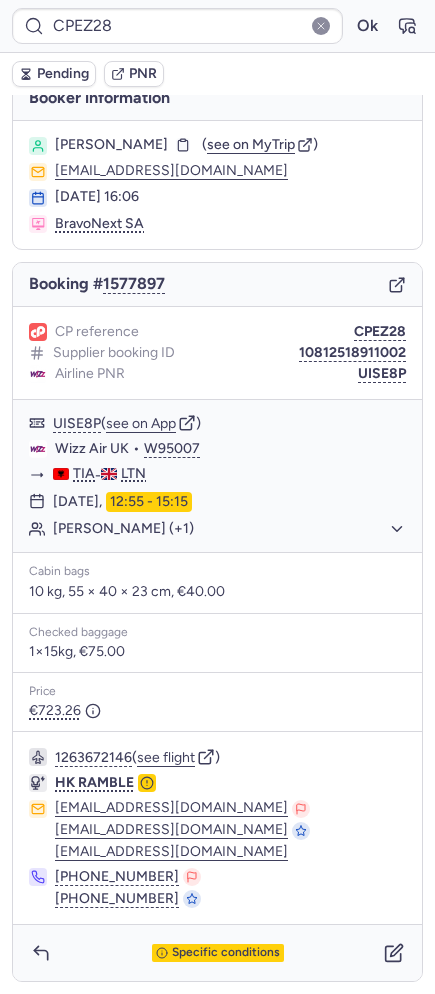 click on "Specific conditions" at bounding box center (217, 953) 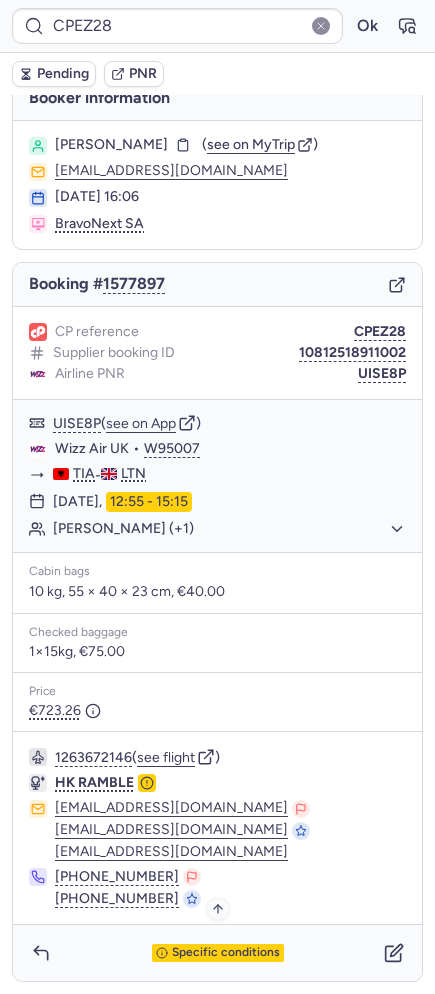click on "Specific conditions" at bounding box center [226, 953] 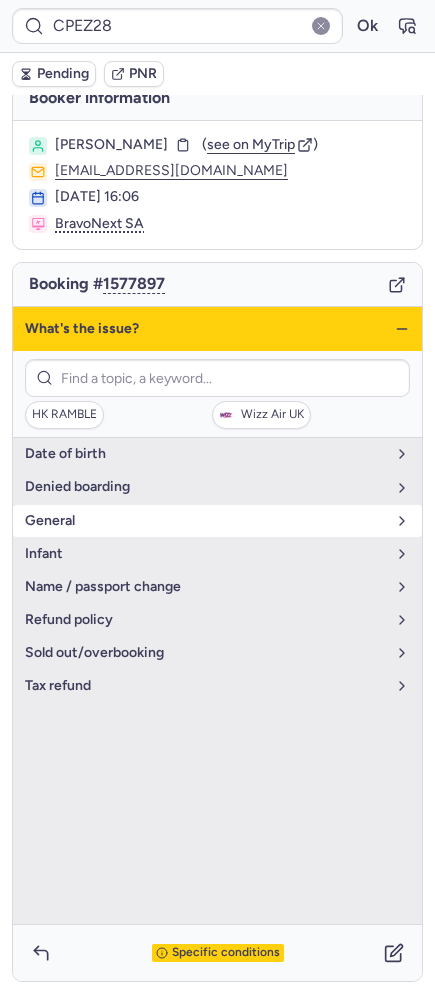 click on "general" at bounding box center (205, 521) 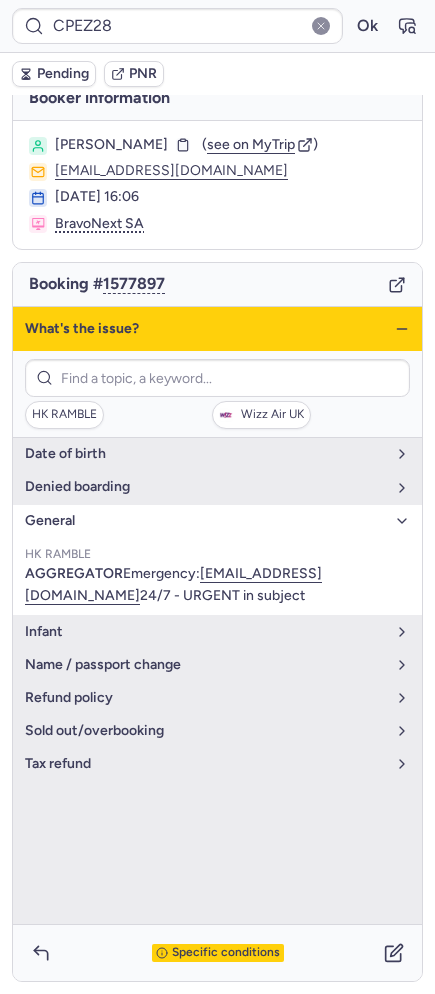 drag, startPoint x: 91, startPoint y: 528, endPoint x: 5, endPoint y: 547, distance: 88.07383 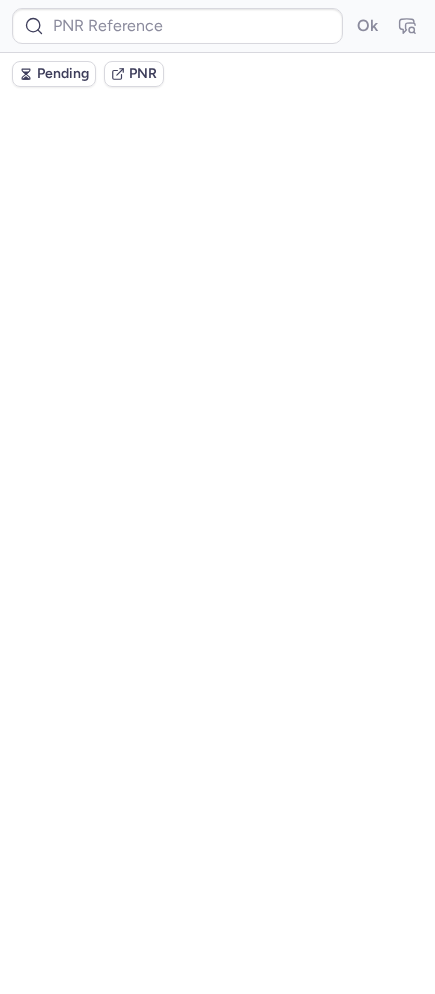 scroll, scrollTop: 0, scrollLeft: 0, axis: both 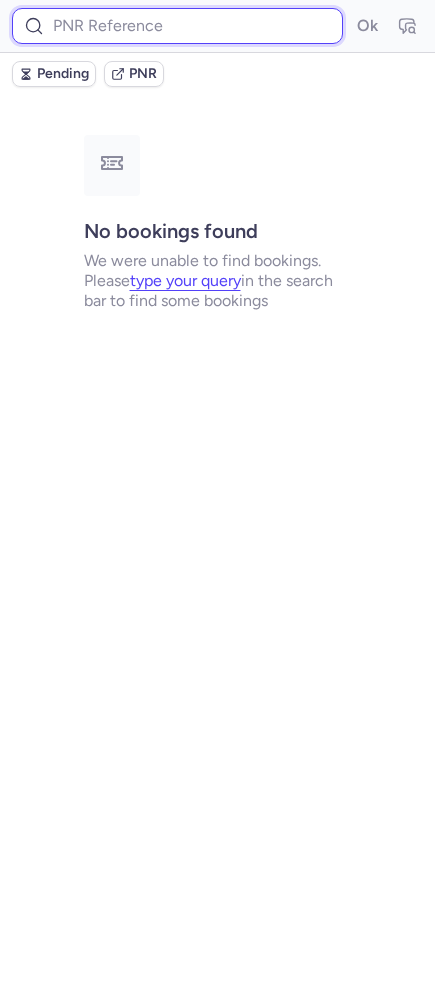 click at bounding box center [177, 26] 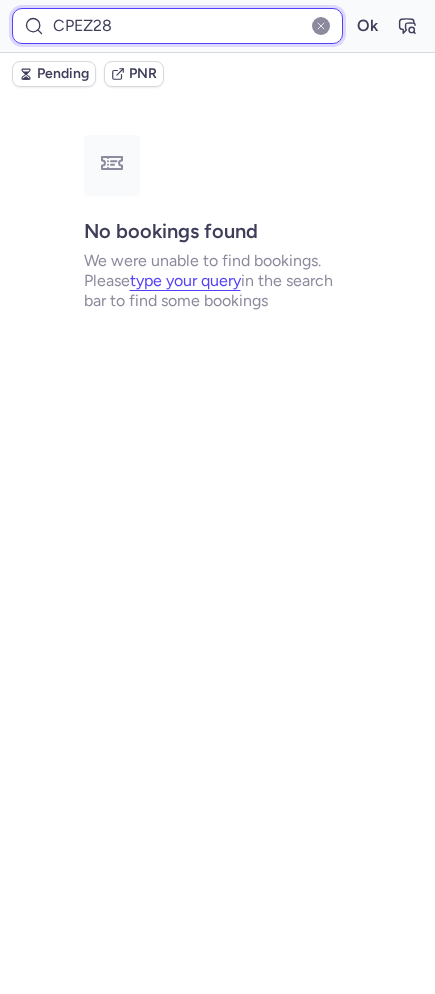 type on "CPEZ28" 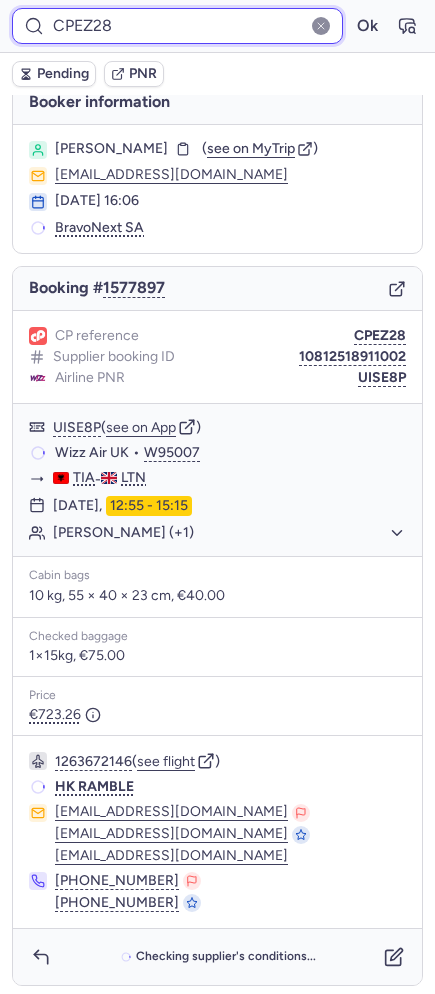 scroll, scrollTop: 20, scrollLeft: 0, axis: vertical 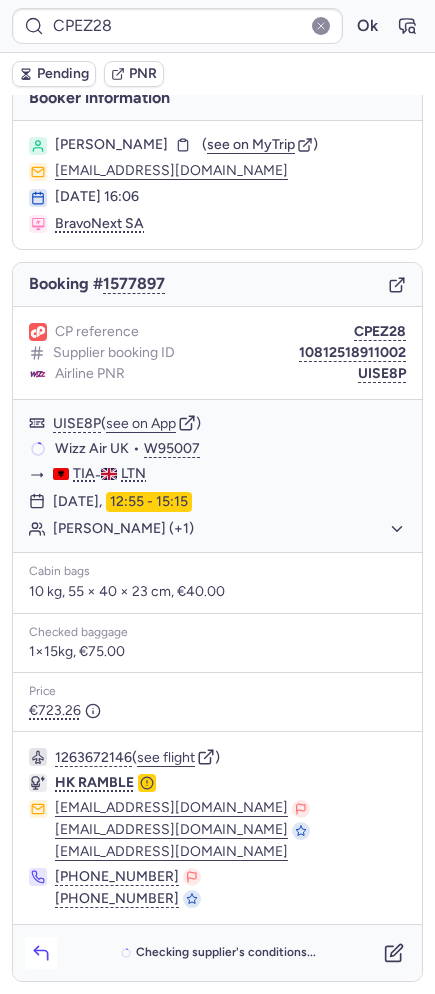 click at bounding box center (41, 953) 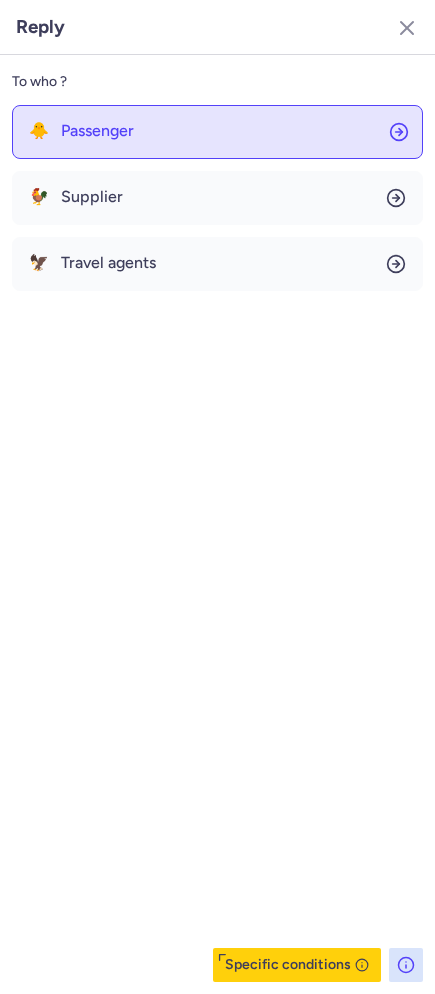 click on "🐥 Passenger" 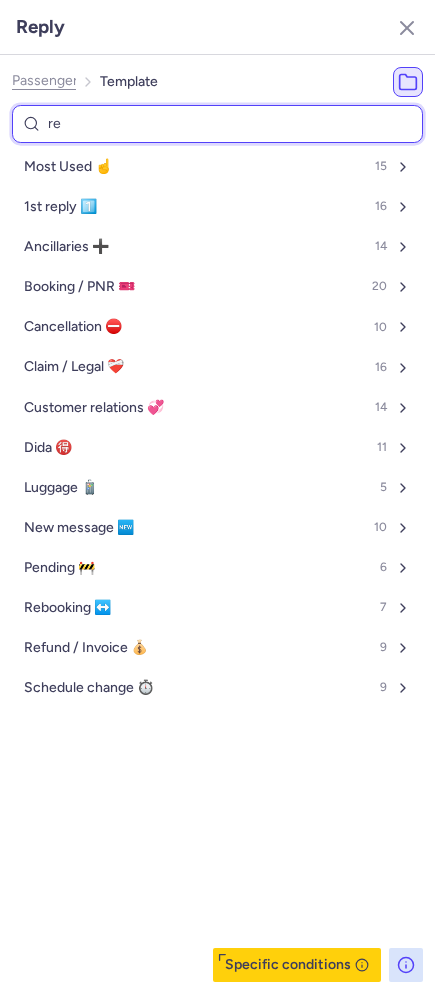 type on "ref" 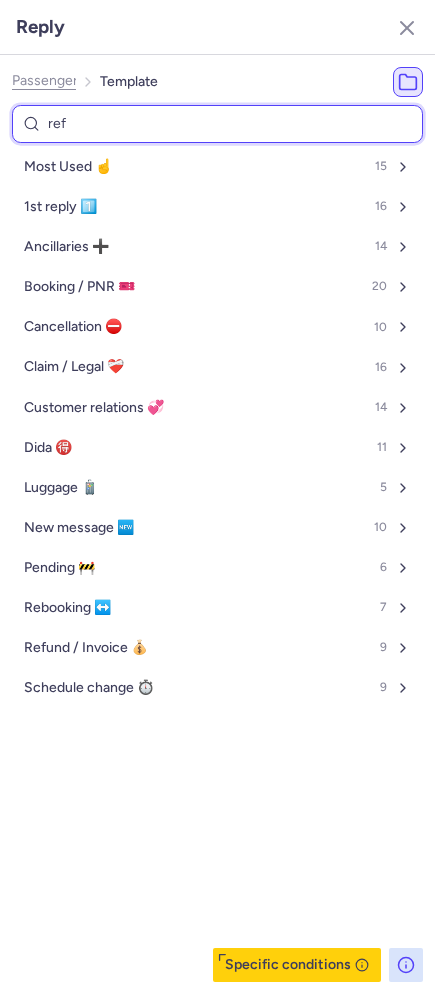 select on "en" 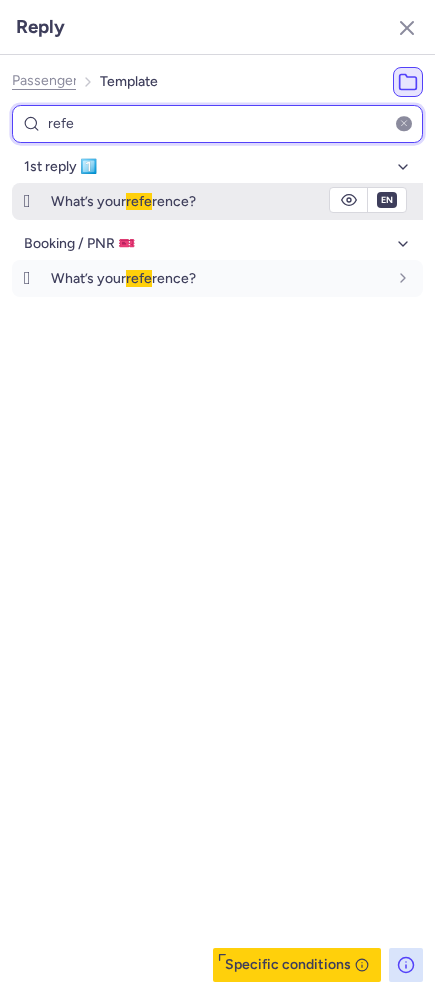 type on "refe" 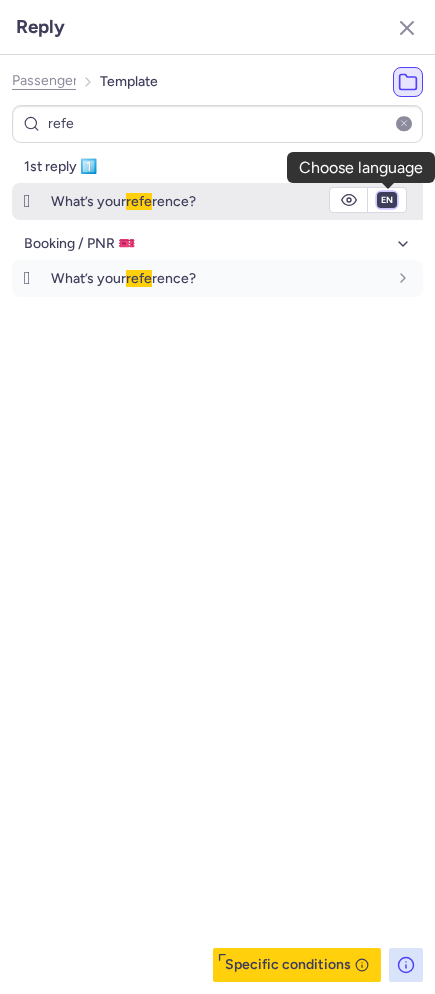 click on "fr en de nl pt es it ru" at bounding box center [387, 200] 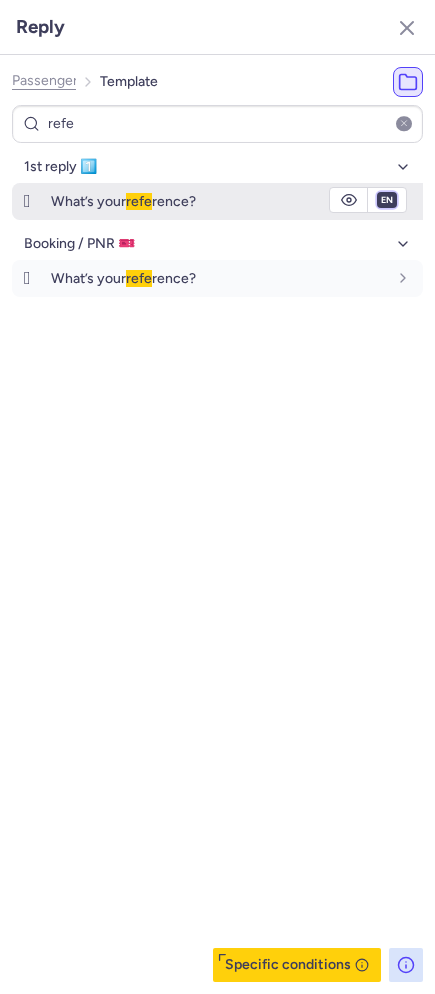 select on "fr" 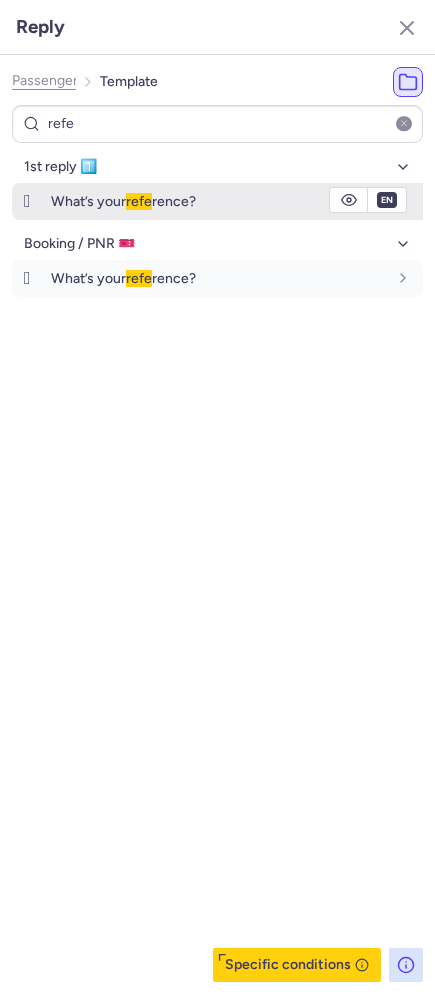 click on "fr en de nl pt es it ru" at bounding box center (387, 200) 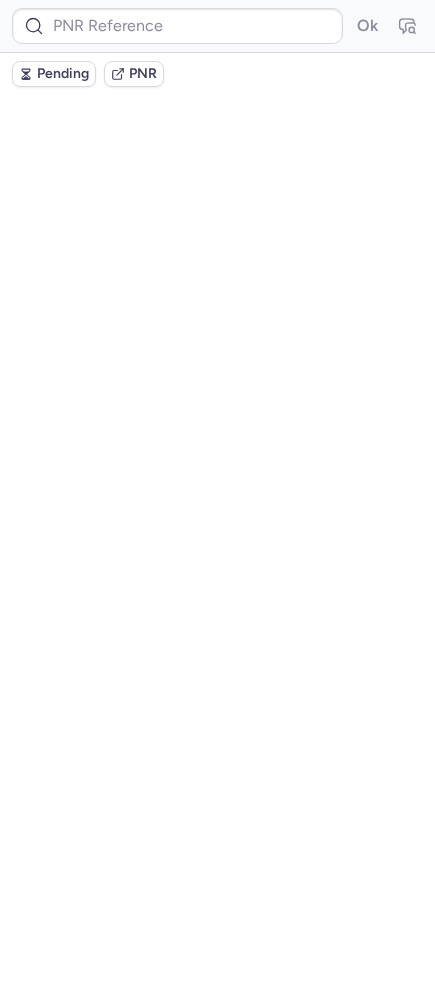 scroll, scrollTop: 0, scrollLeft: 0, axis: both 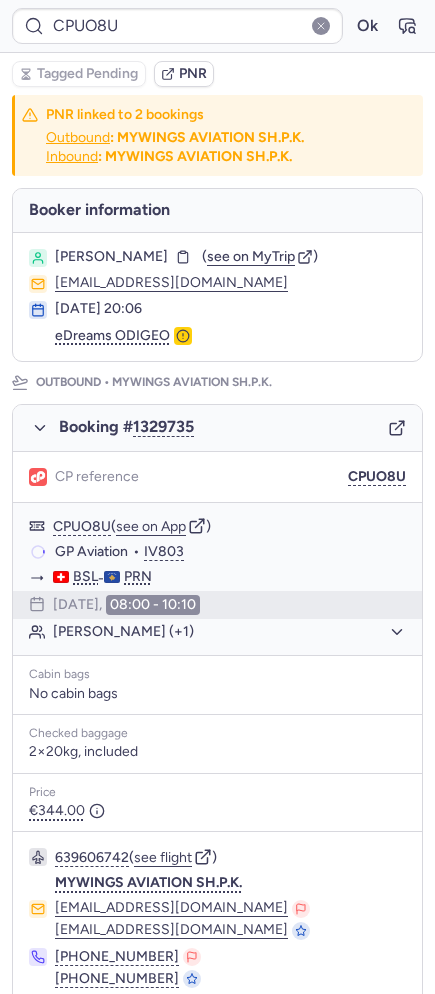 type on "CPS7V8" 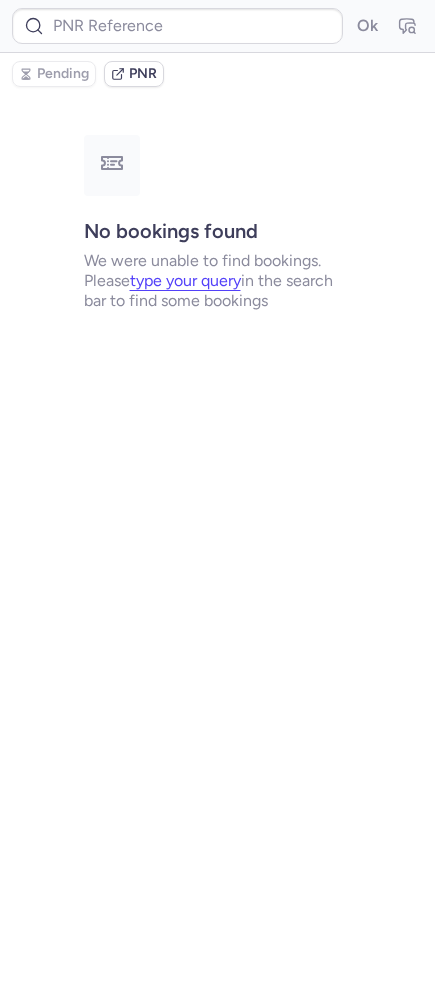 type on "CPNSQK" 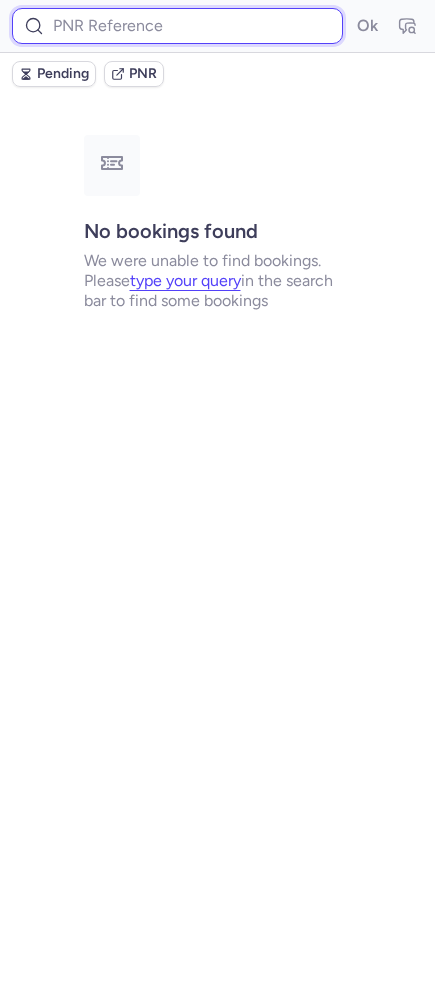 click at bounding box center [177, 26] 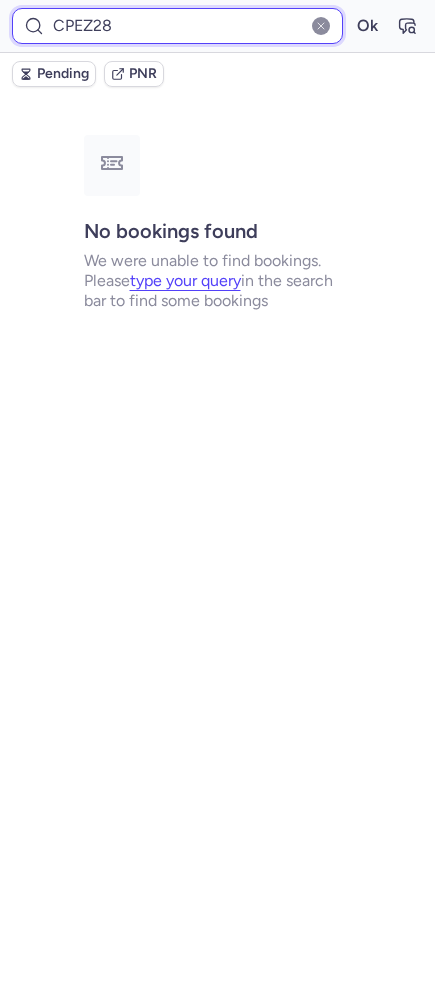 click on "Ok" at bounding box center [367, 26] 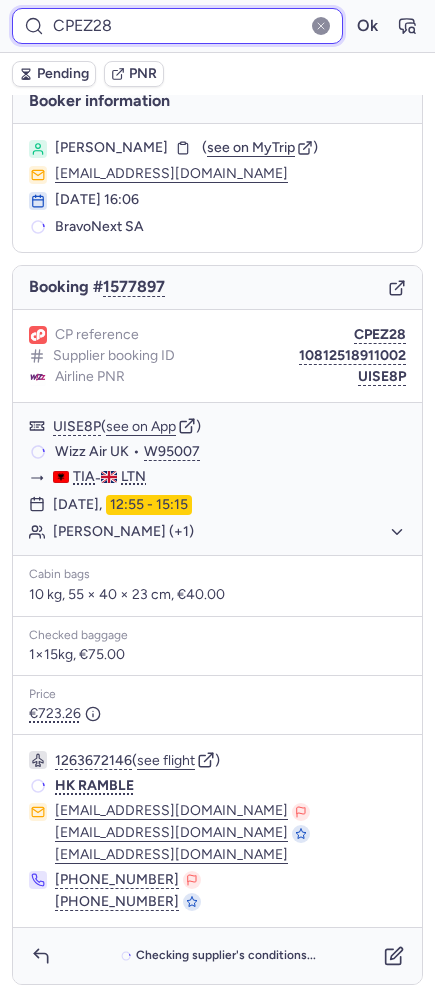 scroll, scrollTop: 20, scrollLeft: 0, axis: vertical 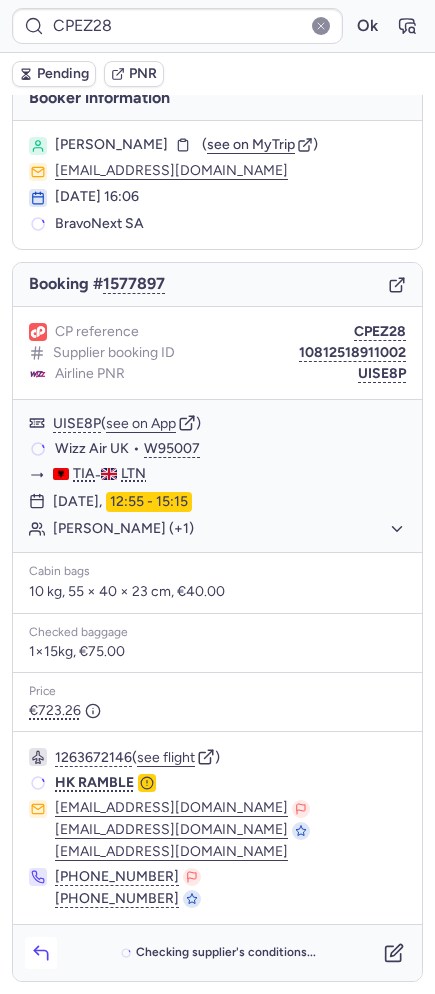 click at bounding box center [41, 953] 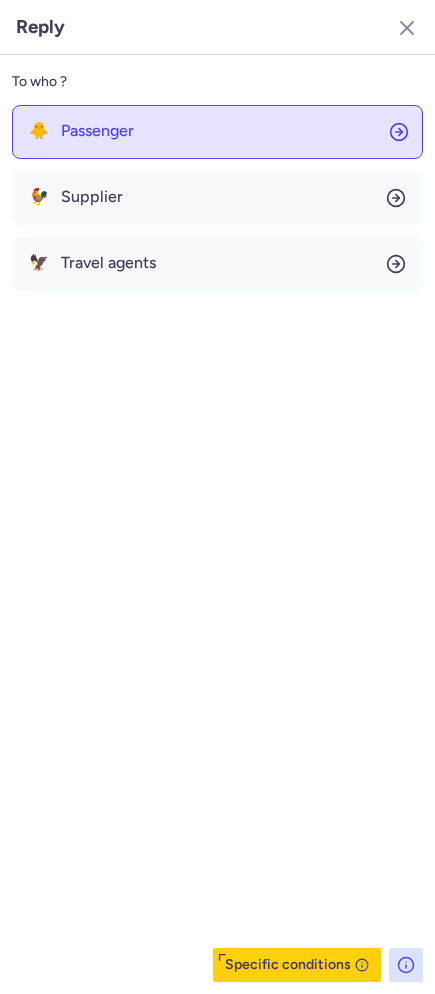 click on "🐥 Passenger" 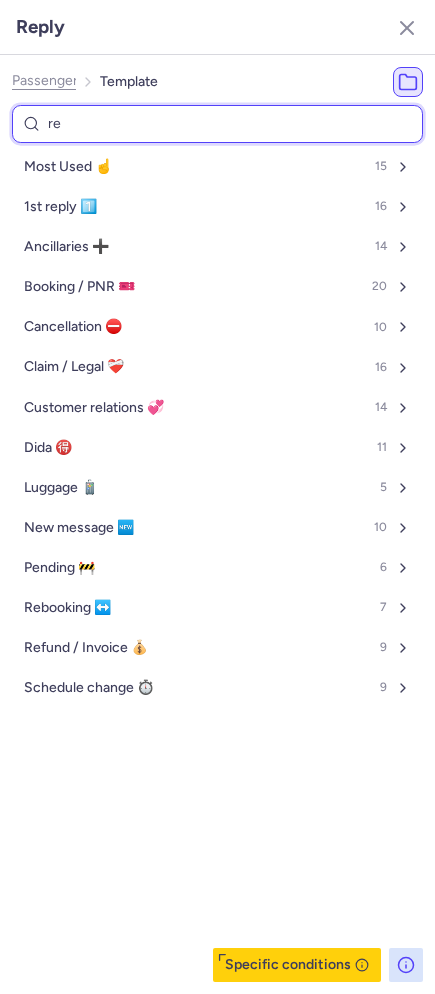 type on "ref" 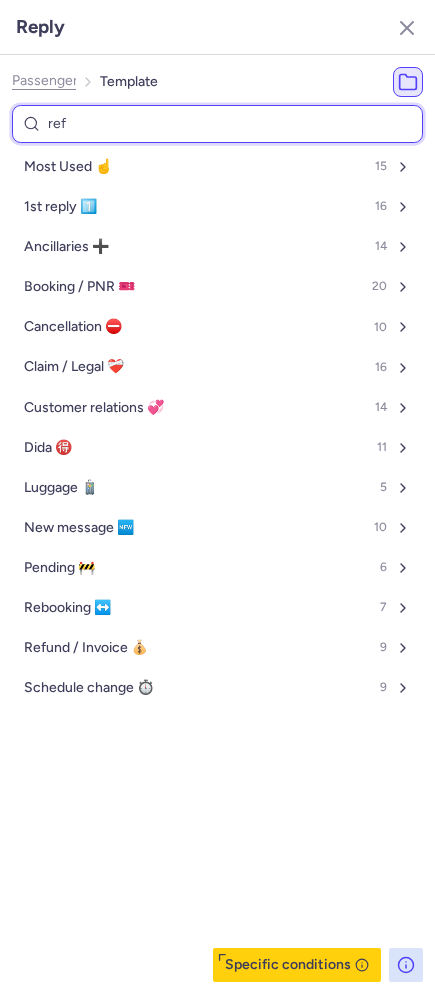select on "en" 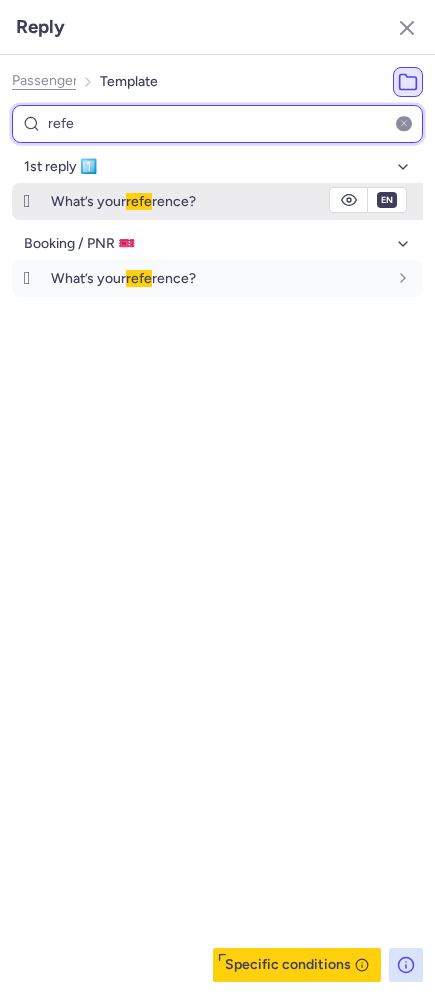 type on "refe" 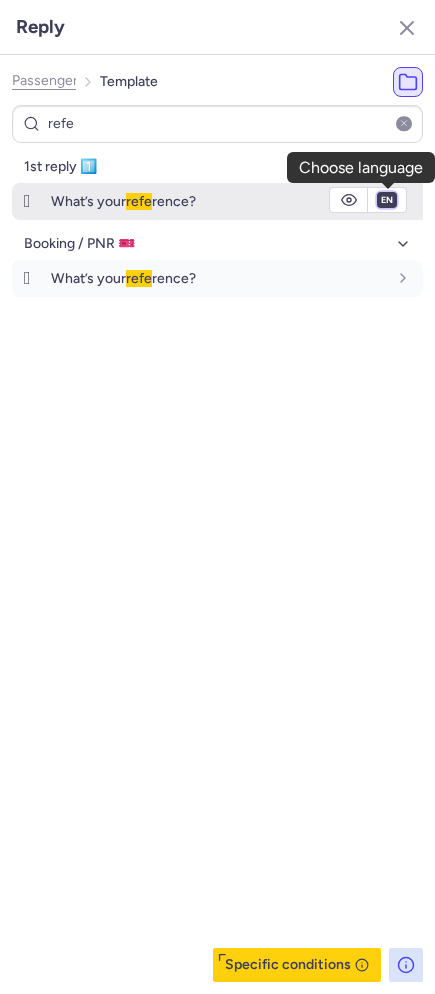 click on "fr en de nl pt es it ru" at bounding box center (387, 200) 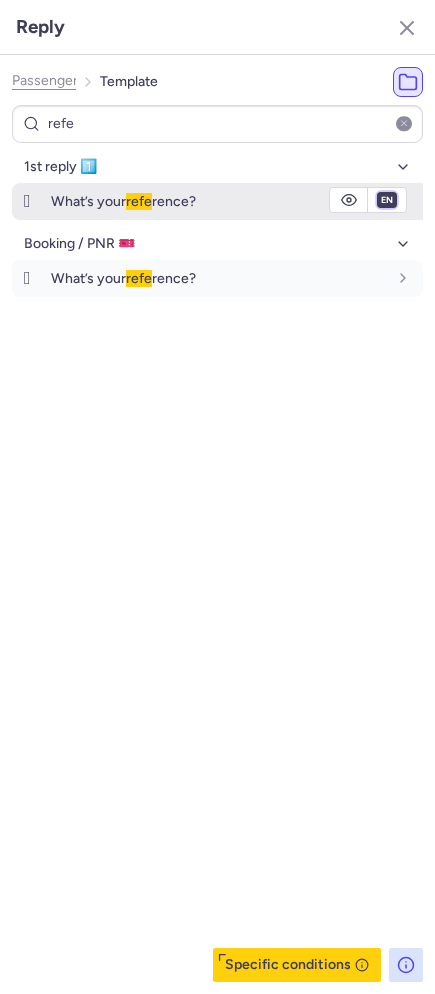 select on "de" 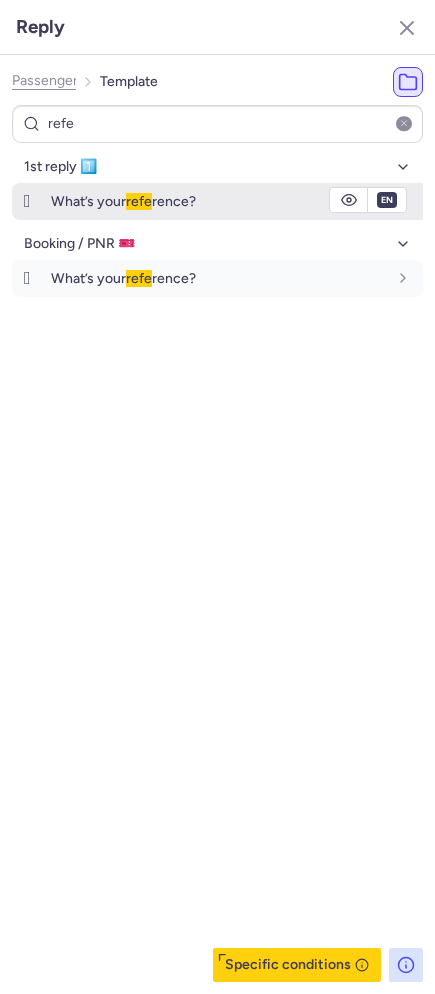 click on "fr en de nl pt es it ru" at bounding box center (387, 200) 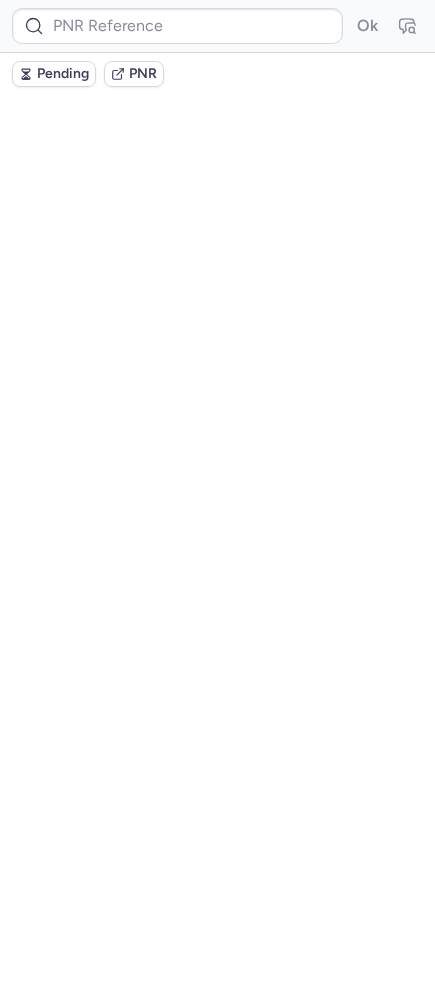 scroll, scrollTop: 0, scrollLeft: 0, axis: both 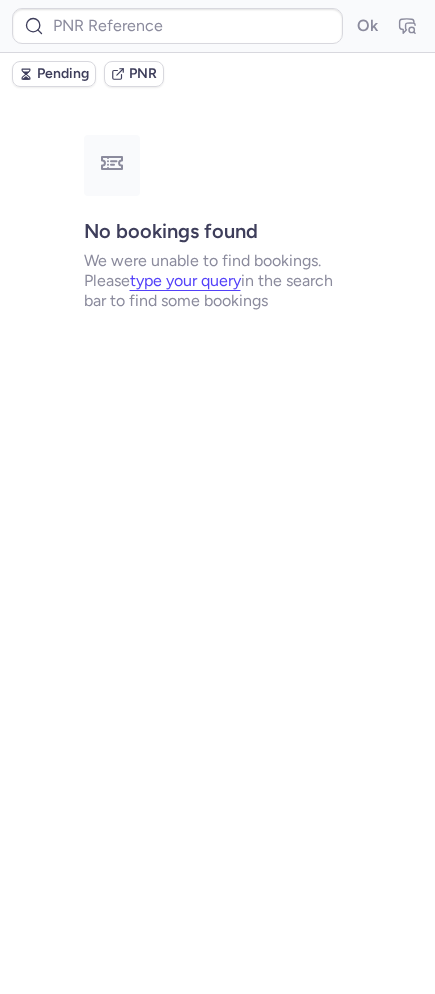 type on "CPD5T8" 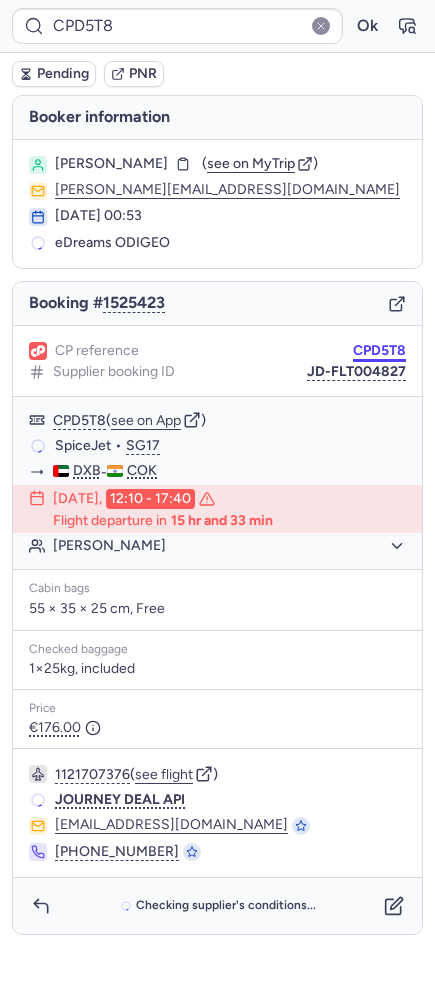 click on "CPD5T8" at bounding box center [379, 351] 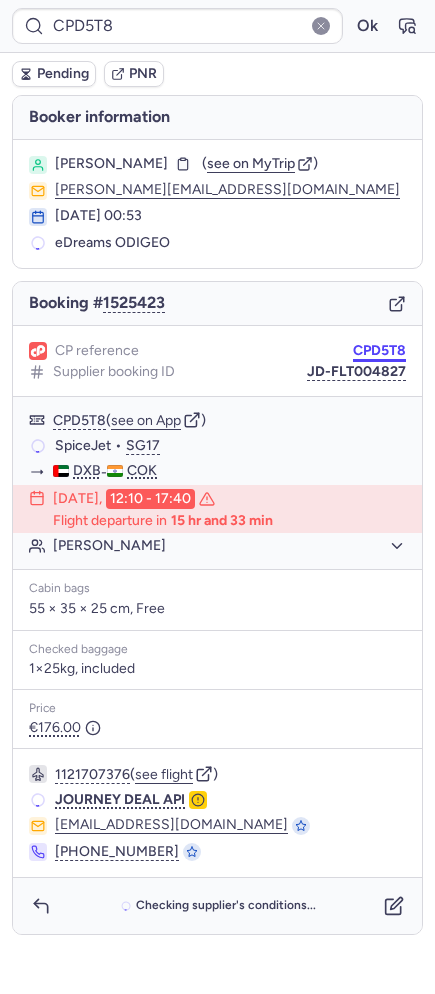 click on "CPD5T8" at bounding box center (379, 351) 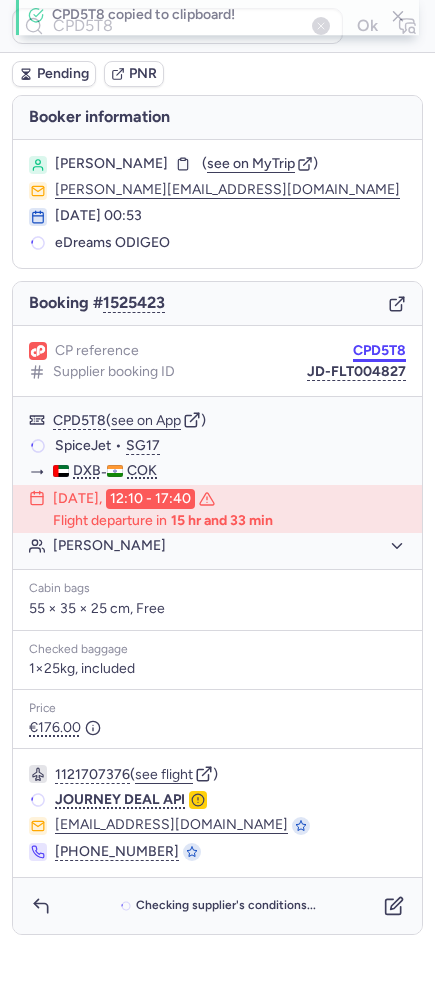 click on "CPD5T8" at bounding box center (379, 351) 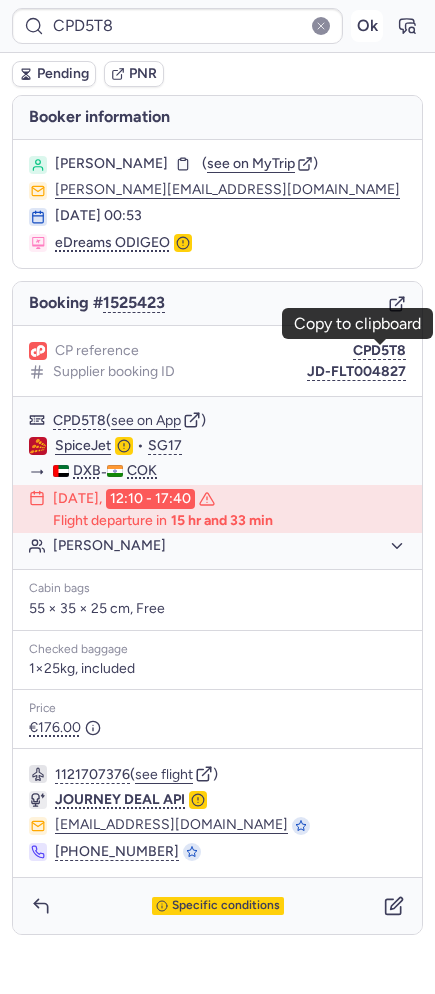 click on "Ok" at bounding box center (367, 26) 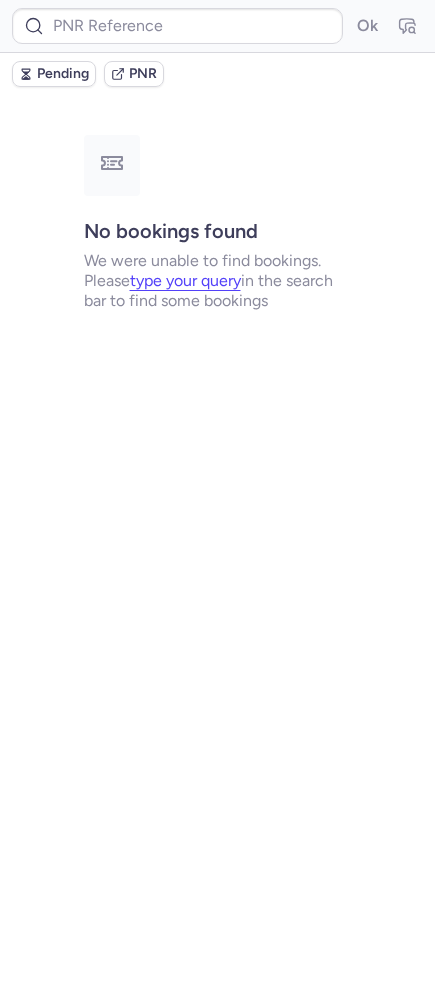 type 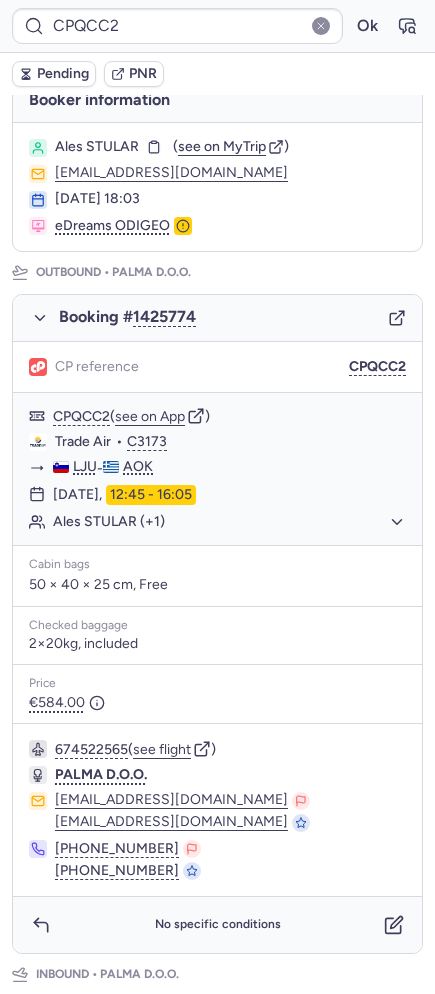 scroll, scrollTop: 131, scrollLeft: 0, axis: vertical 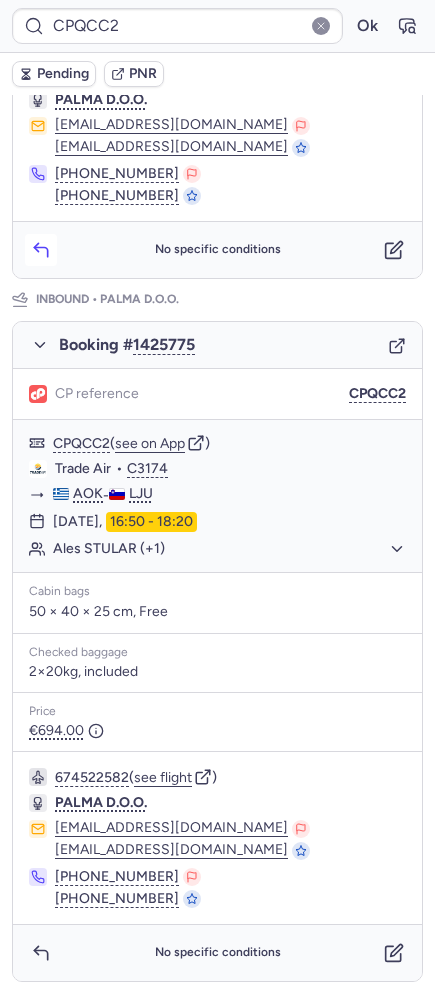 click 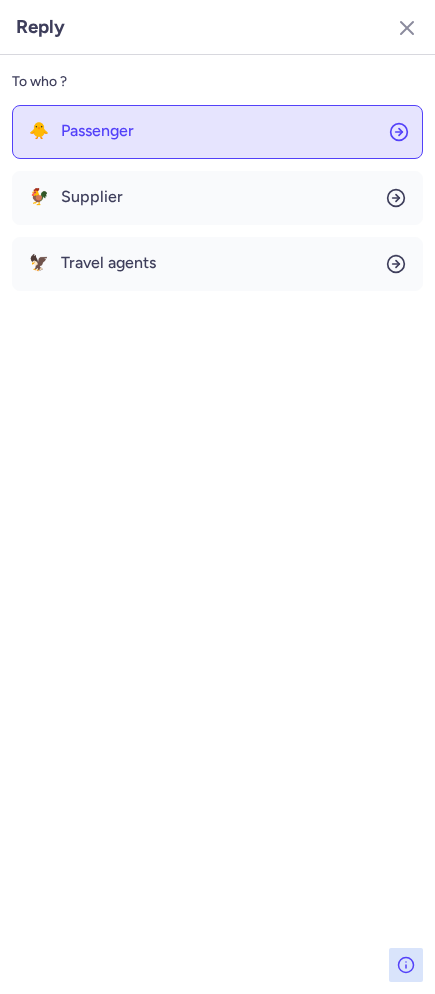 click on "🐥 Passenger" 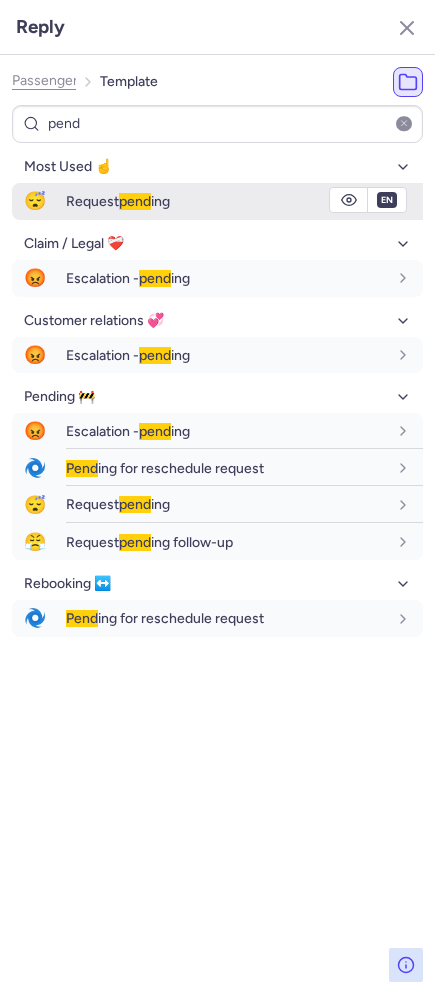 click on "😴" at bounding box center [35, 201] 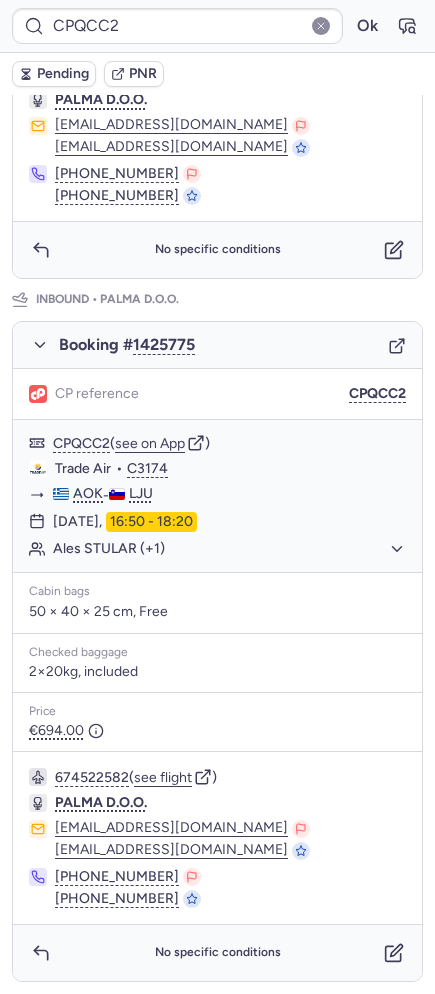 click on "Pending" at bounding box center [63, 74] 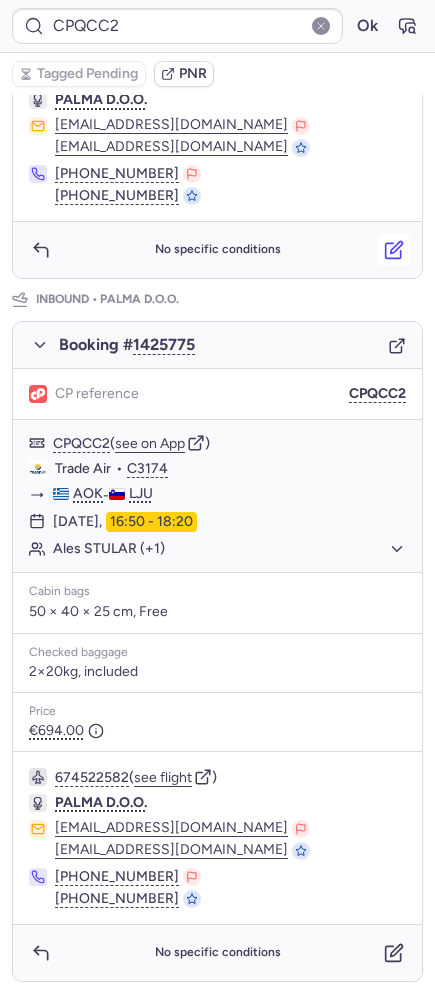click 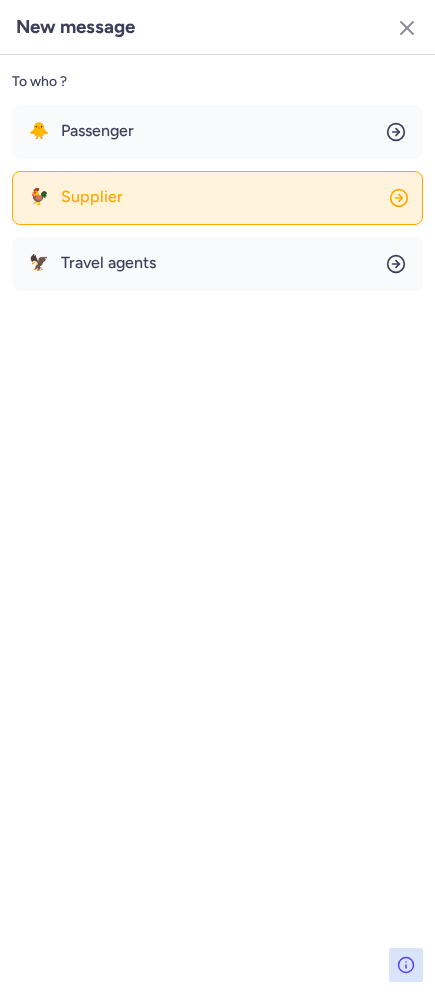 click on "Supplier" at bounding box center [92, 197] 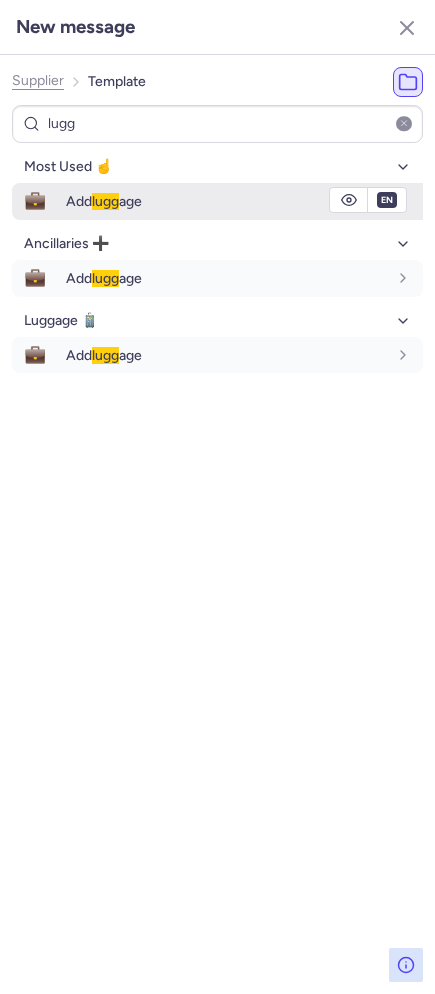 click on "lugg" at bounding box center (105, 201) 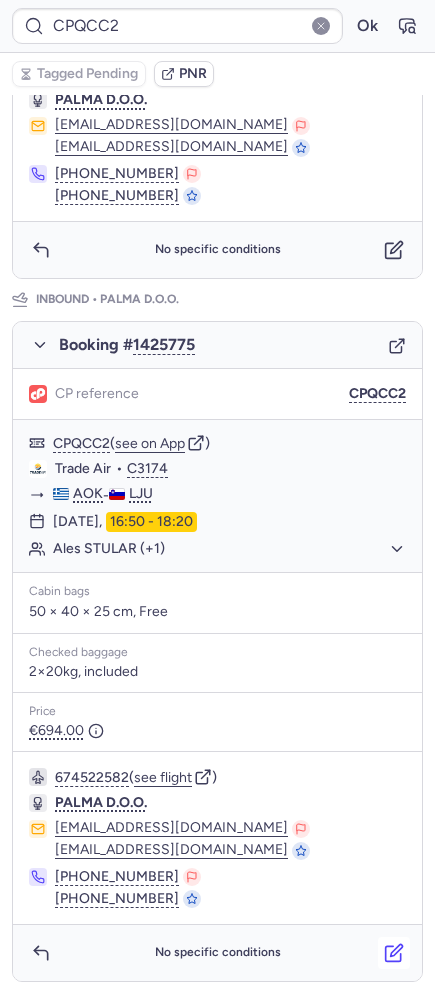 click 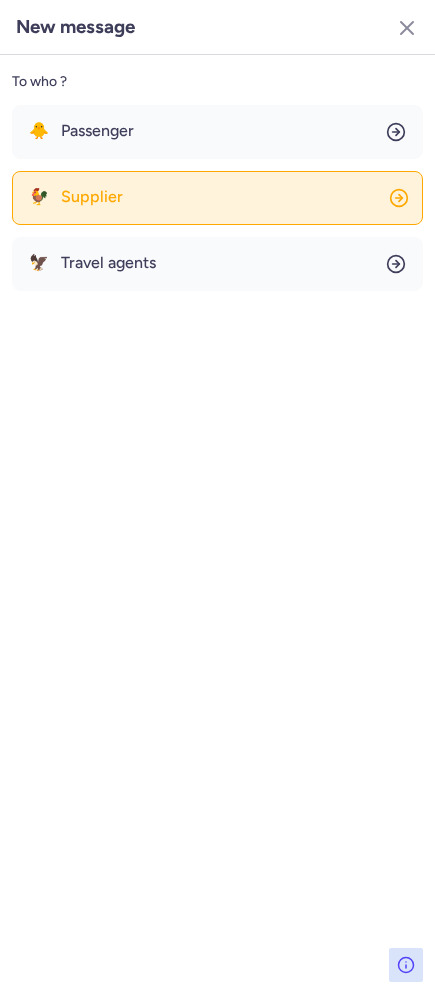 click on "🐓 Supplier" 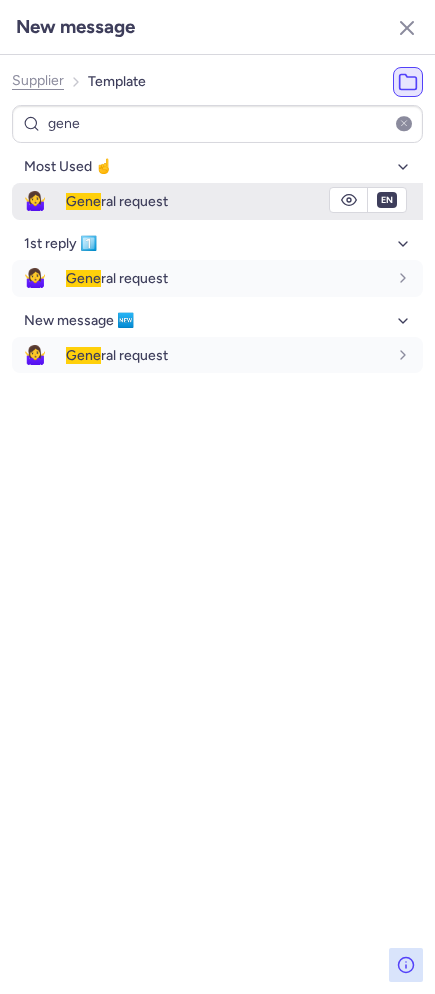 click on "Gene" at bounding box center (83, 201) 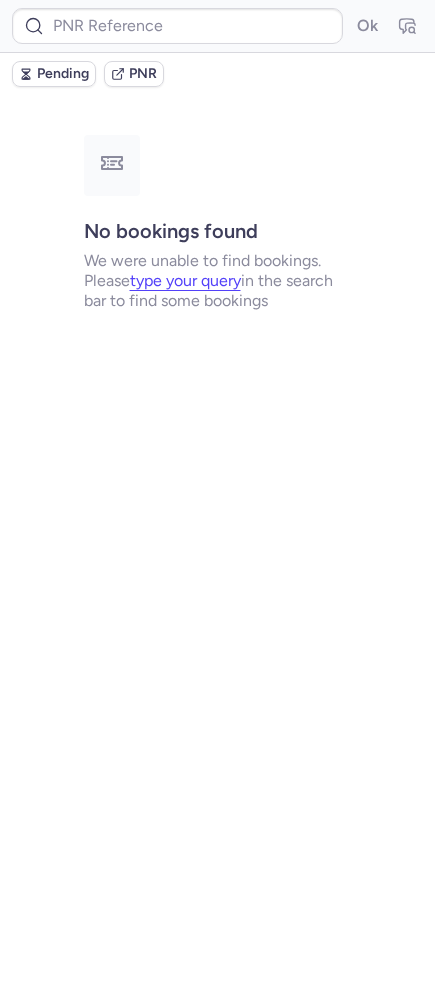 scroll, scrollTop: 0, scrollLeft: 0, axis: both 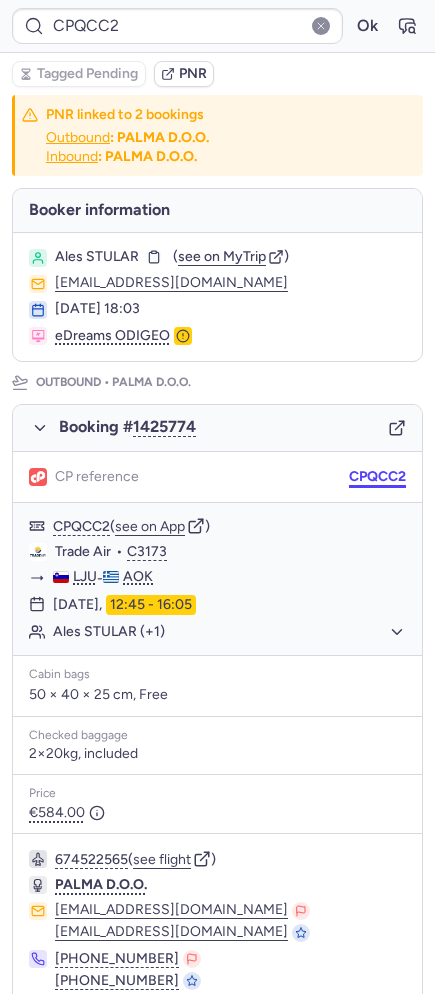 click on "CPQCC2" at bounding box center (377, 477) 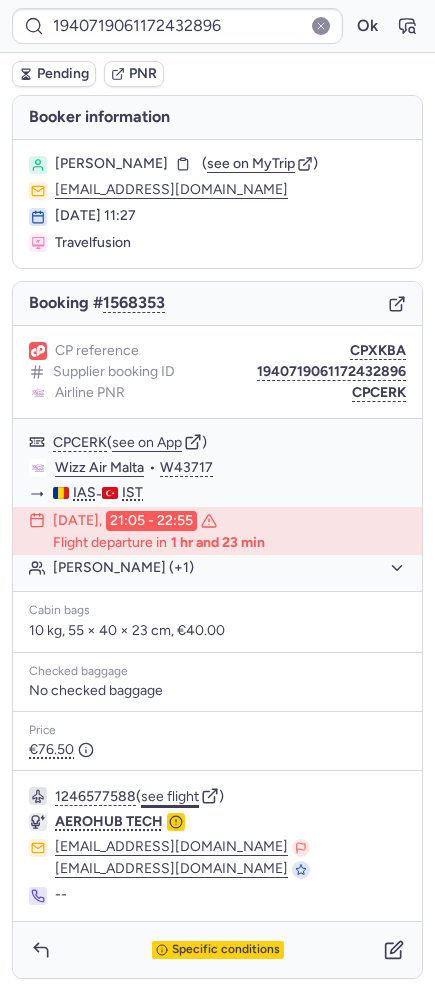 click on "see flight" 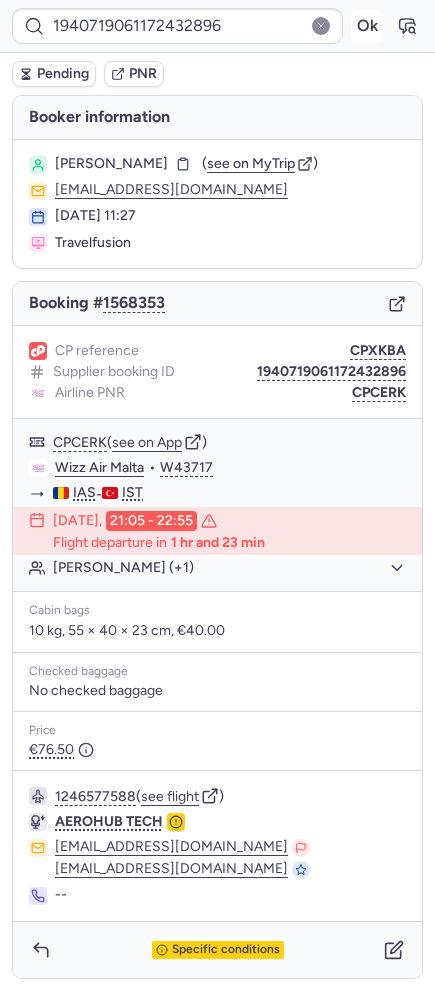 click on "Ok" at bounding box center (367, 26) 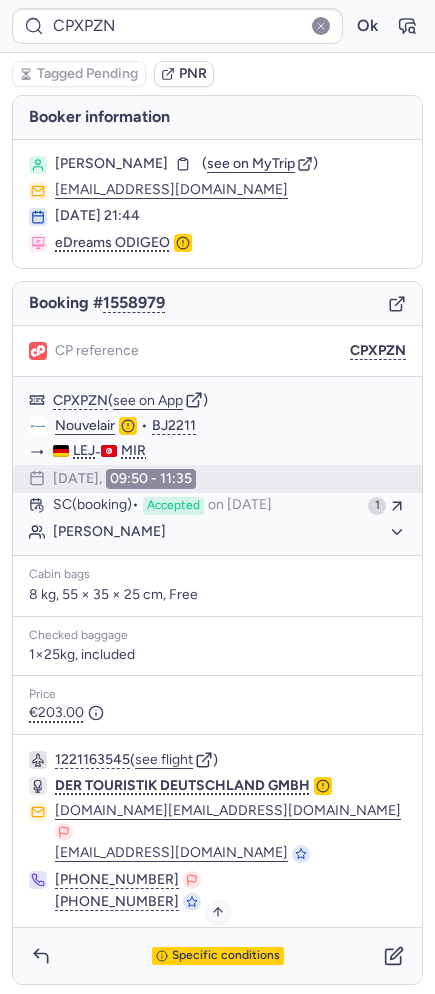 click on "Specific conditions" at bounding box center (226, 956) 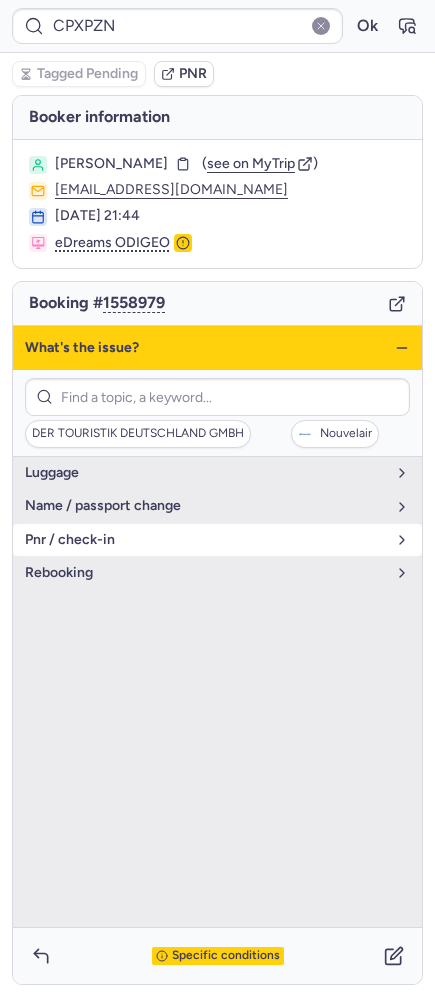 click on "pnr / check-in" at bounding box center [205, 540] 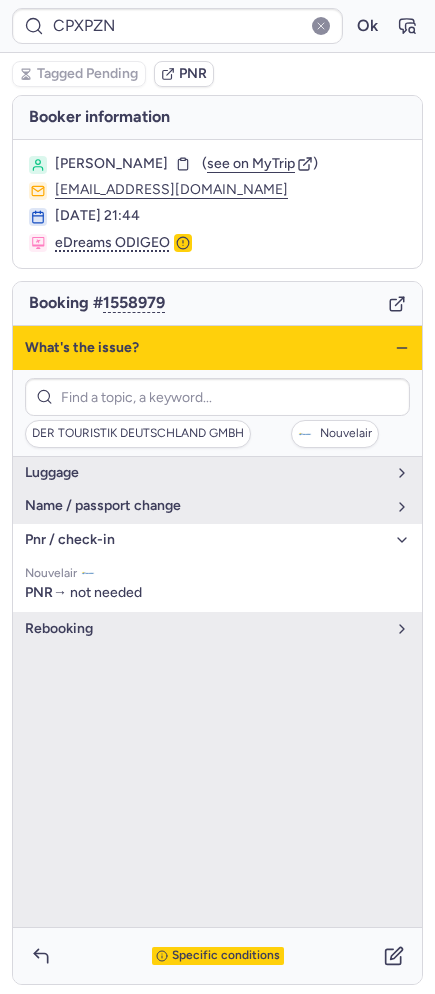 click 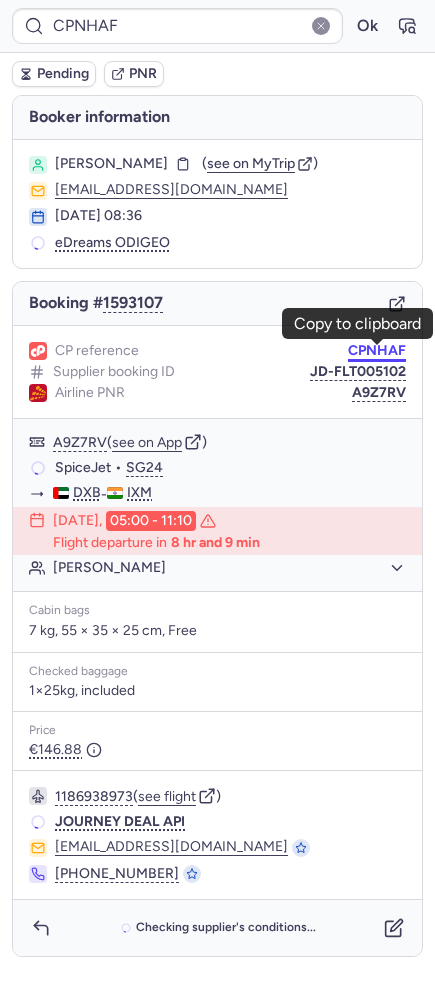 click on "CPNHAF" at bounding box center [377, 351] 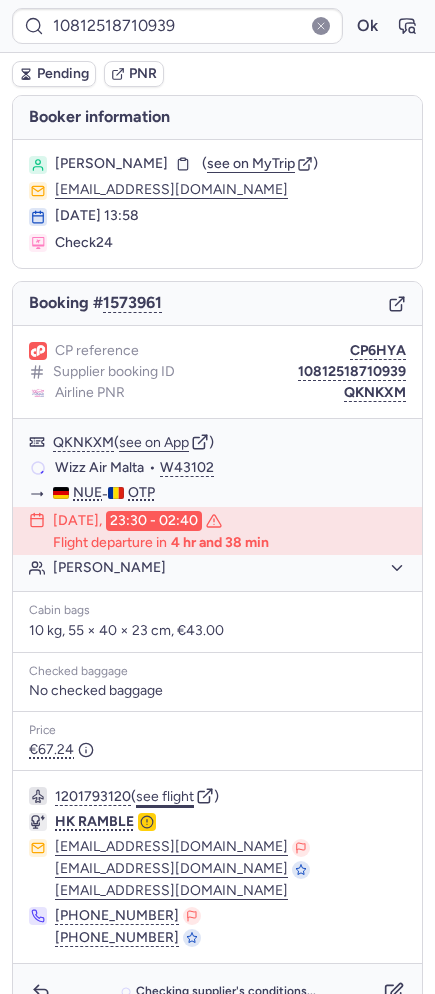 click on "see flight" 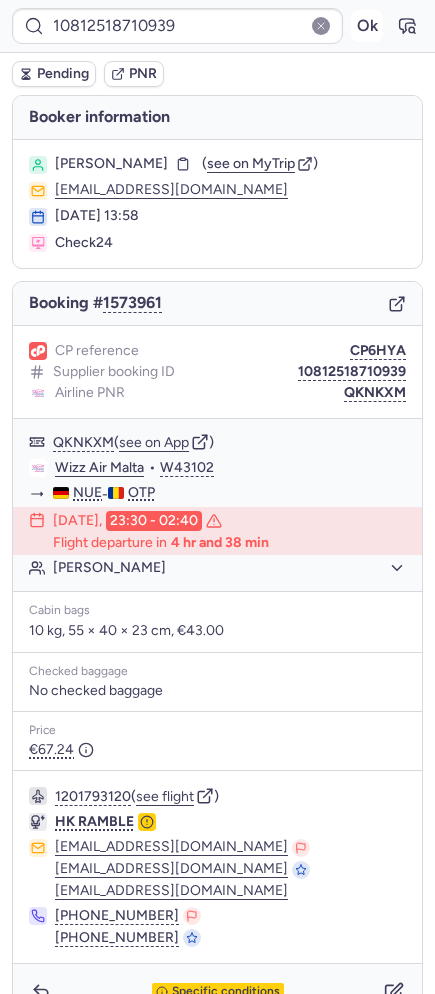 click on "Ok" at bounding box center [367, 26] 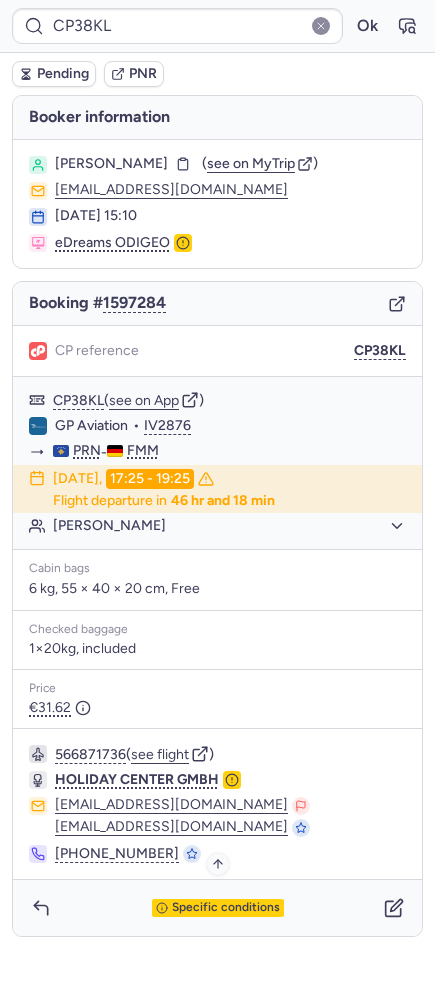 click on "Specific conditions" at bounding box center [226, 908] 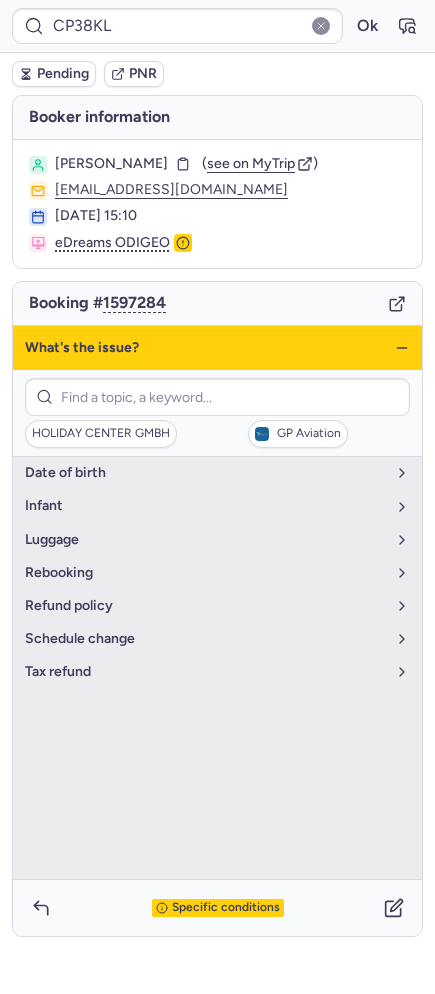 click on "What's the issue?" at bounding box center [217, 348] 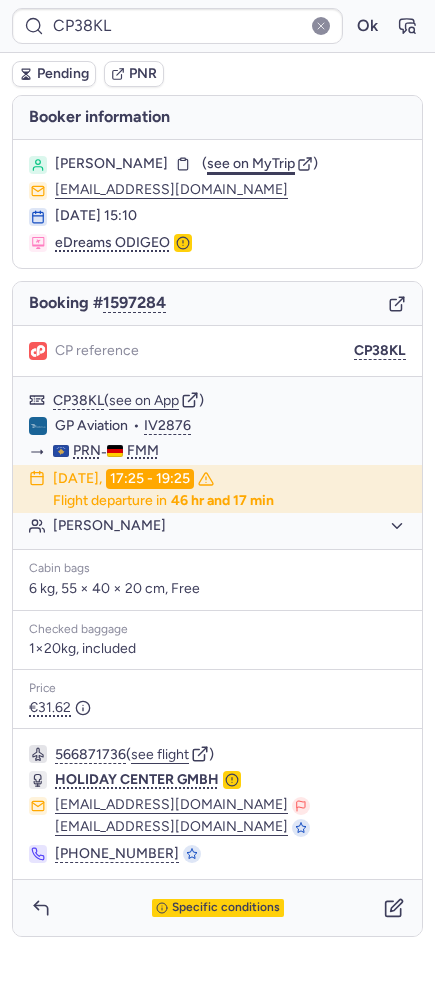 click on "see on MyTrip" at bounding box center (251, 163) 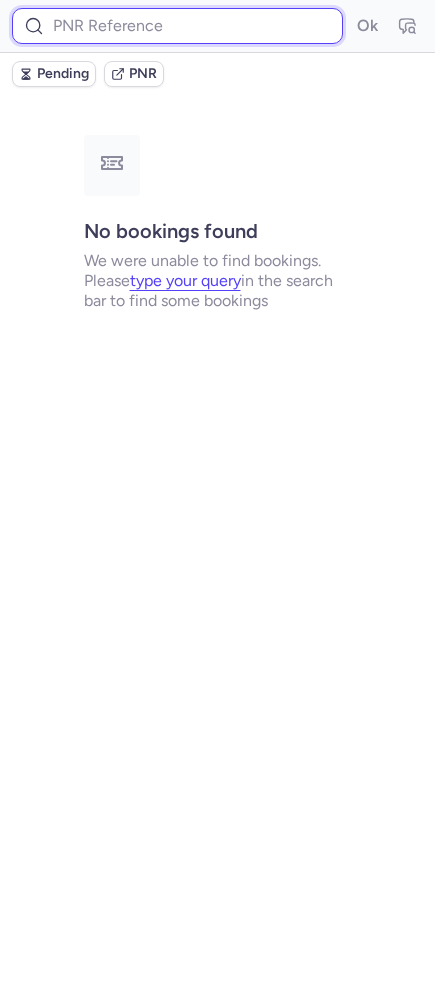 click at bounding box center [177, 26] 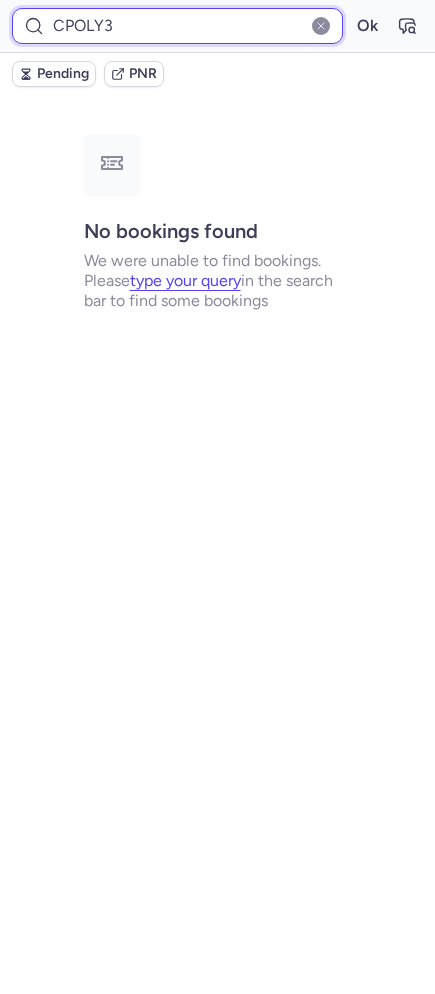 click on "Ok" at bounding box center (367, 26) 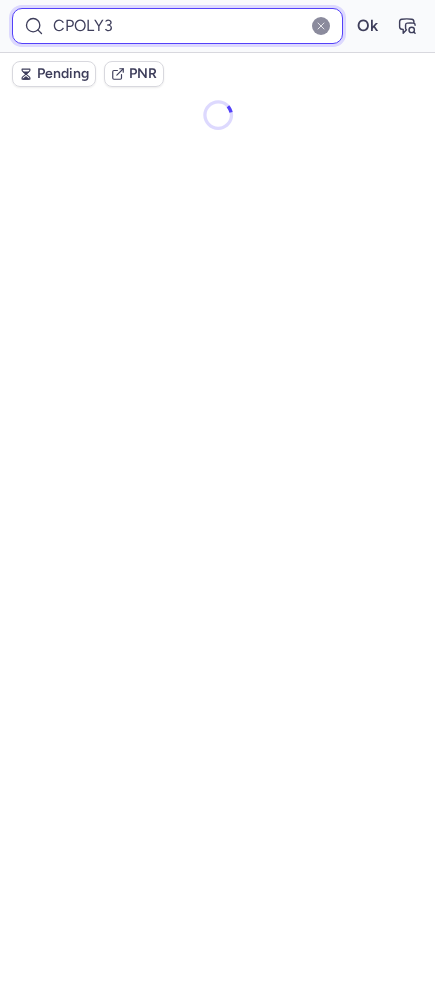 click on "Ok" at bounding box center [367, 26] 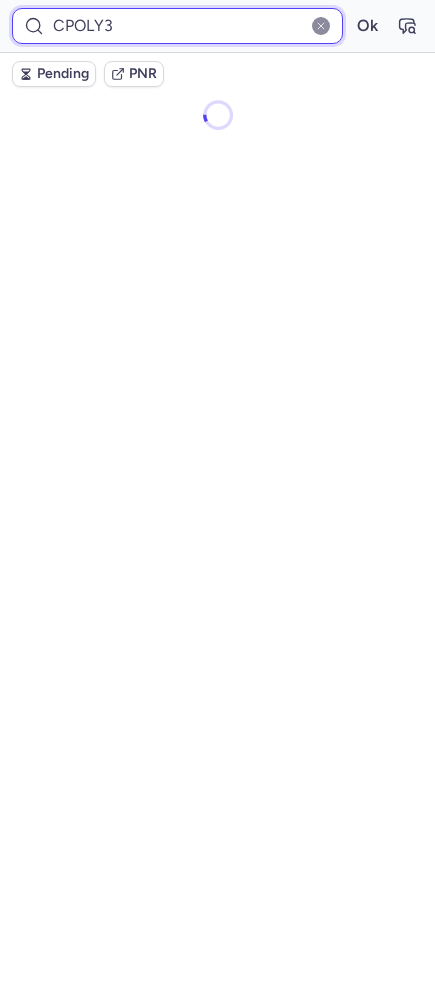click on "Ok" at bounding box center (367, 26) 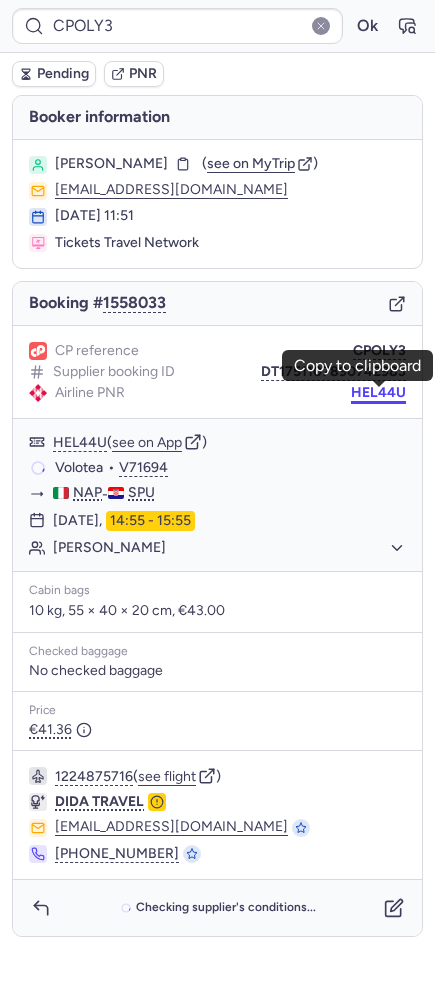 click on "HEL44U" at bounding box center [378, 393] 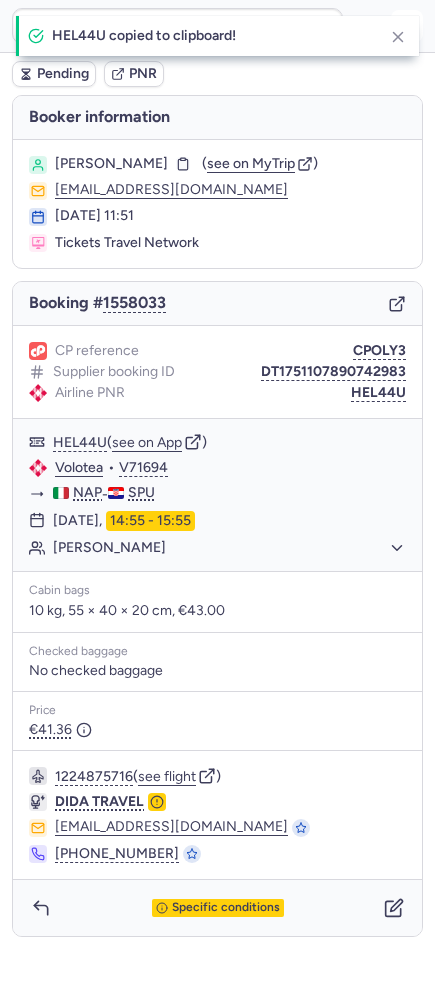 click 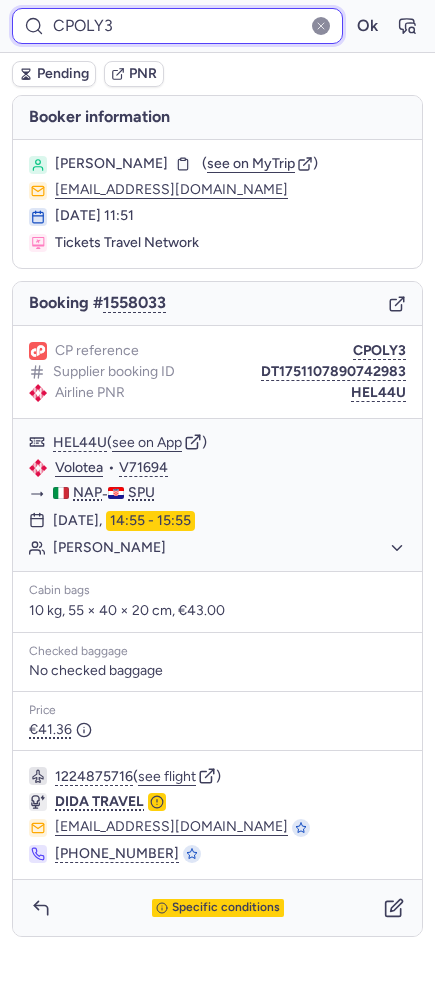 click on "CPOLY3" at bounding box center (177, 26) 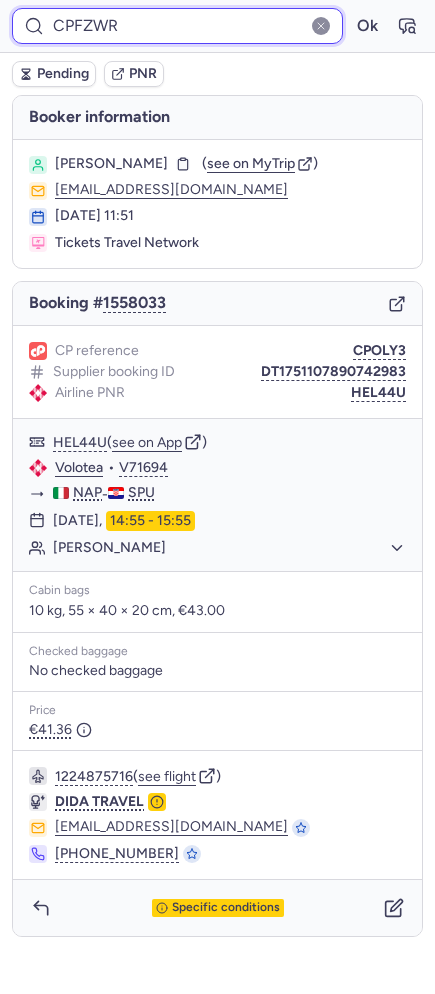 click on "Ok" at bounding box center (367, 26) 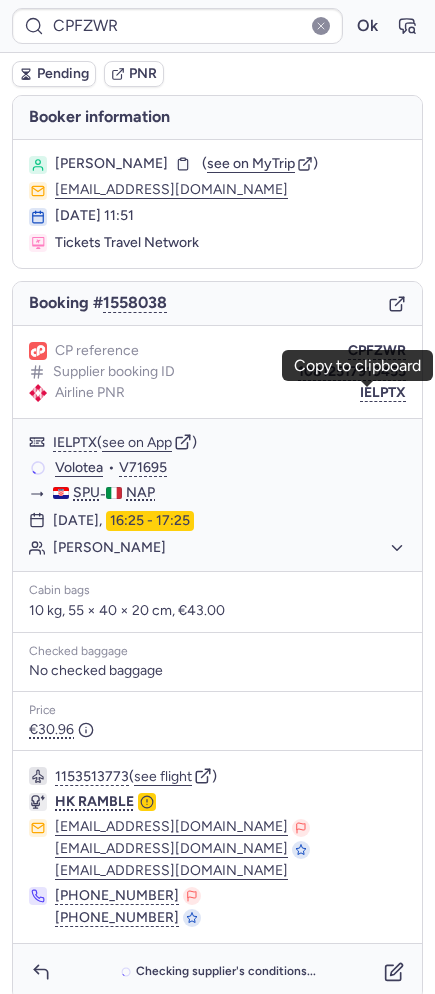 drag, startPoint x: 361, startPoint y: 397, endPoint x: 115, endPoint y: 397, distance: 246 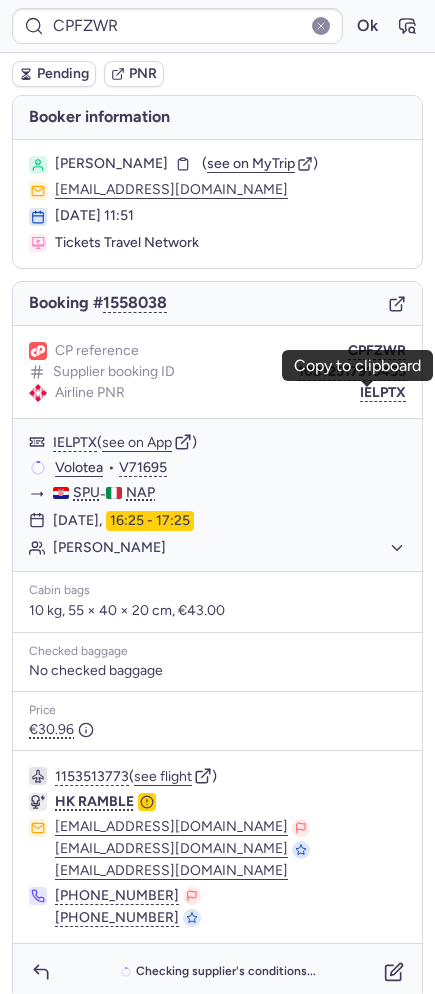click on "IELPTX" at bounding box center (383, 393) 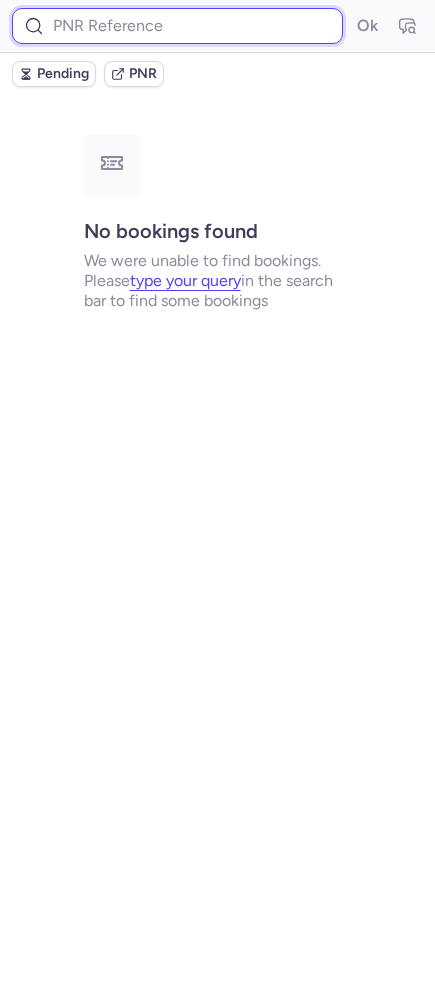 click at bounding box center [177, 26] 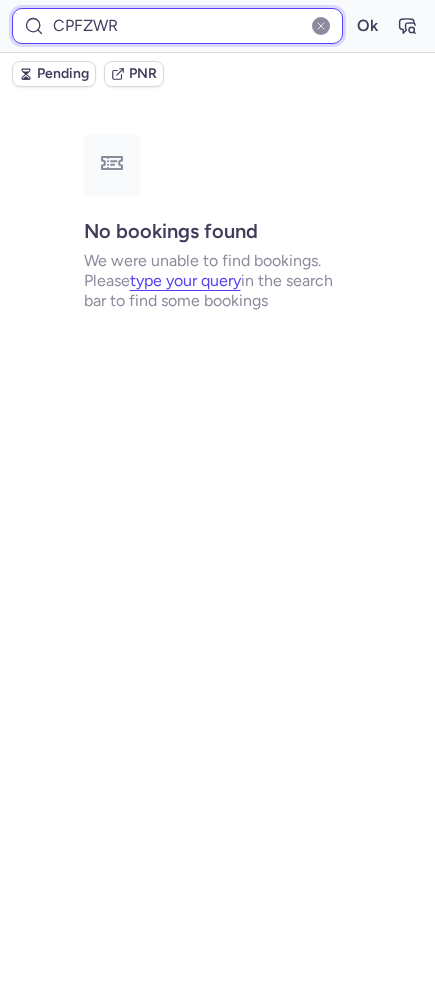 click on "Ok" at bounding box center (367, 26) 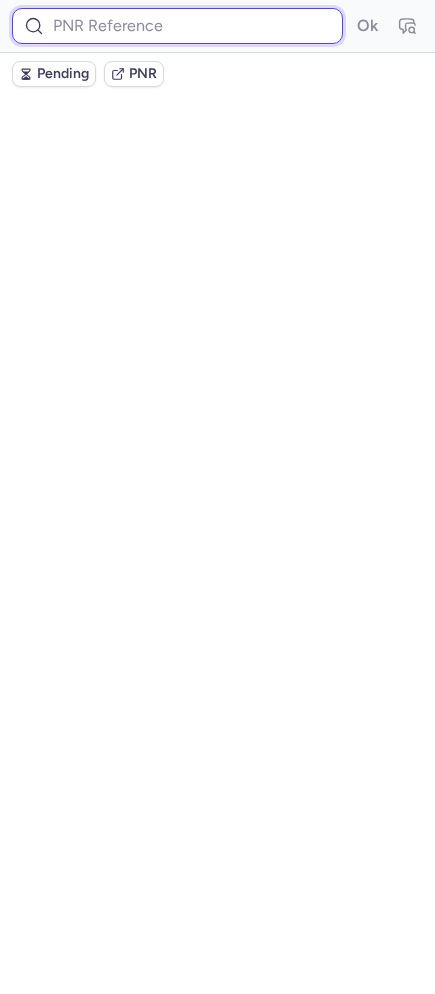 click at bounding box center (177, 26) 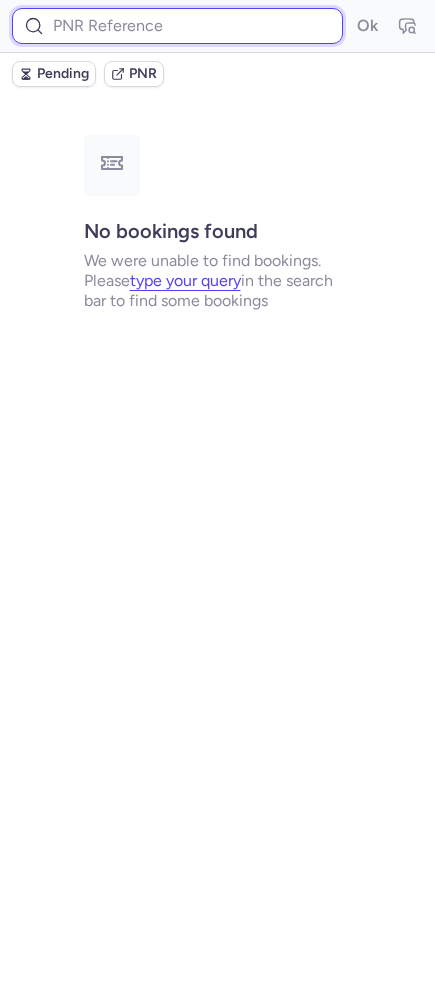 paste on "CPOLY3" 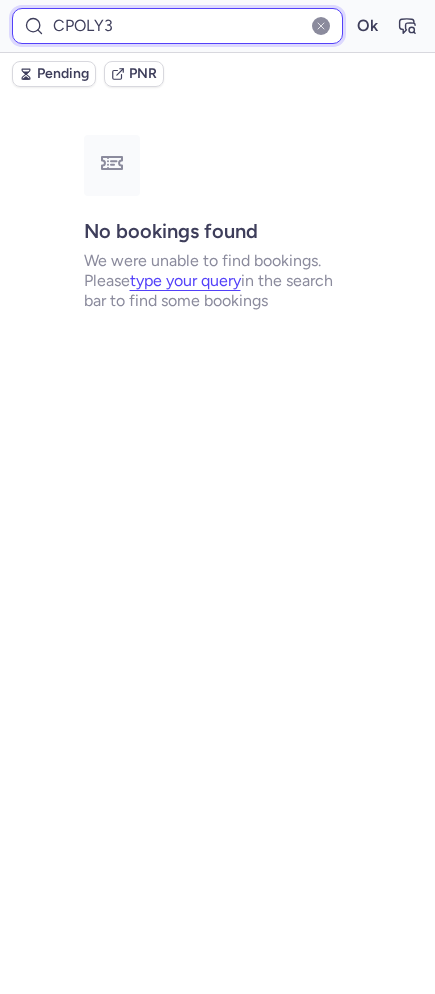 click on "Ok" at bounding box center [367, 26] 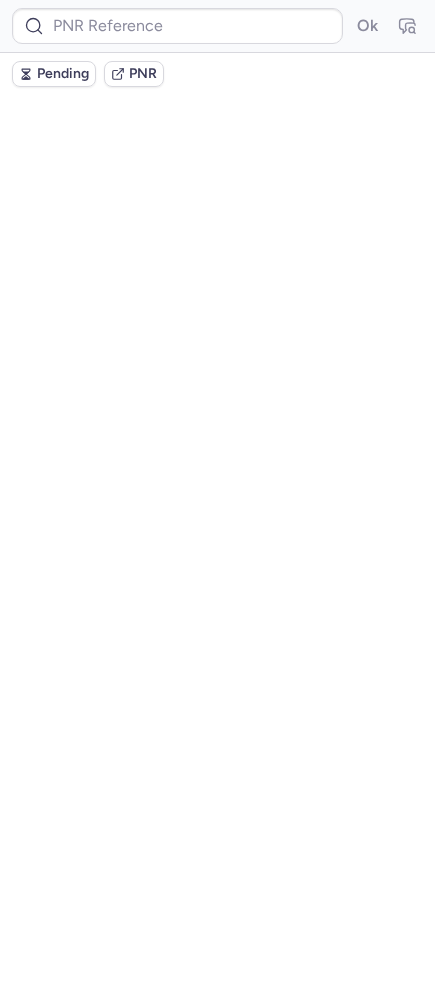 scroll, scrollTop: 0, scrollLeft: 0, axis: both 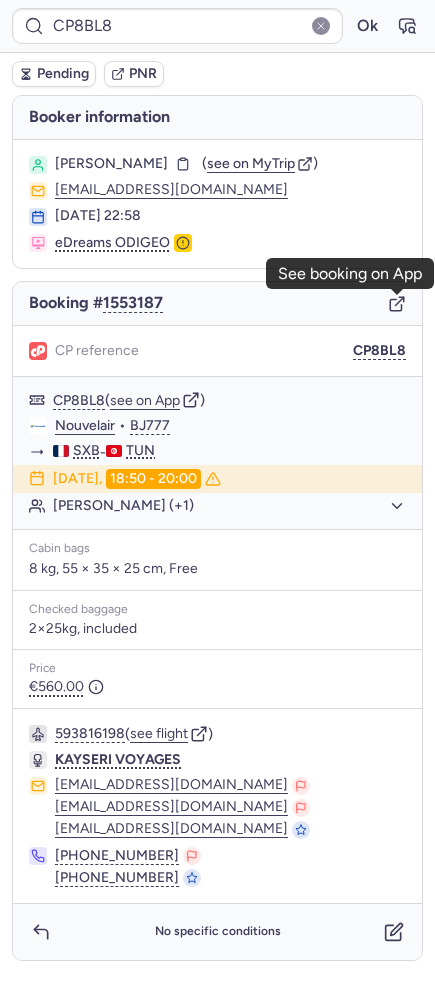 click 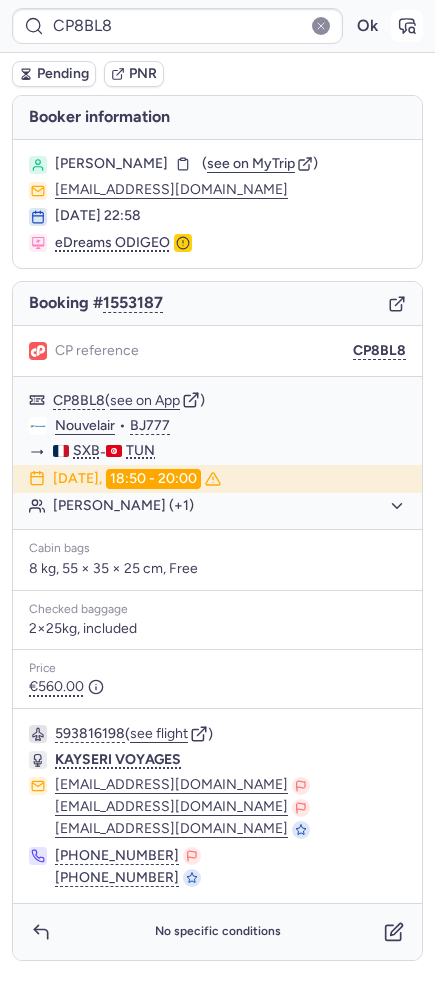 click at bounding box center [407, 26] 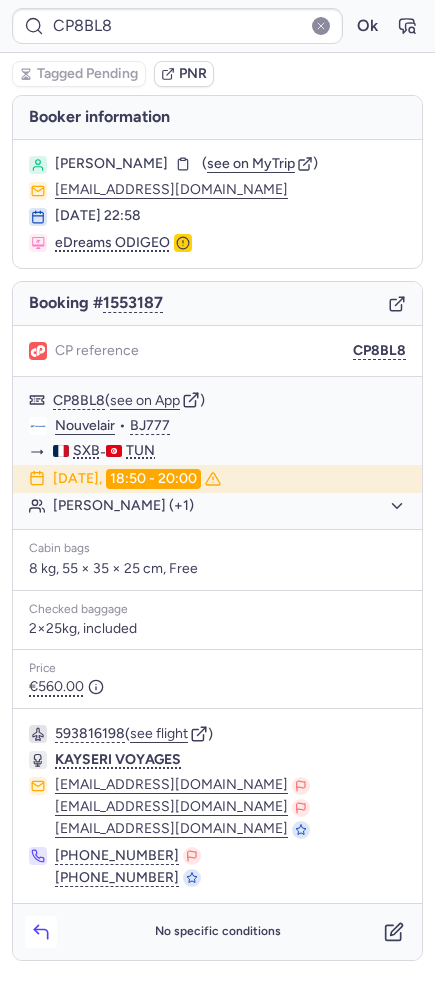 click 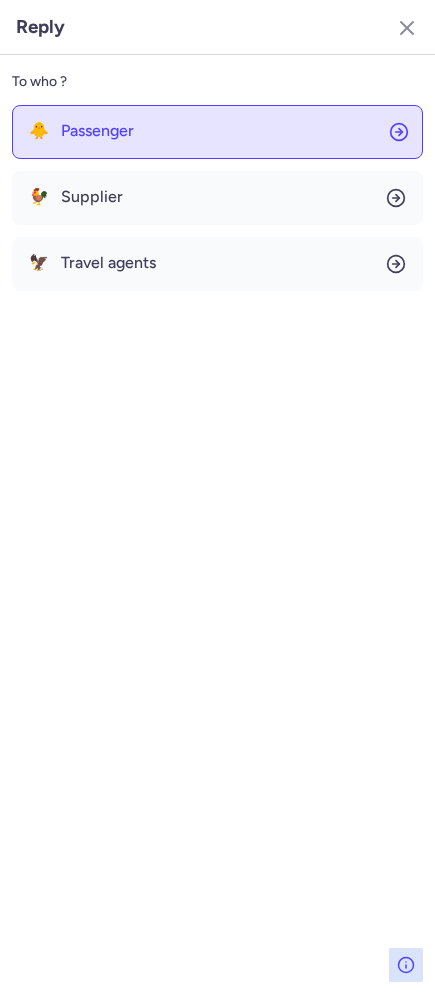 click on "Passenger" at bounding box center [97, 131] 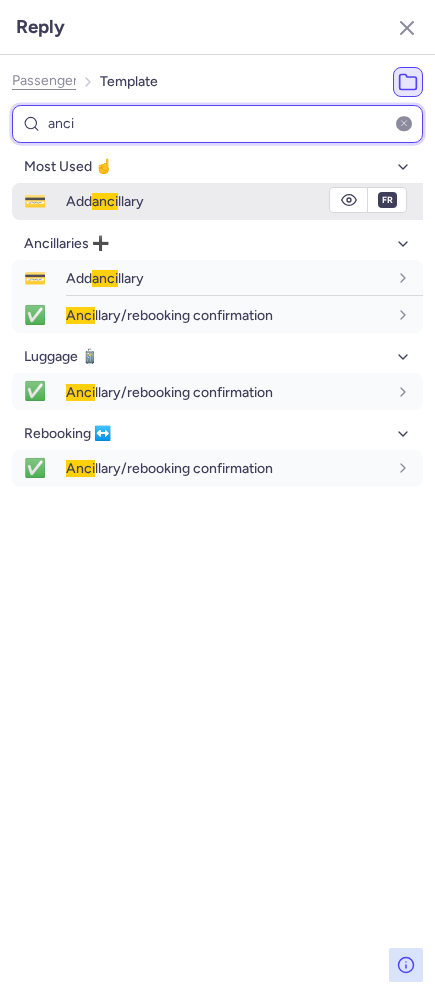 type on "anci" 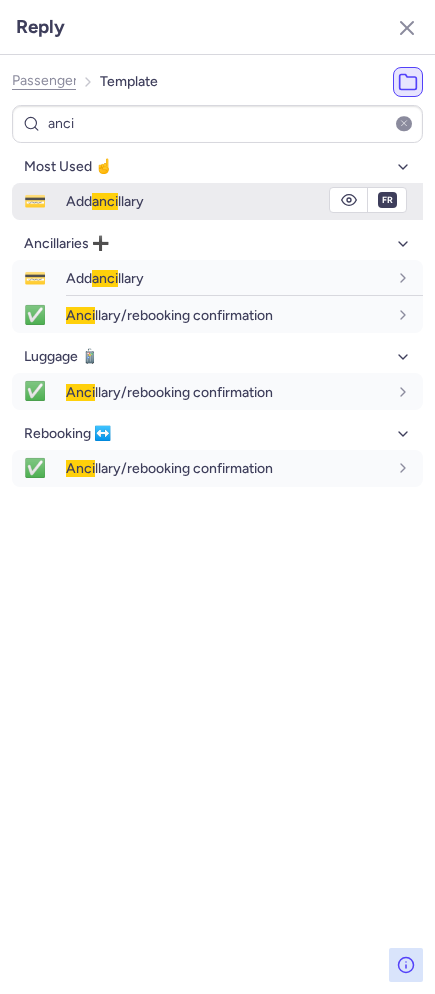 click on "Add  anci llary" at bounding box center [226, 201] 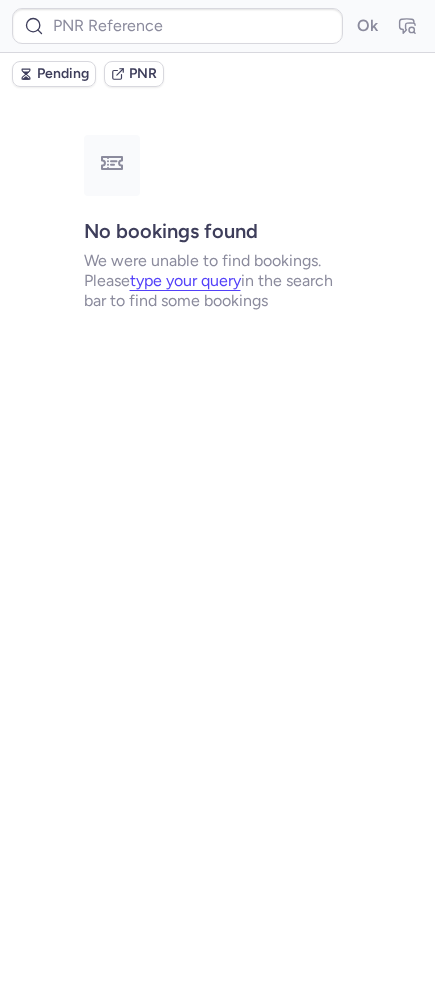 type on "DT1751912842782520" 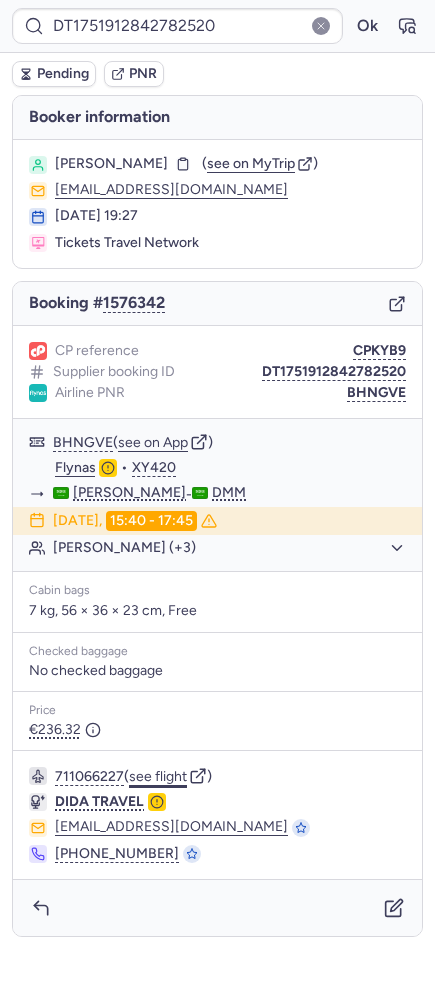 click on "see flight" 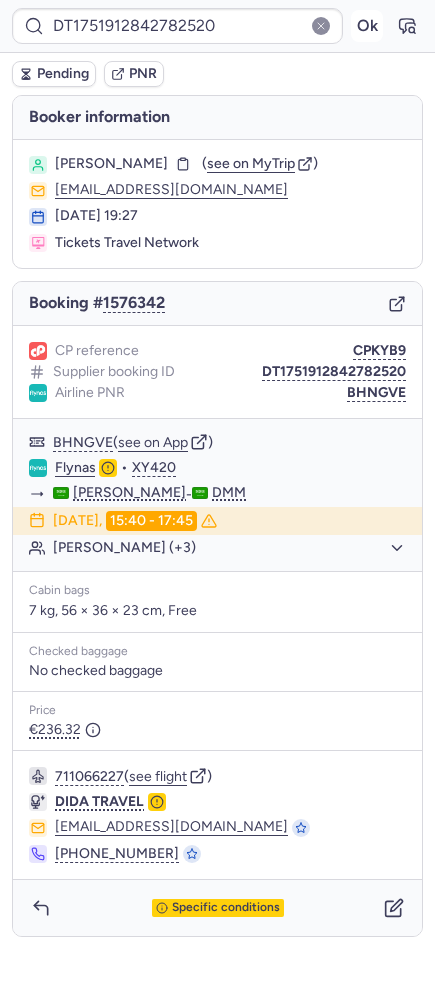 click on "Ok" at bounding box center (367, 26) 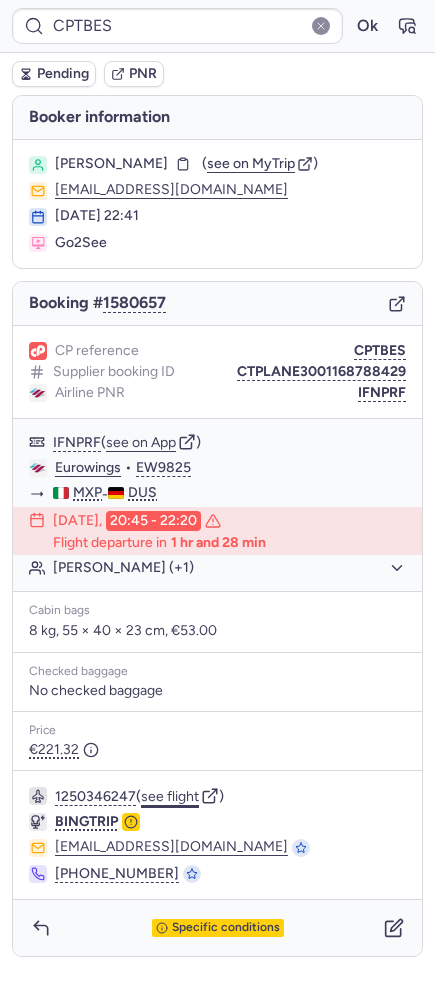 click on "see flight" 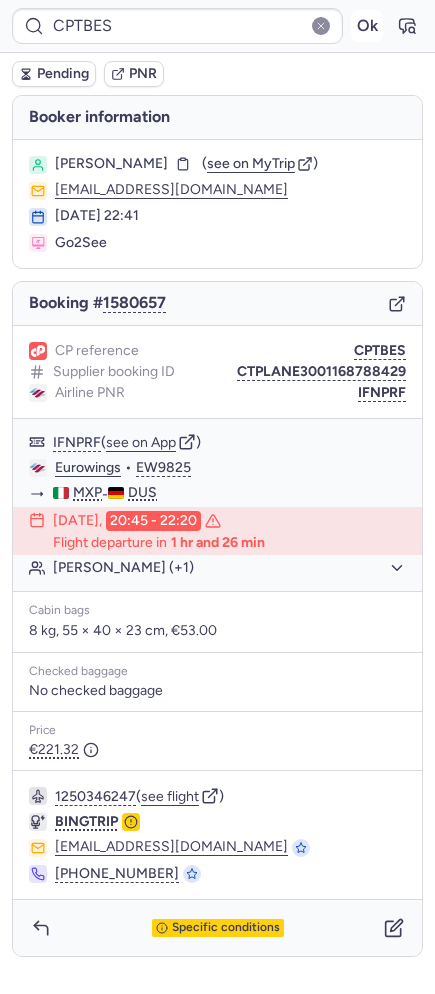 click on "Ok" at bounding box center [367, 26] 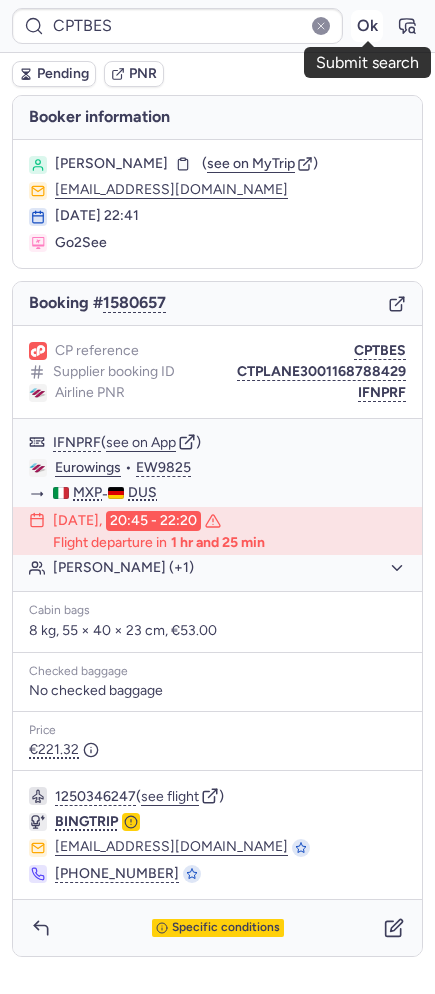 click on "Ok" at bounding box center (367, 26) 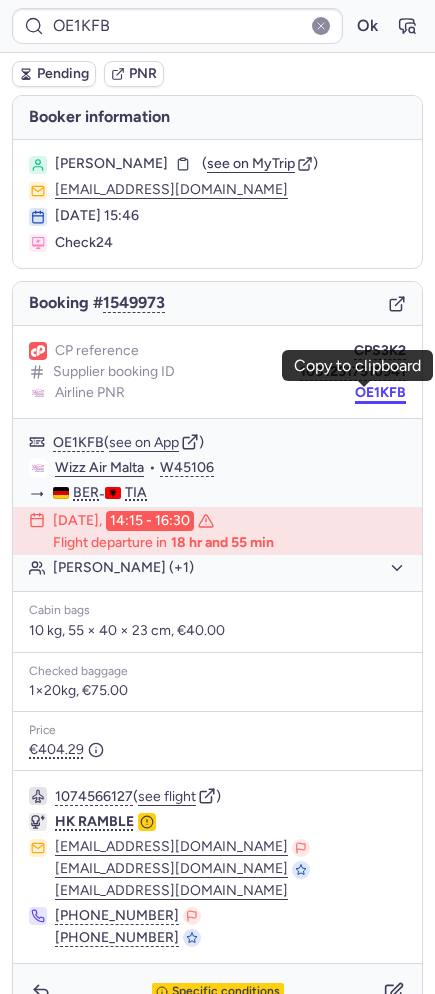 click on "OE1KFB" at bounding box center [380, 393] 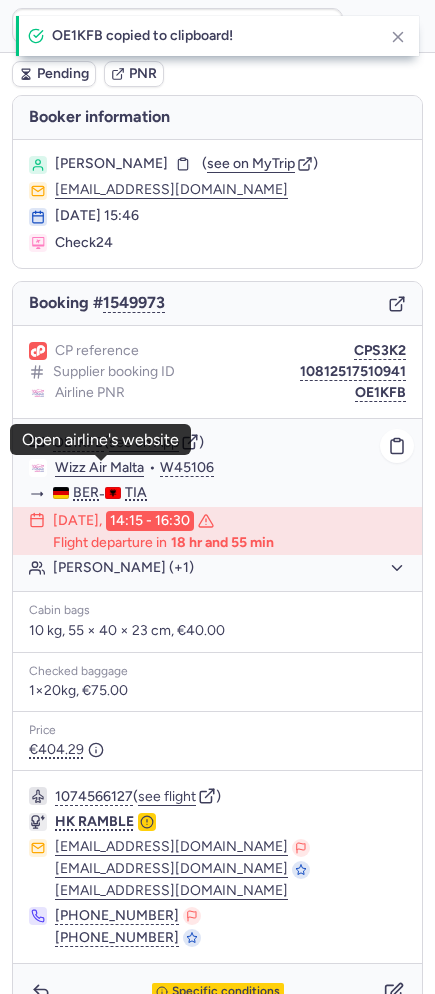 click on "Wizz Air Malta" 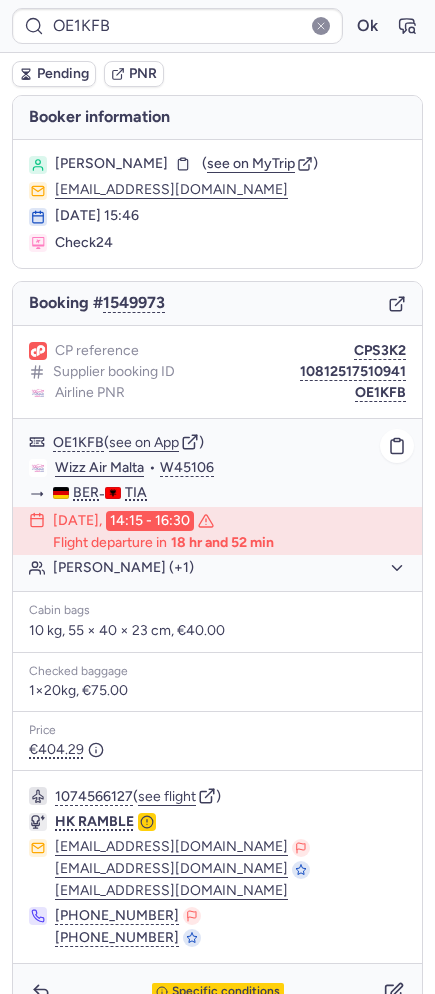 click on "[PERSON_NAME] (+1)" 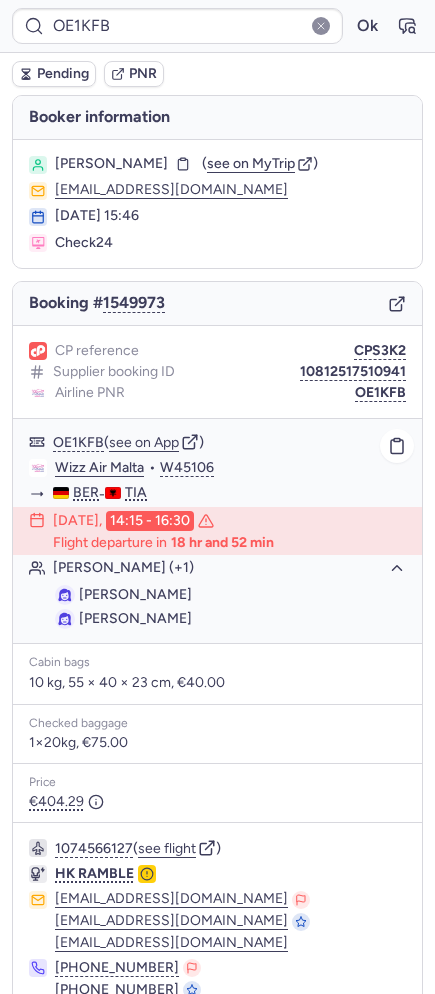 click on "[PERSON_NAME]" at bounding box center [135, 594] 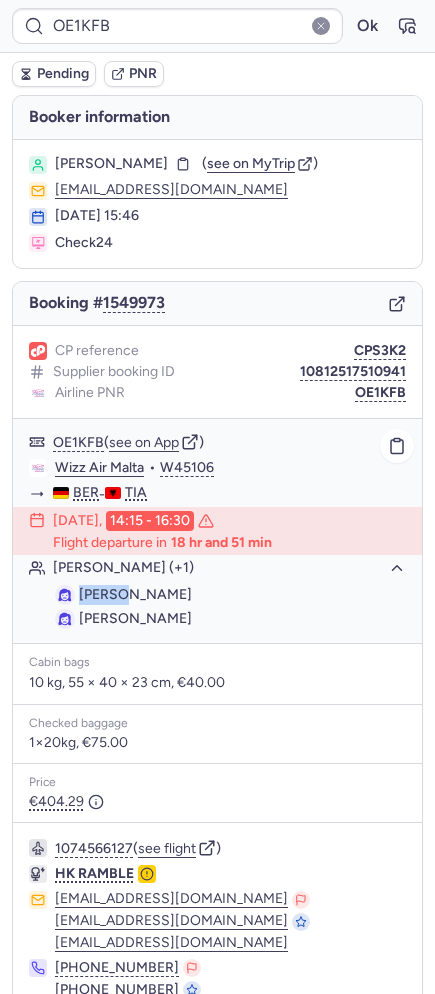 click on "[PERSON_NAME]" at bounding box center (135, 594) 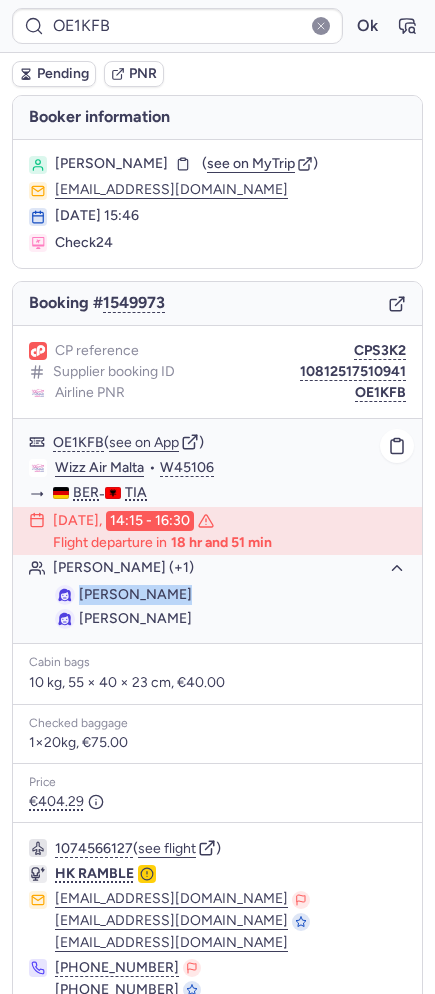 click on "[PERSON_NAME]" at bounding box center [135, 594] 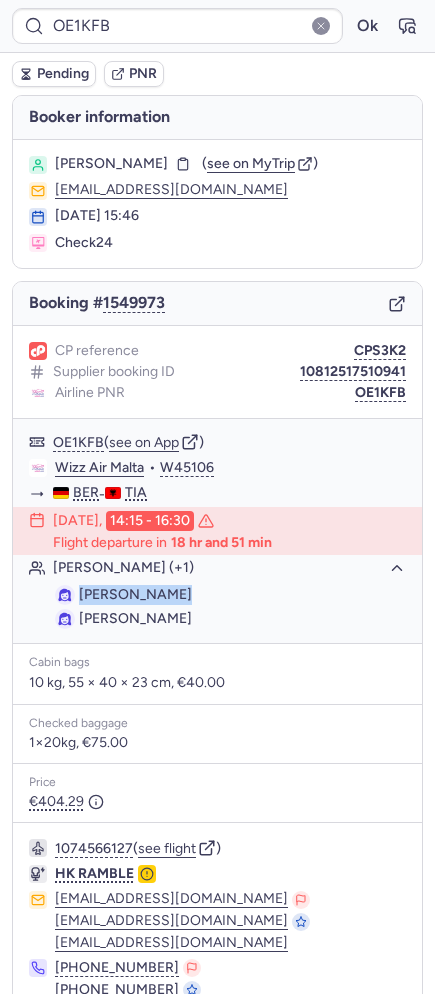 copy on "[PERSON_NAME]" 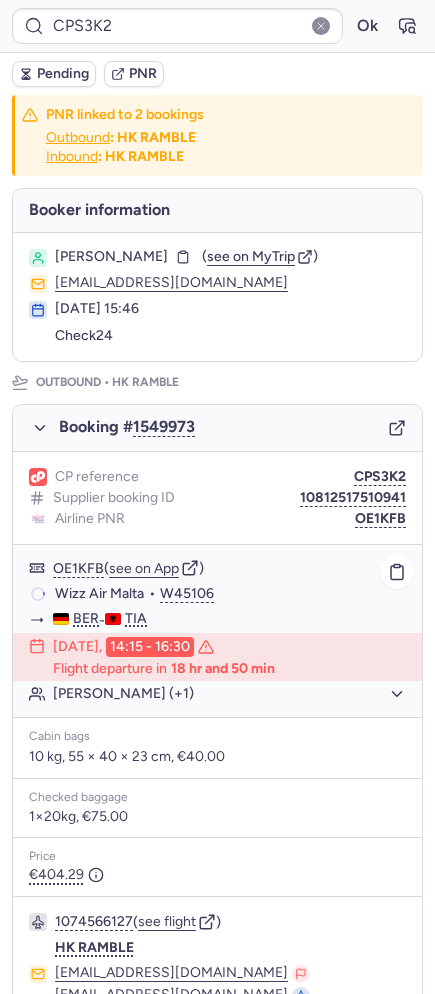 scroll, scrollTop: 870, scrollLeft: 0, axis: vertical 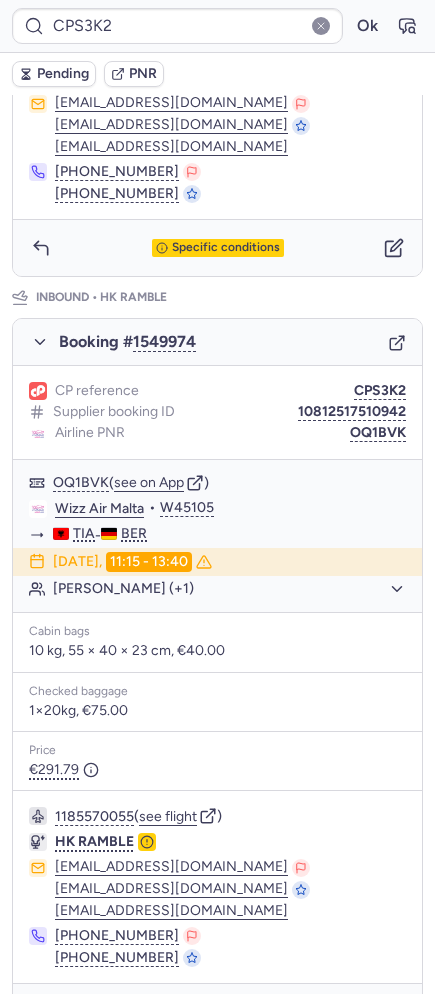 type on "CPR9WF" 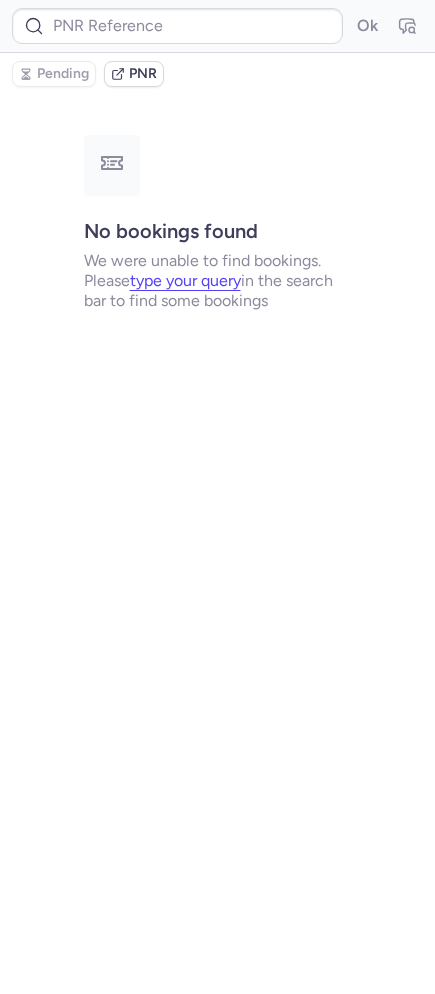 scroll, scrollTop: 0, scrollLeft: 0, axis: both 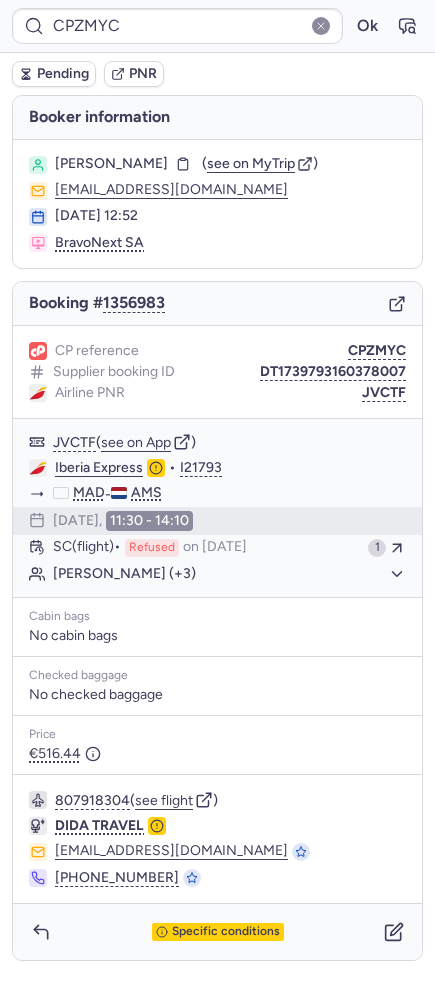 type on "CP5TTA" 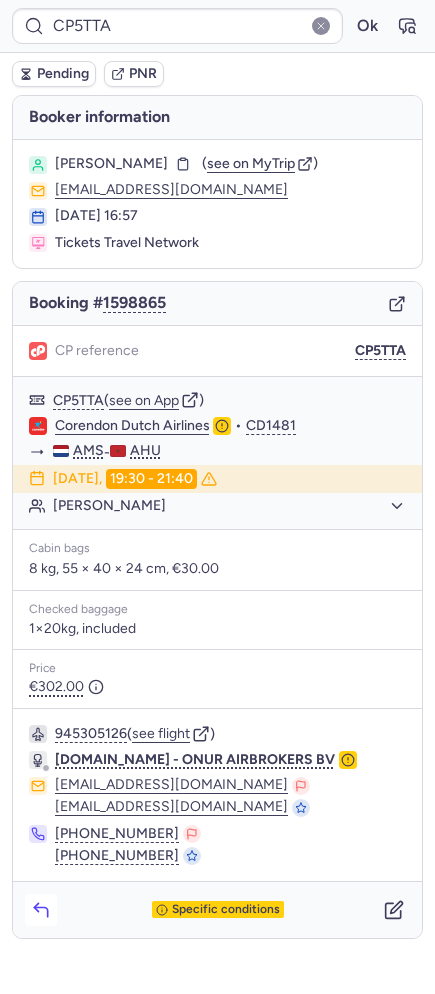 click 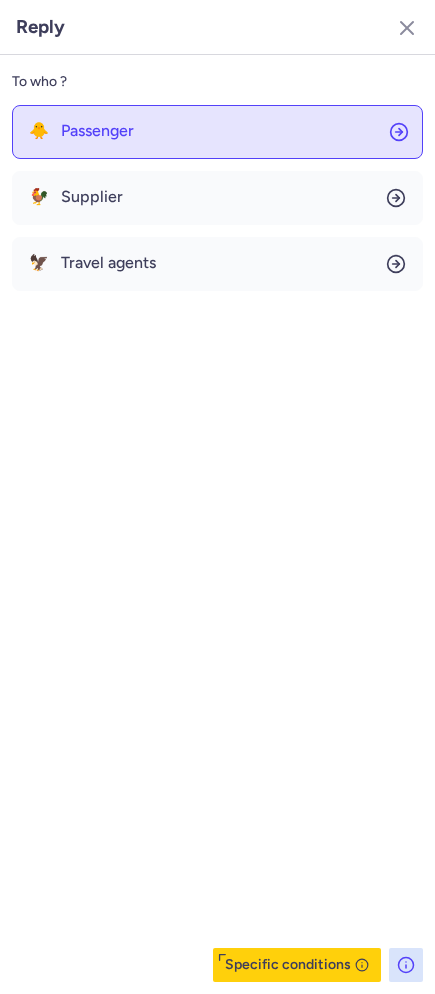 click on "Passenger" at bounding box center [97, 131] 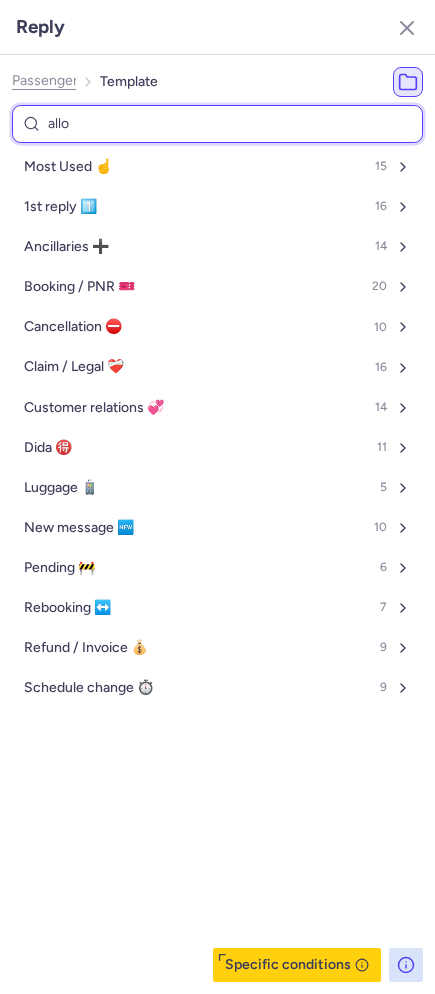 type on "allow" 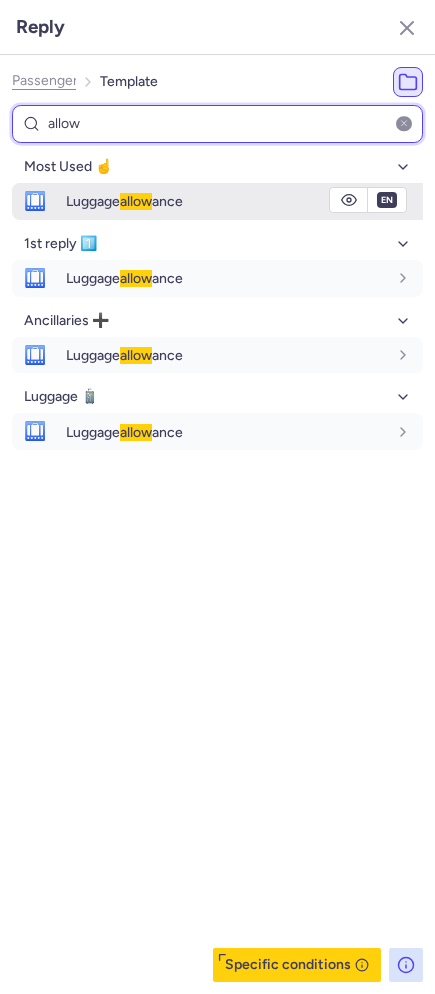 type on "allow" 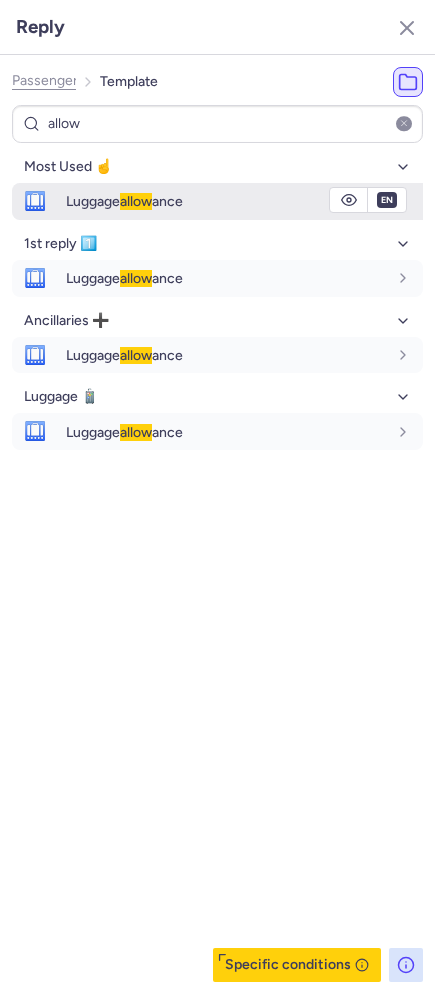 click on "Luggage  allow ance" at bounding box center [124, 201] 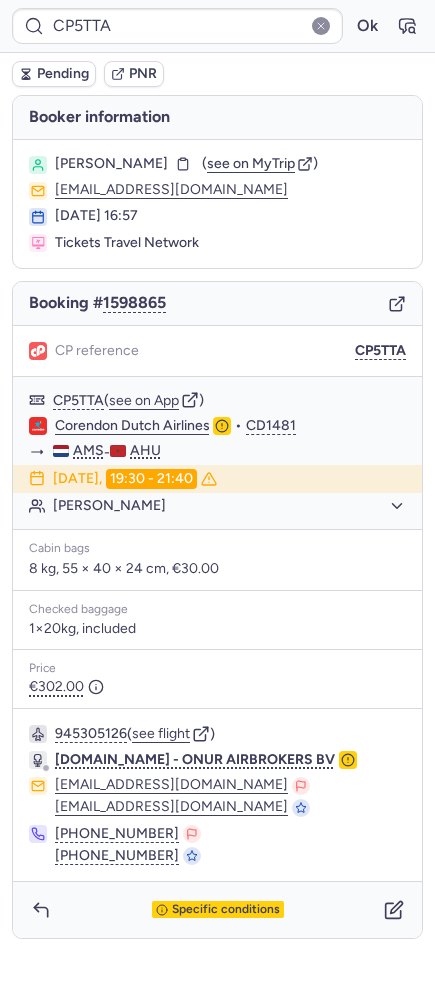 type on "CPZMYC" 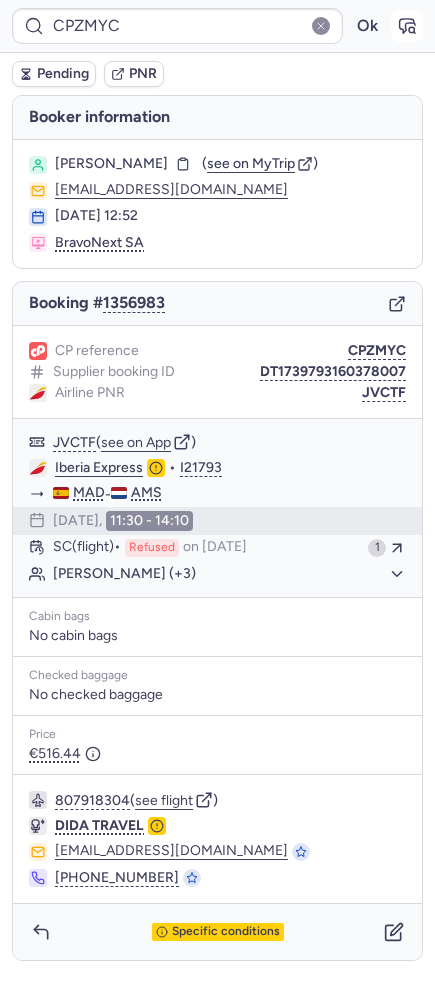 click 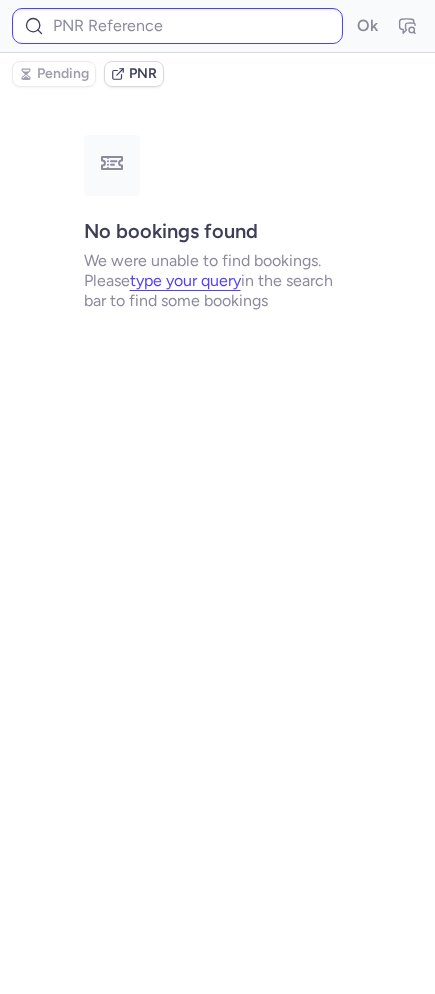 type on "CPZMYC" 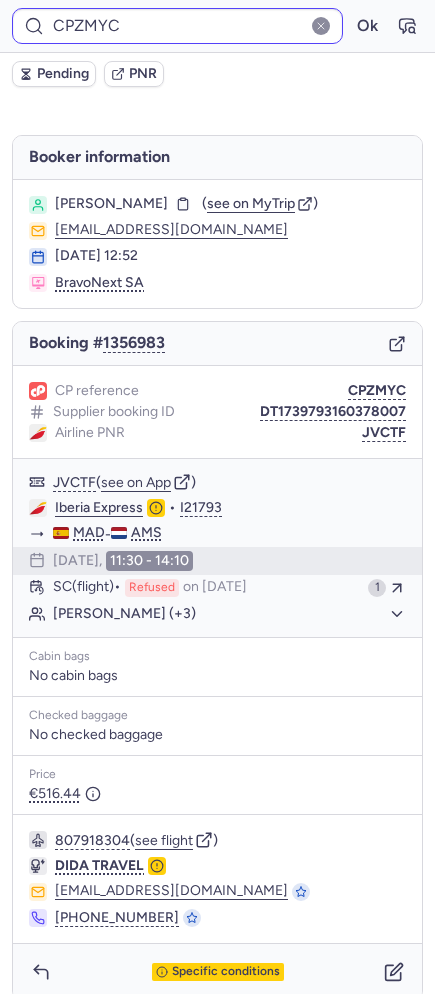 type on "CP74IW" 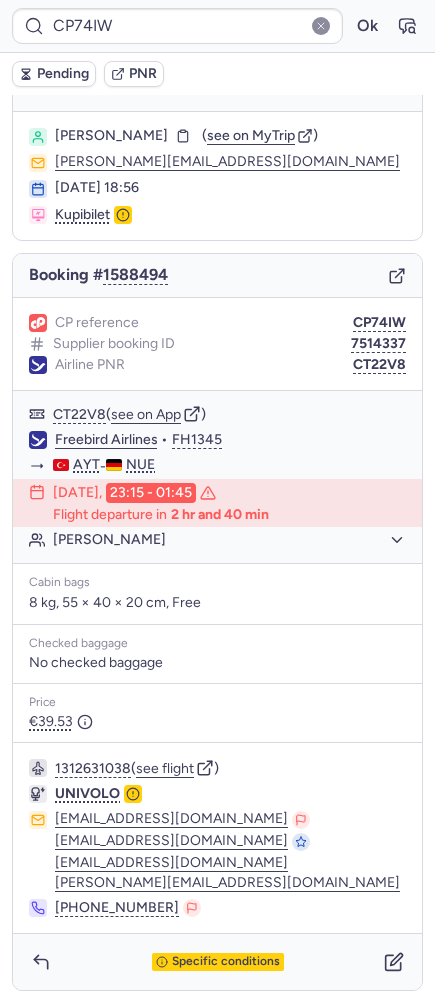 scroll, scrollTop: 37, scrollLeft: 0, axis: vertical 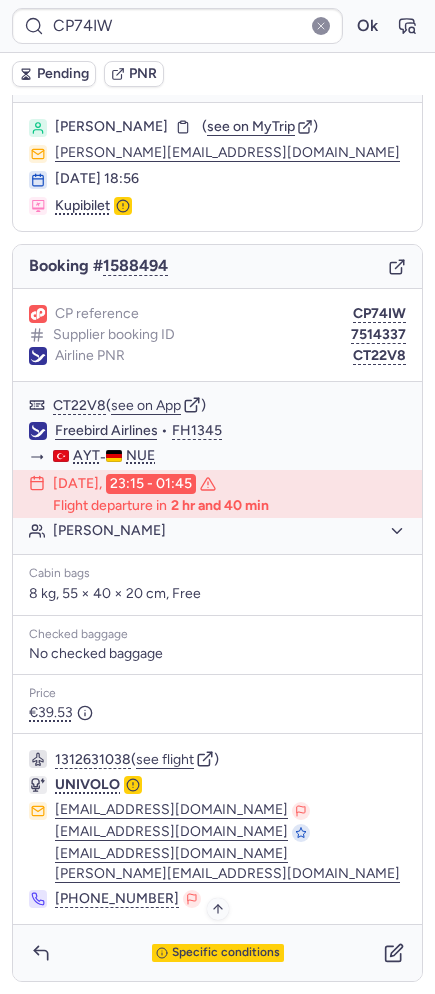 click on "Specific conditions" at bounding box center [226, 953] 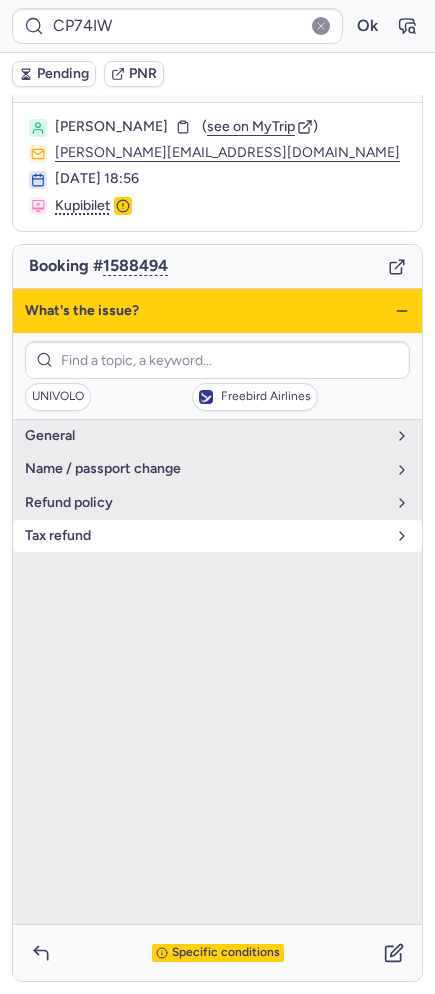 click on "tax refund" at bounding box center [217, 536] 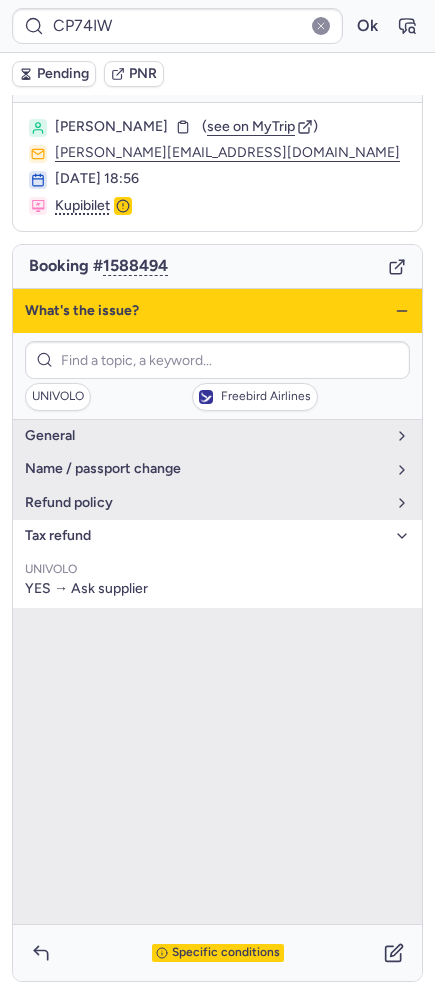 drag, startPoint x: 393, startPoint y: 310, endPoint x: 383, endPoint y: 313, distance: 10.440307 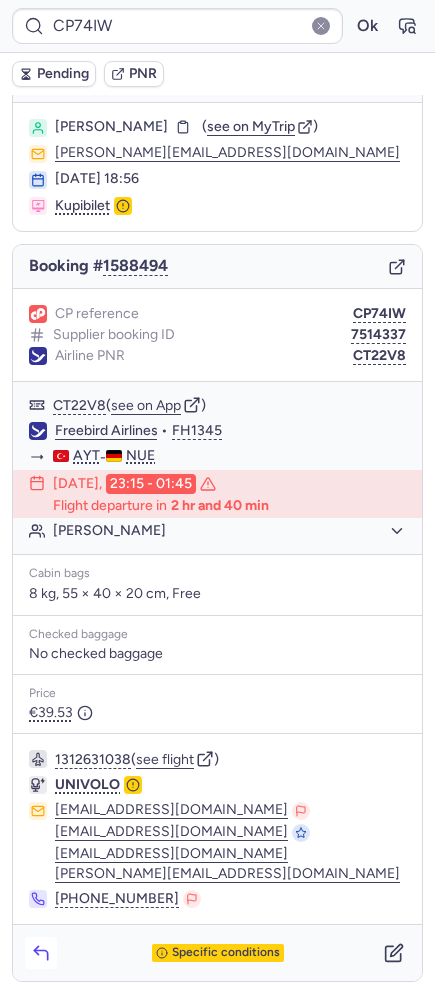 click at bounding box center (41, 953) 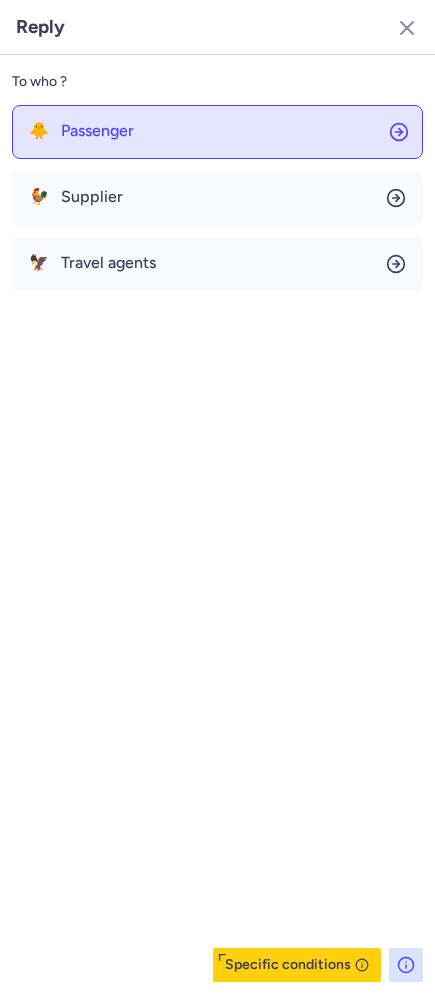 click on "Passenger" at bounding box center [97, 131] 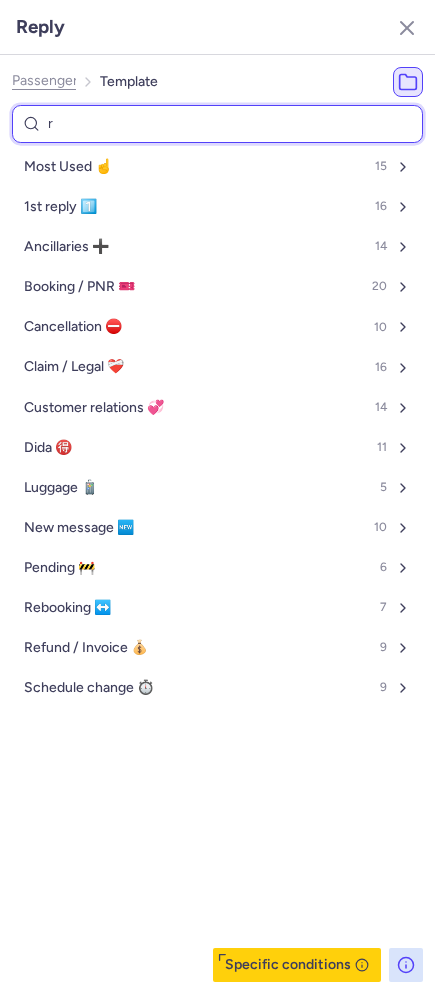 type on "re" 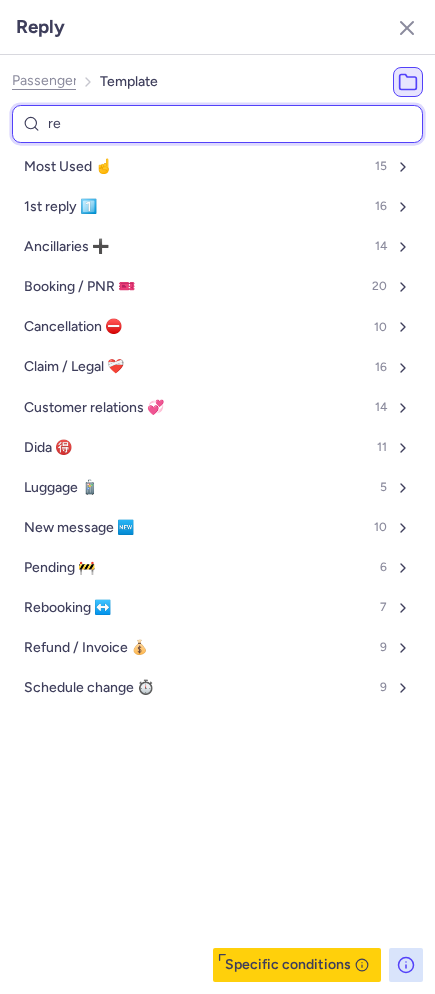 select on "en" 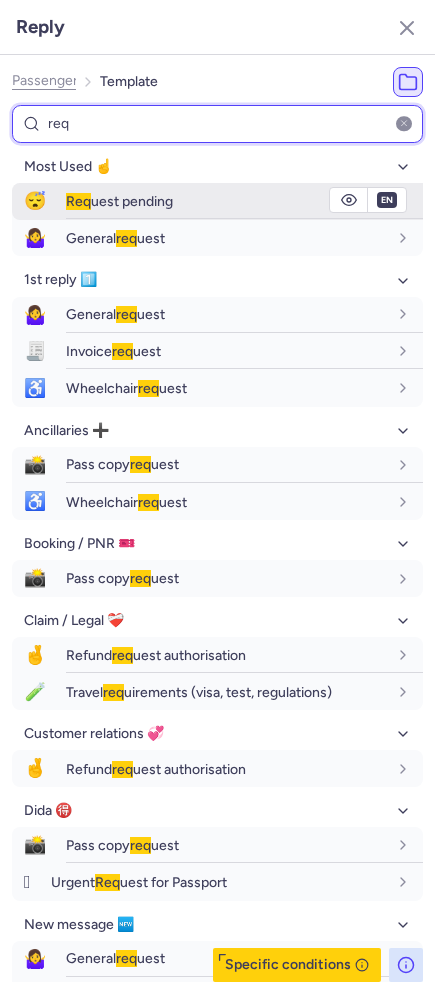 type on "req" 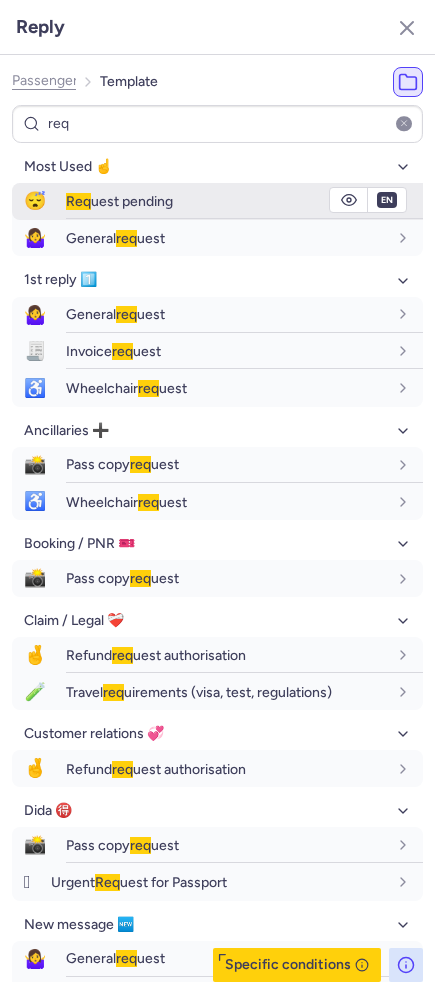 click on "Req uest pending" at bounding box center (119, 201) 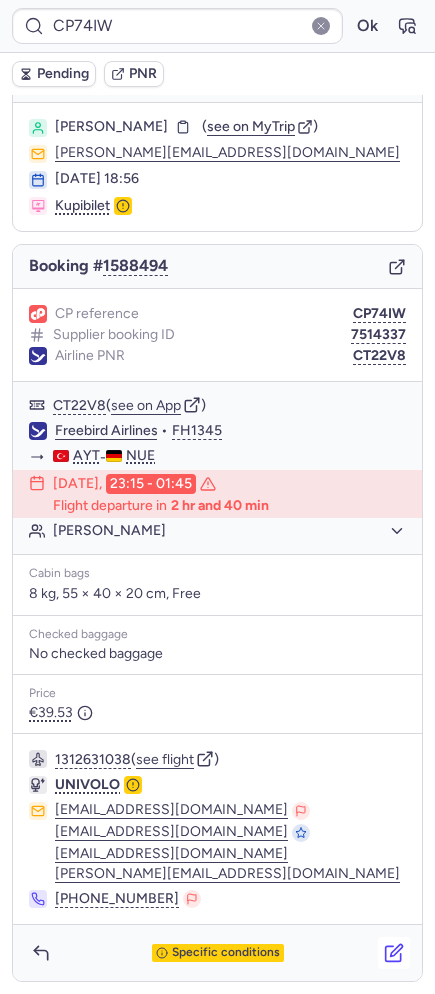 click 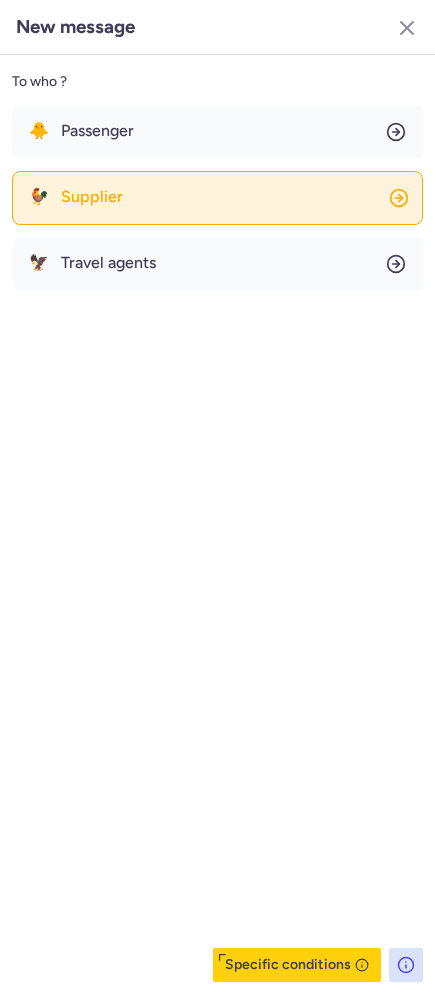 click on "🐓 Supplier" 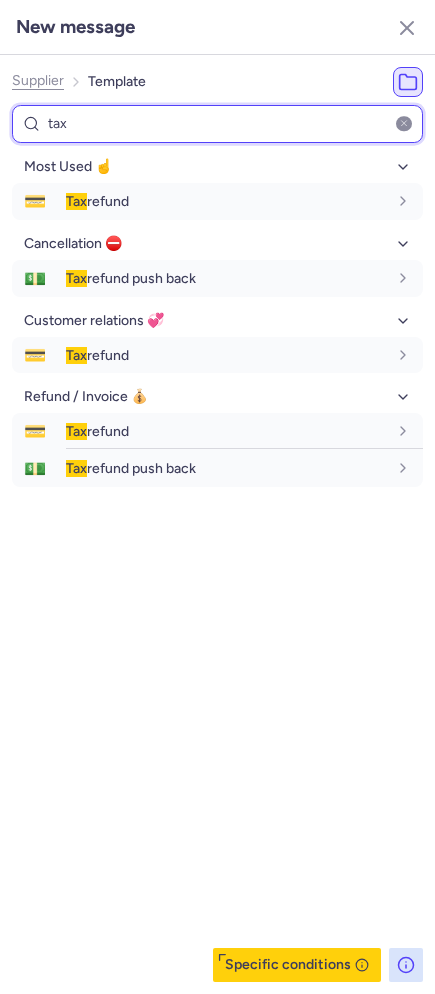 type on "tax" 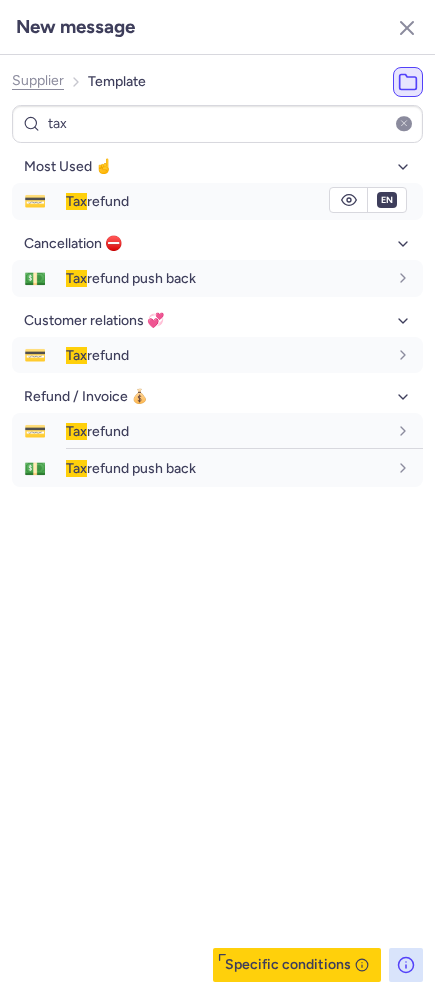click on "Tax  refund" at bounding box center [244, 201] 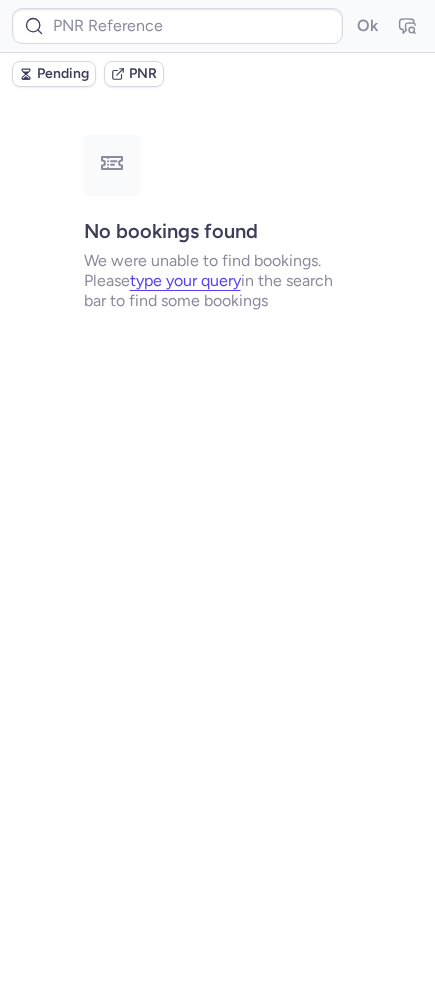 scroll, scrollTop: 0, scrollLeft: 0, axis: both 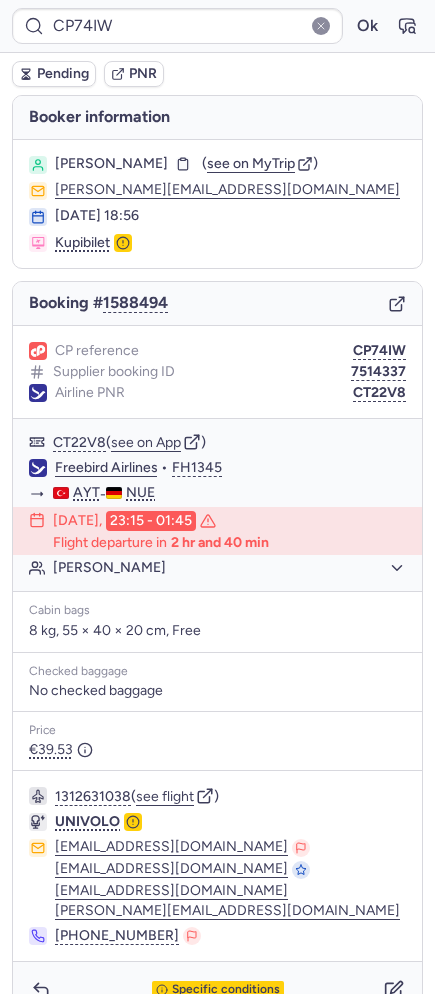 click on "Pending" at bounding box center [63, 74] 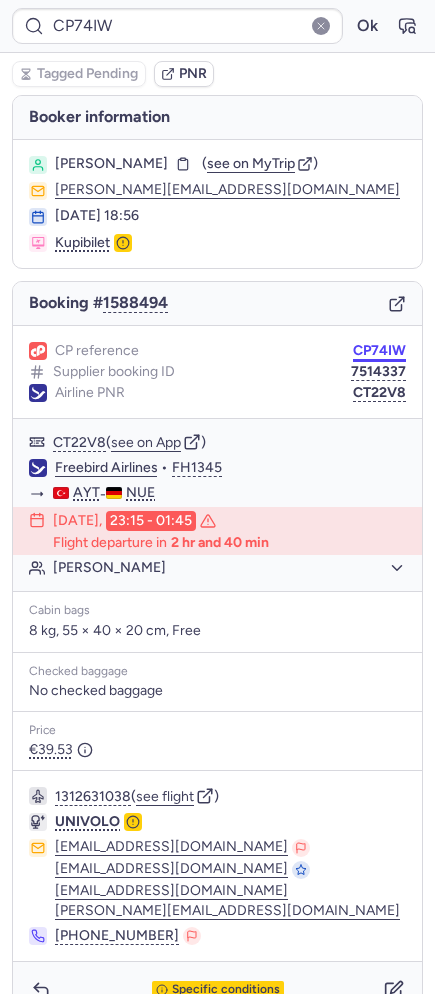 click on "CP74IW" at bounding box center [379, 351] 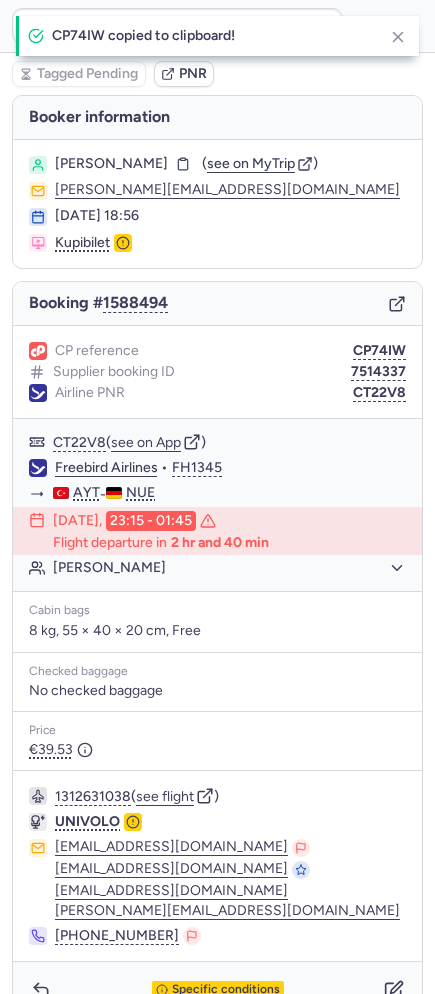 type on "CPLJKF" 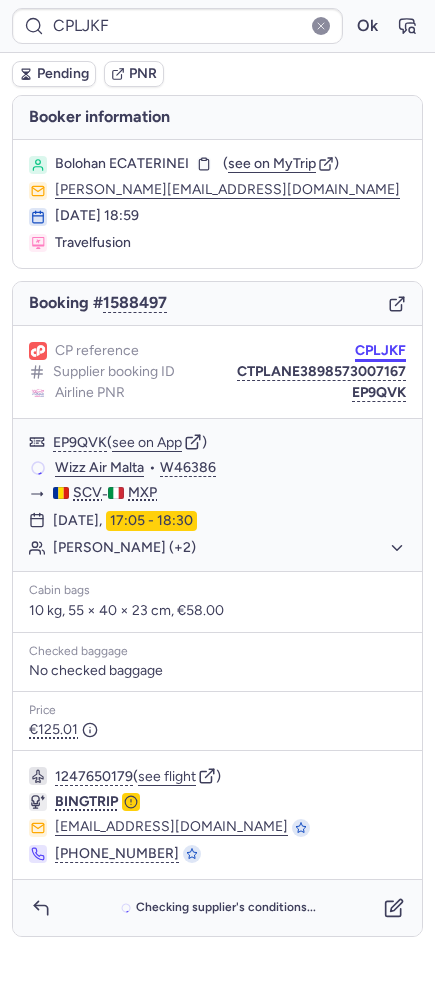 click on "CPLJKF" at bounding box center (380, 351) 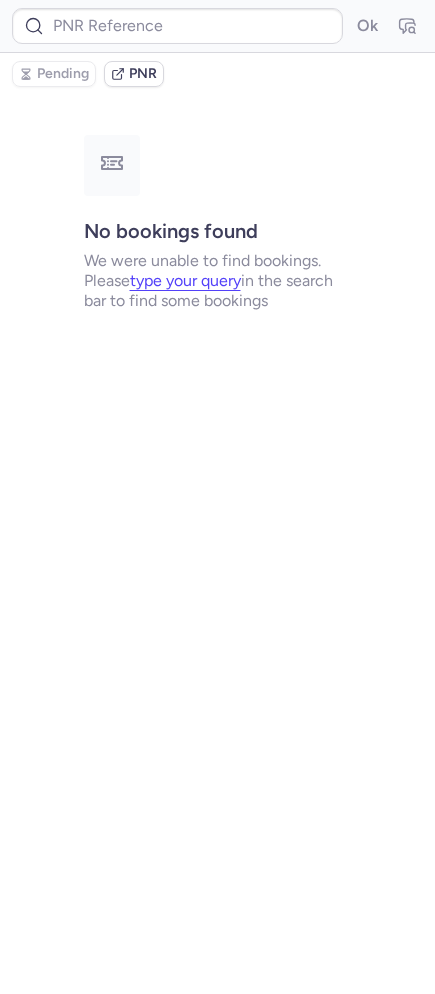 type on "CP74IW" 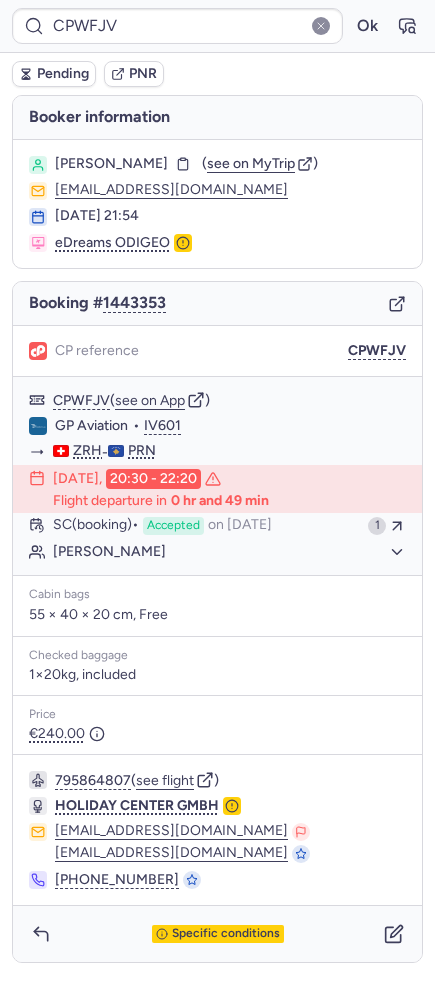 type on "CP74IW" 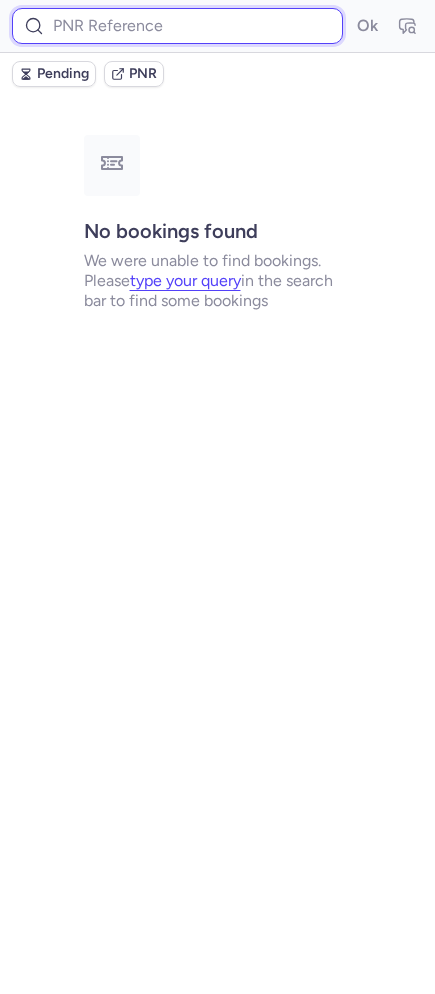 click at bounding box center (177, 26) 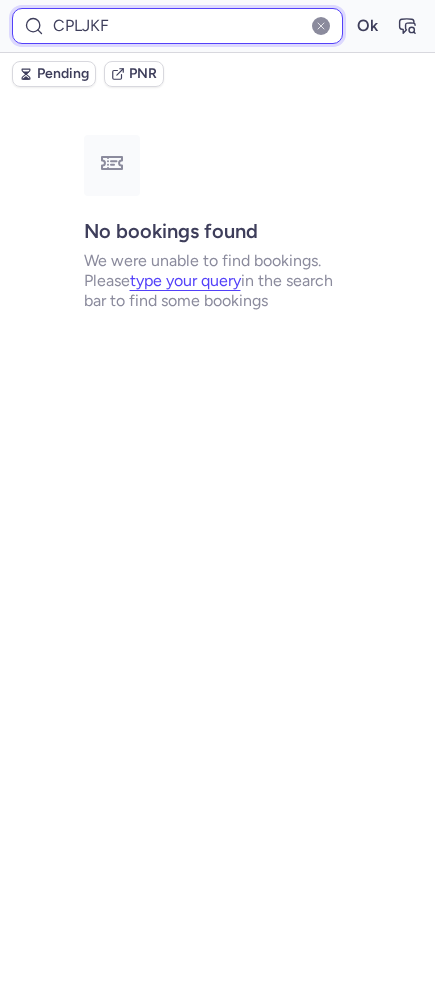 type on "CPLJKF" 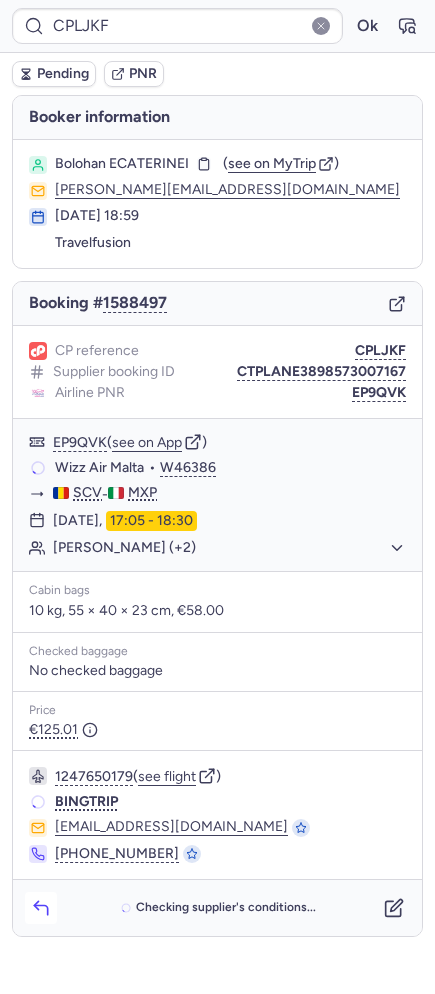 click 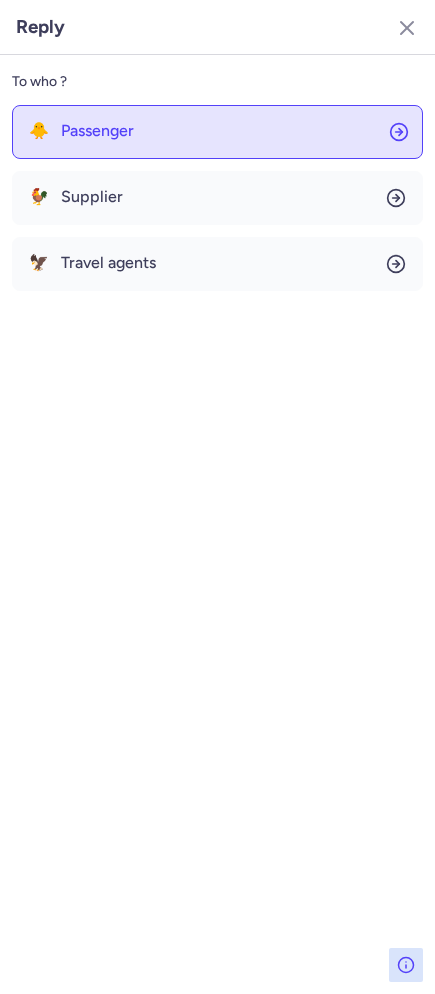 click on "🐥 Passenger" 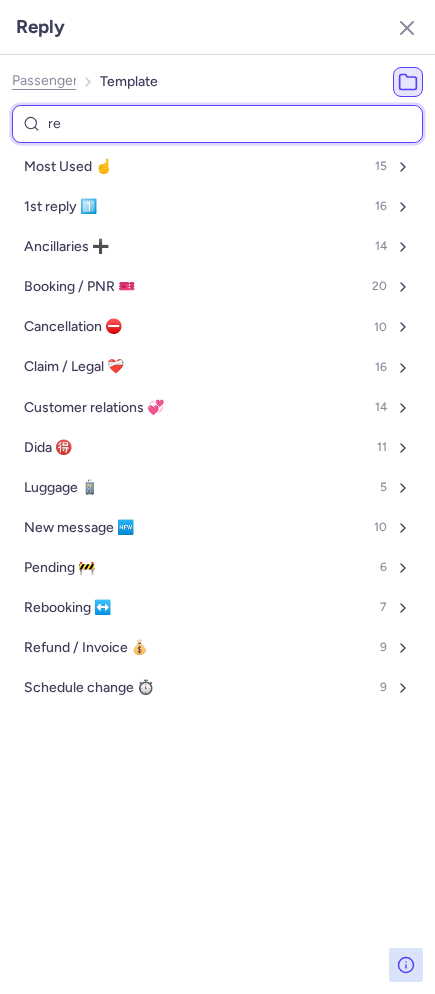 type on "ref" 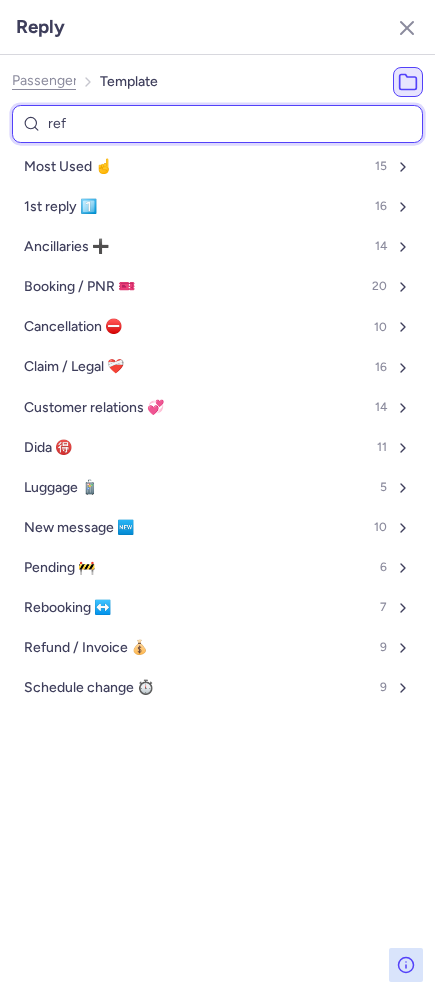 select on "en" 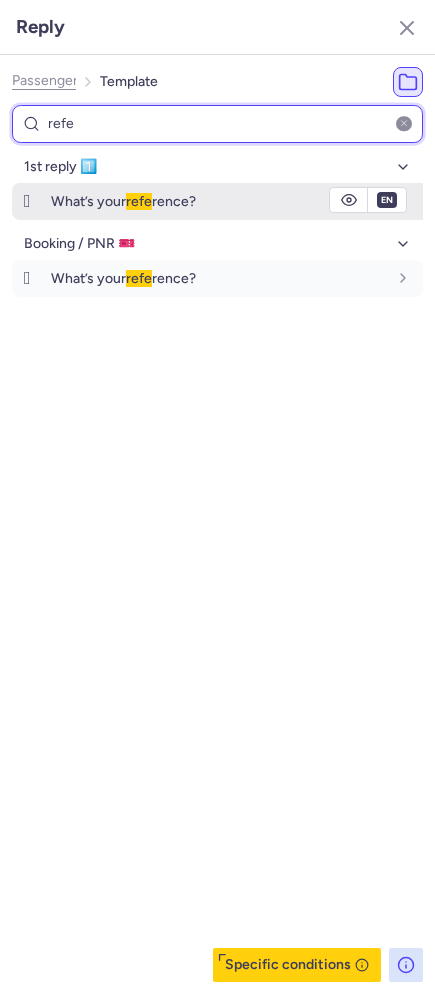 type on "refe" 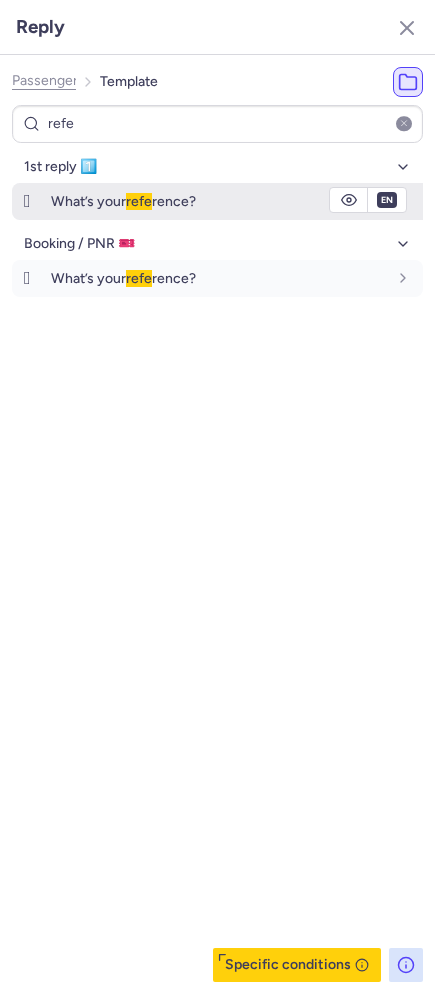 click on "refe" at bounding box center [139, 201] 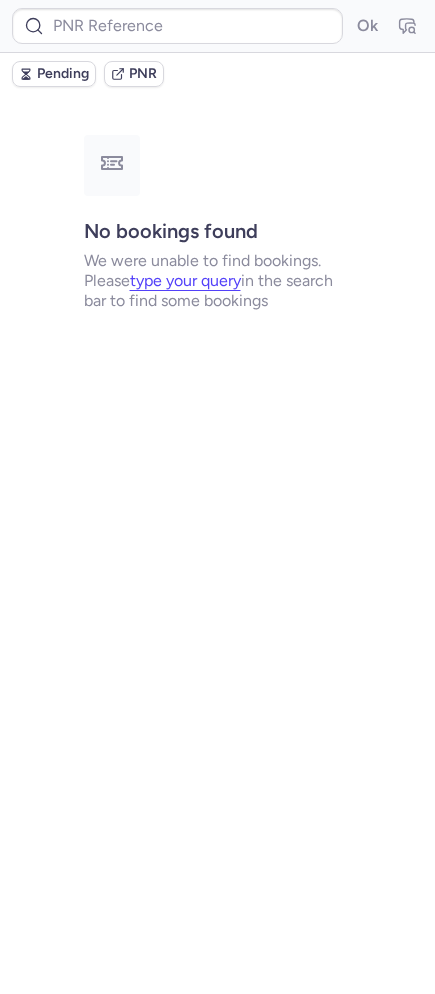 type on "CPJMPC" 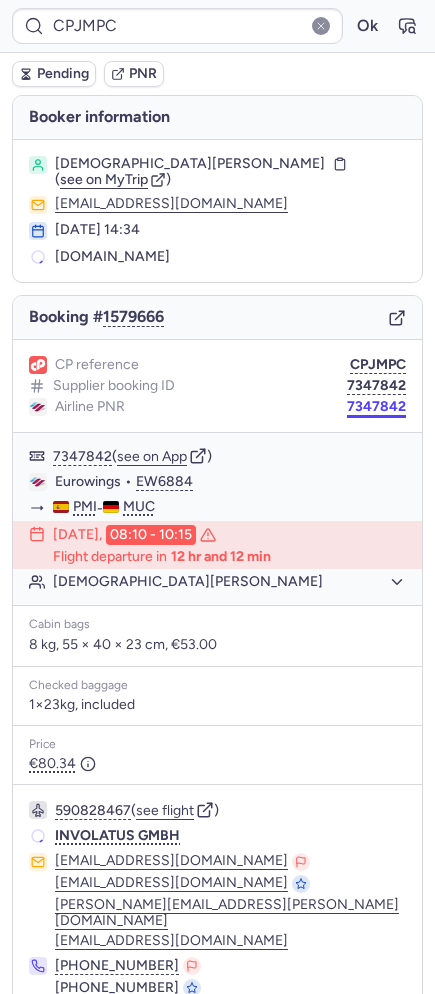 click on "7347842" at bounding box center [376, 407] 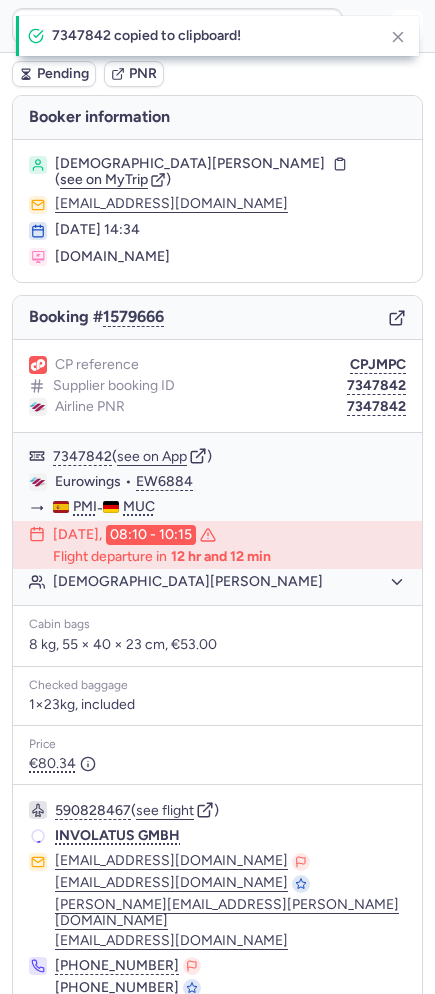 click 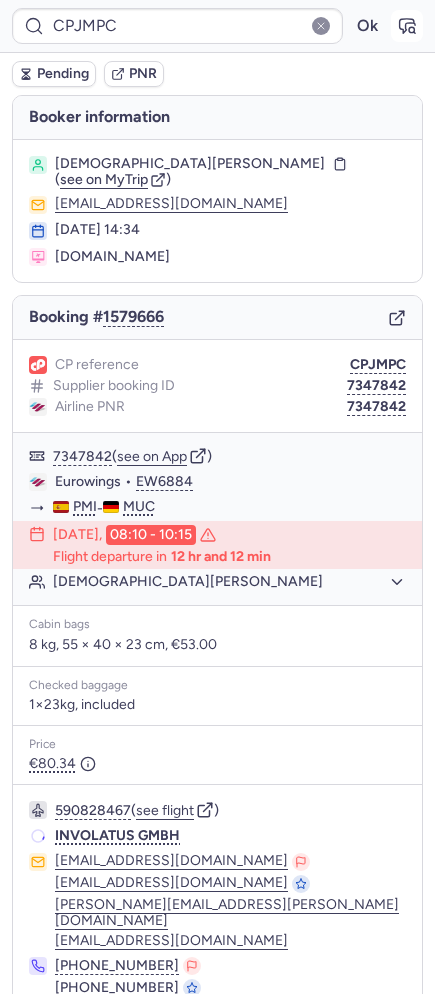 click 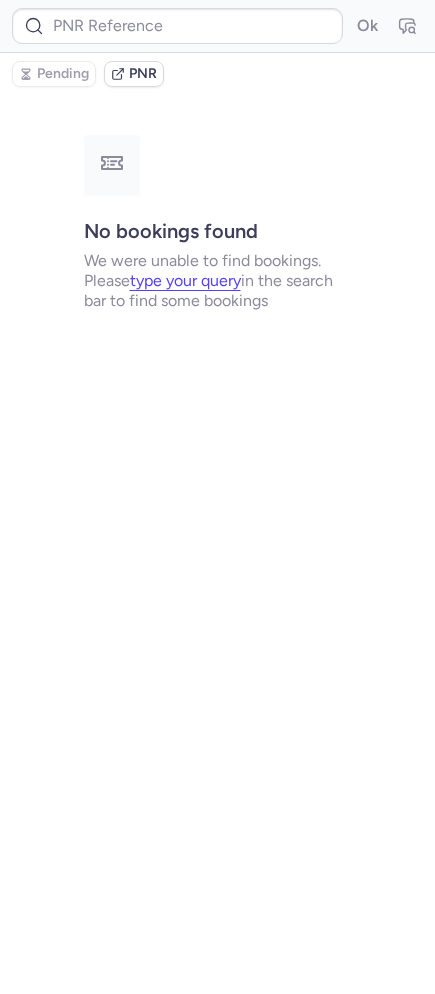 type on "CP8MPC" 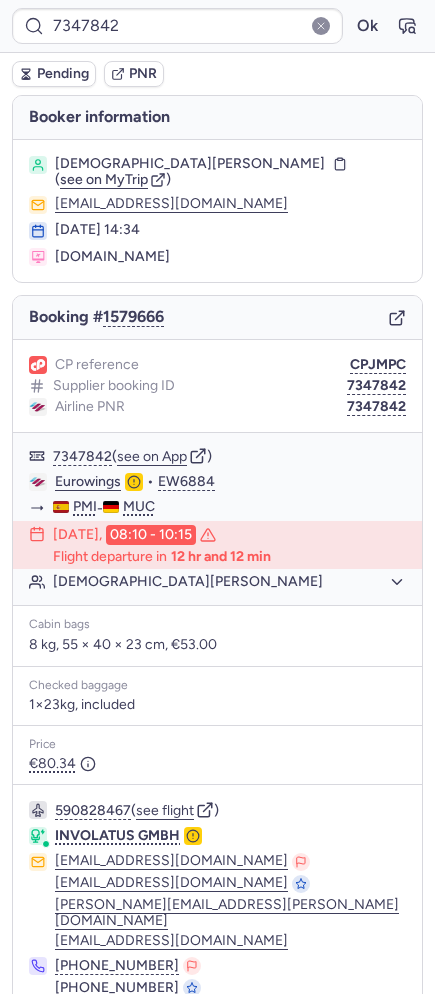 type on "CPJMPC" 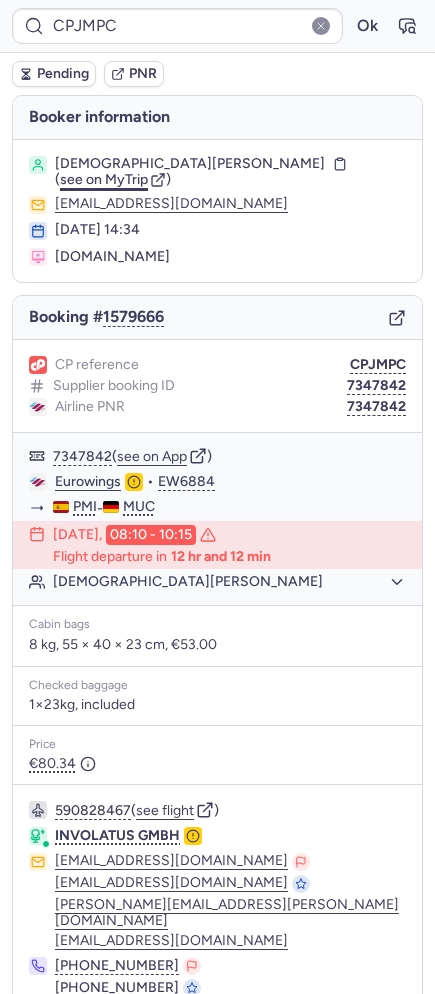 click on "see on MyTrip" at bounding box center (104, 179) 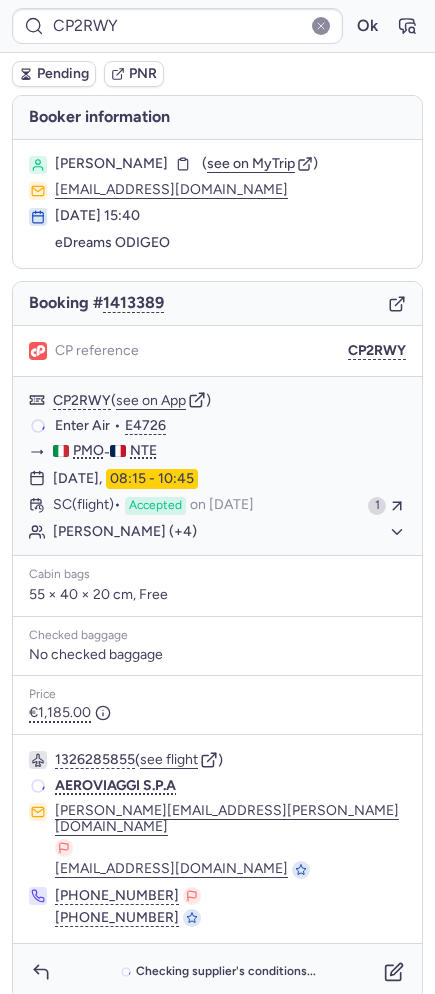 type on "CP6E7O" 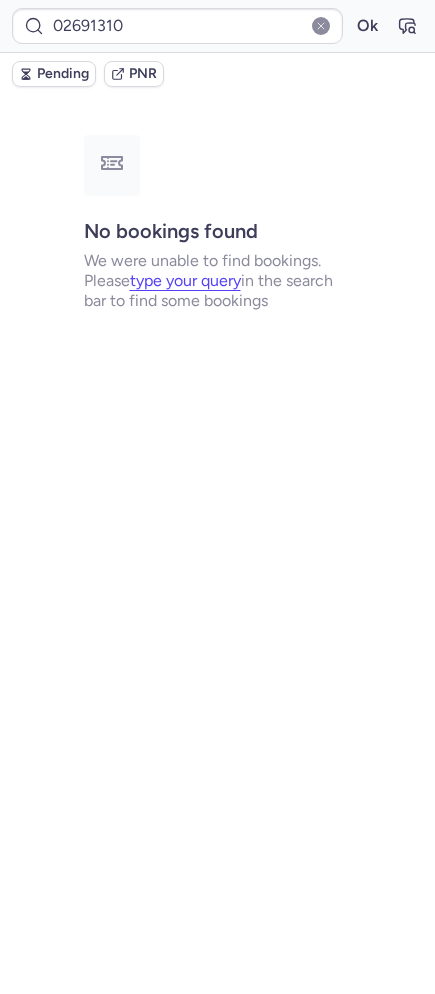 type on "CP8BL8" 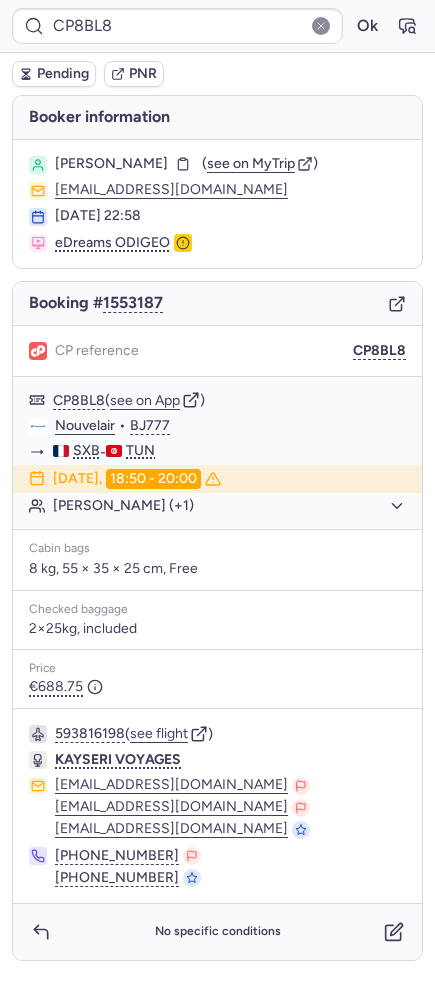 click on "Pending" at bounding box center [54, 74] 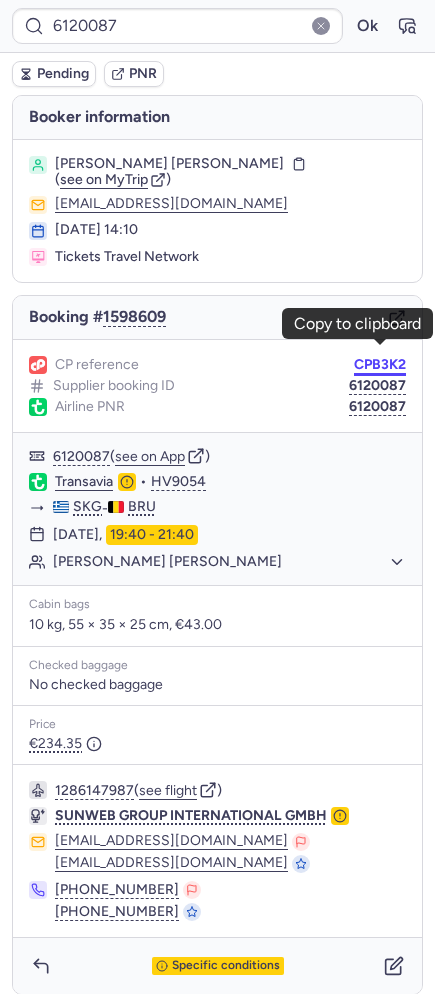 click on "CPB3K2" at bounding box center [380, 365] 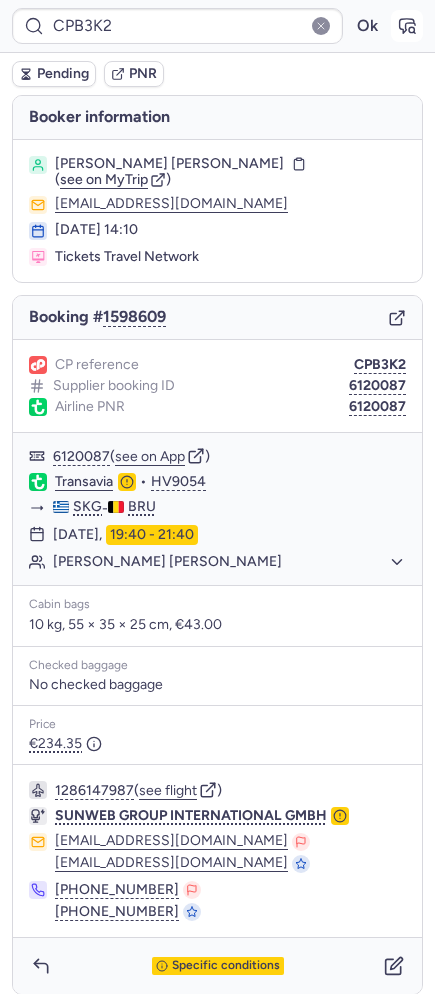 click 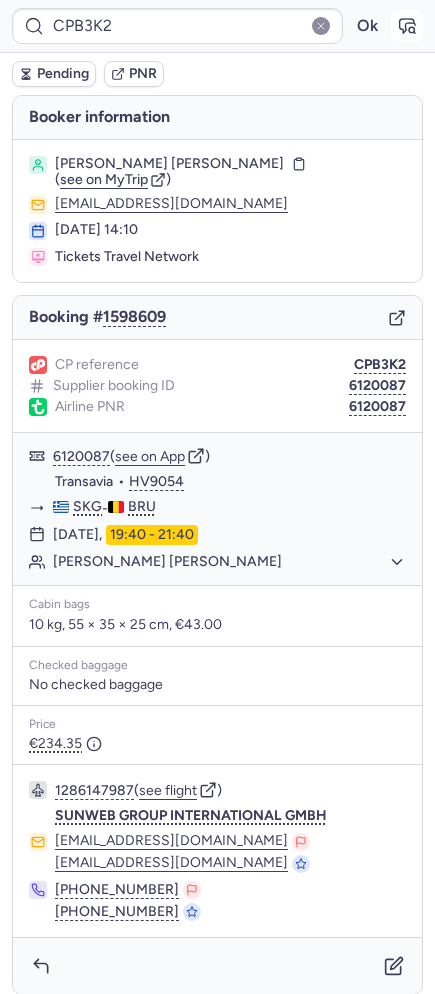 type on "CP8BL8" 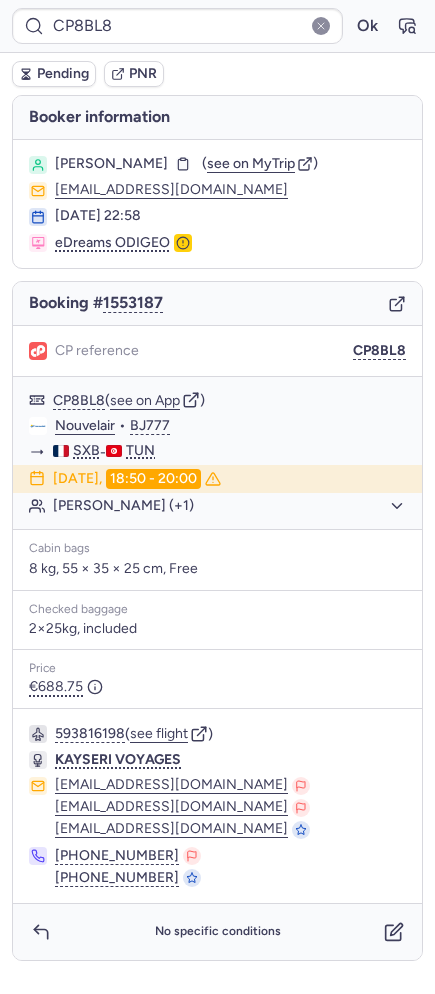 click on "Pending" at bounding box center [63, 74] 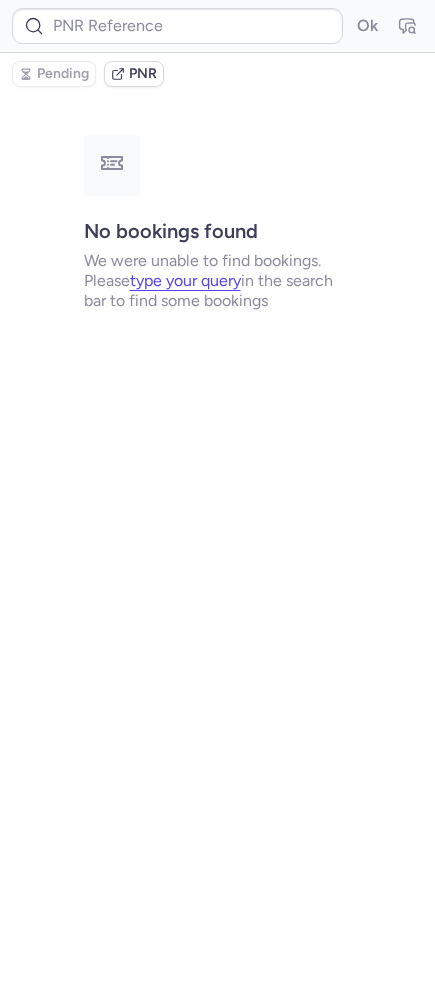 type on "CPZWTR" 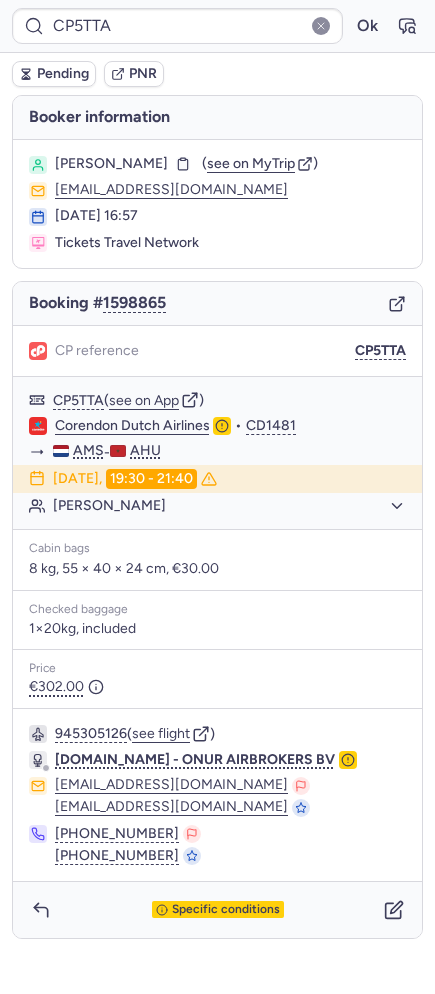 click on "Specific conditions" at bounding box center (217, 910) 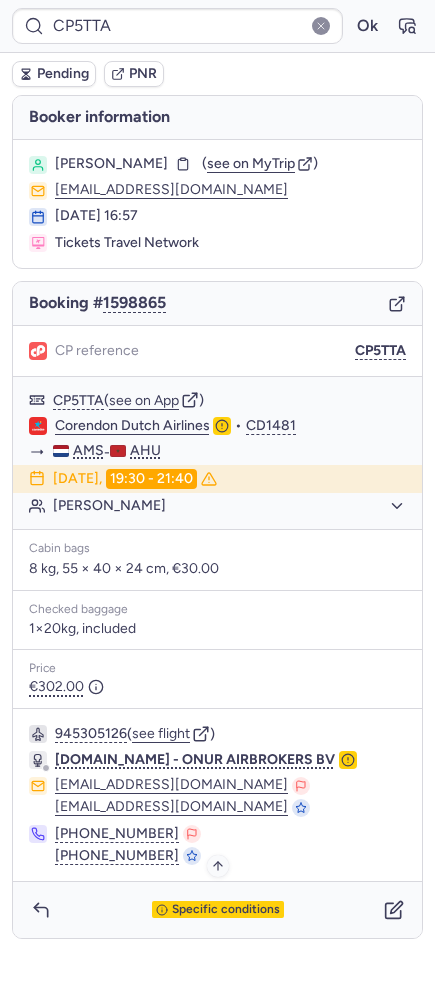 click on "Specific conditions" at bounding box center (226, 910) 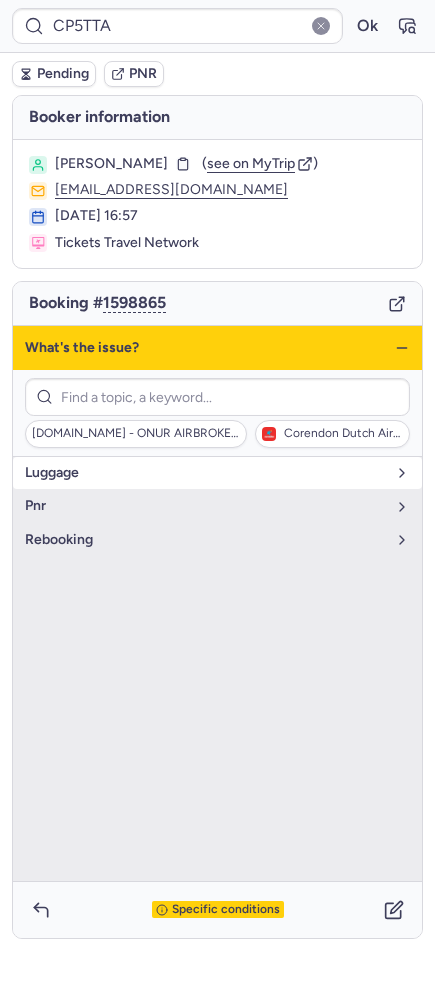 click on "luggage" at bounding box center [217, 473] 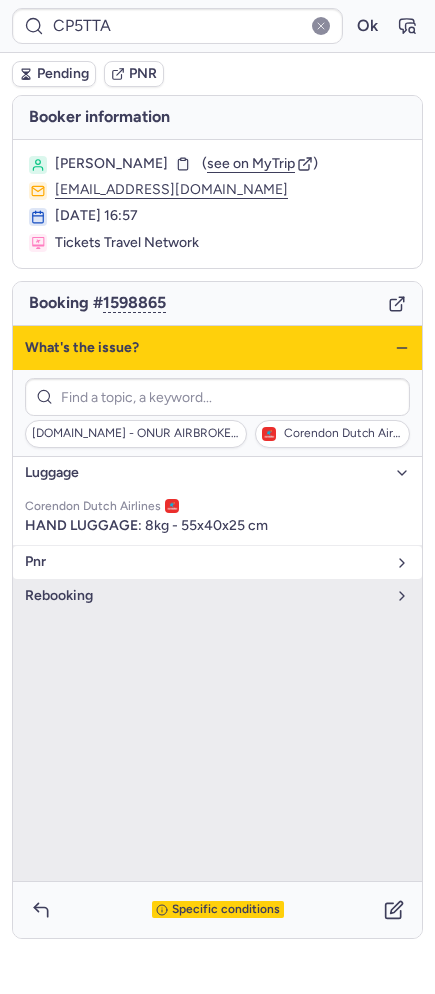 click on "pnr" at bounding box center [217, 562] 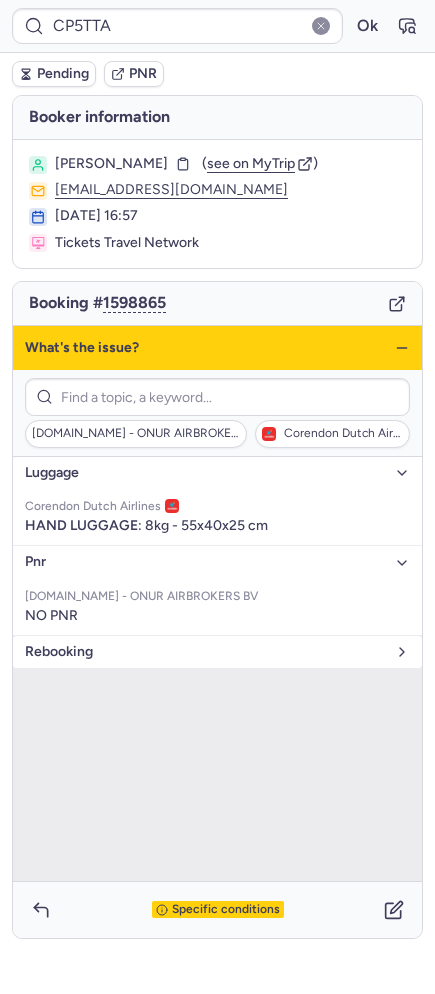 click on "rebooking" at bounding box center (217, 652) 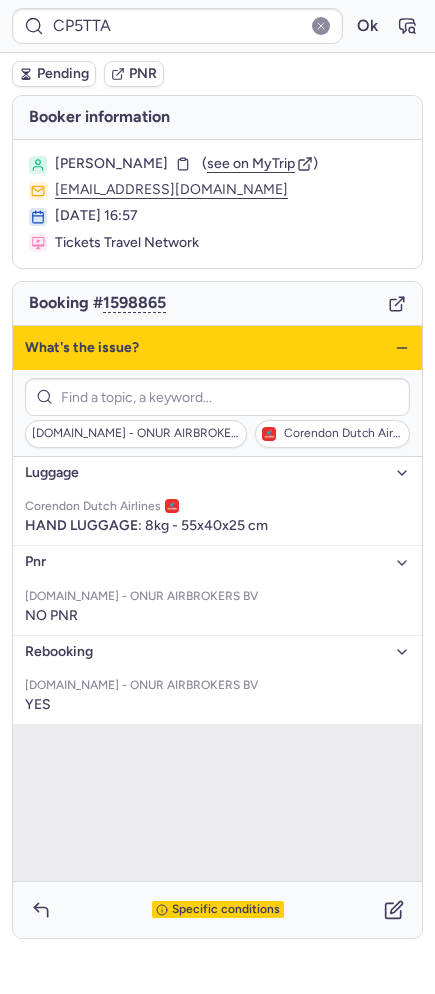 click 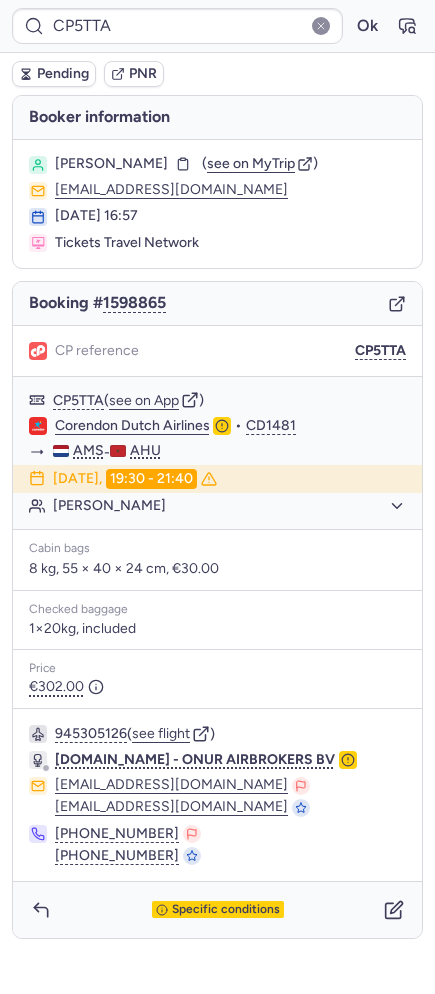 click on "Specific conditions" at bounding box center [226, 910] 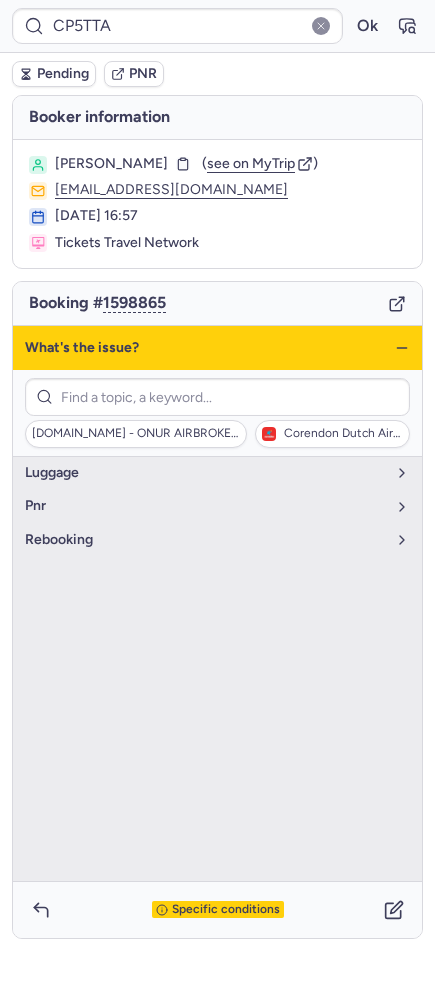 click 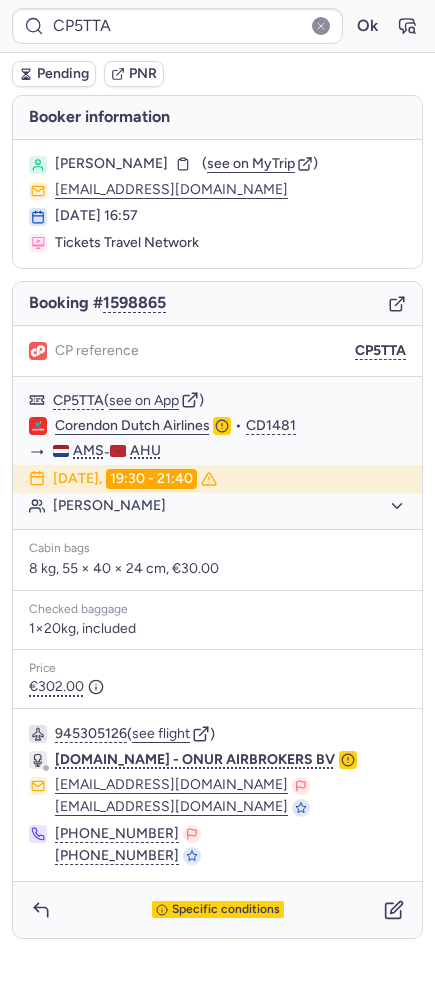 click on "Pending" at bounding box center [63, 74] 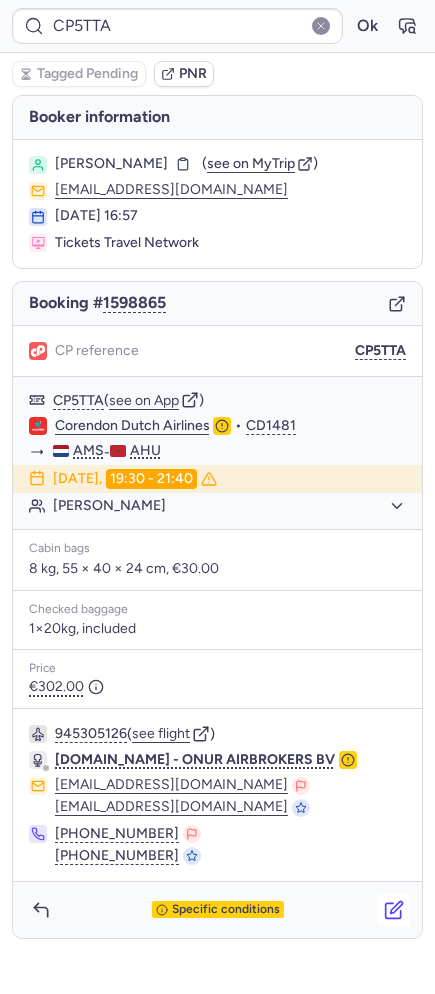 click 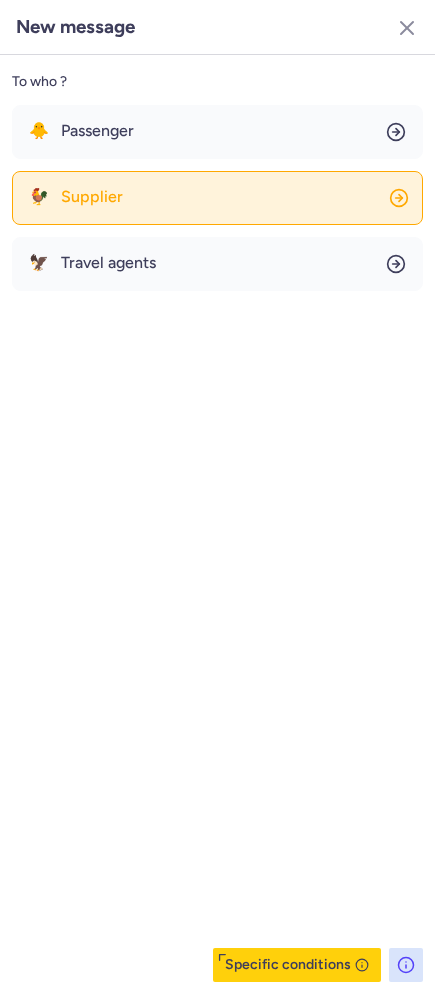 click on "🐓 Supplier" 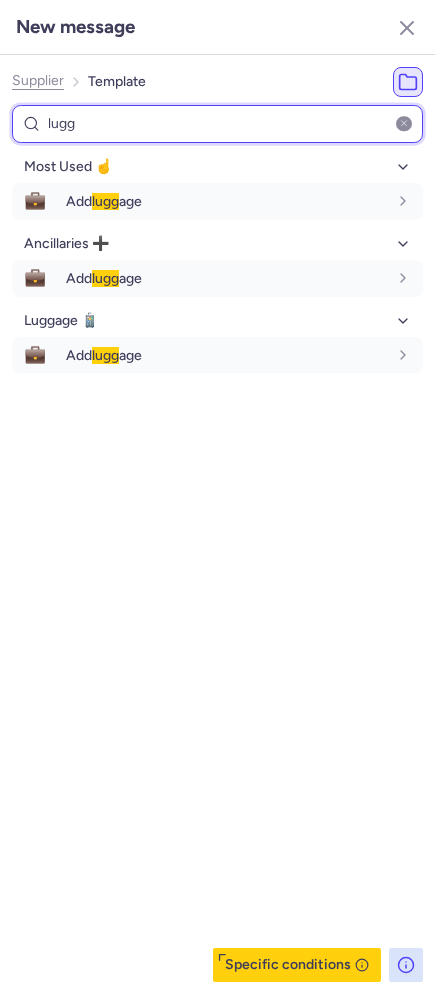 type on "lugg" 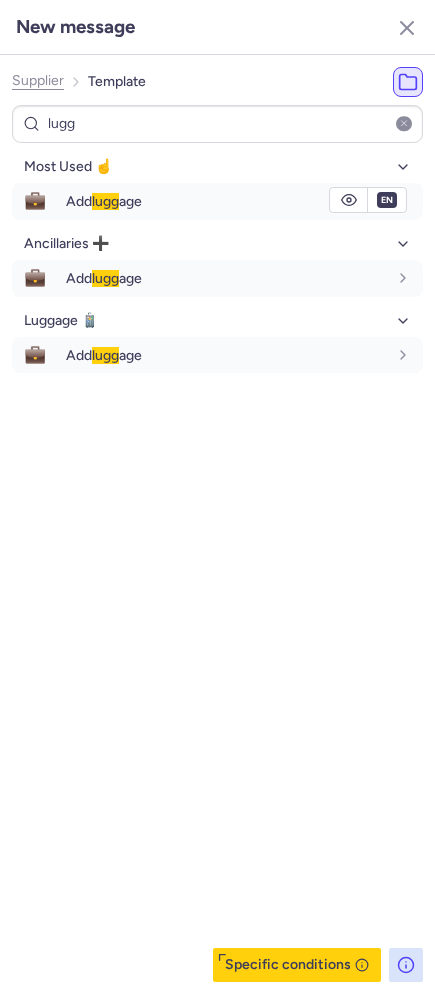 click on "Add  lugg age" at bounding box center [244, 201] 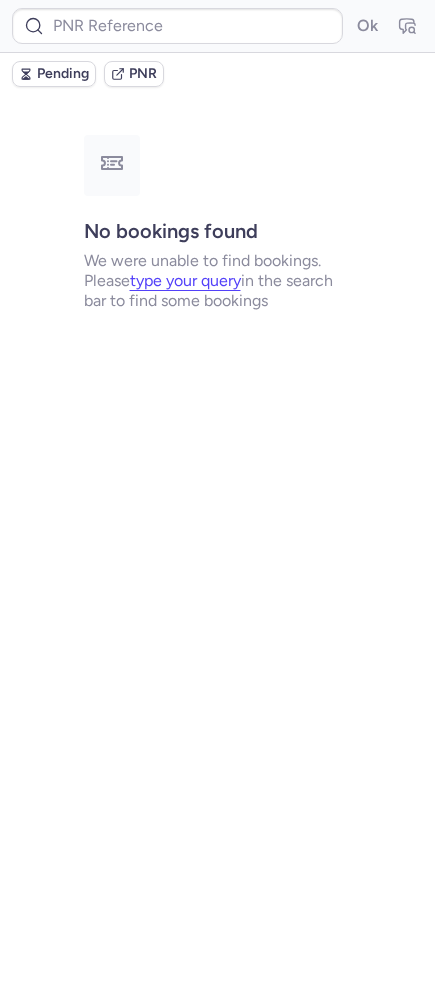 type on "CP5TTA" 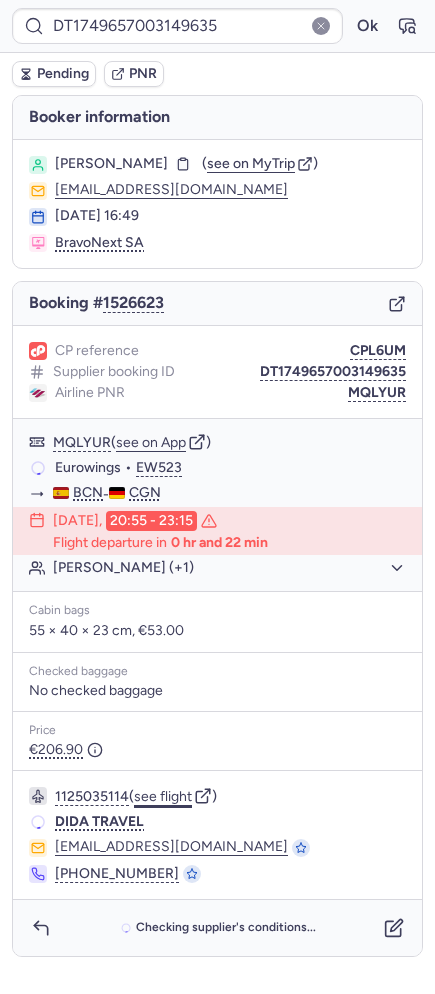 click on "see flight" 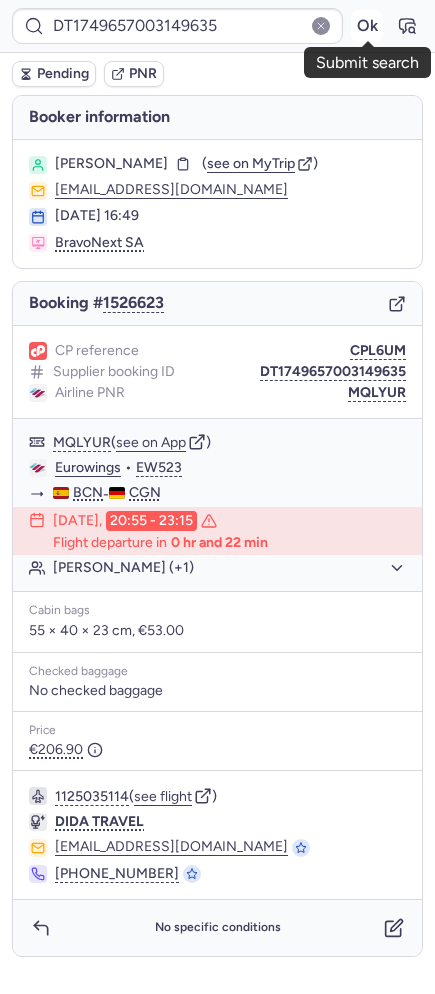click on "Ok" at bounding box center (367, 26) 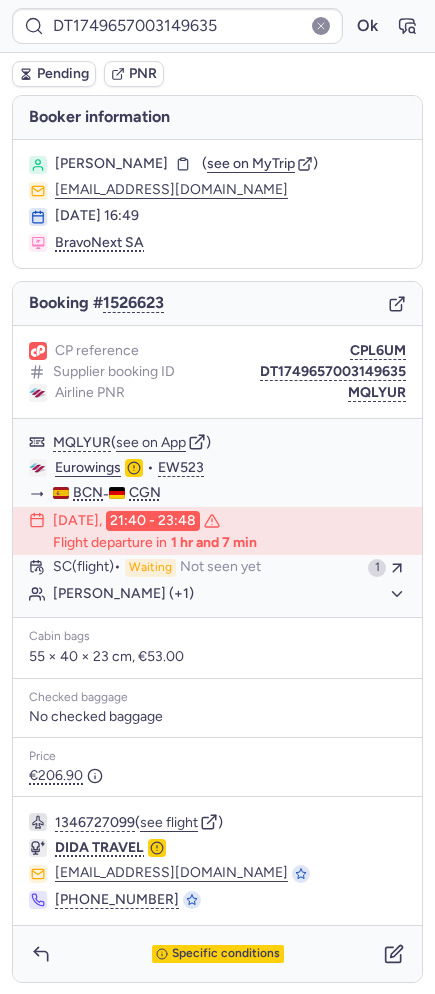 type on "CPR6V2" 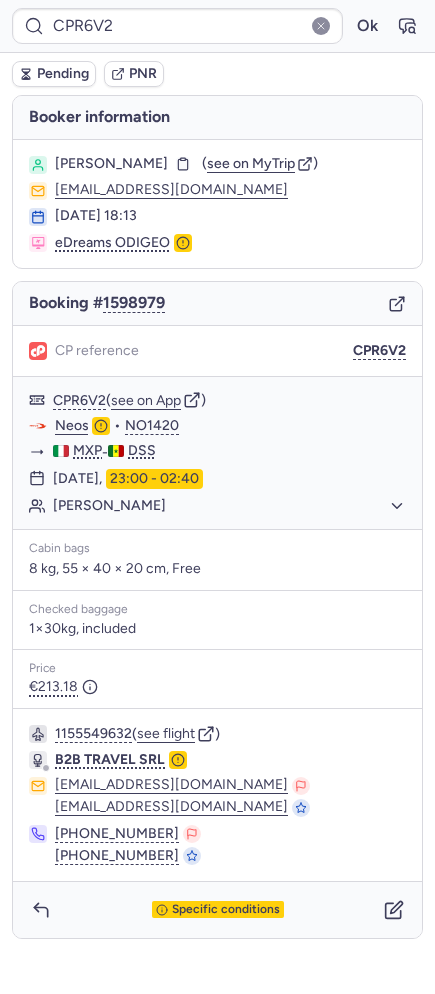 click on "Specific conditions" at bounding box center [217, 910] 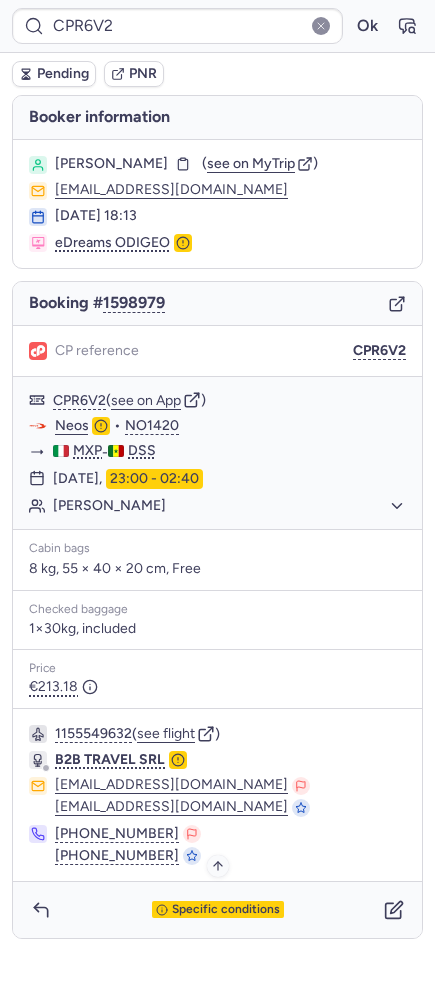 click on "Specific conditions" at bounding box center [226, 910] 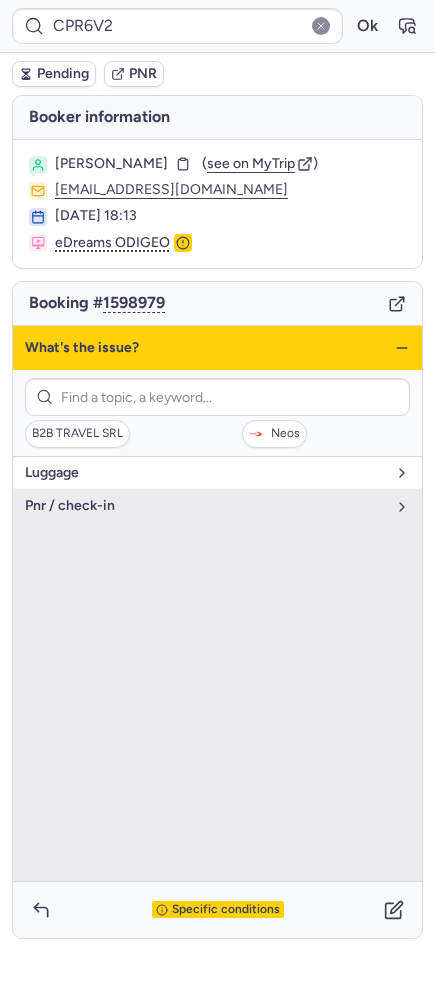 click on "luggage" at bounding box center (205, 473) 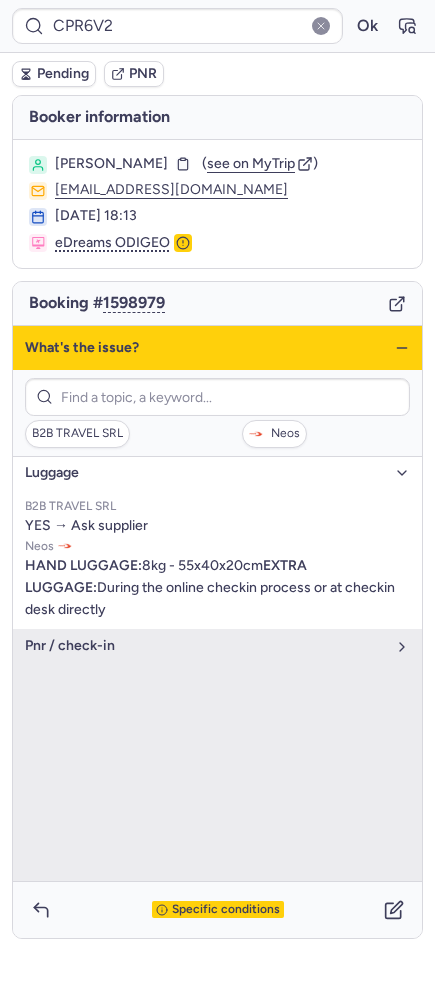 click 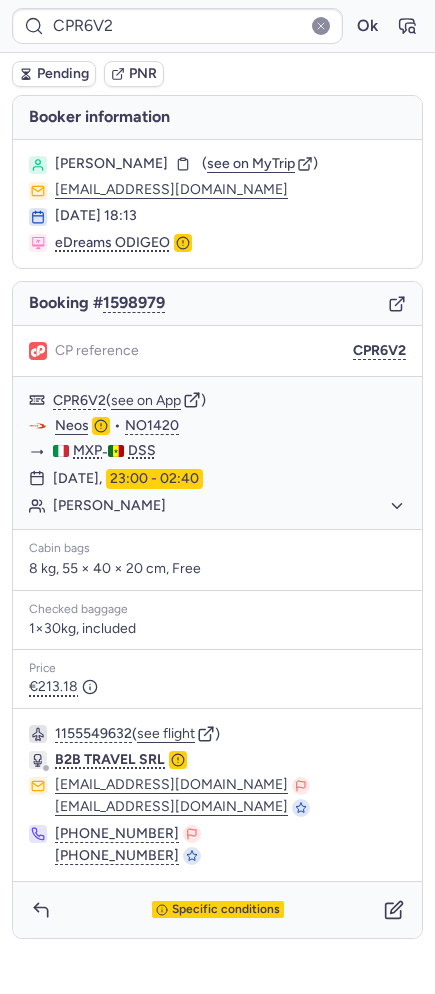 click on "Specific conditions" at bounding box center [217, 910] 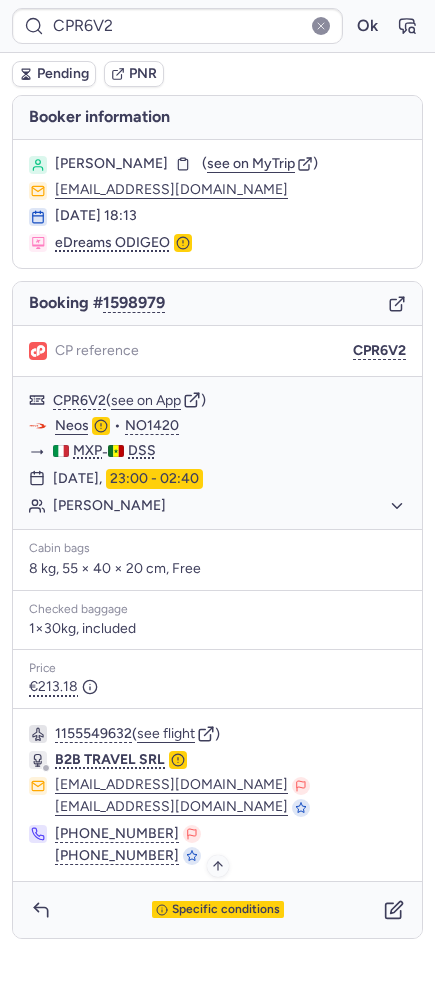 click on "Specific conditions" at bounding box center (226, 910) 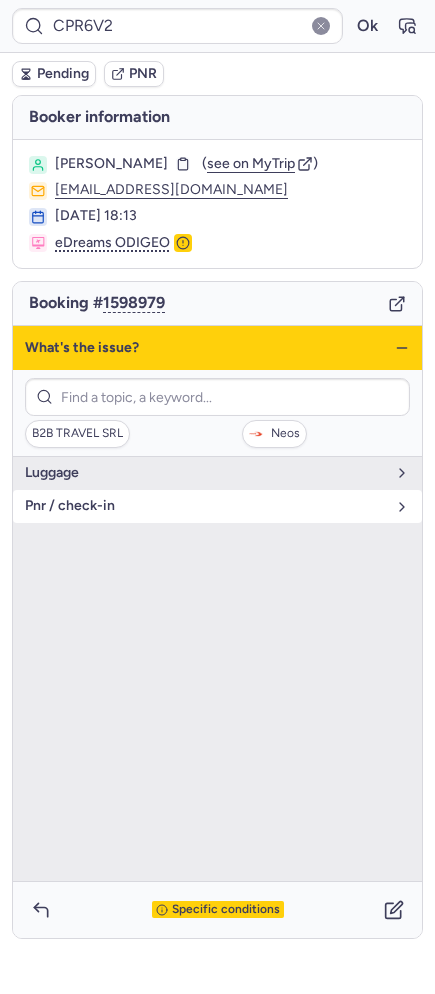 click on "pnr / check-in" at bounding box center (205, 506) 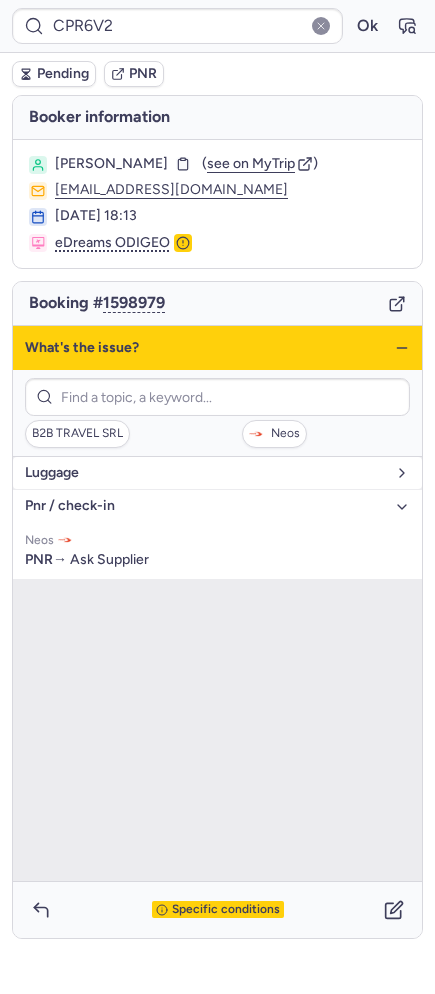 click on "luggage" at bounding box center [205, 473] 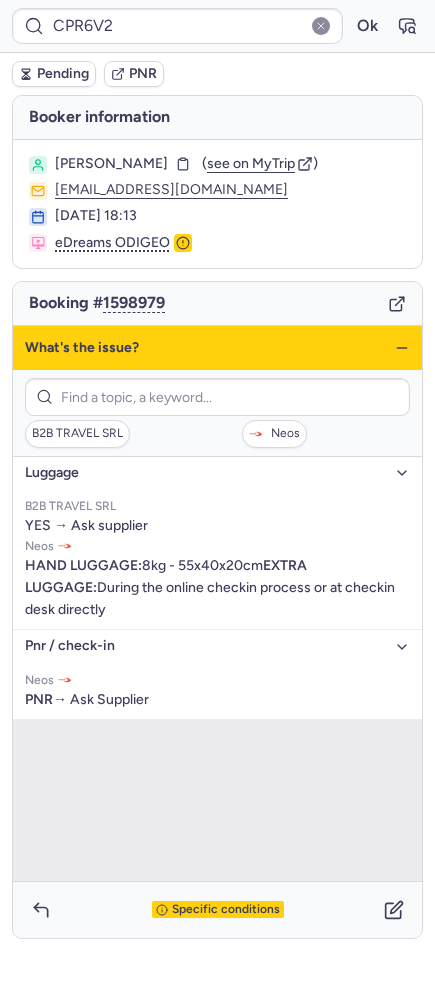 click 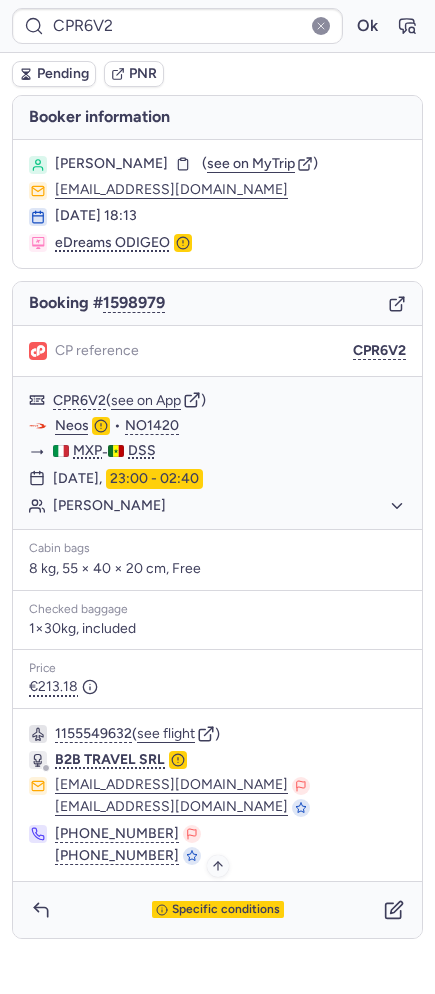 click on "Specific conditions" at bounding box center (226, 910) 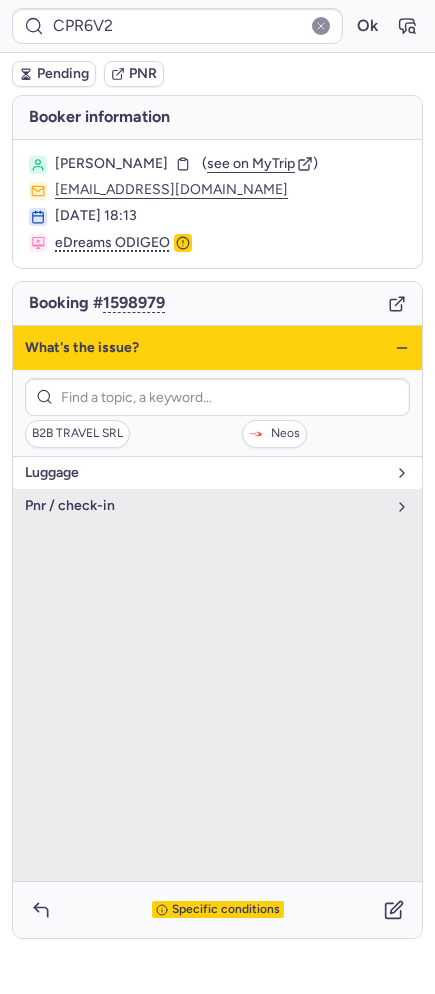 click on "luggage" at bounding box center (217, 473) 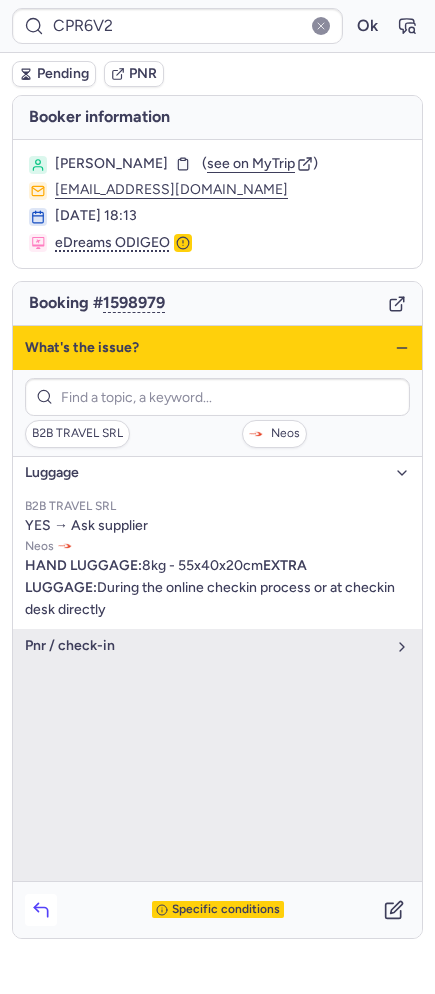 click 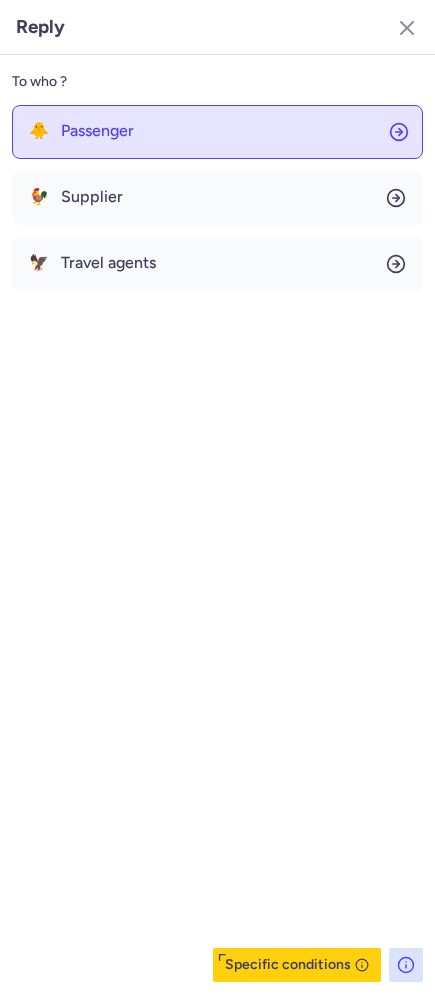 click on "Passenger" at bounding box center (97, 131) 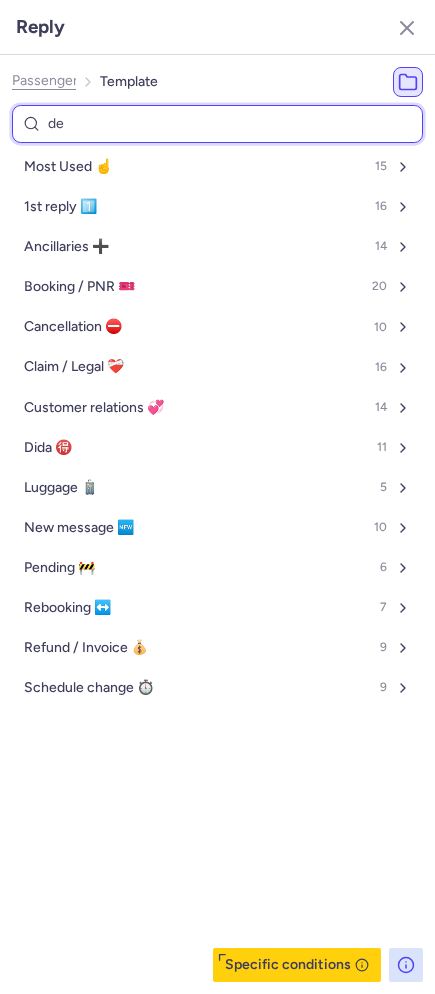 type on "del" 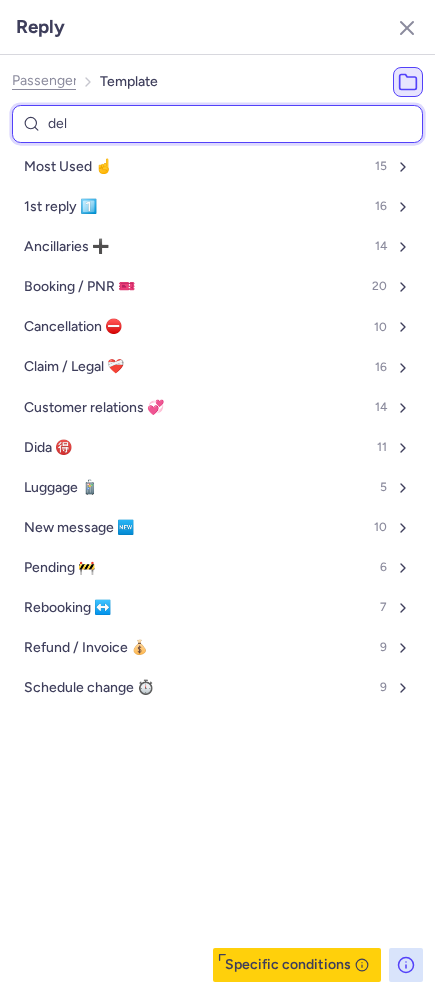 select on "en" 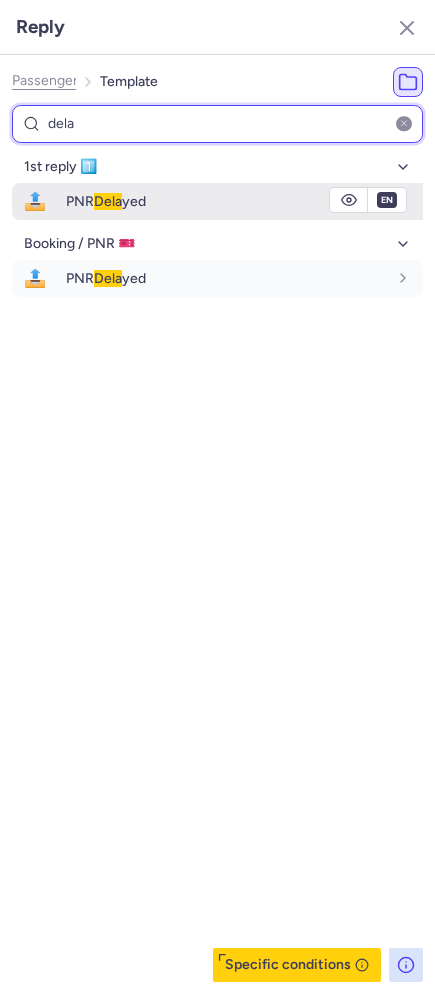 type on "dela" 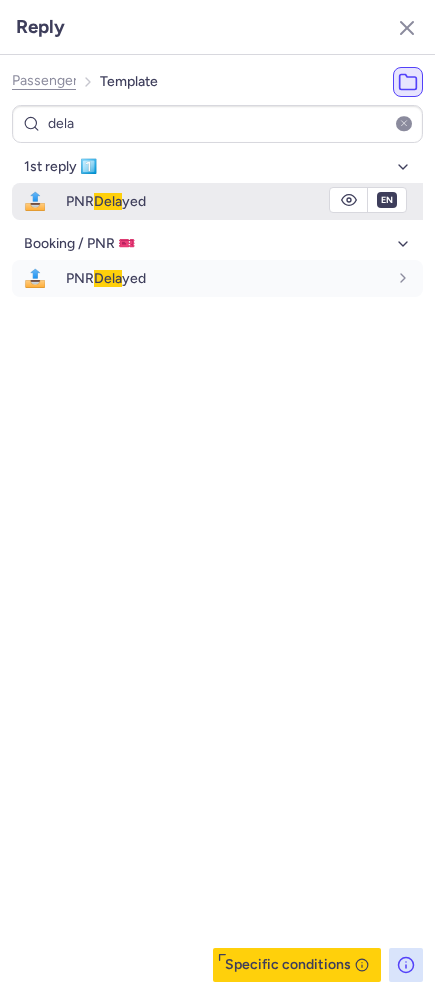click on "PNR  Dela yed" at bounding box center (106, 201) 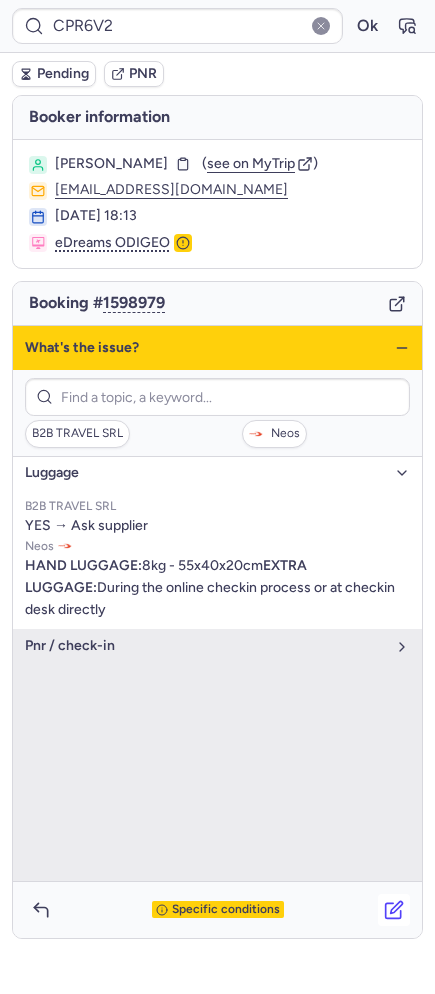 click 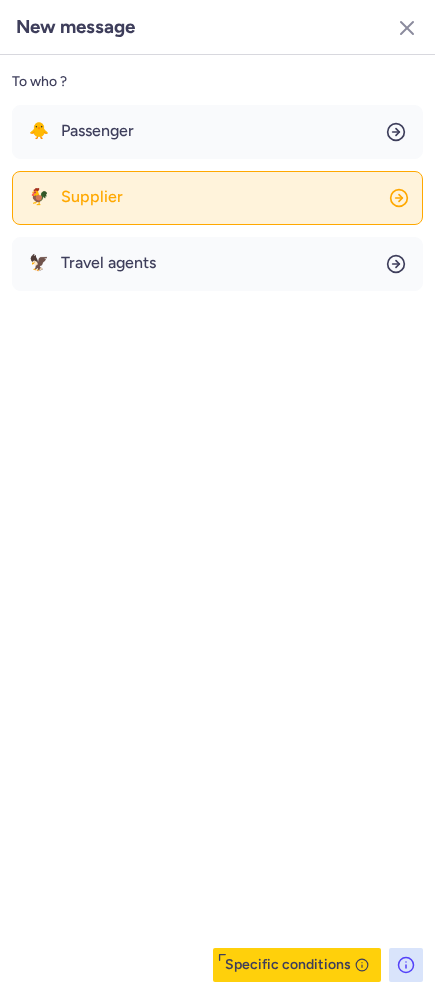 click on "Supplier" at bounding box center (92, 197) 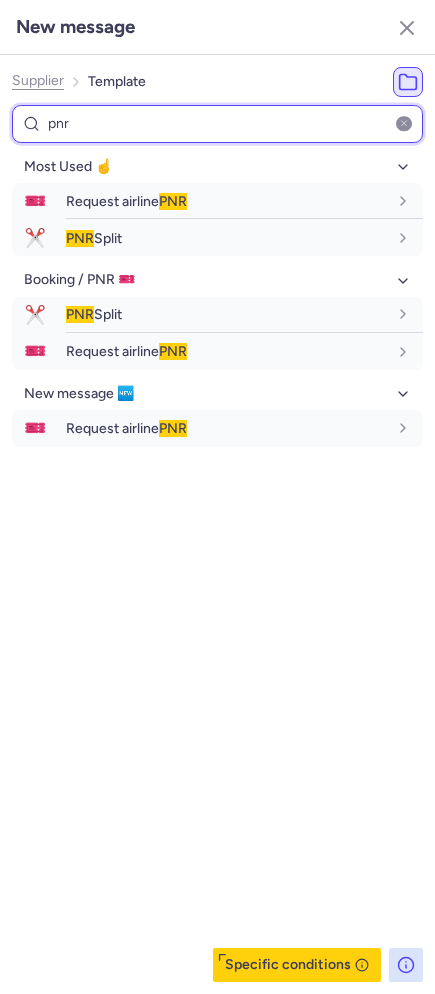 type on "pnr" 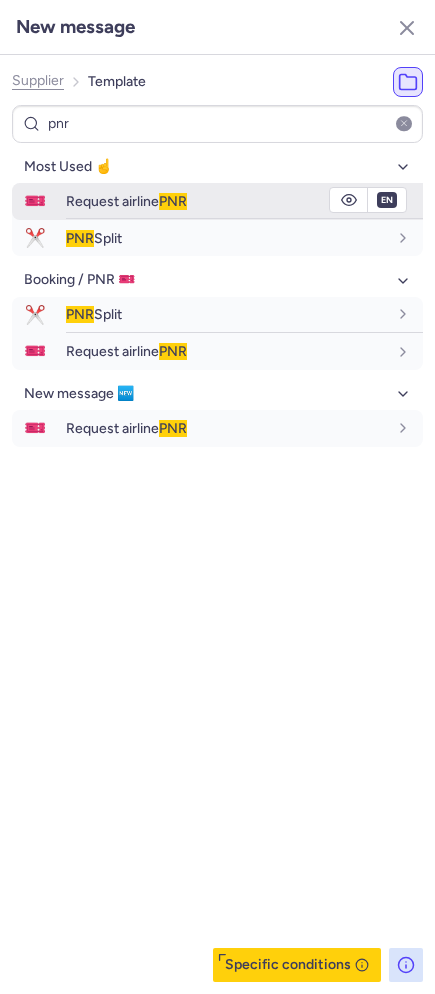 click on "Request airline  PNR" at bounding box center [126, 201] 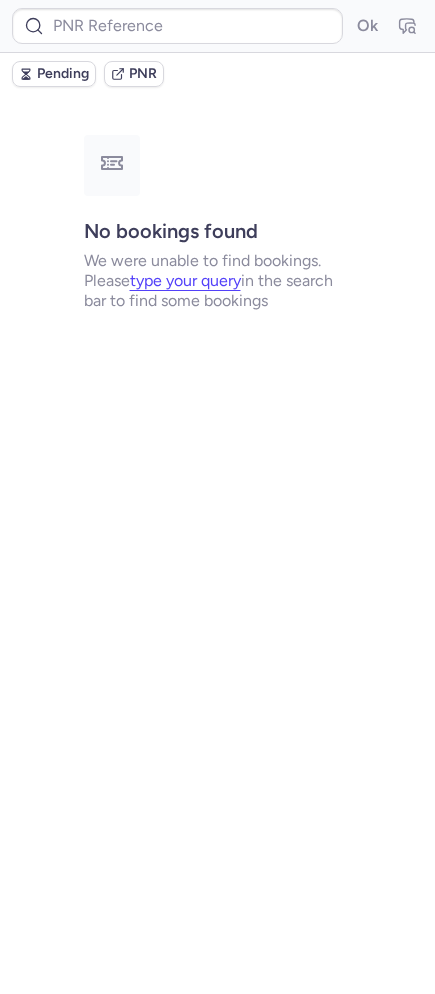 type on "CPR6V2" 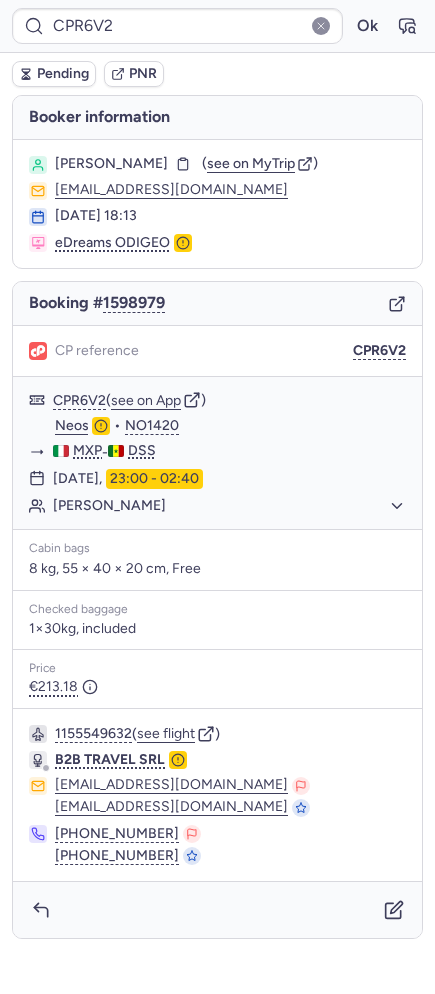 click on "Pending" at bounding box center (63, 74) 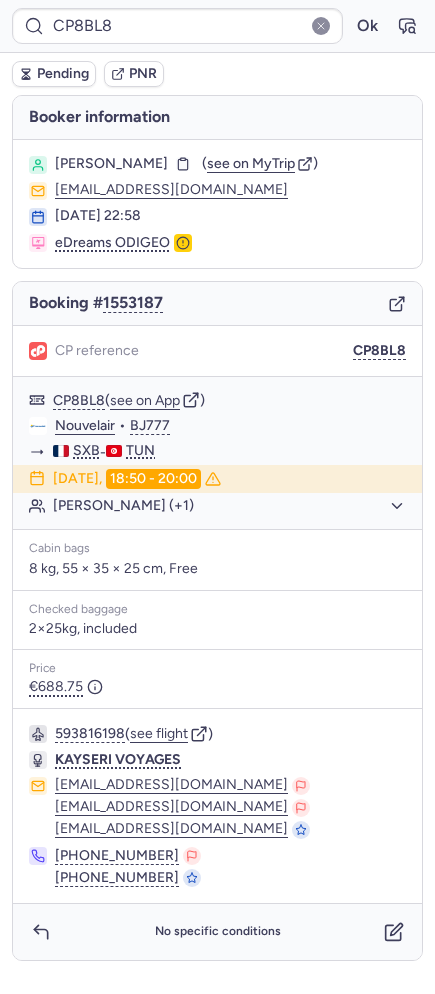 type on "CPPLF5" 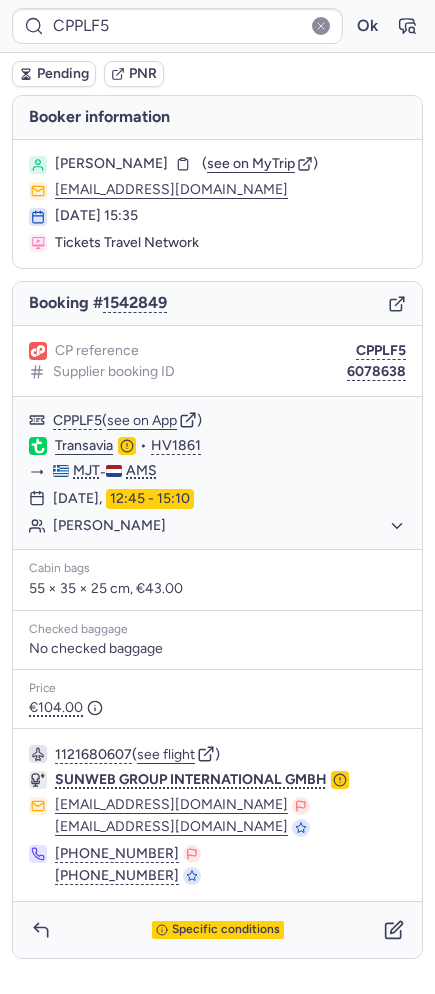 click on "Specific conditions" at bounding box center (217, 930) 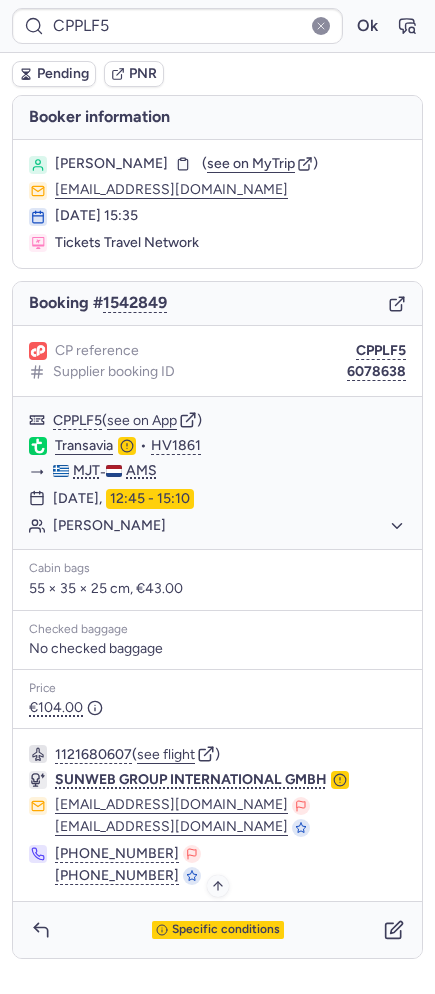 click on "Specific conditions" at bounding box center [226, 930] 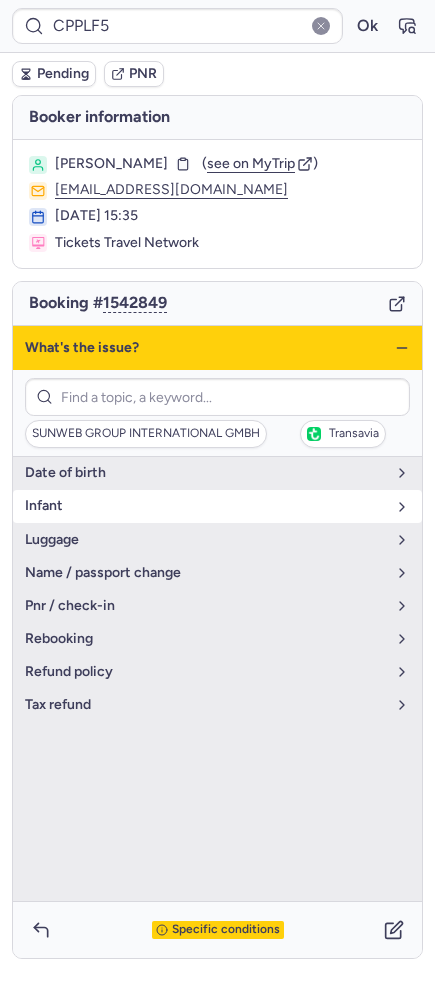 click on "Infant" at bounding box center (205, 506) 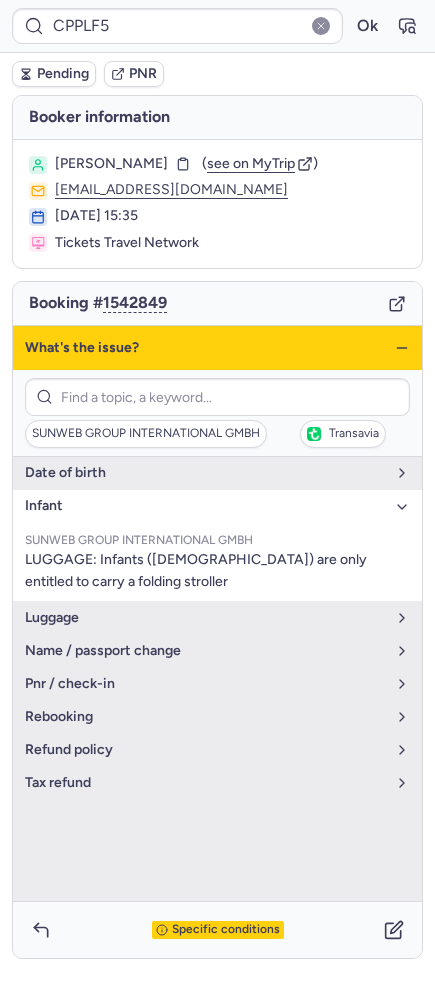 click on "Infant" at bounding box center [205, 506] 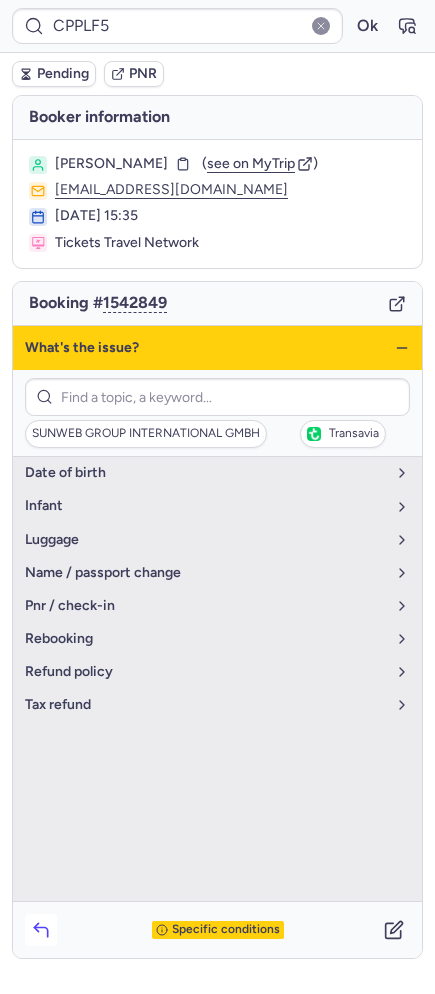 click 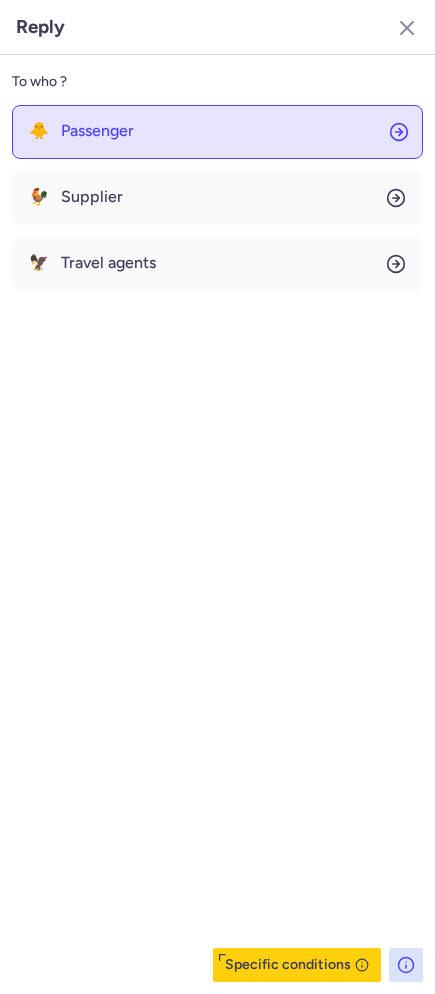 click on "Passenger" at bounding box center [97, 131] 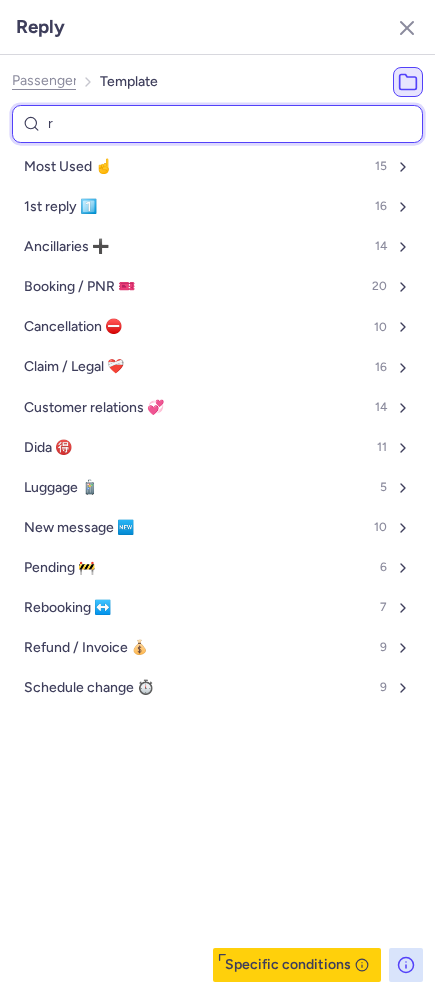 type on "re" 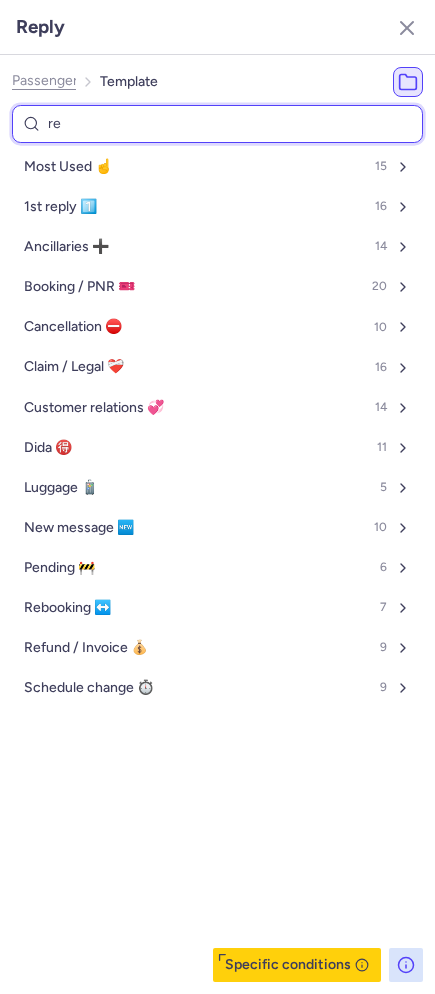 select on "en" 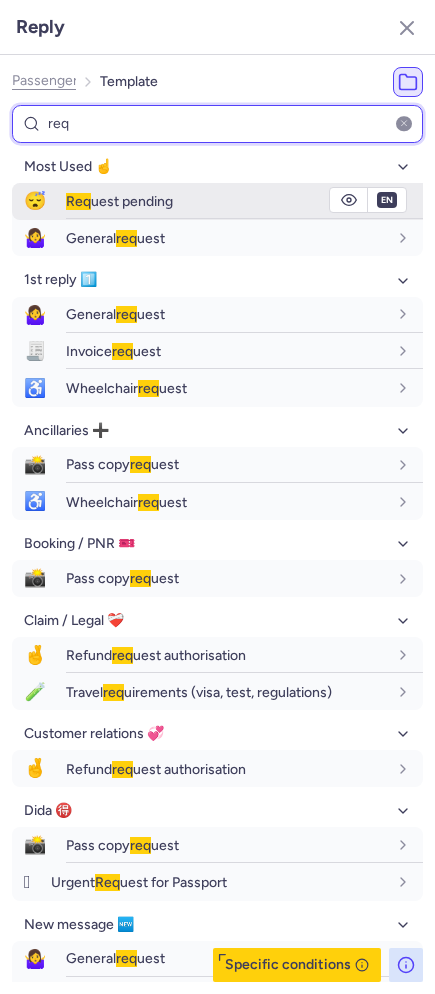 type on "req" 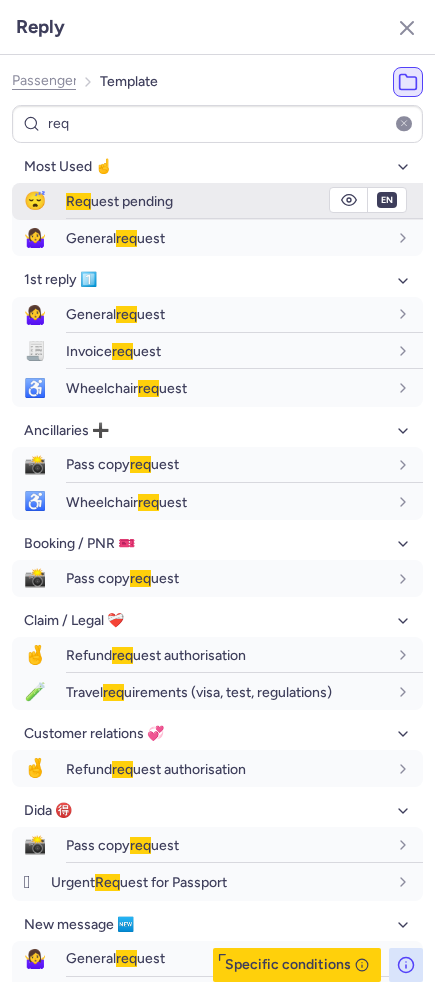 click on "Req uest pending" at bounding box center [244, 201] 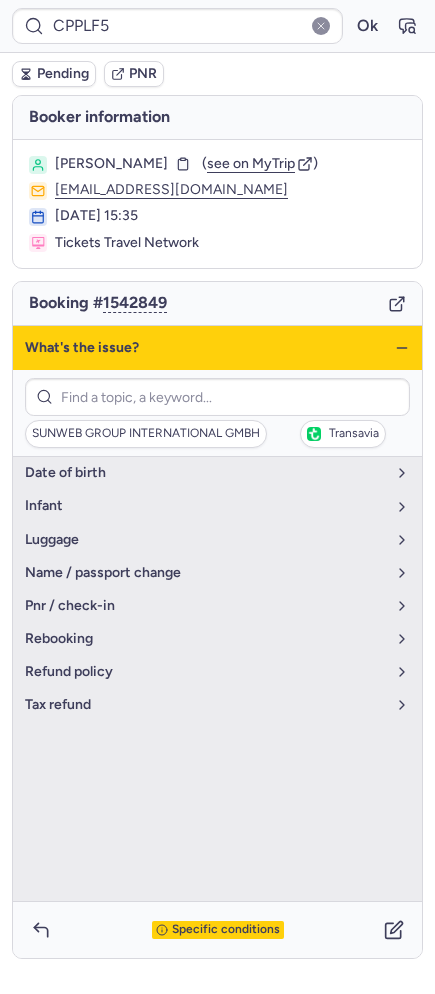 click on "Pending" at bounding box center (63, 74) 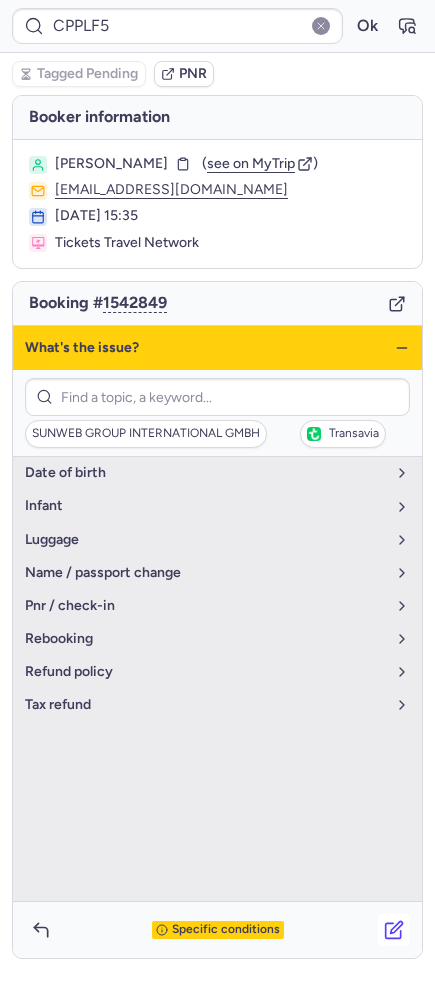 click 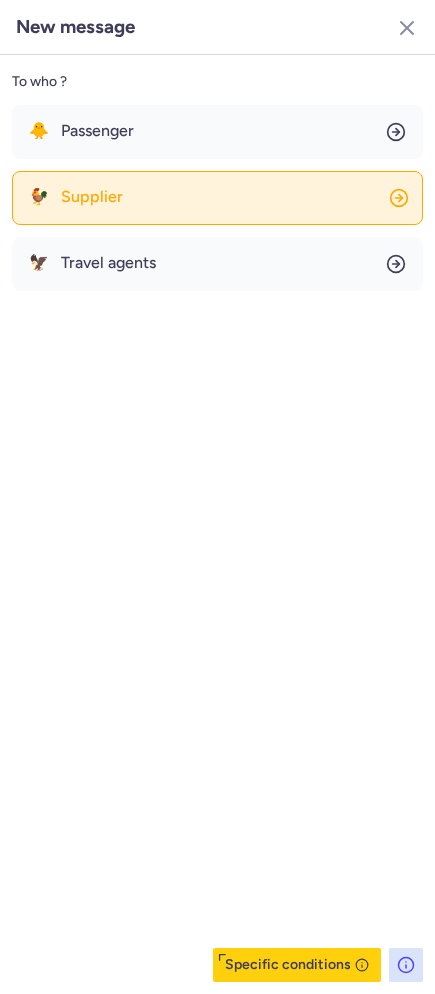 click on "🐓 Supplier" 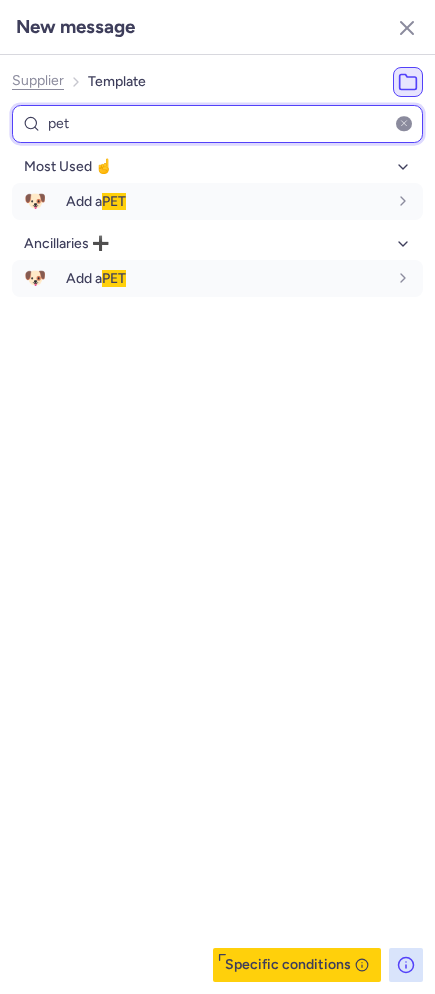 type on "pet" 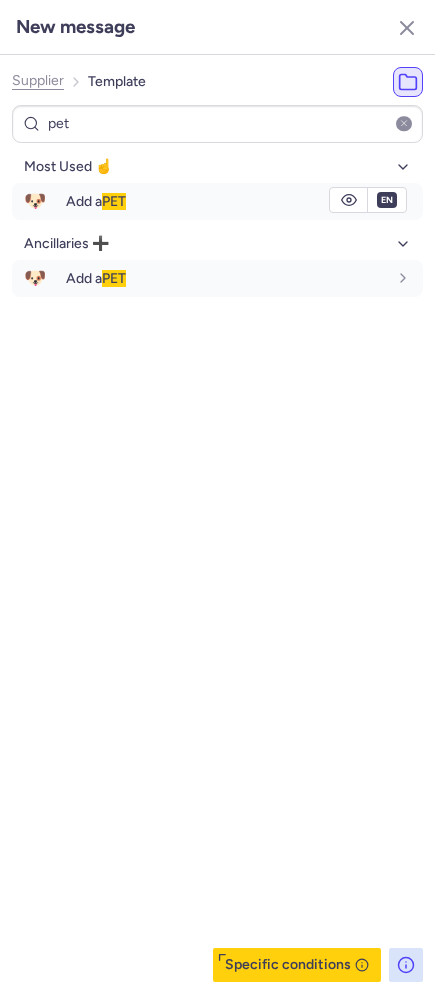 click on "Add a  PET" at bounding box center (226, 201) 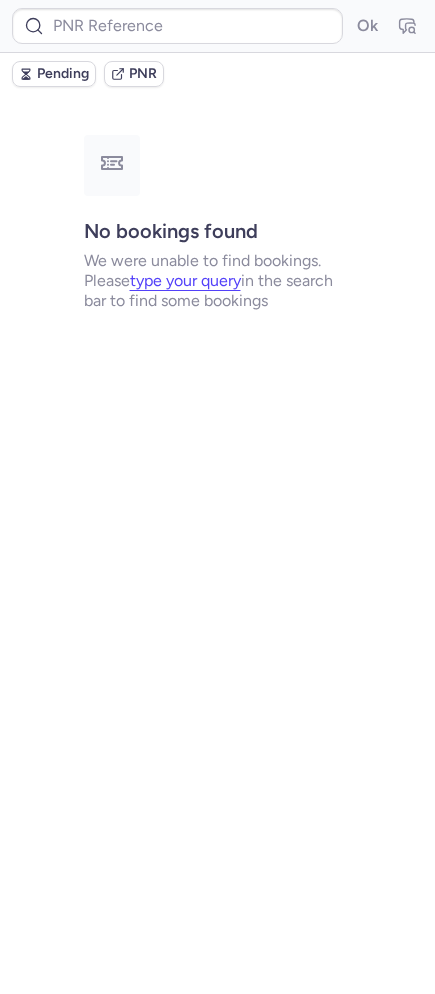 type on "CPPLF5" 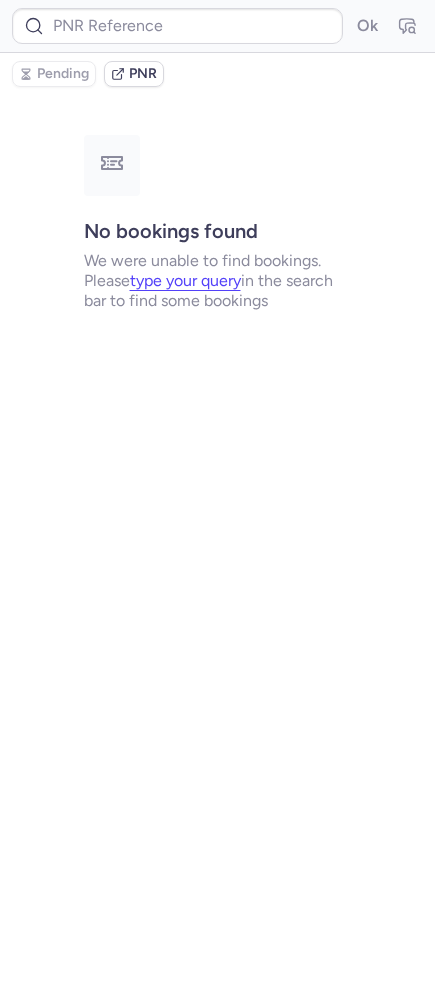 type on "CPJMPC" 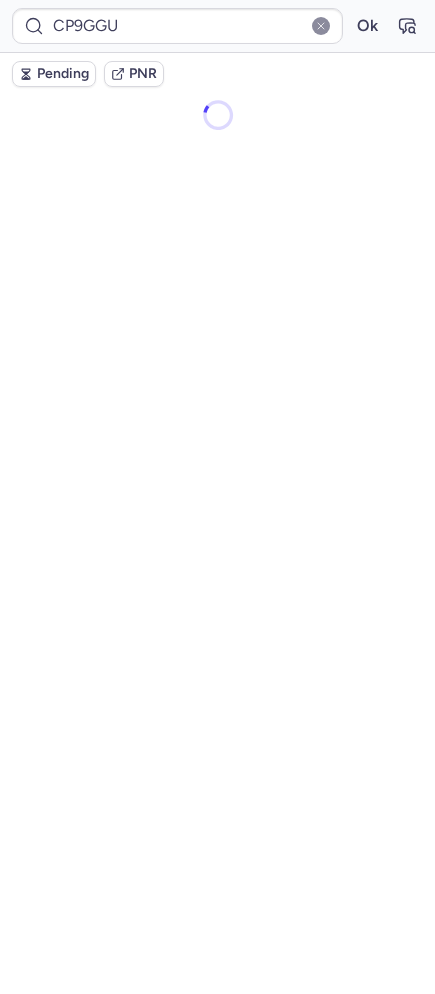 scroll, scrollTop: 0, scrollLeft: 0, axis: both 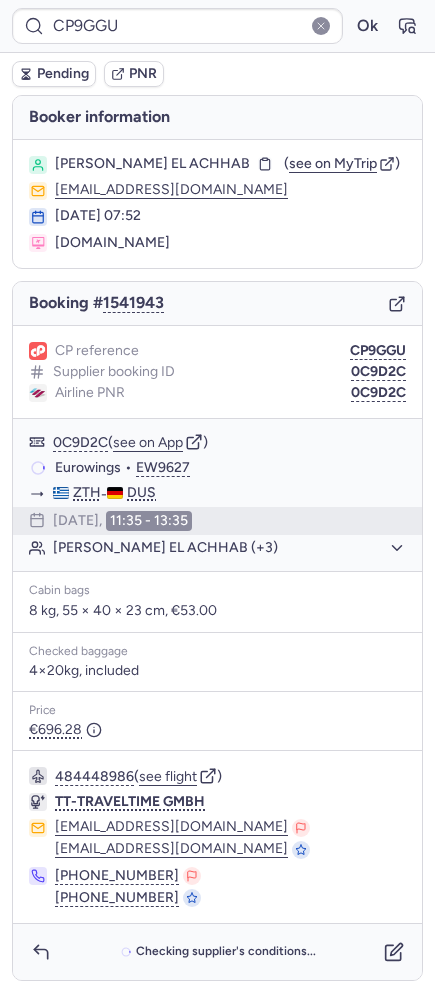 type 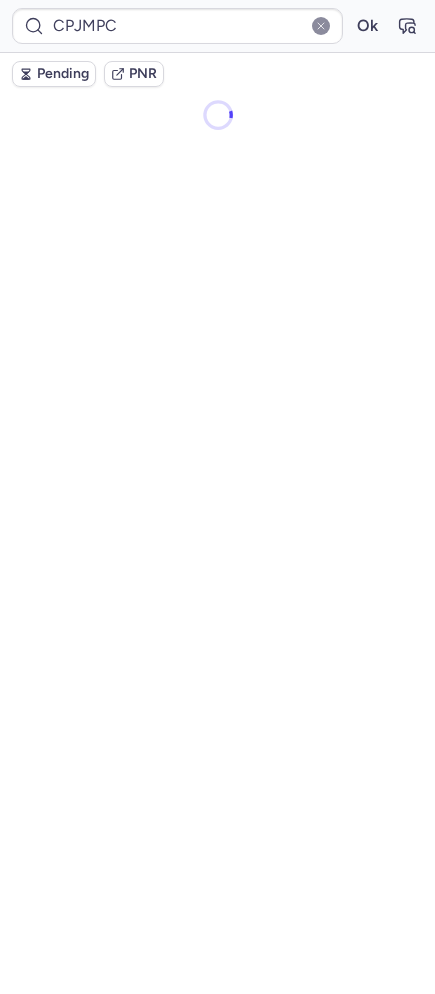 scroll, scrollTop: 0, scrollLeft: 0, axis: both 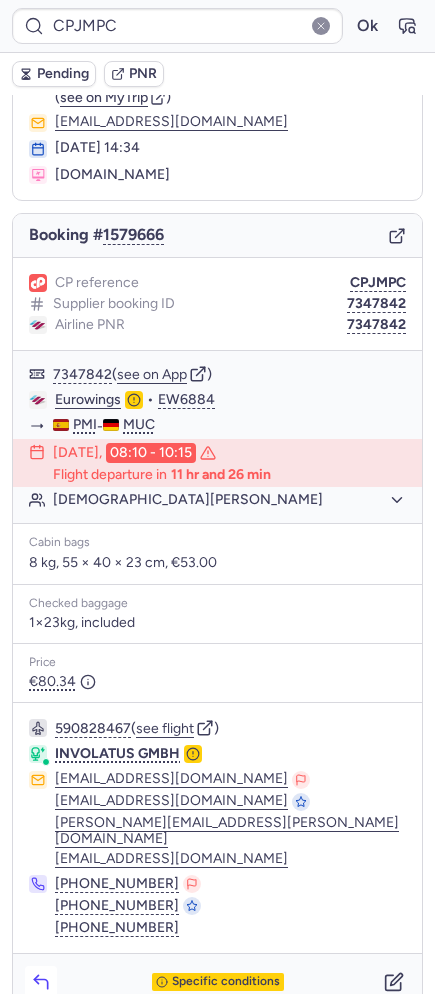 click 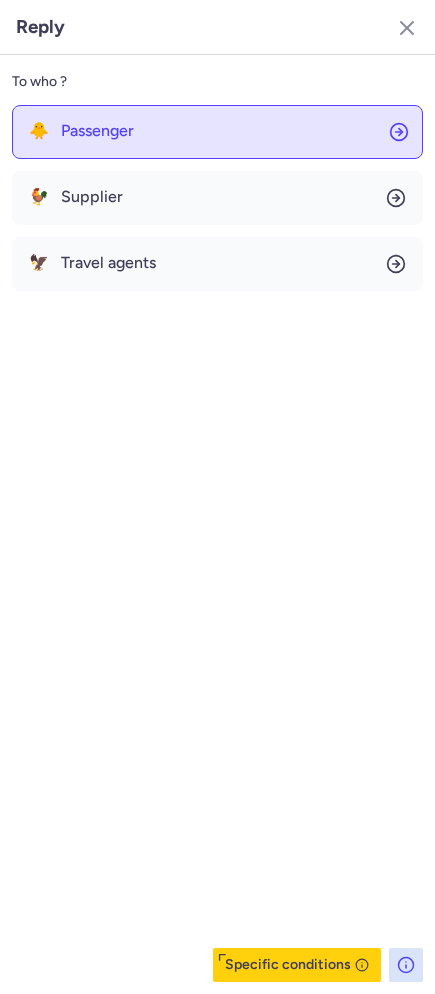 click on "Passenger" at bounding box center (97, 131) 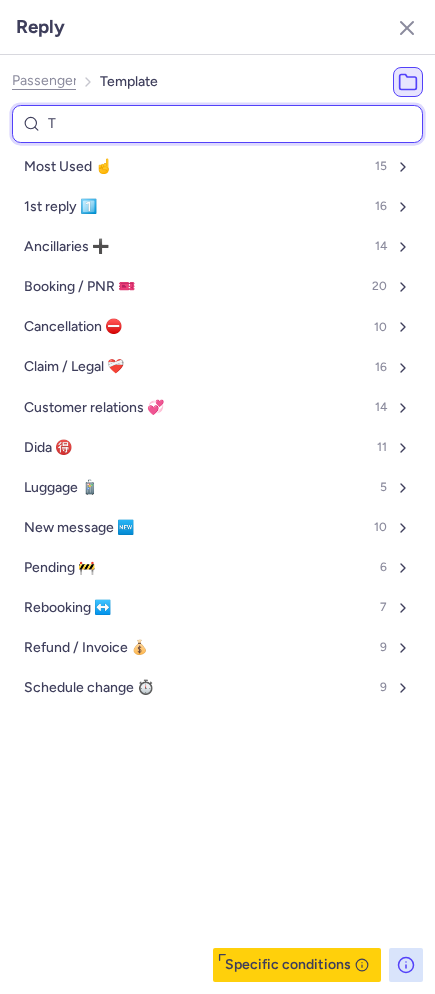 type on "TP" 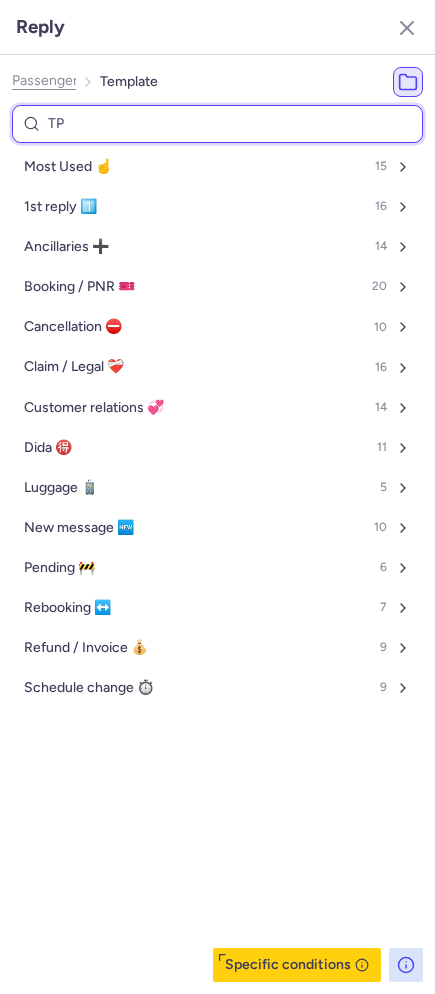 select on "en" 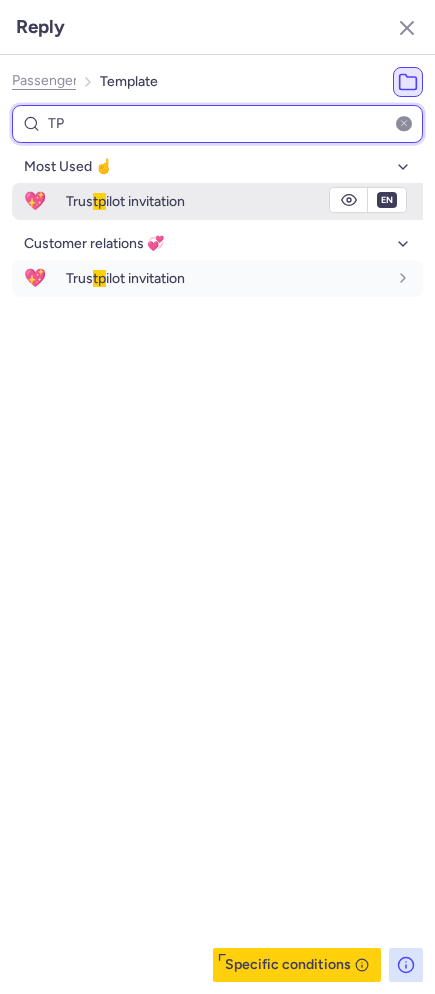 type on "TP" 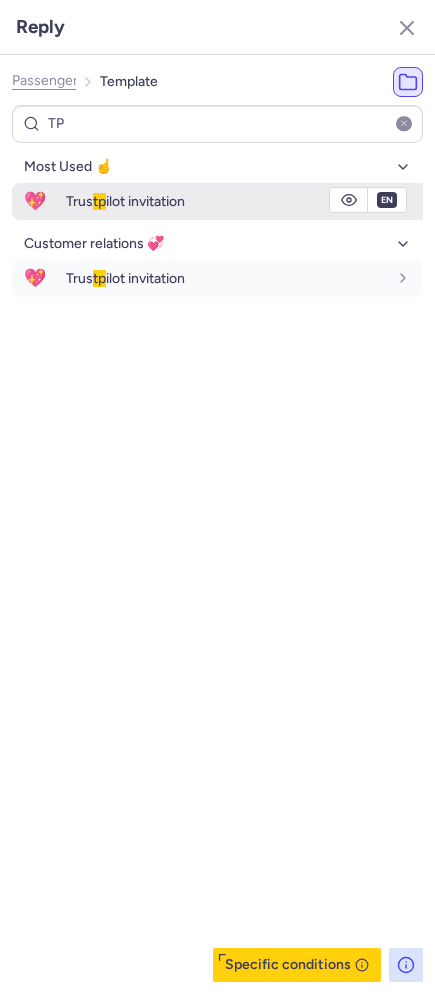 click on "Trus tp ilot invitation" at bounding box center (244, 201) 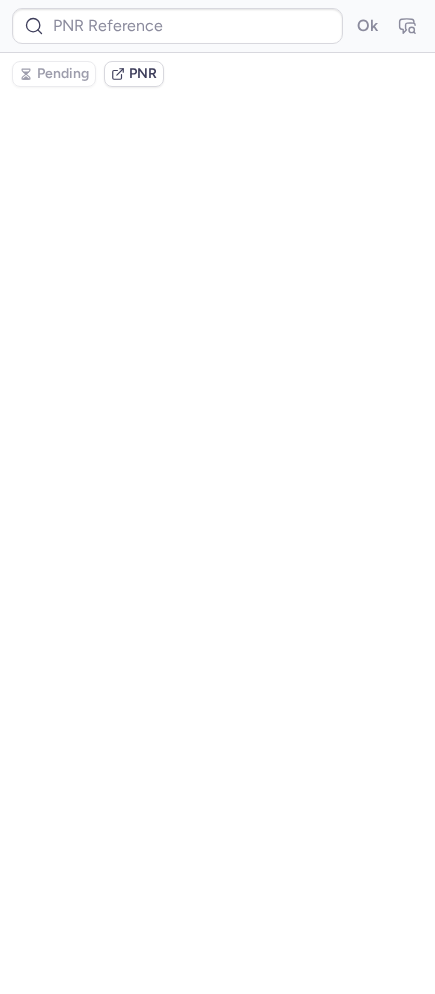 scroll, scrollTop: 0, scrollLeft: 0, axis: both 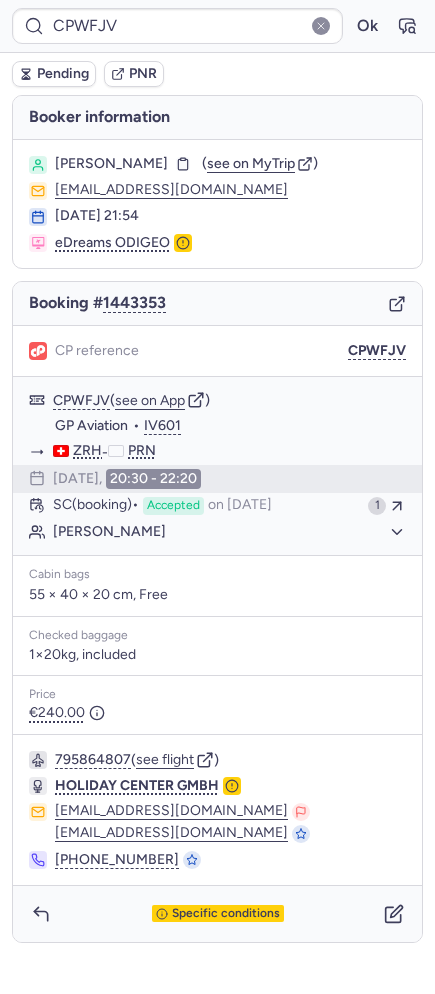 type on "CPFS6J" 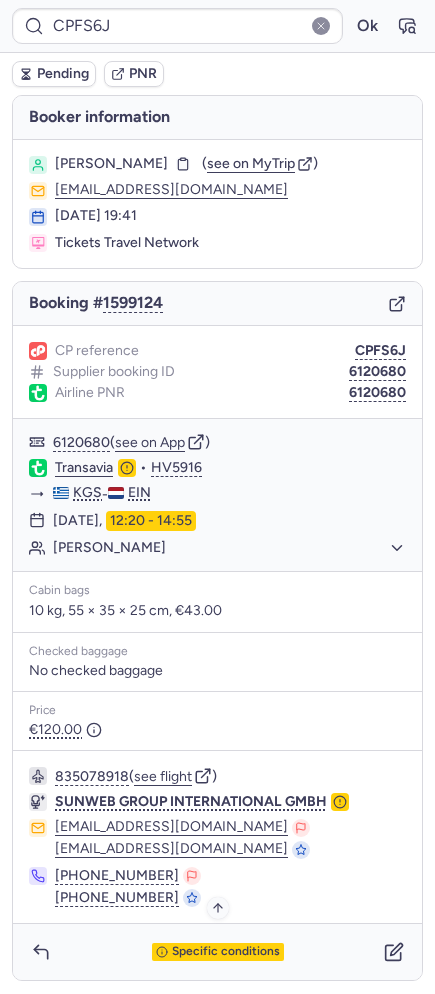 click on "Specific conditions" at bounding box center [226, 952] 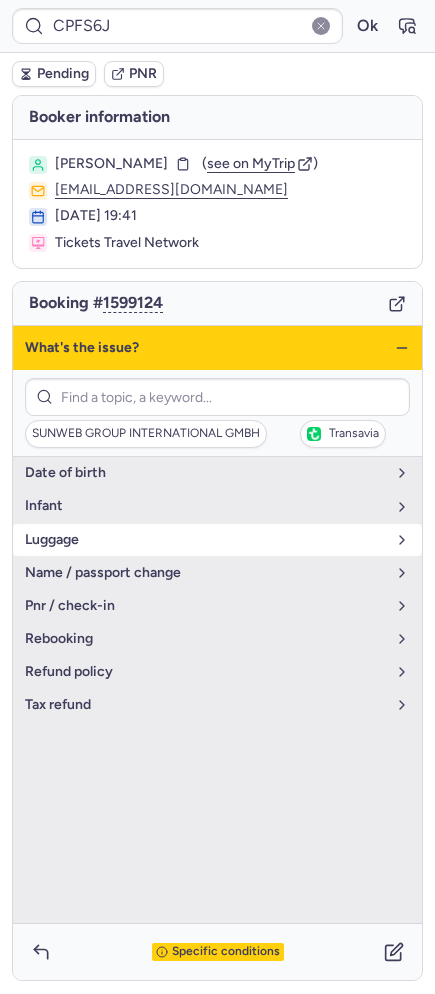 click on "luggage" at bounding box center [217, 540] 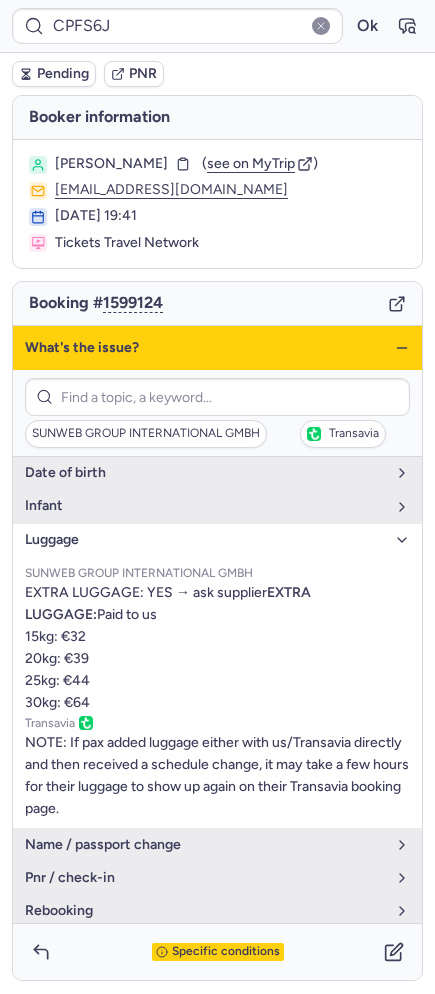click 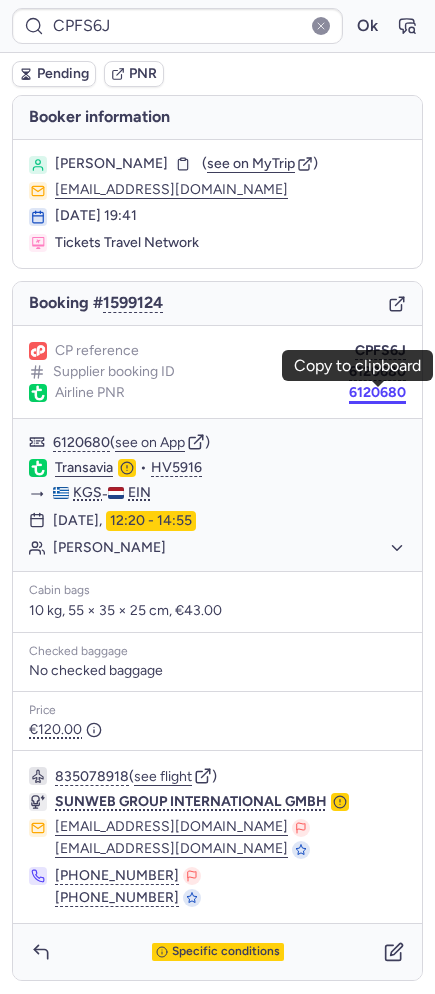 click on "6120680" at bounding box center [377, 393] 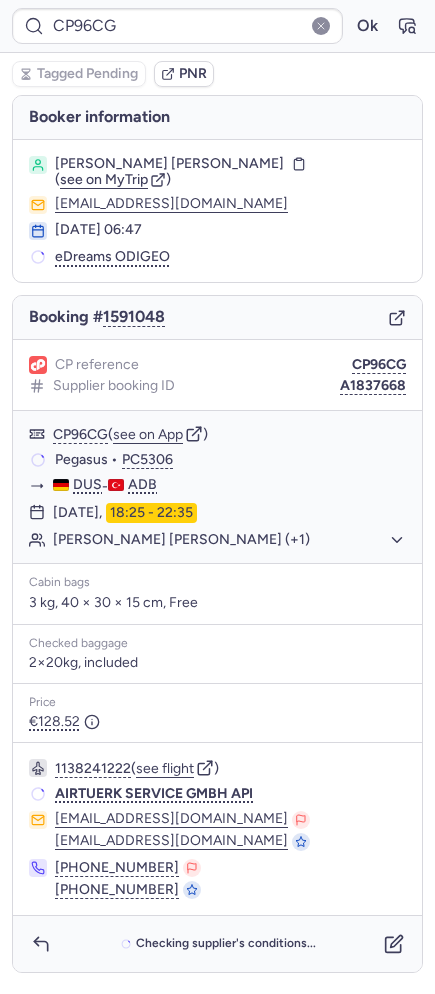 type on "CPWFJV" 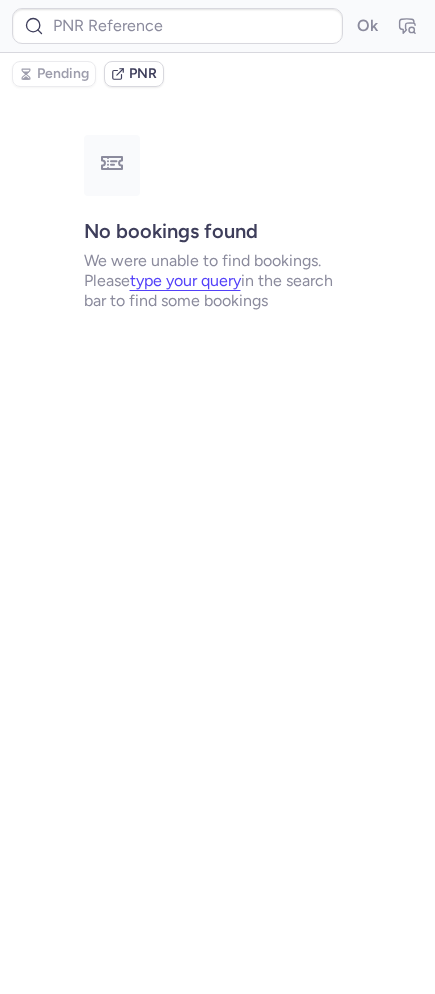 type on "CP96CG" 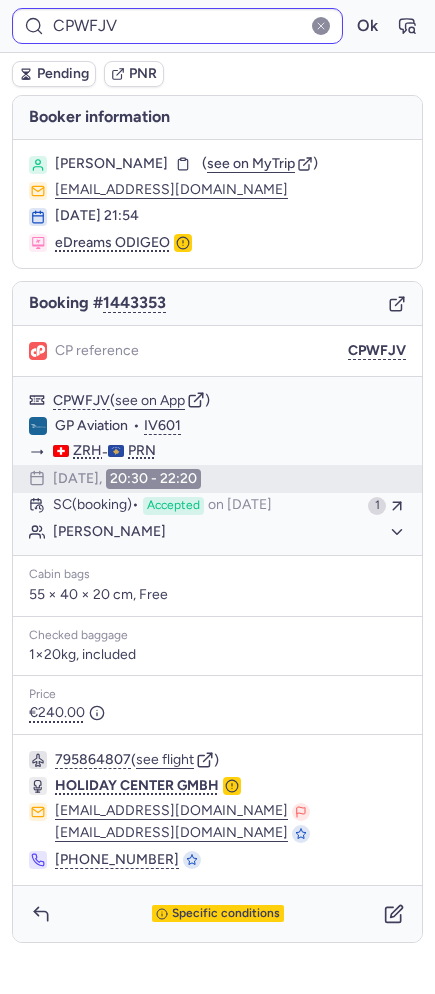 type on "CP38KL" 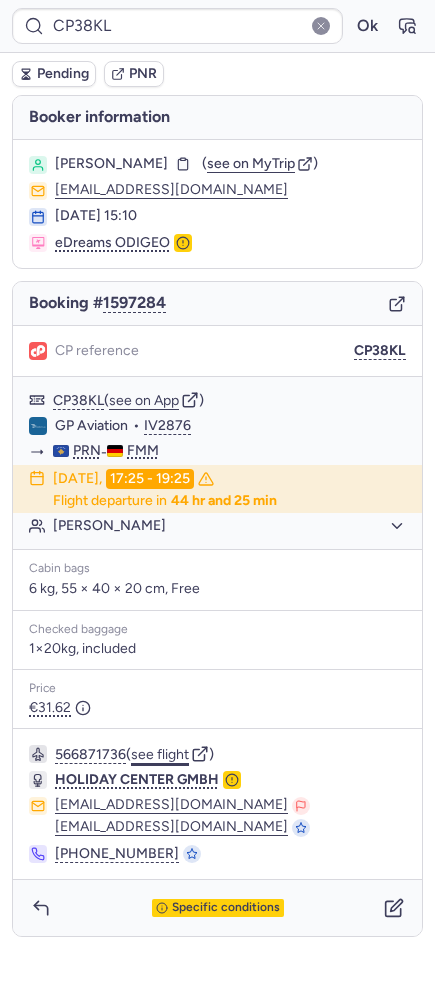 click on "see flight" 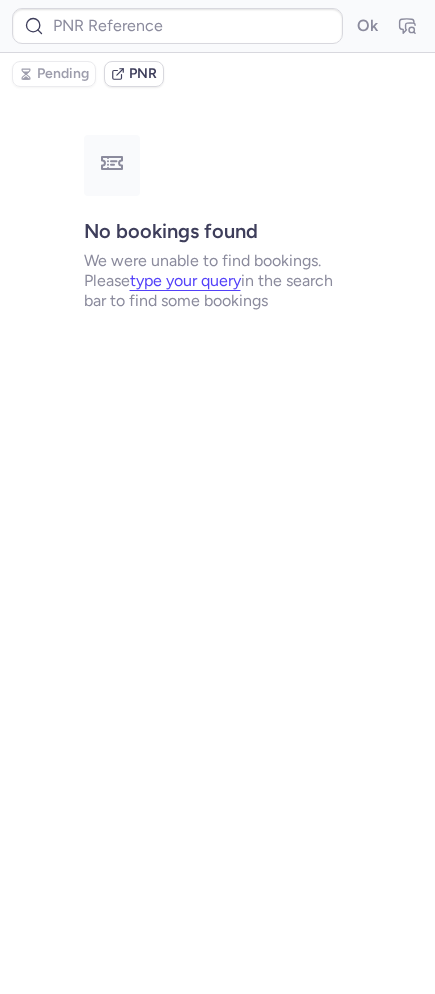 type on "CP96CG" 